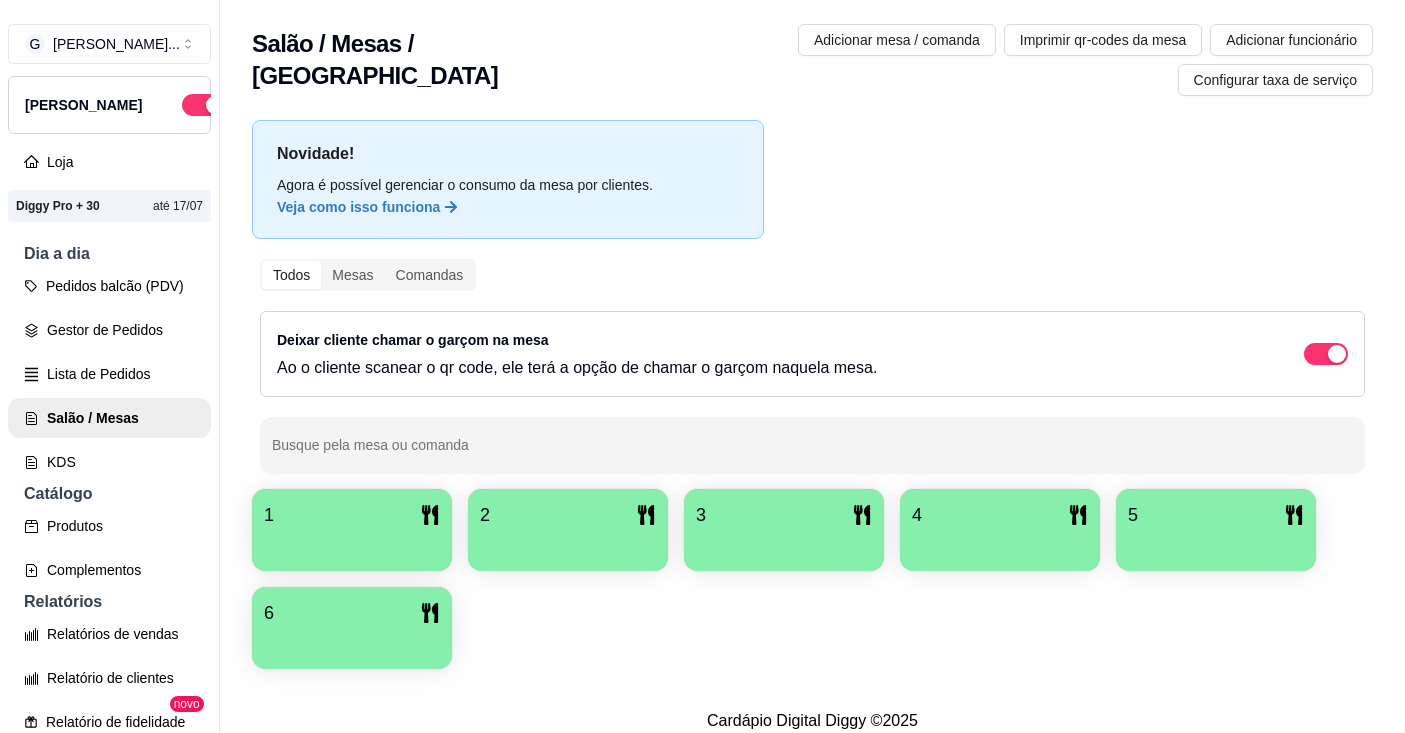 scroll, scrollTop: 0, scrollLeft: 0, axis: both 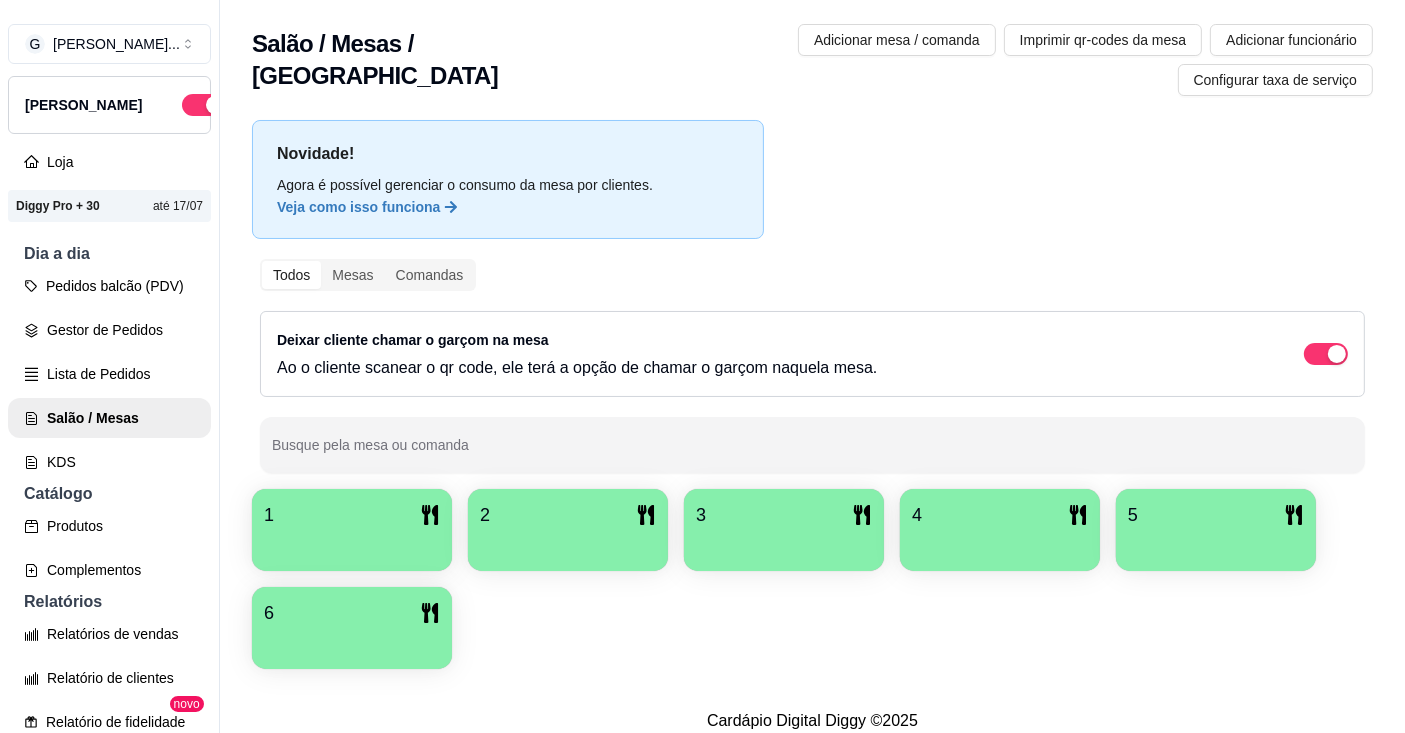 click on "Lista de Pedidos" at bounding box center (109, 374) 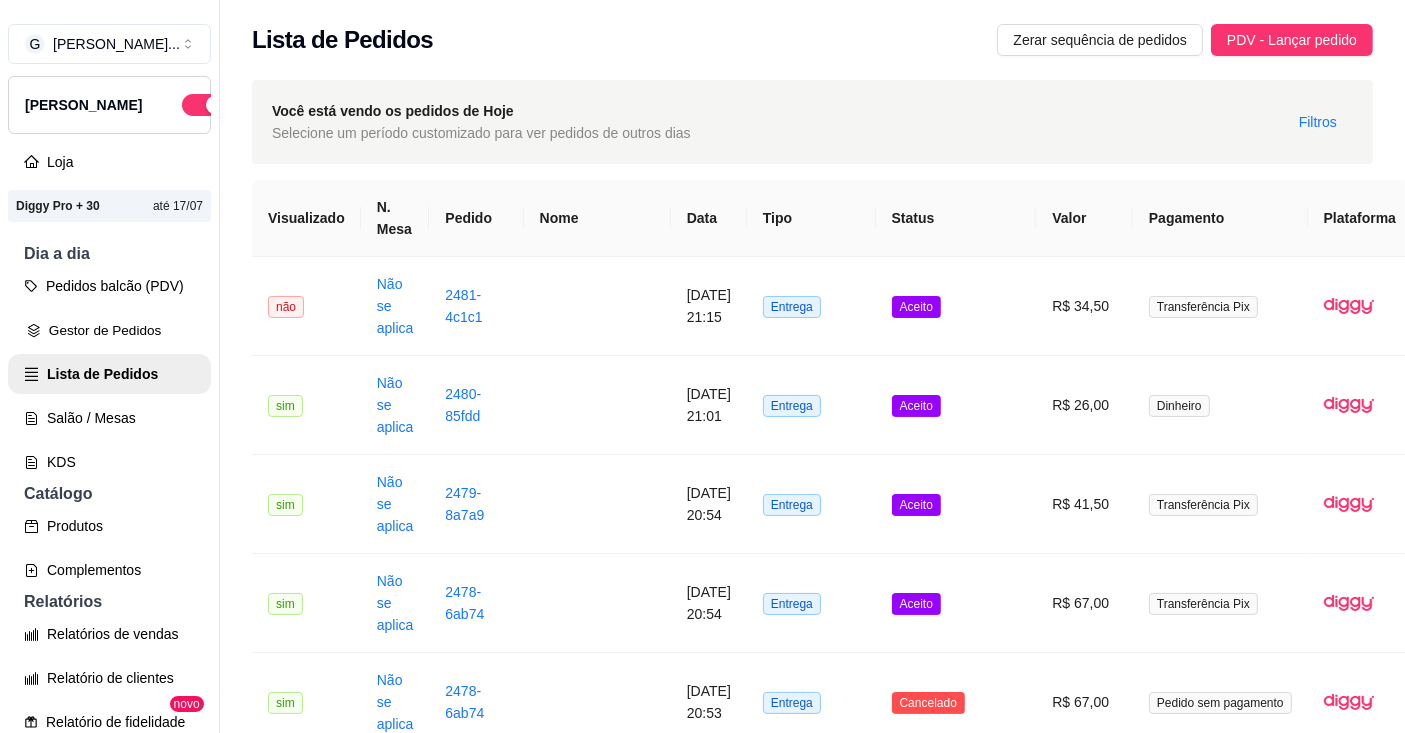 click on "Gestor de Pedidos" at bounding box center (109, 330) 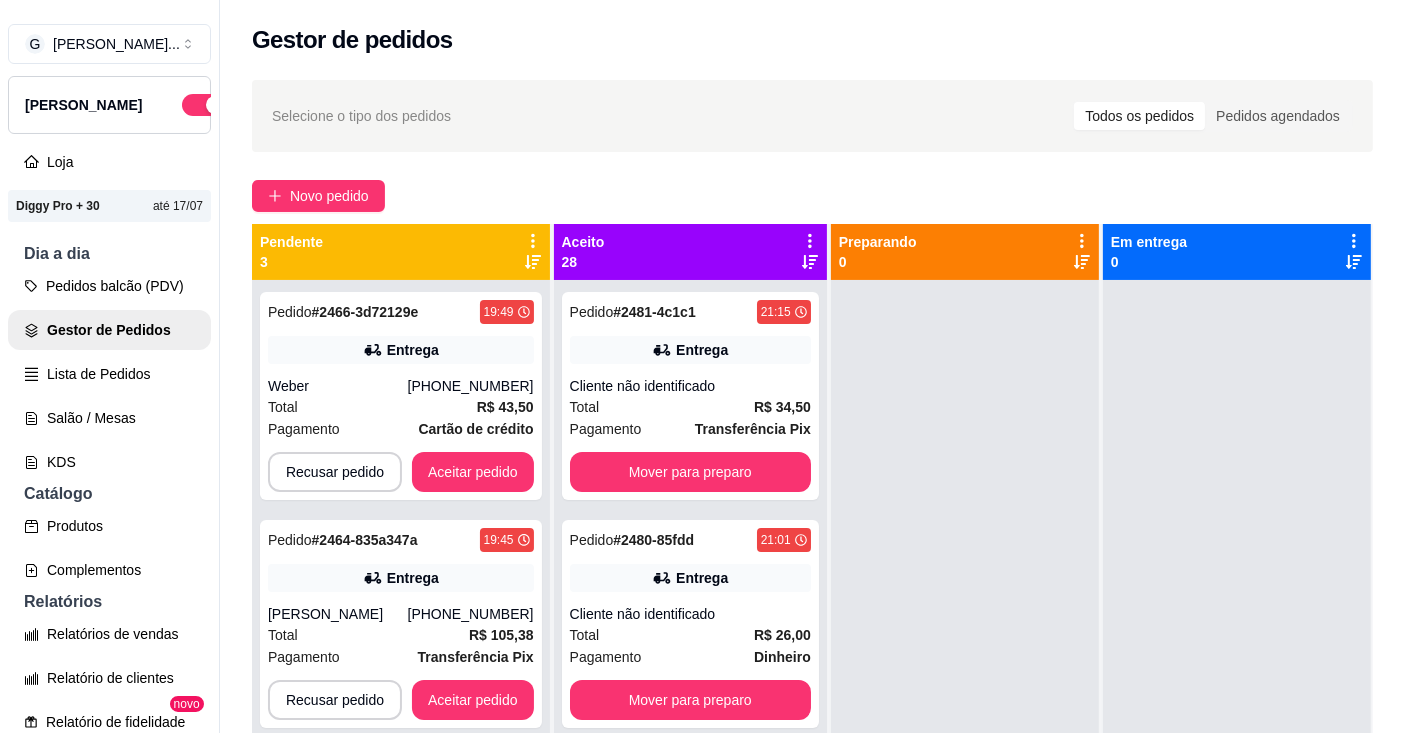 click 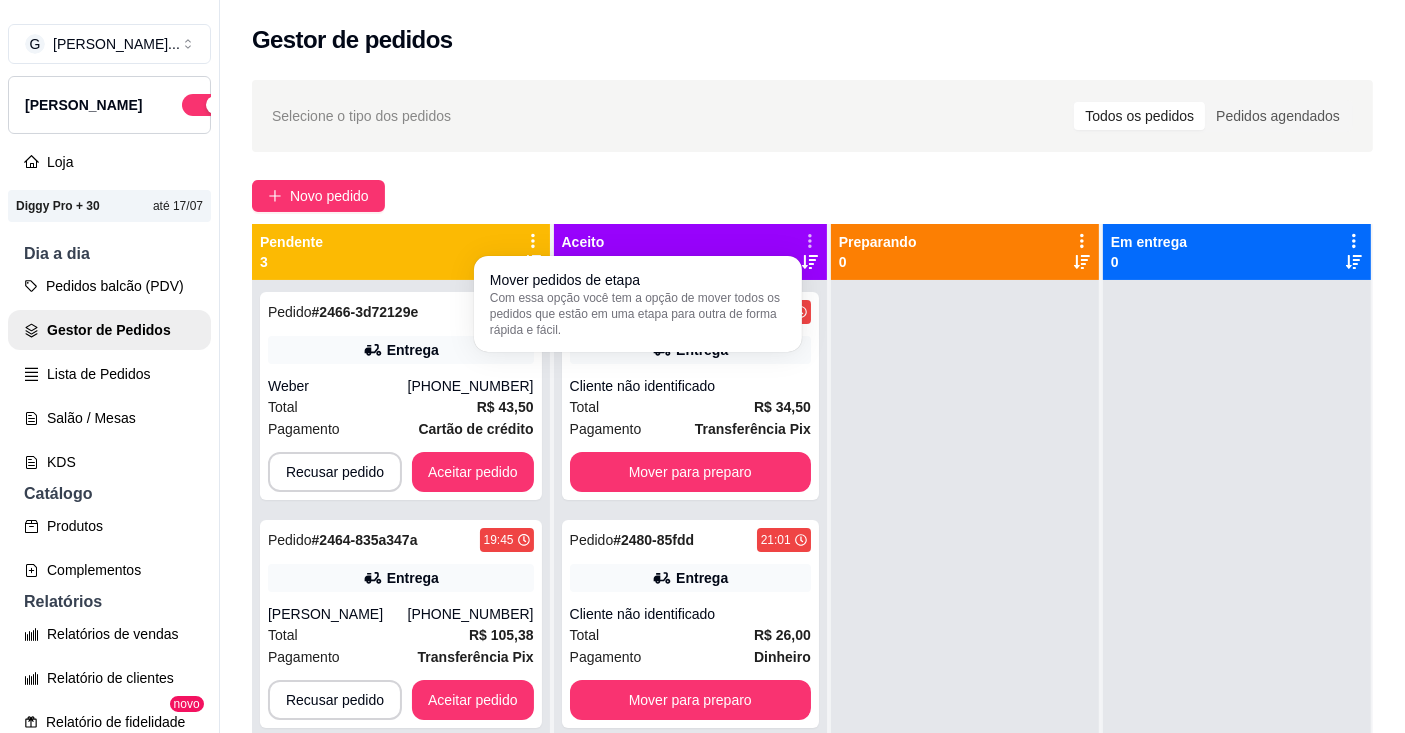 click on "Com essa opção você tem a opção de mover todos os pedidos que estão em uma etapa para outra de forma rápida e fácil." at bounding box center [638, 314] 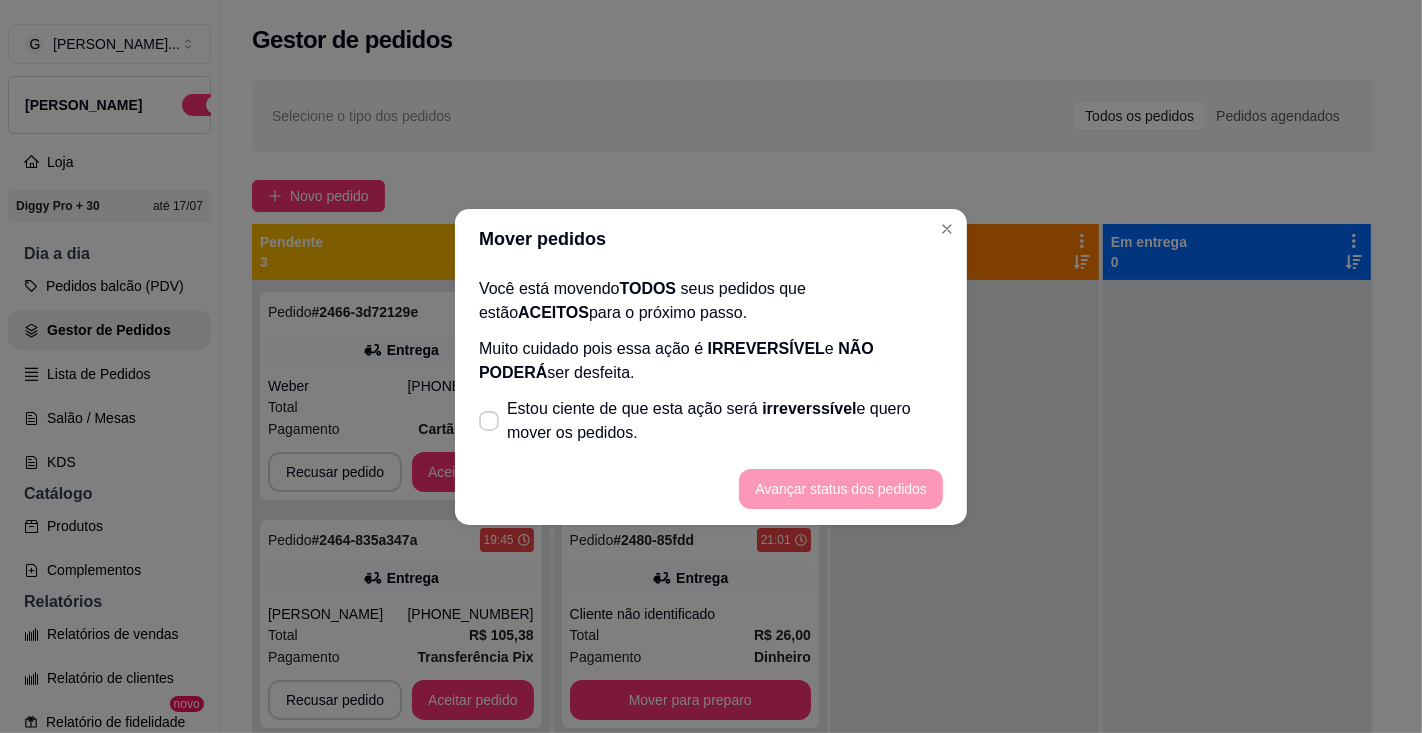 click on "Estou ciente de que esta ação será   irreverssível  e quero mover os pedidos." at bounding box center [725, 421] 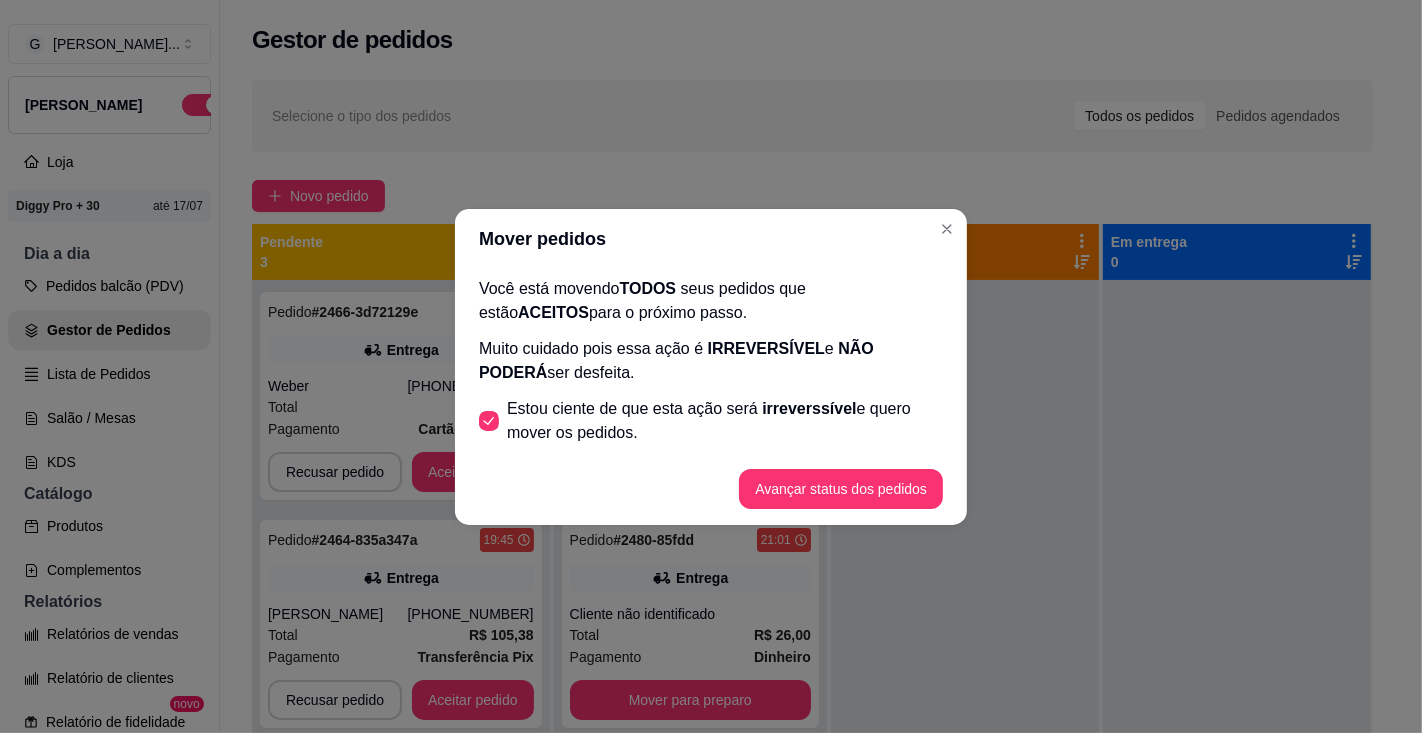 click on "Avançar status dos pedidos" at bounding box center (841, 489) 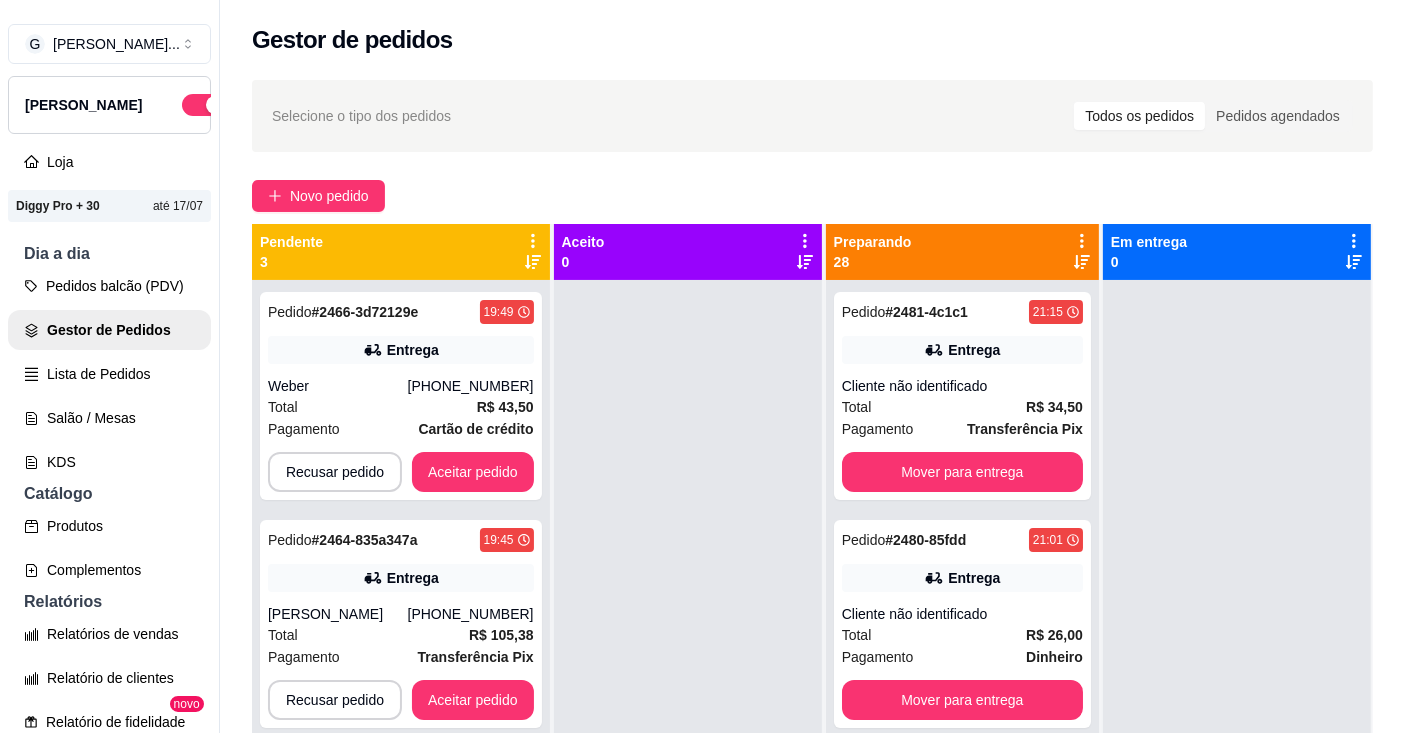 click 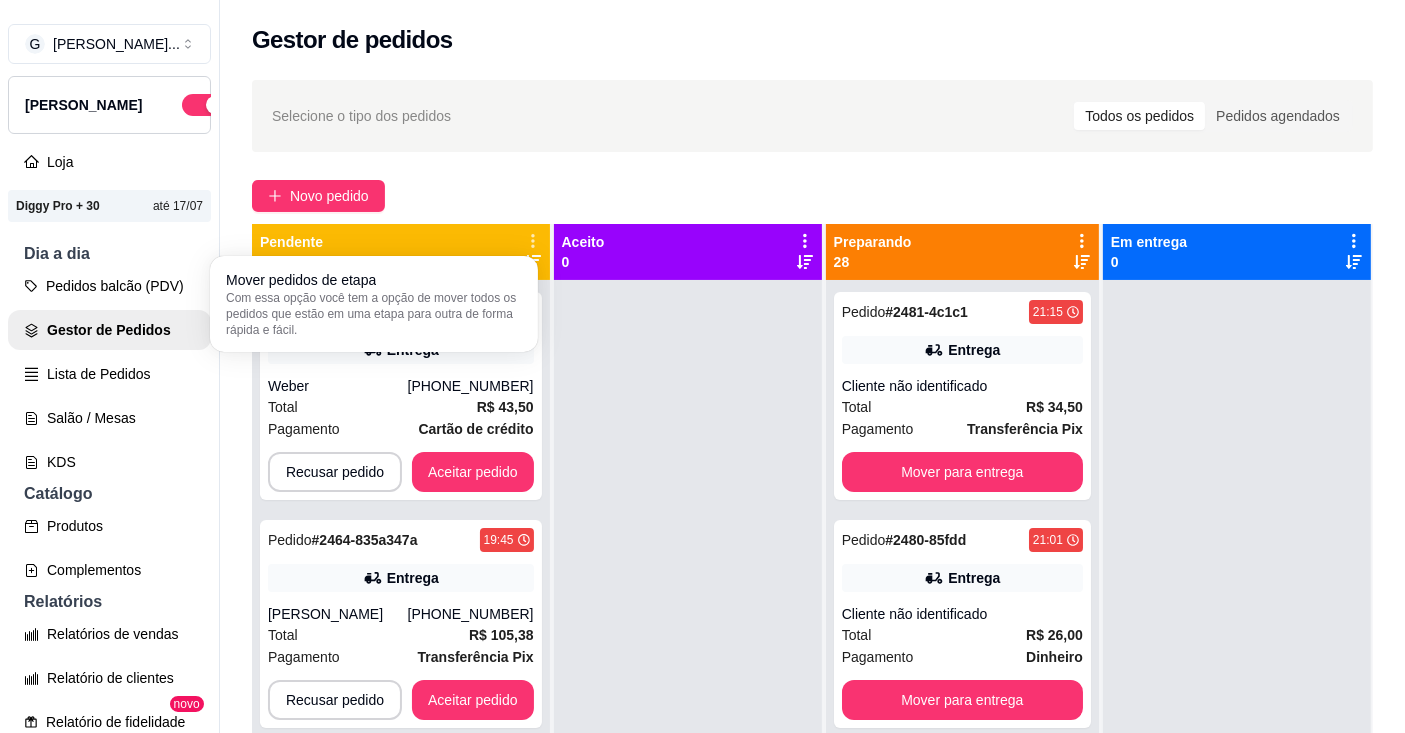 click on "Com essa opção você tem a opção de mover todos os pedidos que estão em uma etapa para outra de forma rápida e fácil." at bounding box center (374, 314) 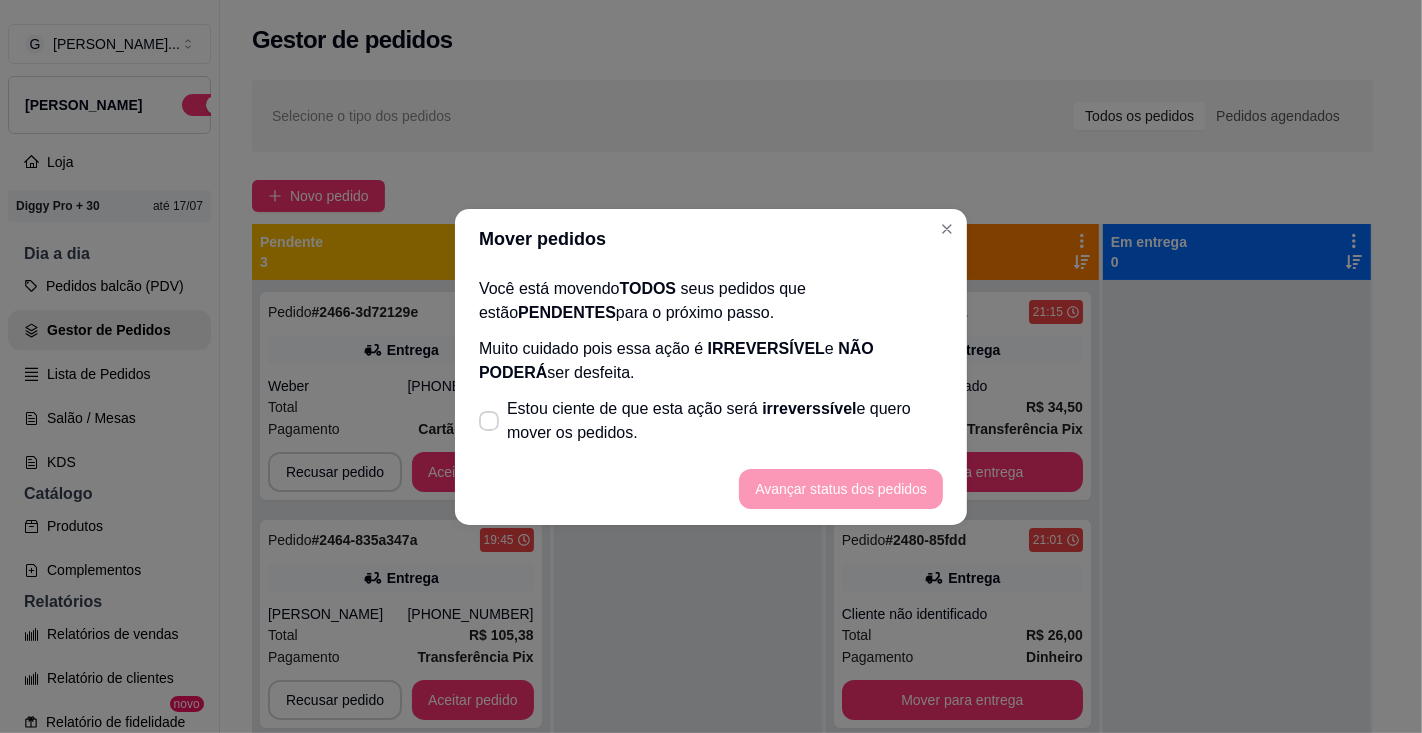 click on "irreverssível" at bounding box center [809, 408] 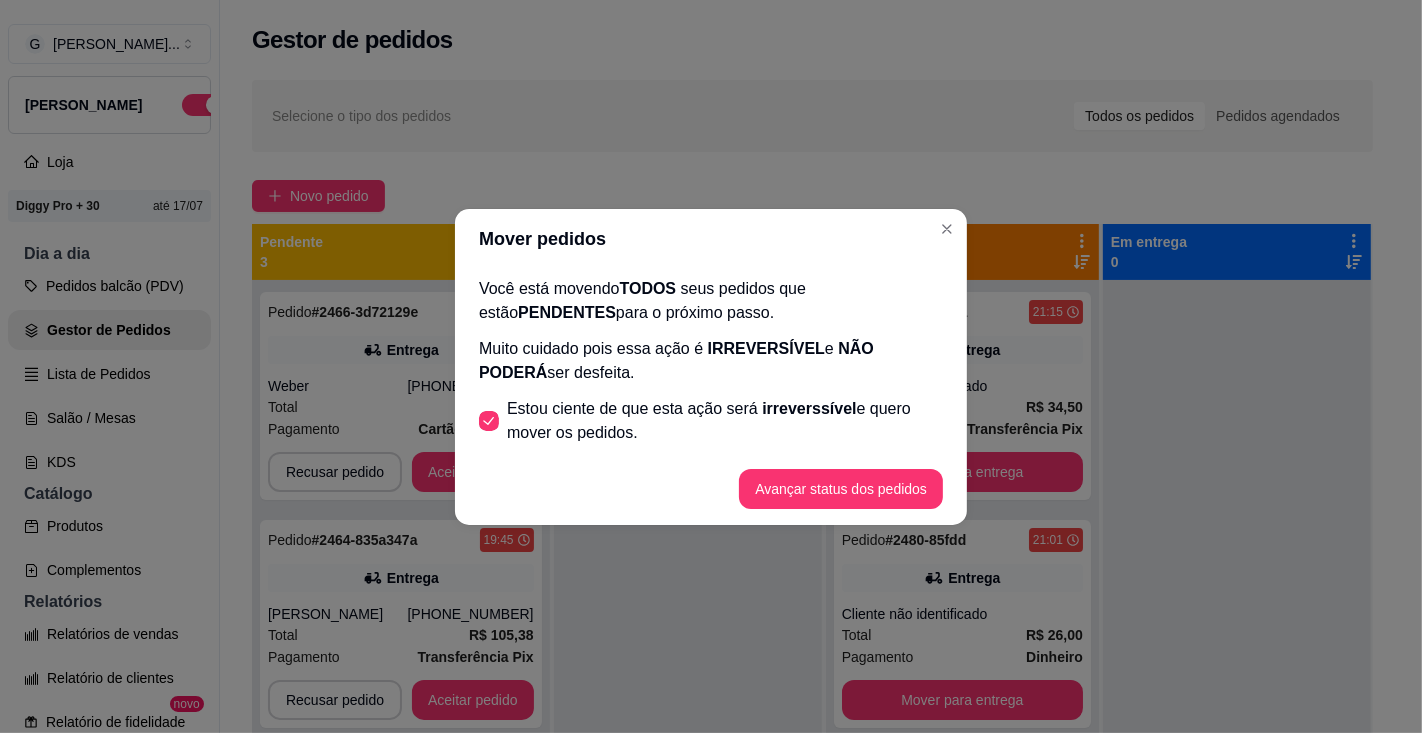 click on "Avançar status dos pedidos" at bounding box center (841, 489) 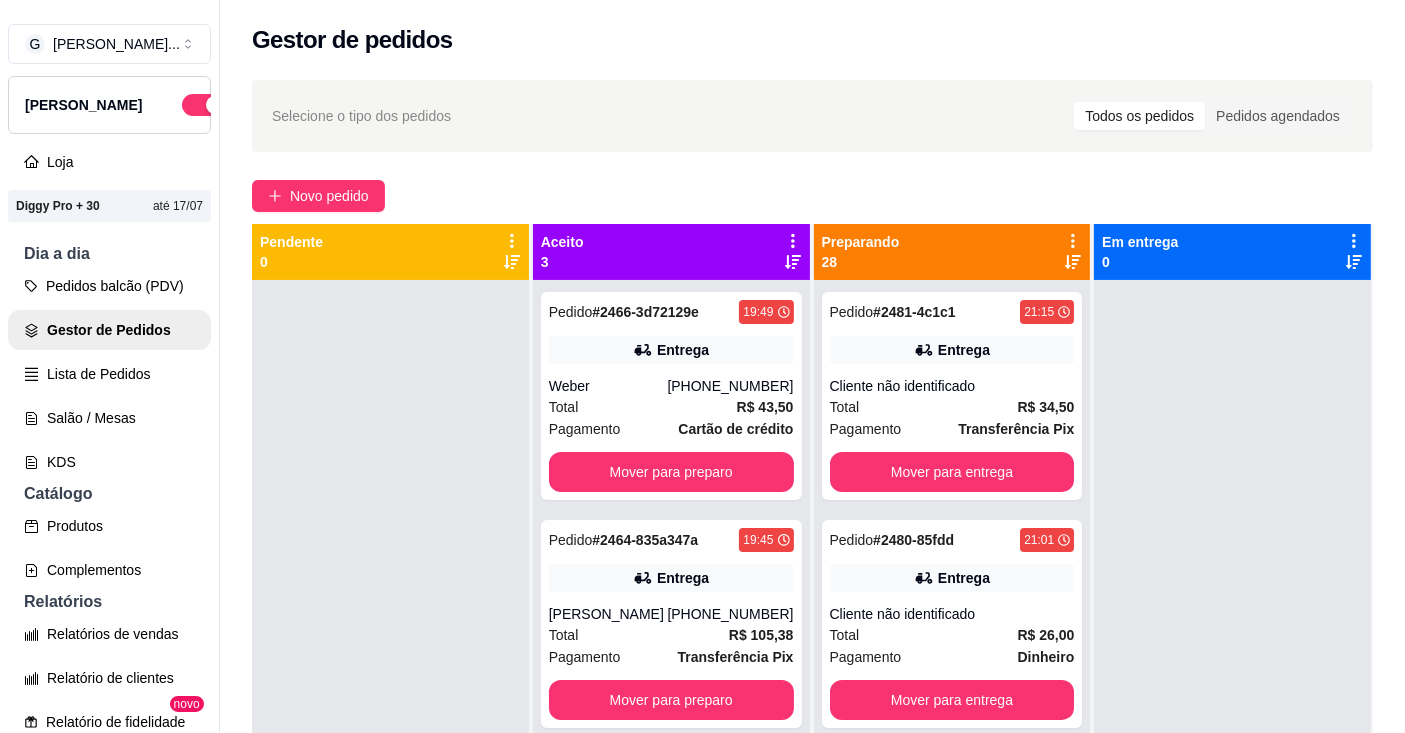 click 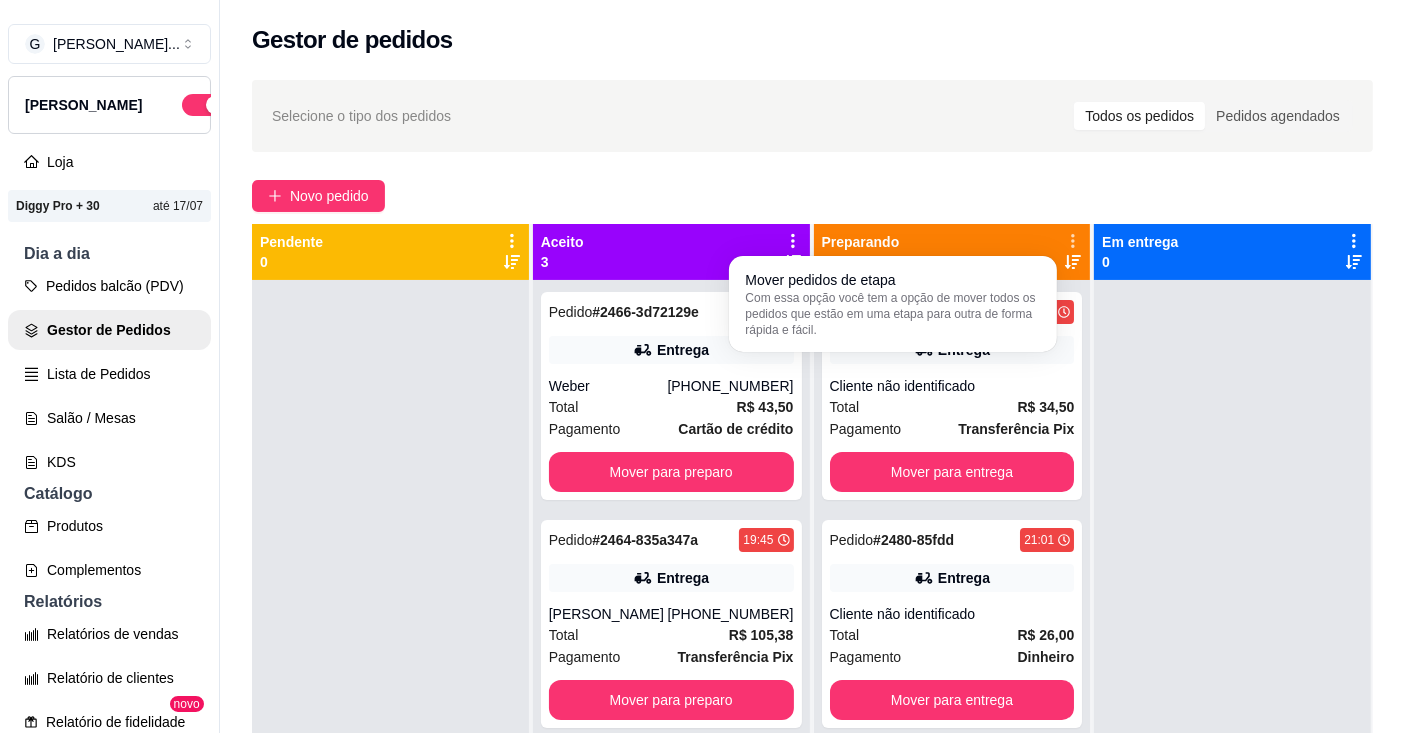 click on "Com essa opção você tem a opção de mover todos os pedidos que estão em uma etapa para outra de forma rápida e fácil." at bounding box center [893, 314] 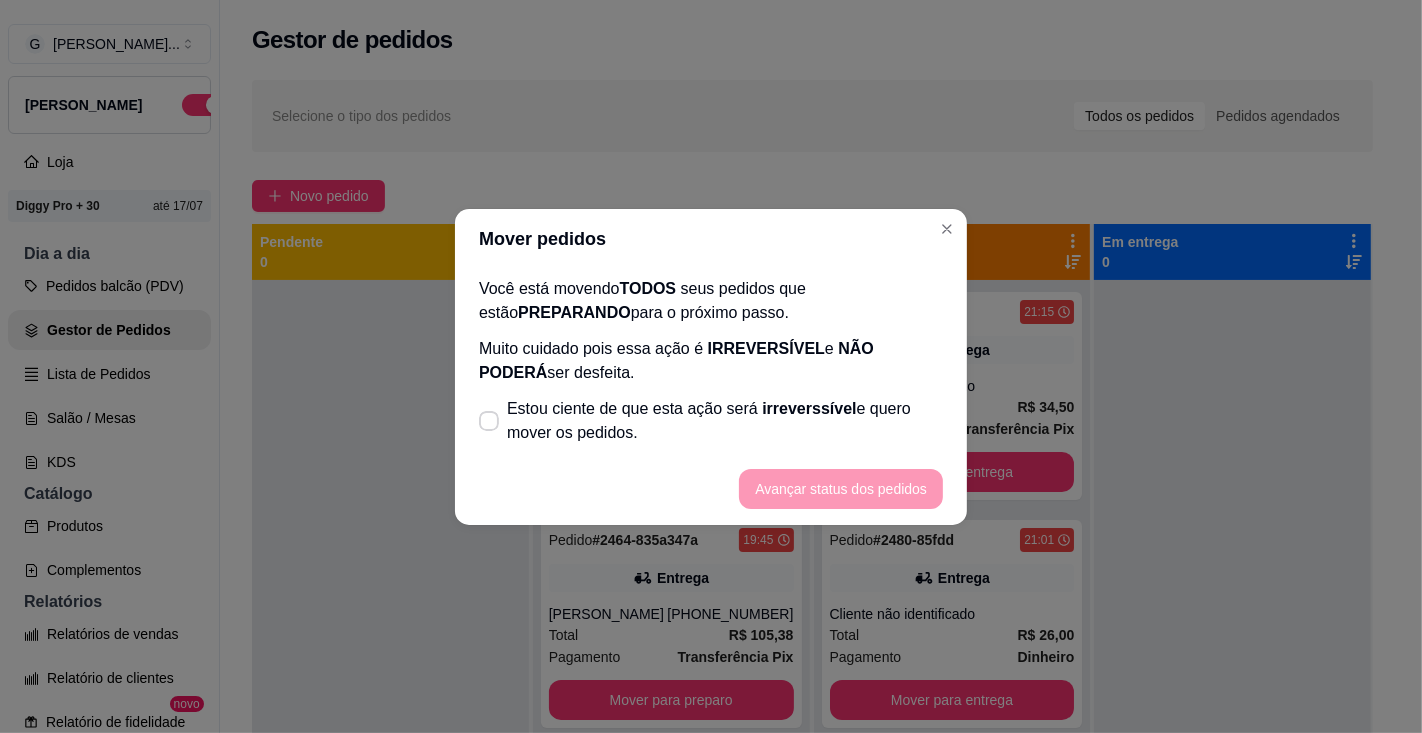 click on "Estou ciente de que esta ação será   irreverssível  e quero mover os pedidos." at bounding box center (725, 421) 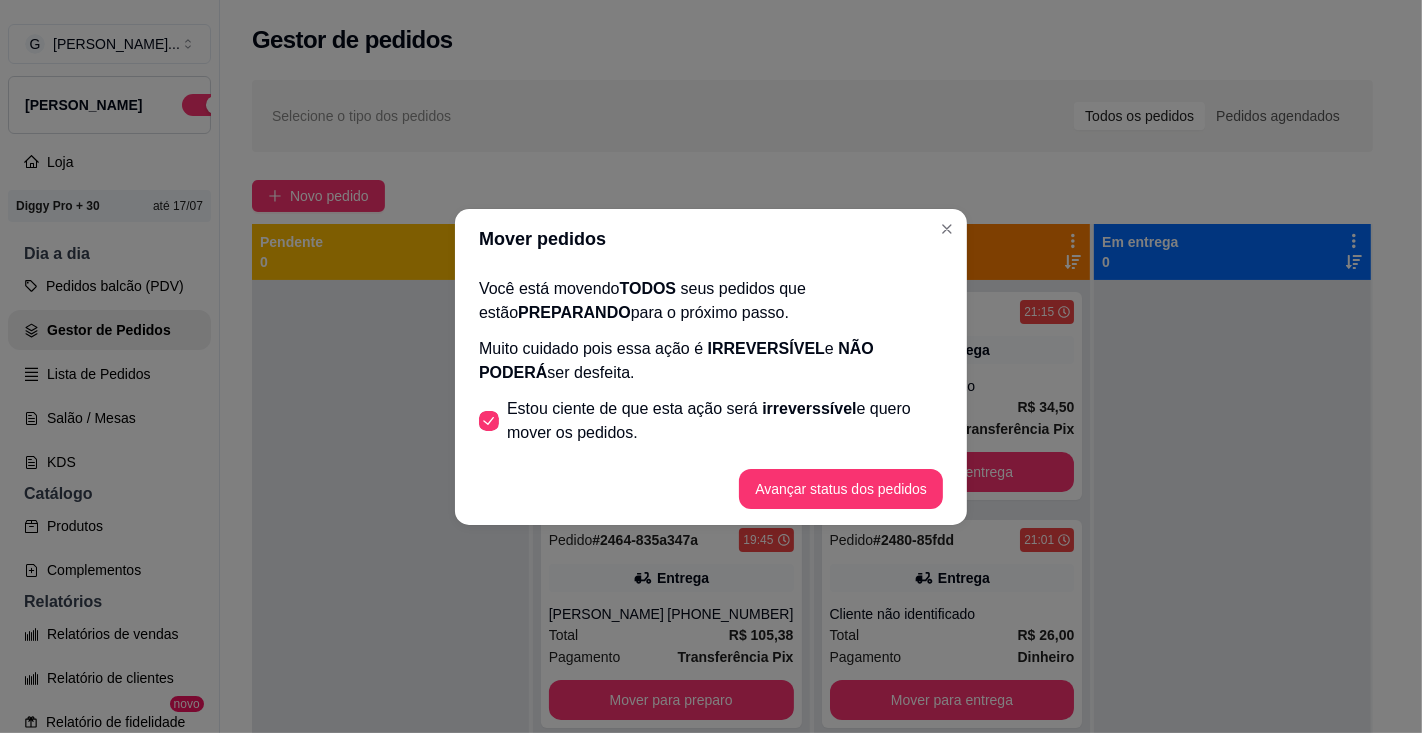 click on "Avançar status dos pedidos" at bounding box center [841, 489] 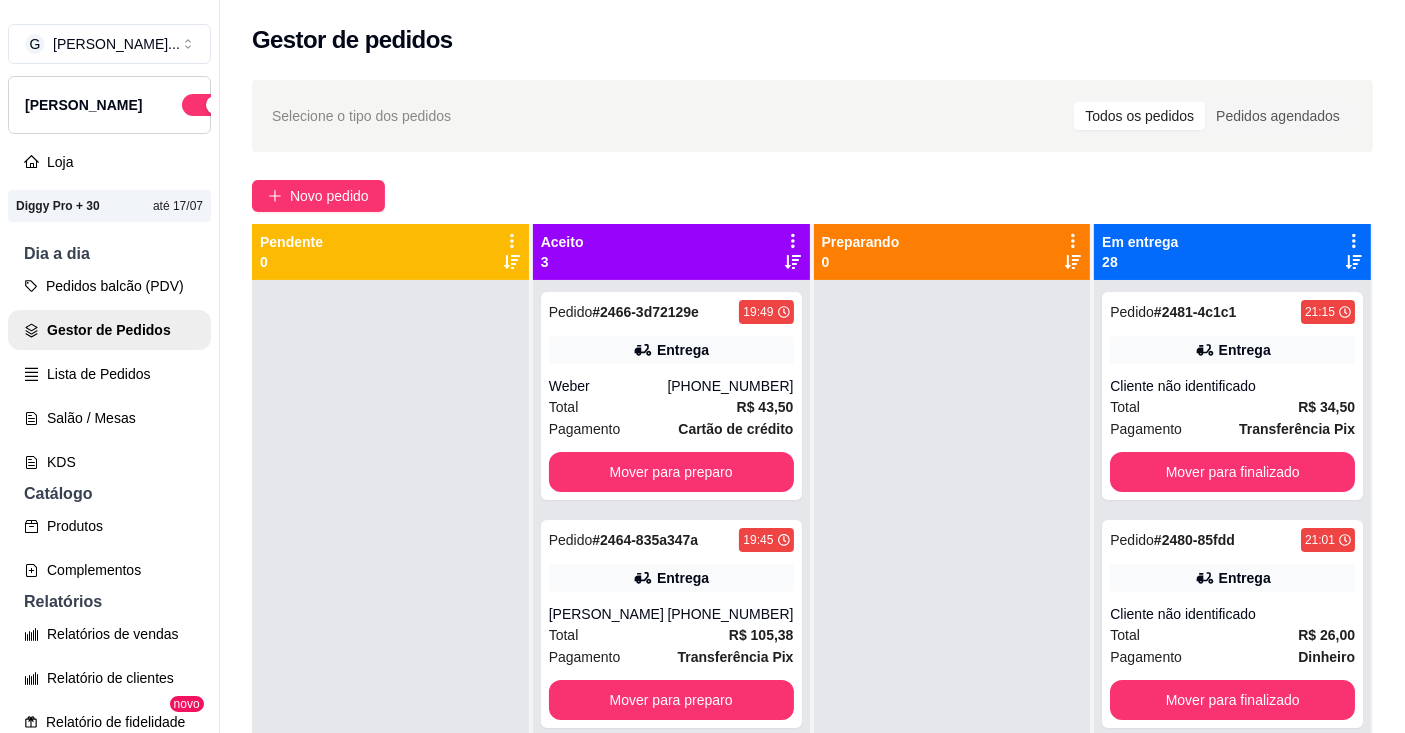 click 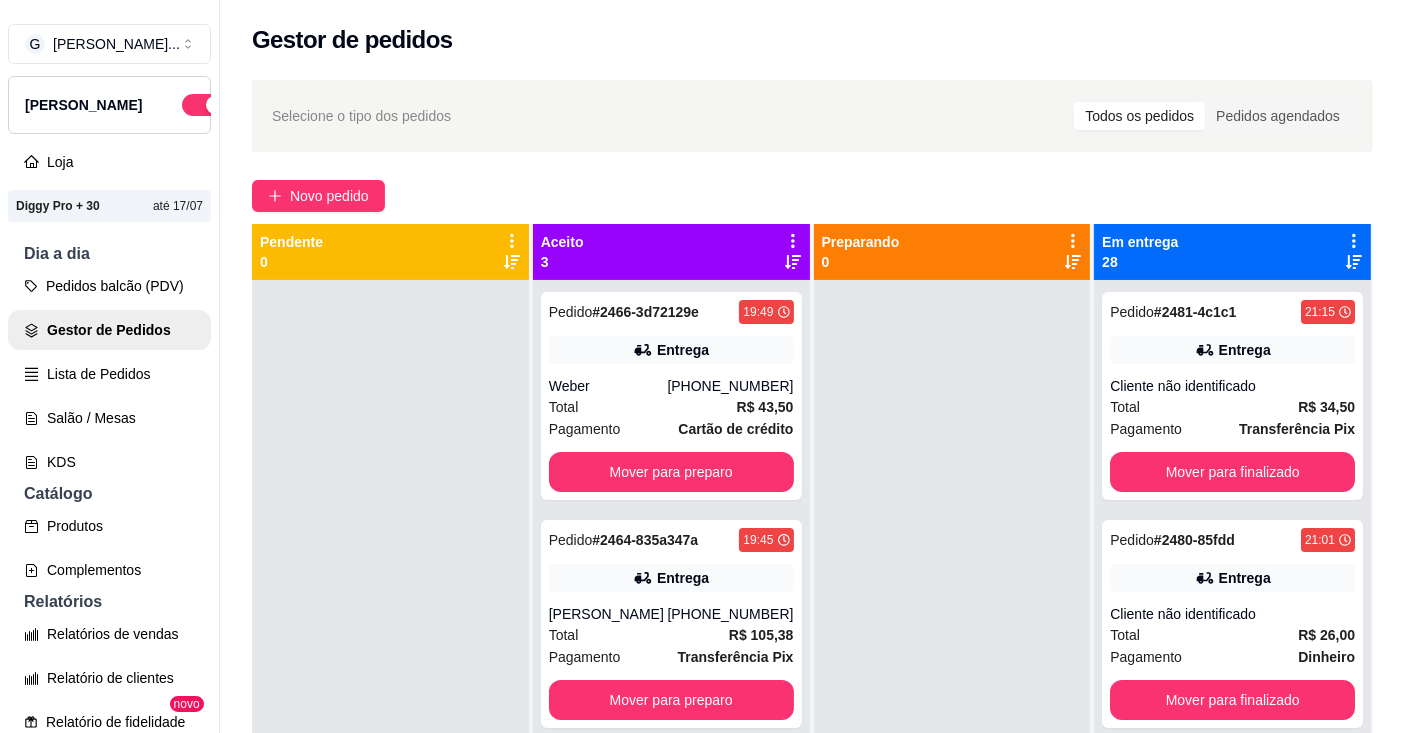 click 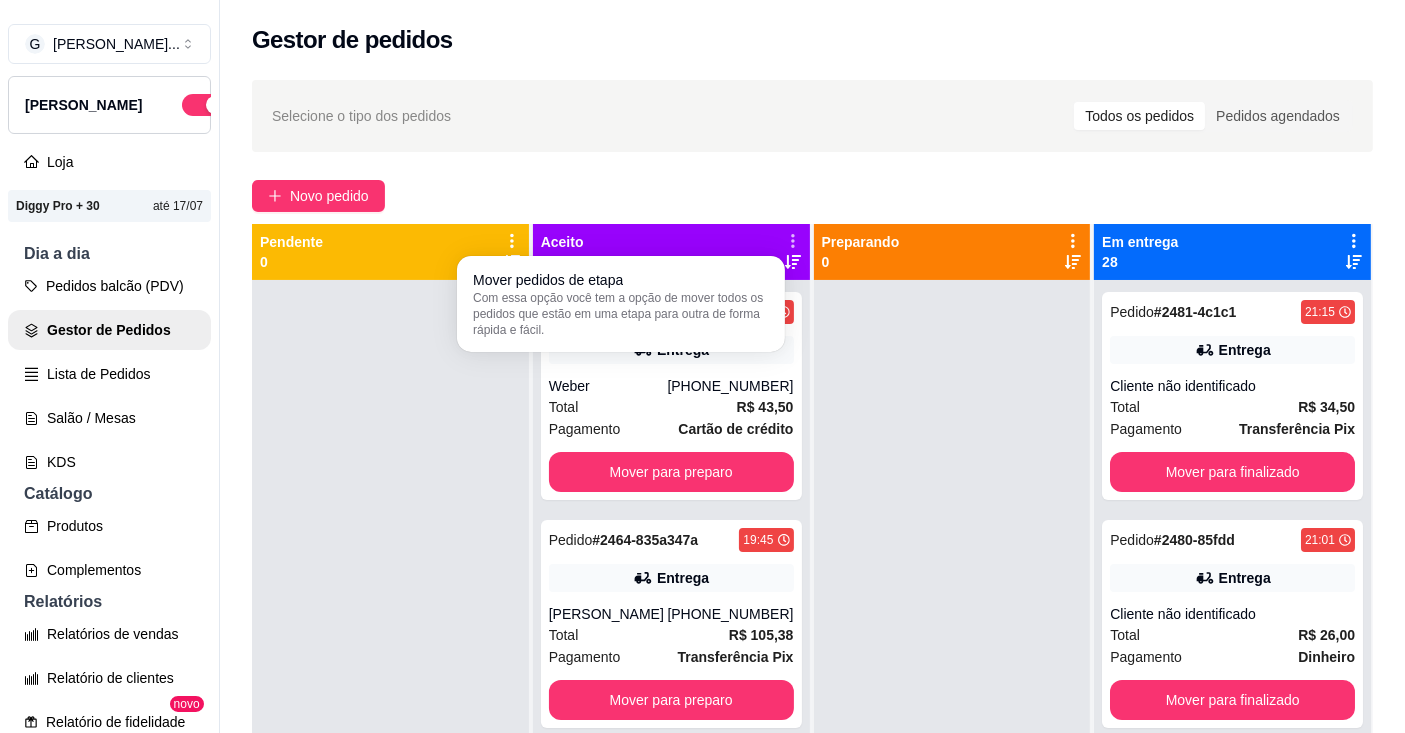 click on "Com essa opção você tem a opção de mover todos os pedidos que estão em uma etapa para outra de forma rápida e fácil." at bounding box center [621, 314] 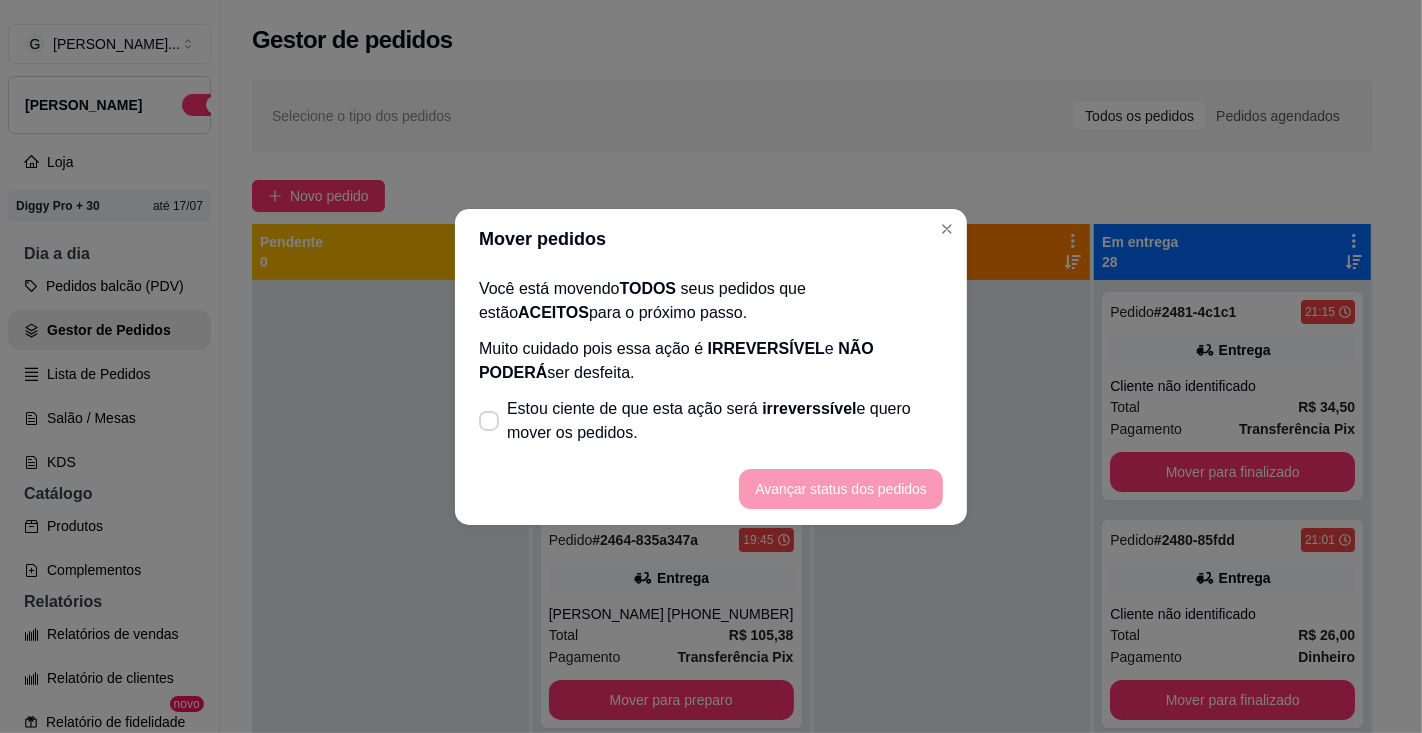click on "irreverssível" at bounding box center (809, 408) 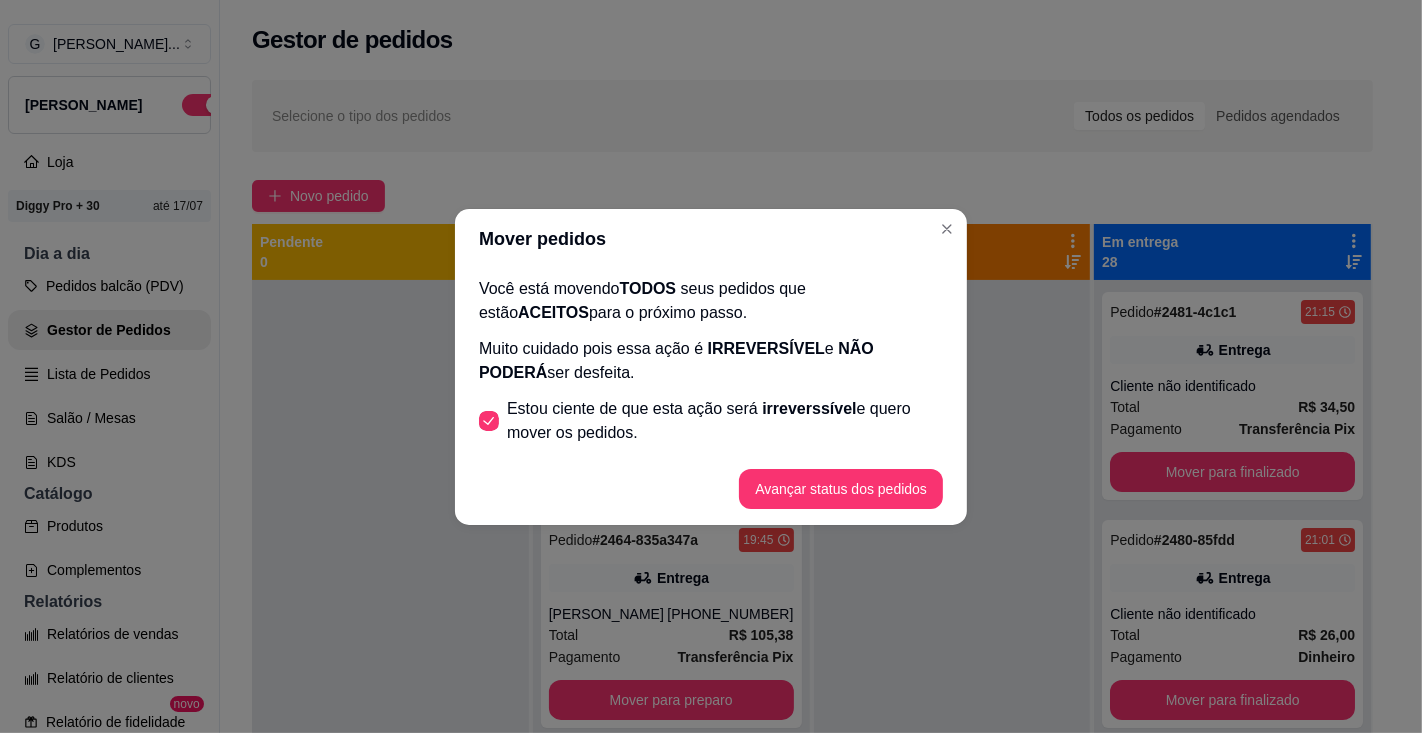 click on "Avançar status dos pedidos" at bounding box center (841, 489) 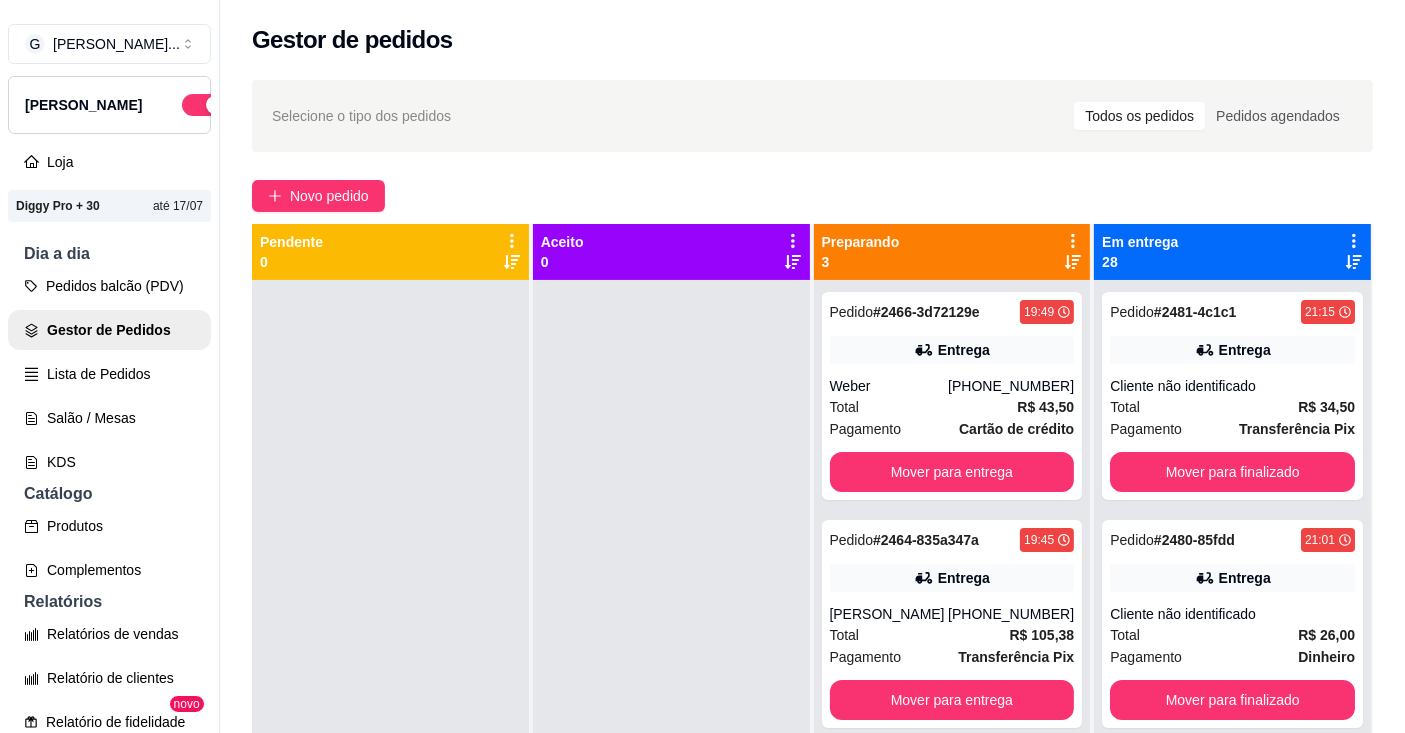 click 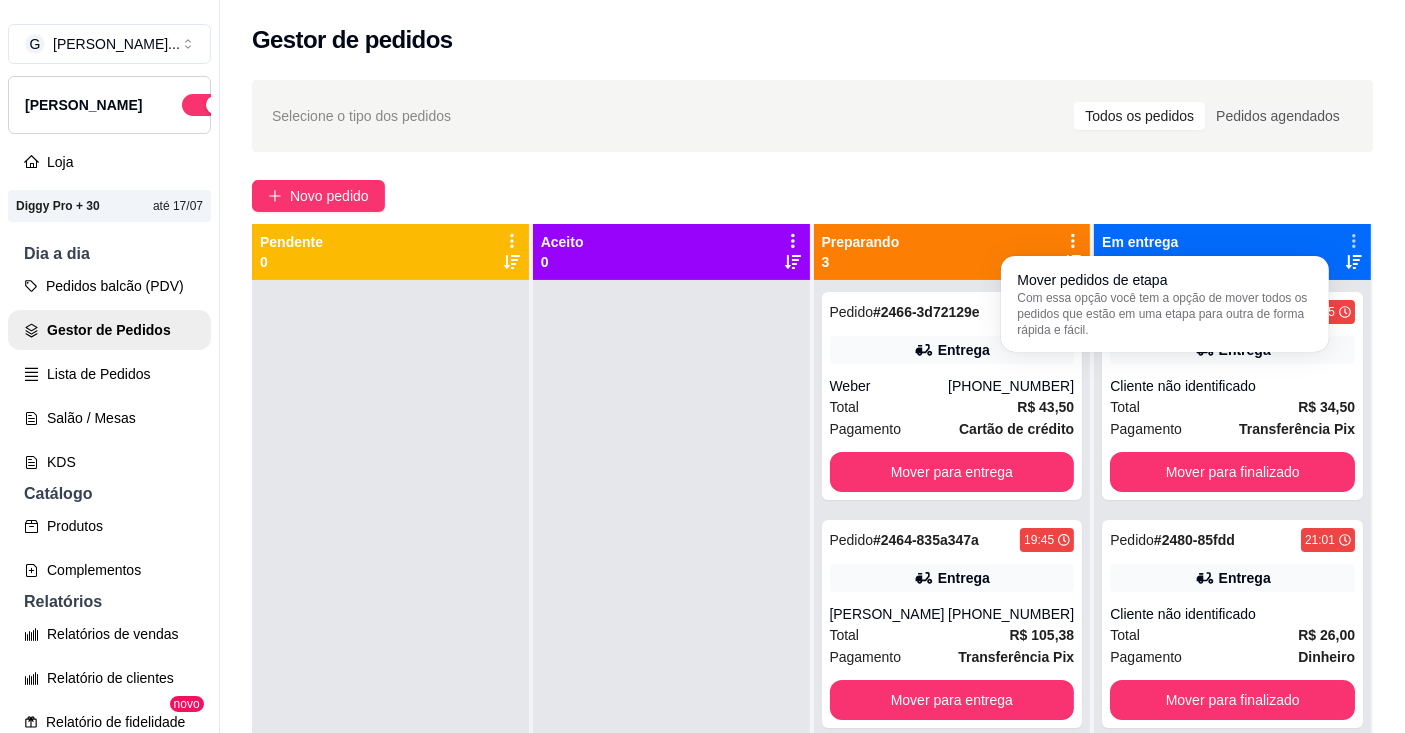 click on "Com essa opção você tem a opção de mover todos os pedidos que estão em uma etapa para outra de forma rápida e fácil." at bounding box center [1165, 314] 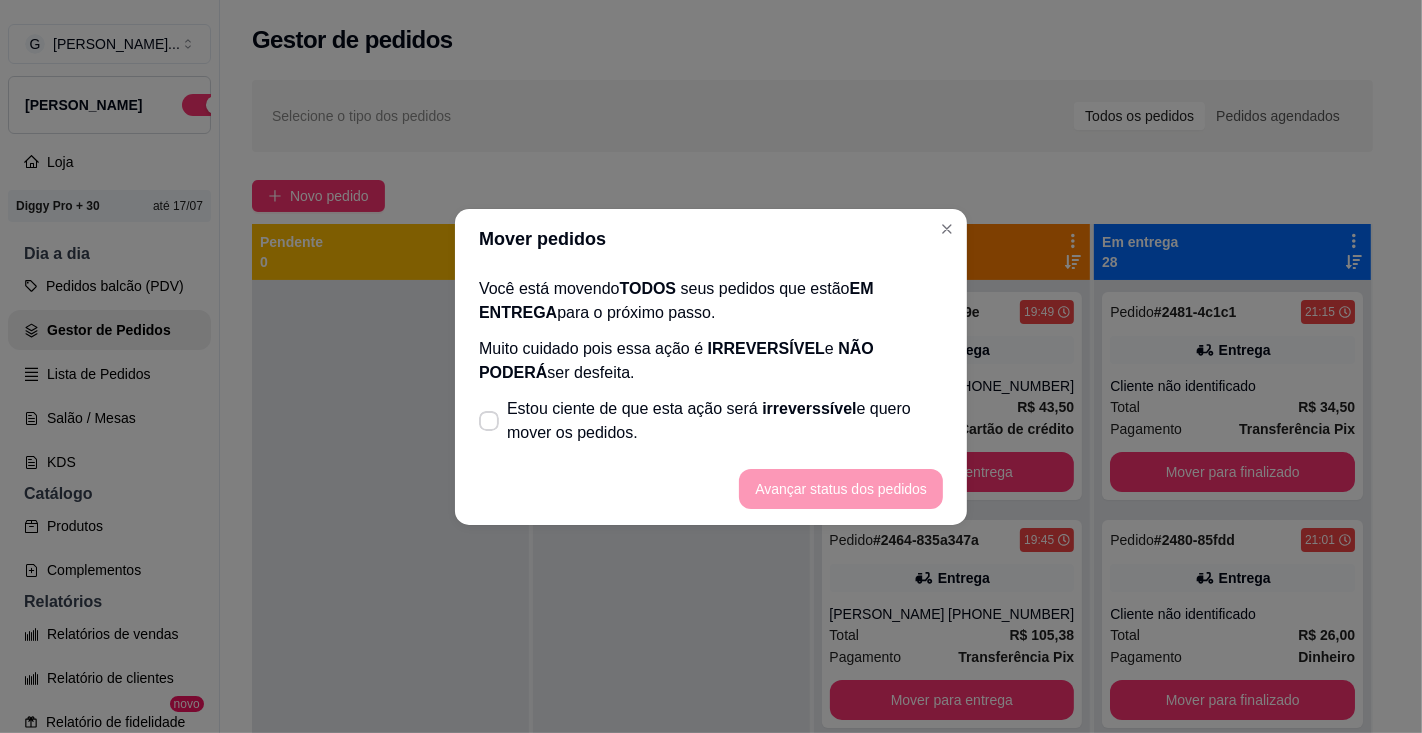 click on "Estou ciente de que esta ação será   irreverssível  e quero mover os pedidos." at bounding box center (725, 421) 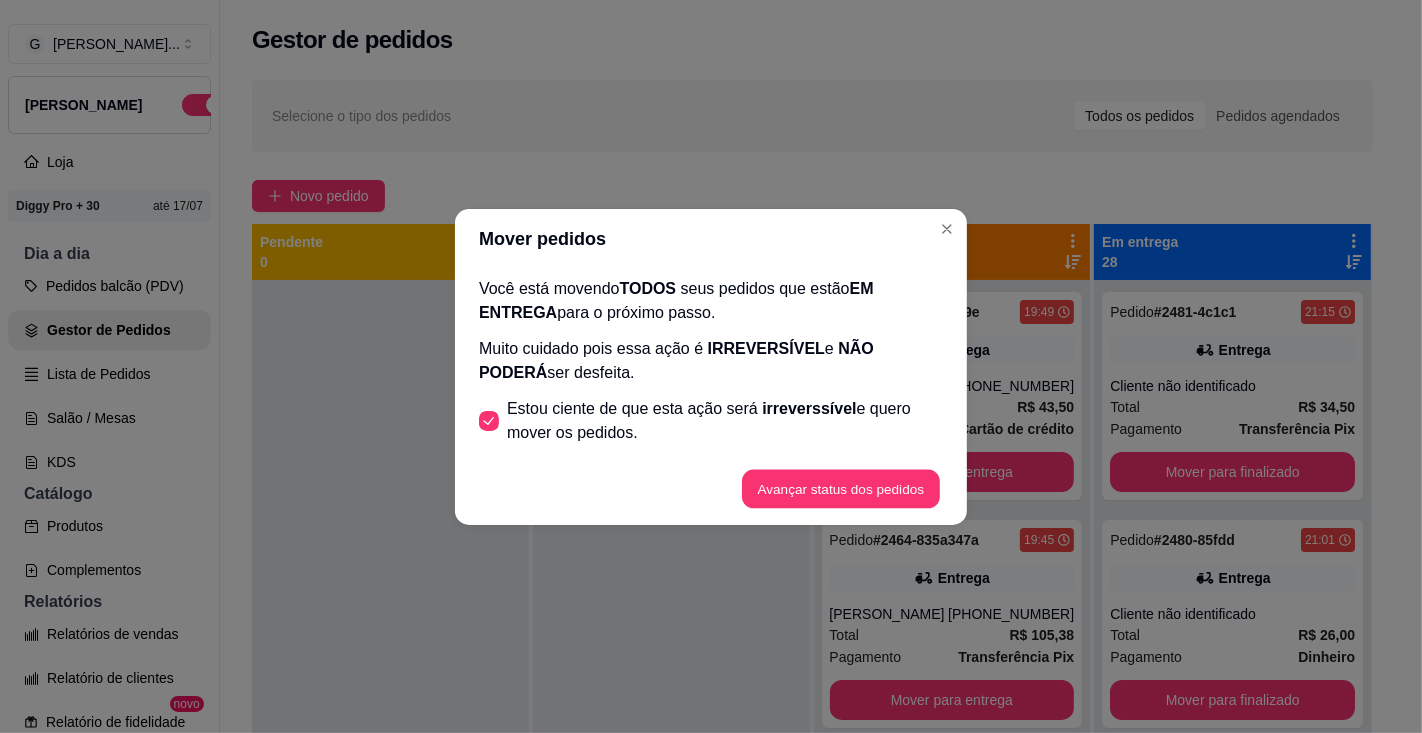 click on "Avançar status dos pedidos" at bounding box center [841, 488] 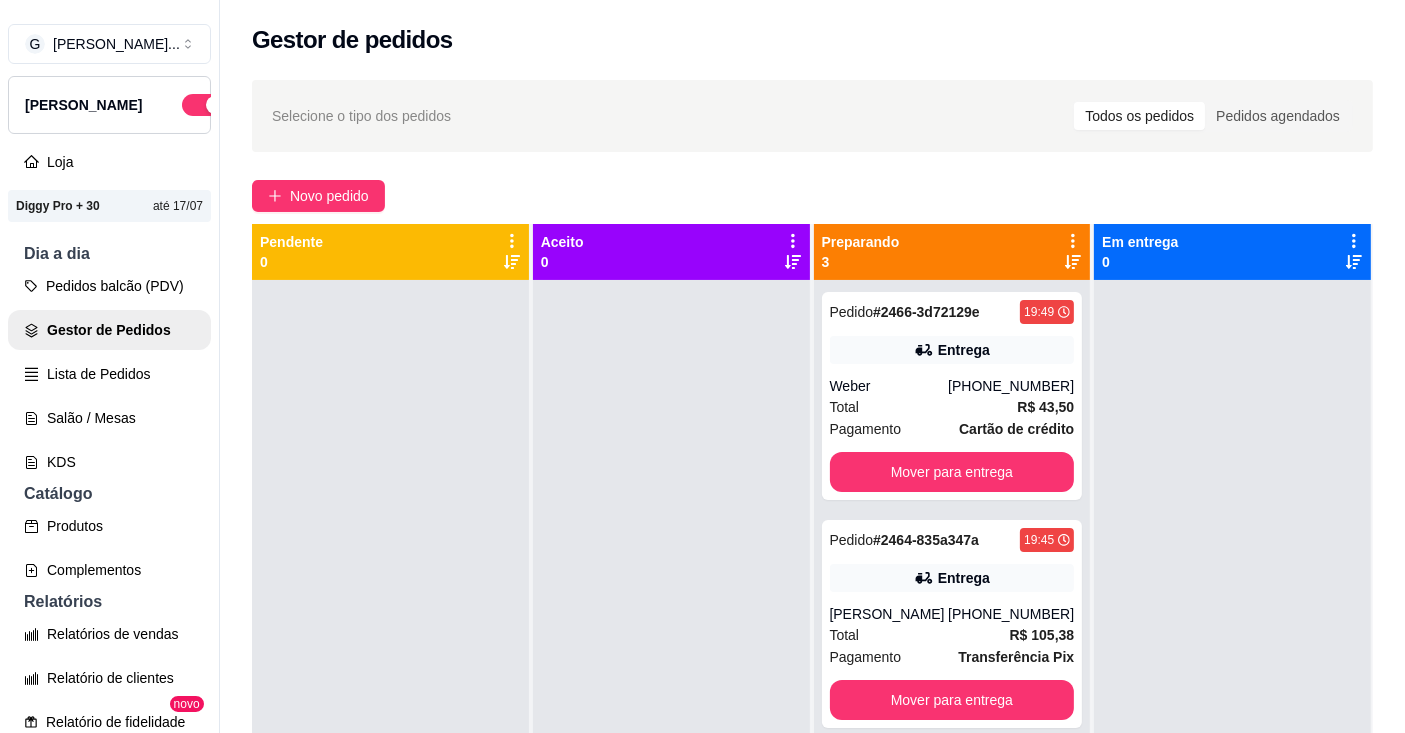 scroll, scrollTop: 56, scrollLeft: 0, axis: vertical 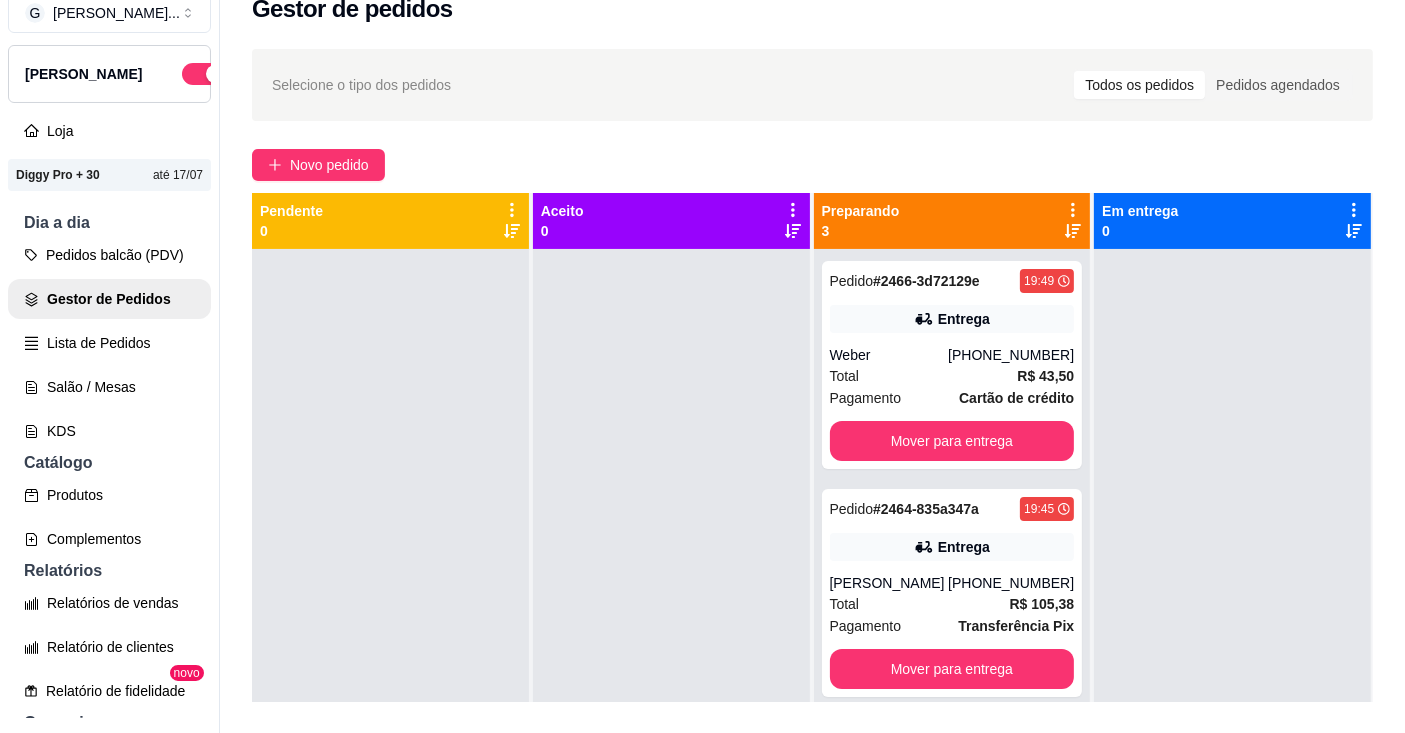 click on "Lista de Pedidos" at bounding box center [109, 343] 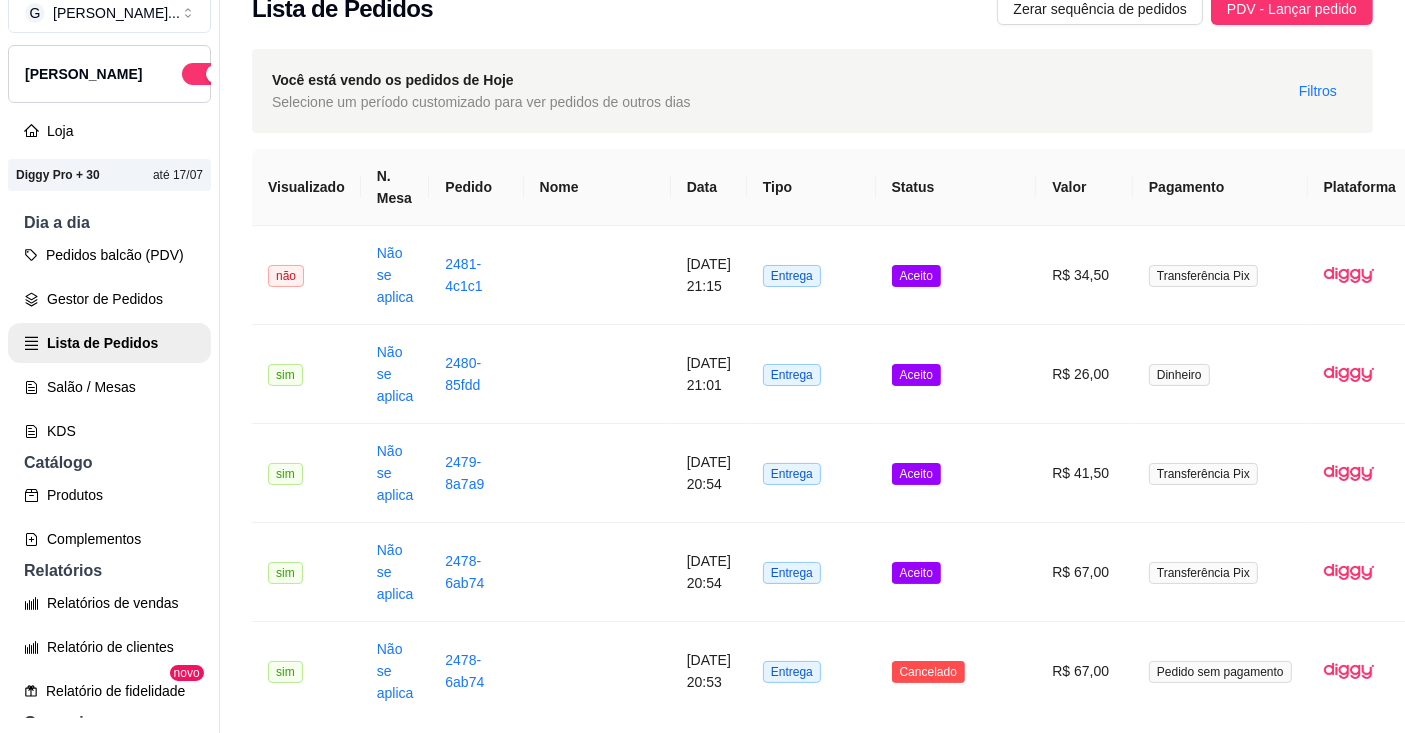 scroll, scrollTop: 0, scrollLeft: 0, axis: both 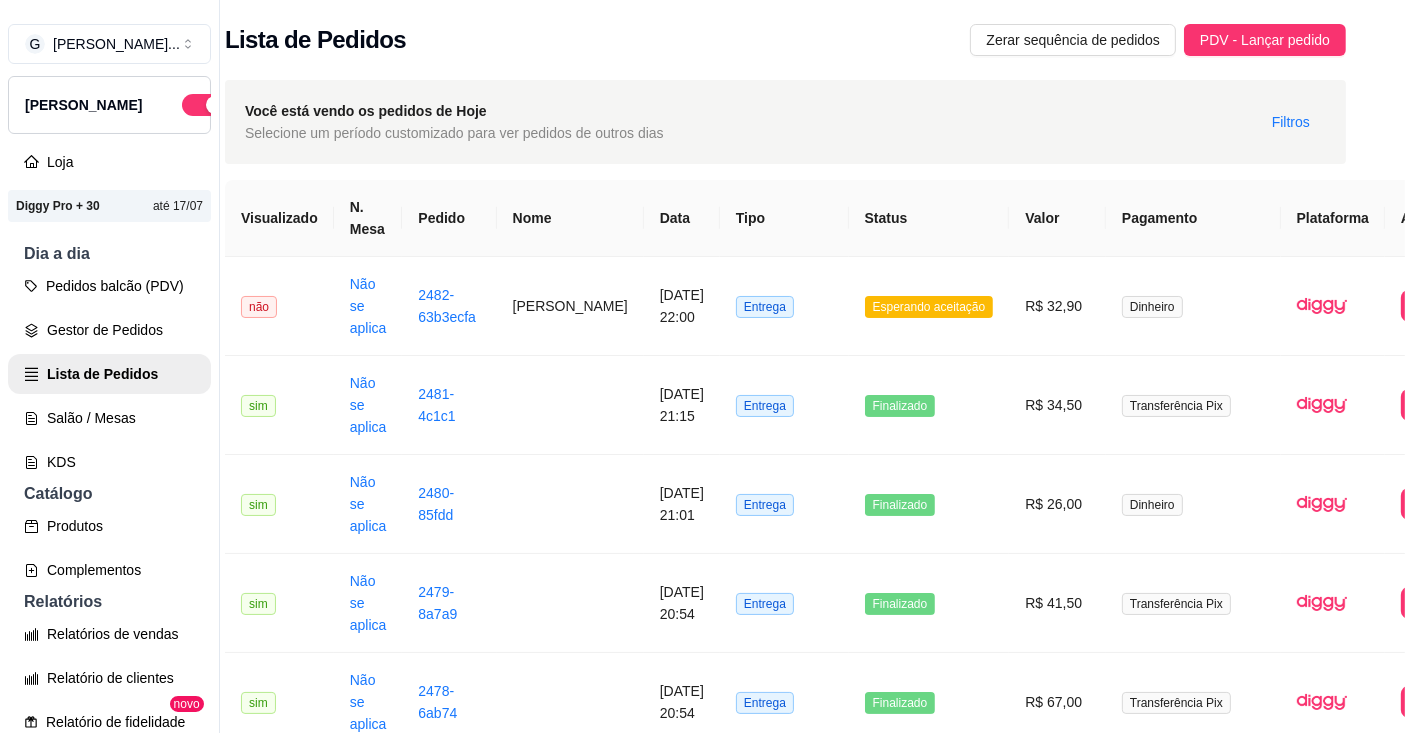 click on "Imprimir" at bounding box center (1434, 306) 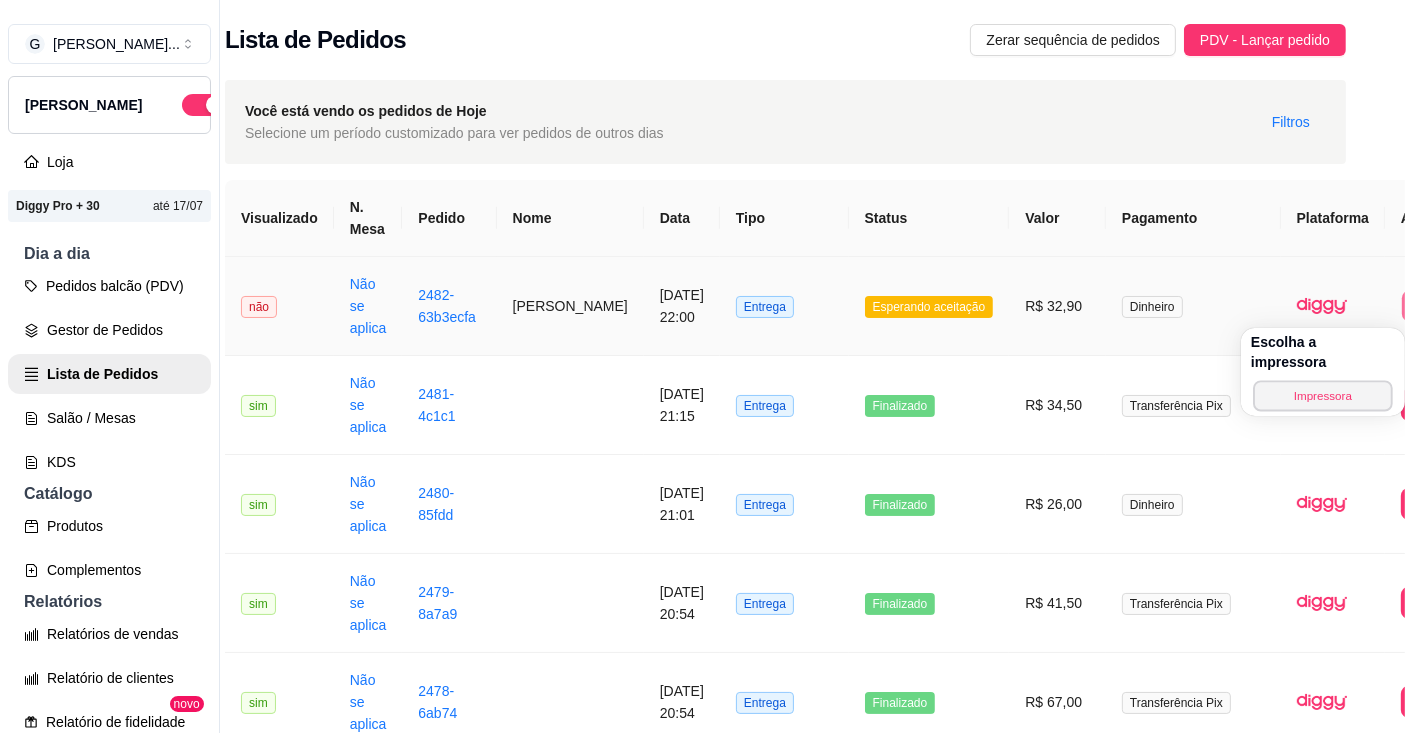 click on "Impressora" at bounding box center (1323, 395) 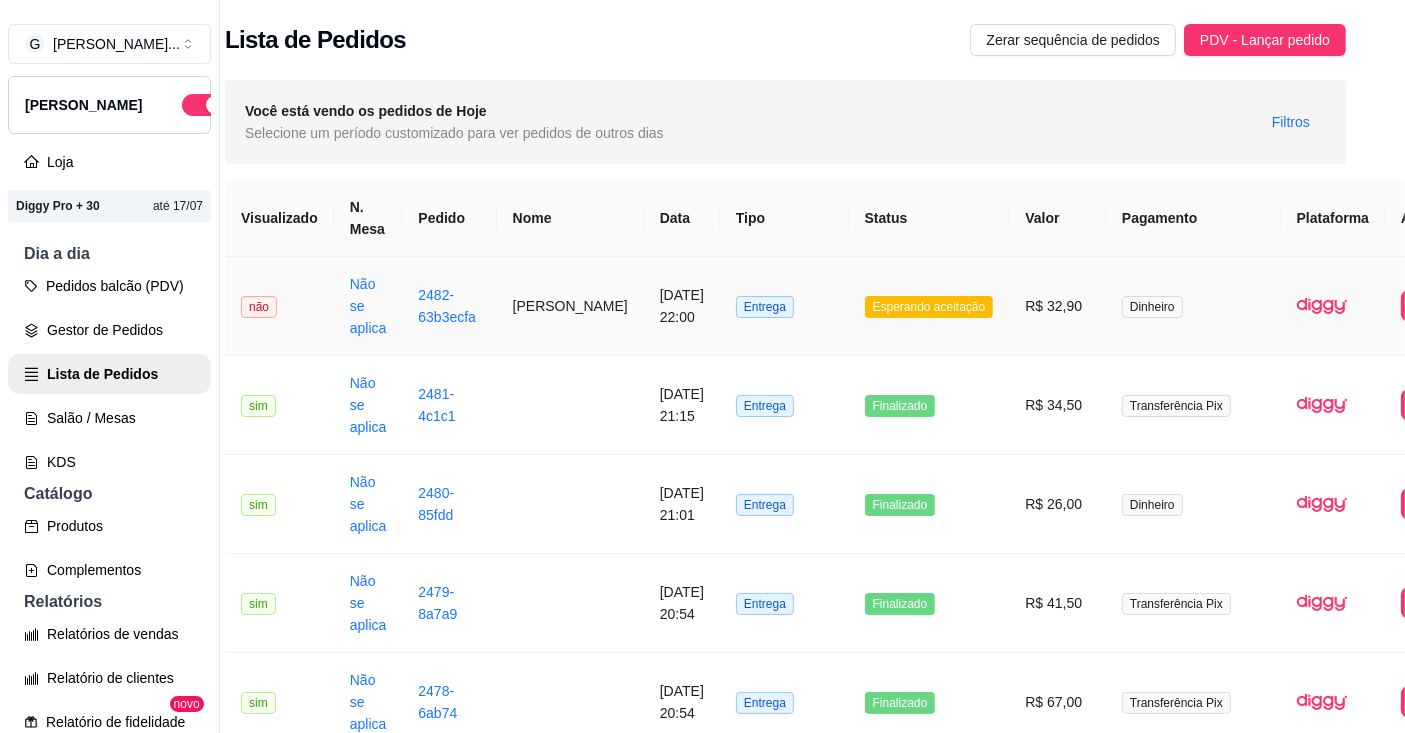 click on "Pedidos balcão (PDV)" at bounding box center [109, 286] 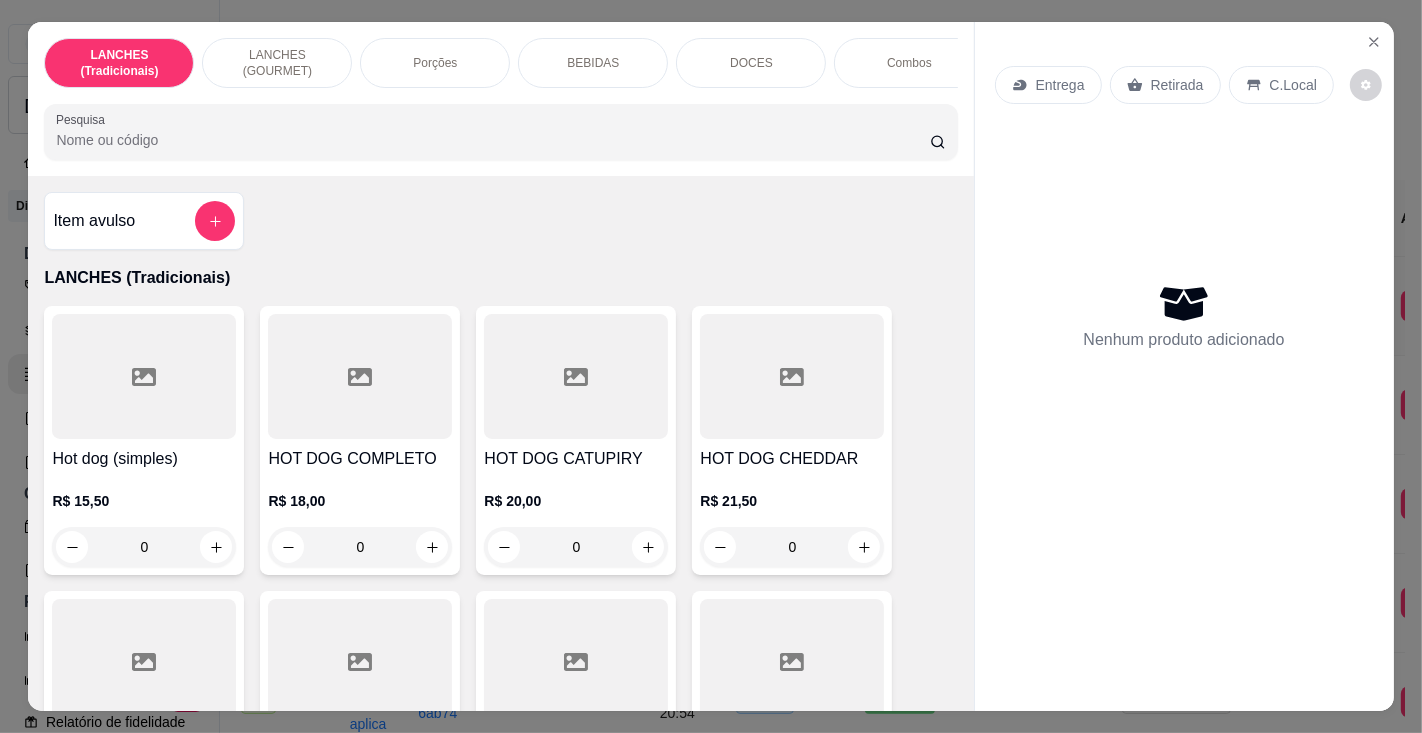 click on "Pesquisa" at bounding box center (492, 140) 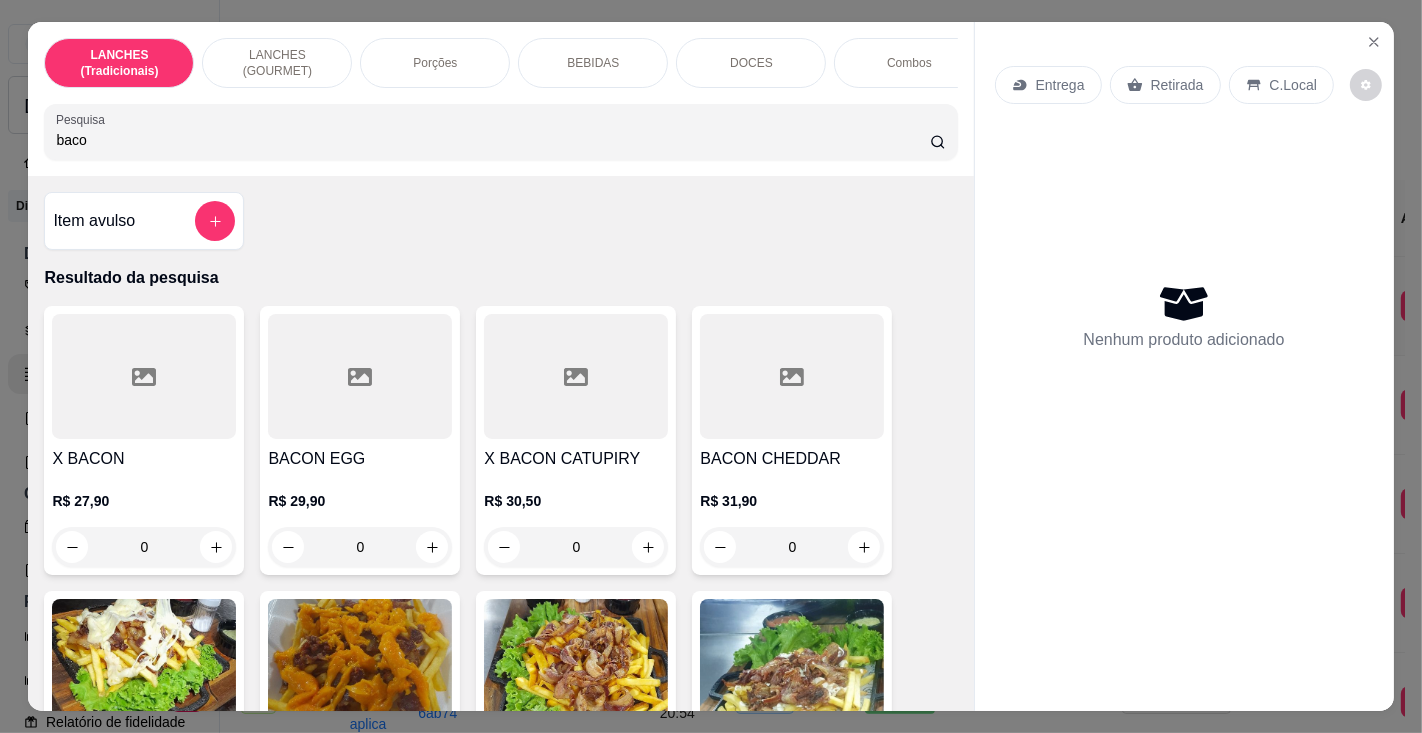 type on "baco" 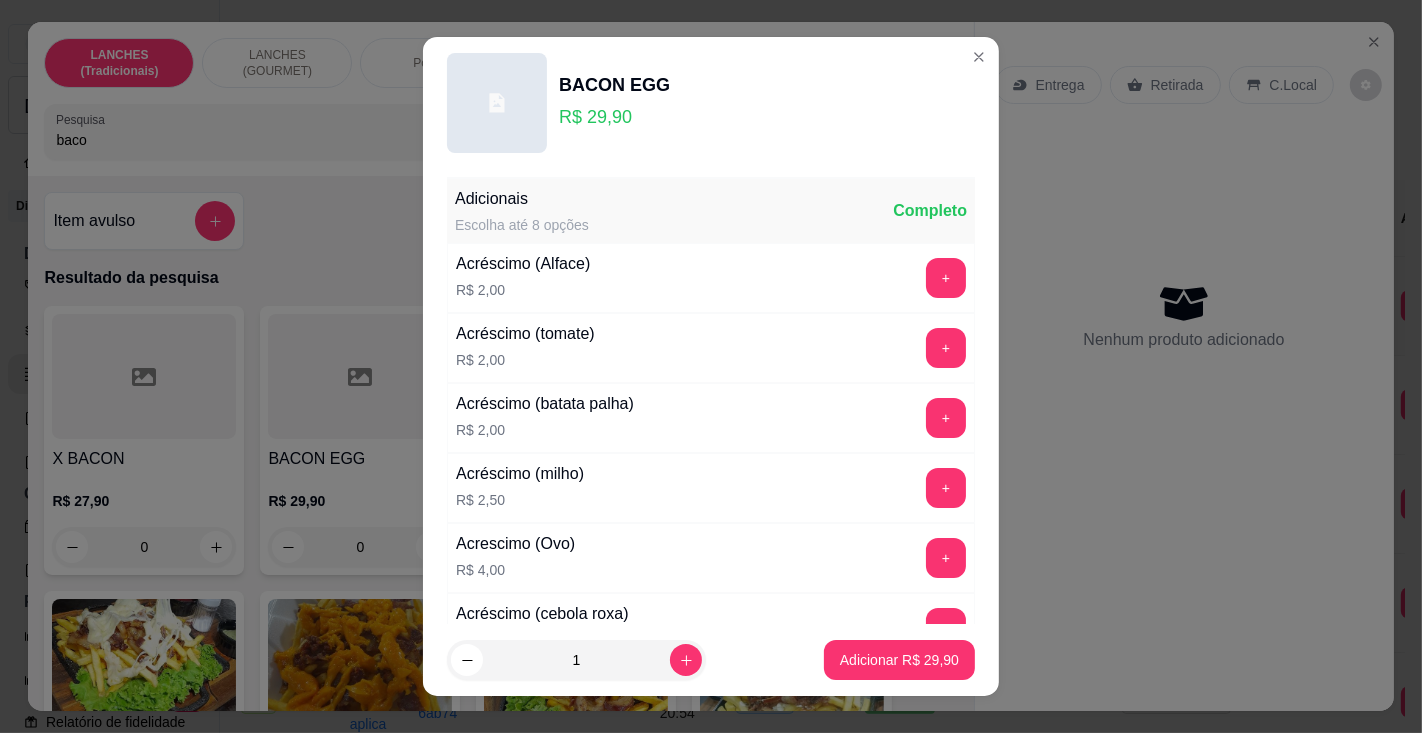 click on "Adicionar   R$ 29,90" at bounding box center (899, 660) 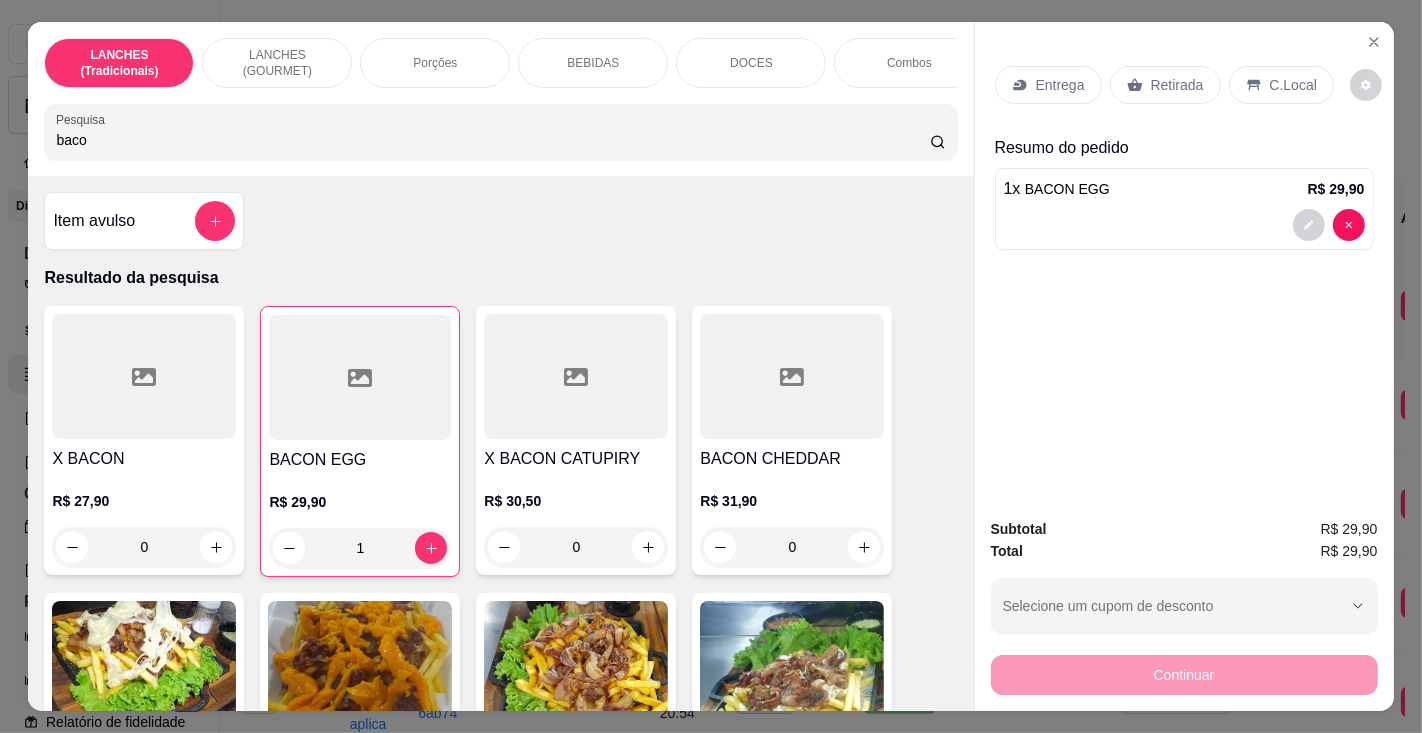 click on "1 x   BACON EGG R$ 29,90" at bounding box center [1184, 209] 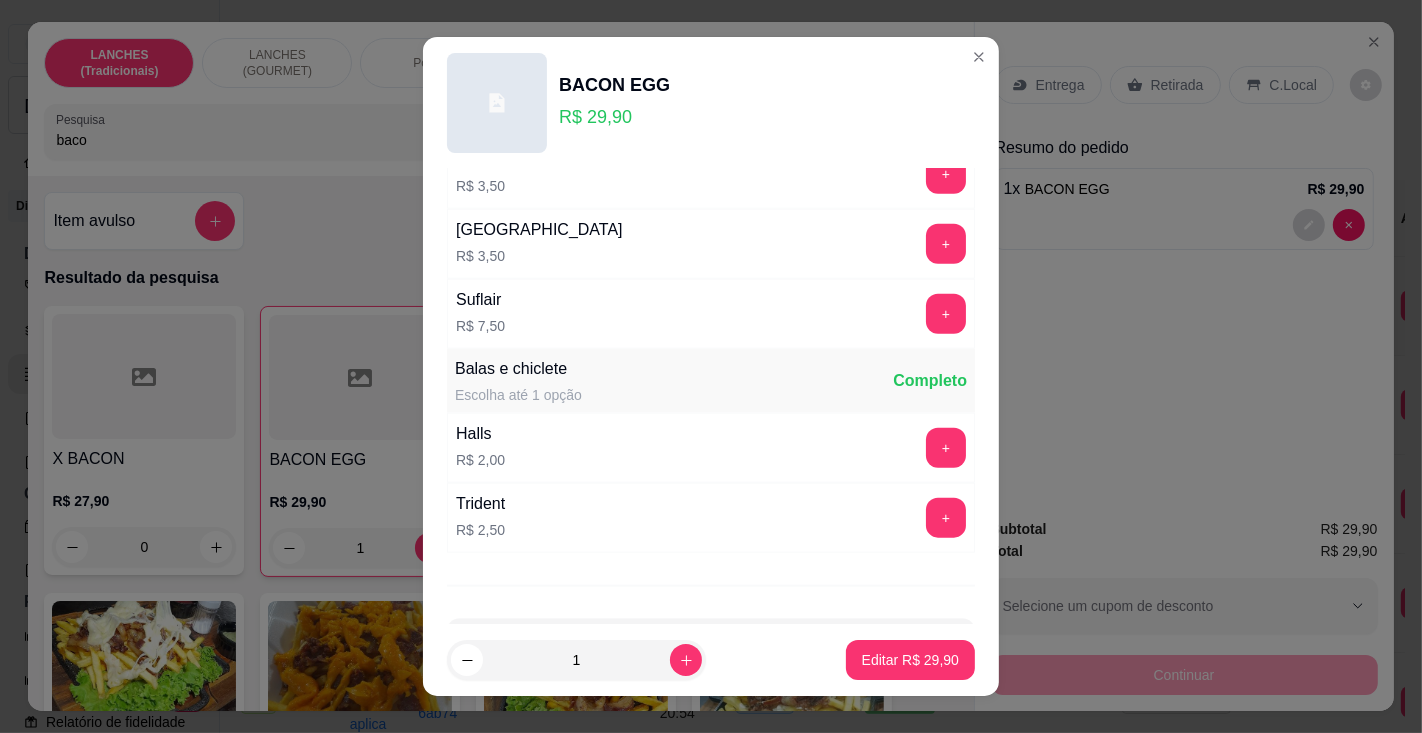 scroll, scrollTop: 2047, scrollLeft: 0, axis: vertical 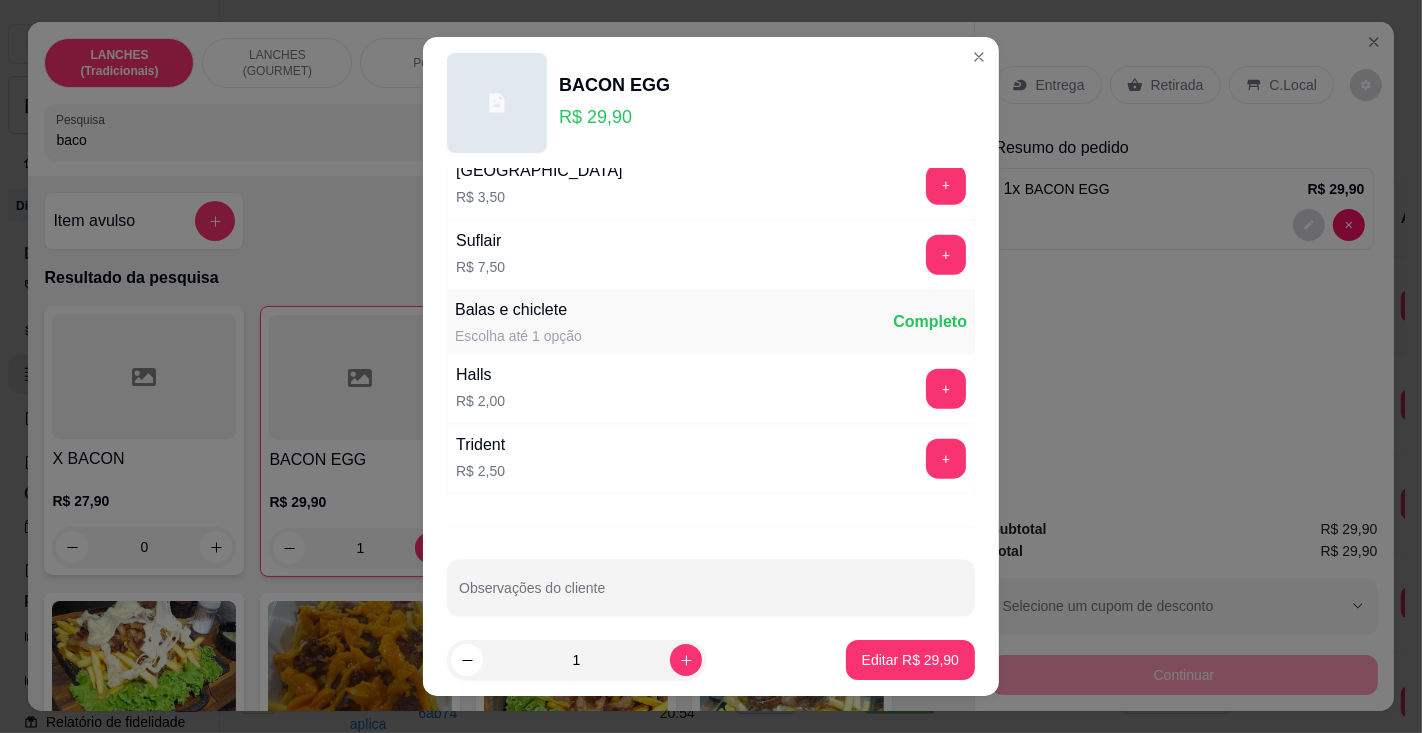 click on "Observações do cliente" at bounding box center [711, 596] 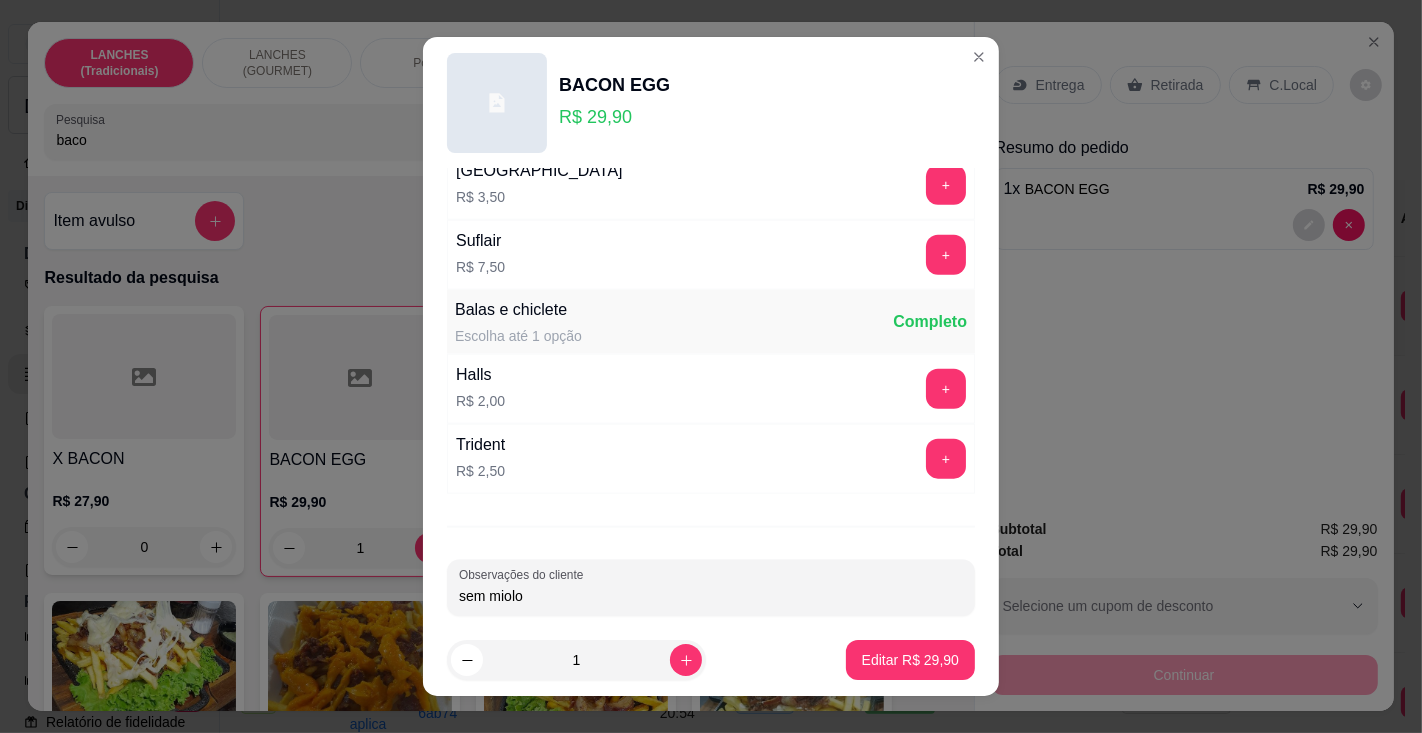 type on "sem miolo" 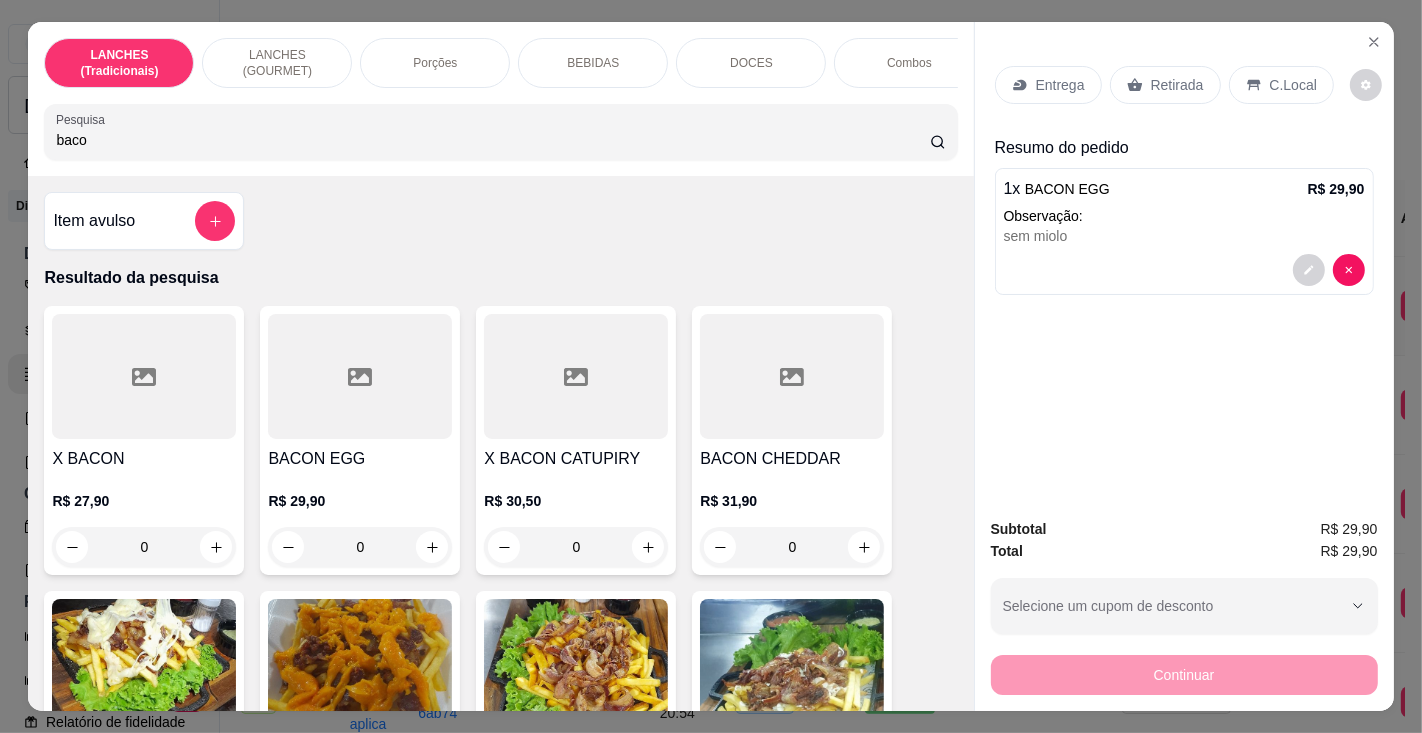 click on "Entrega" at bounding box center [1060, 85] 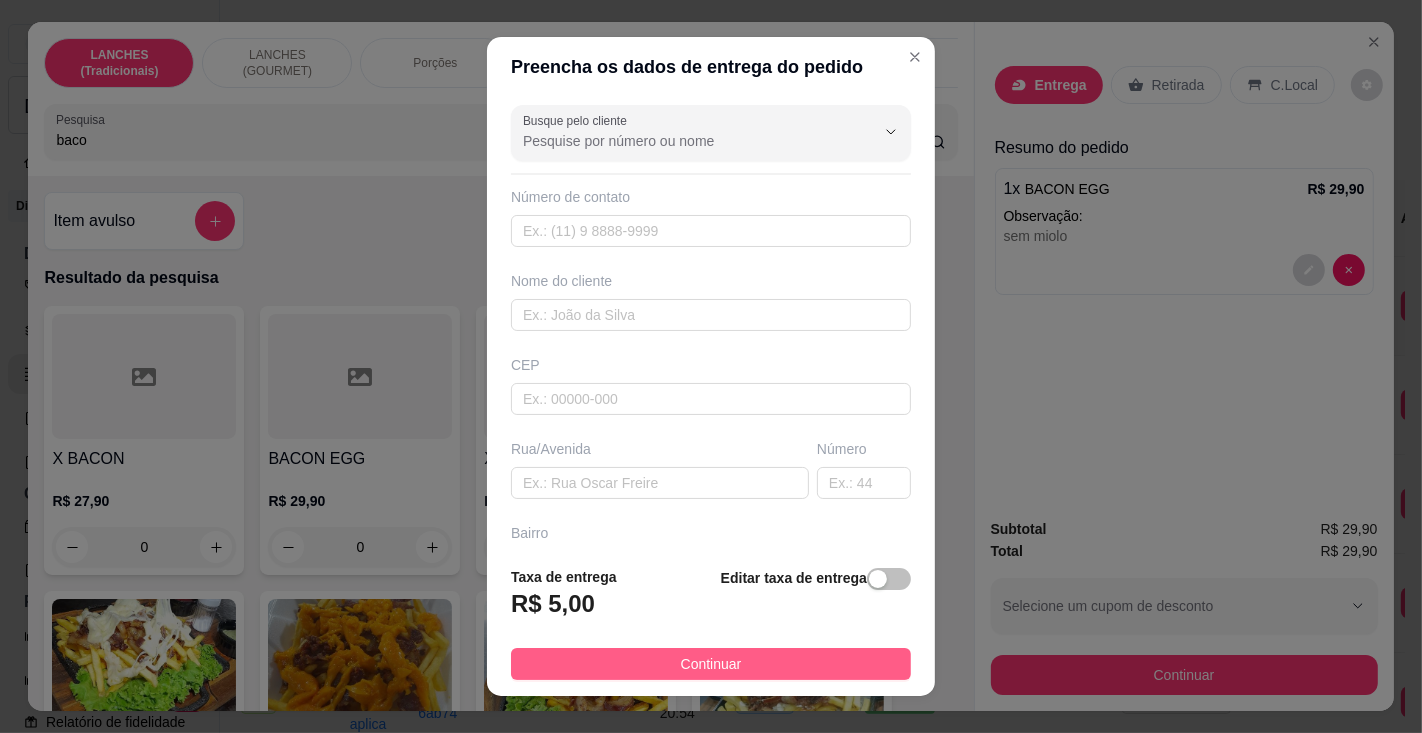 click on "Continuar" at bounding box center (711, 664) 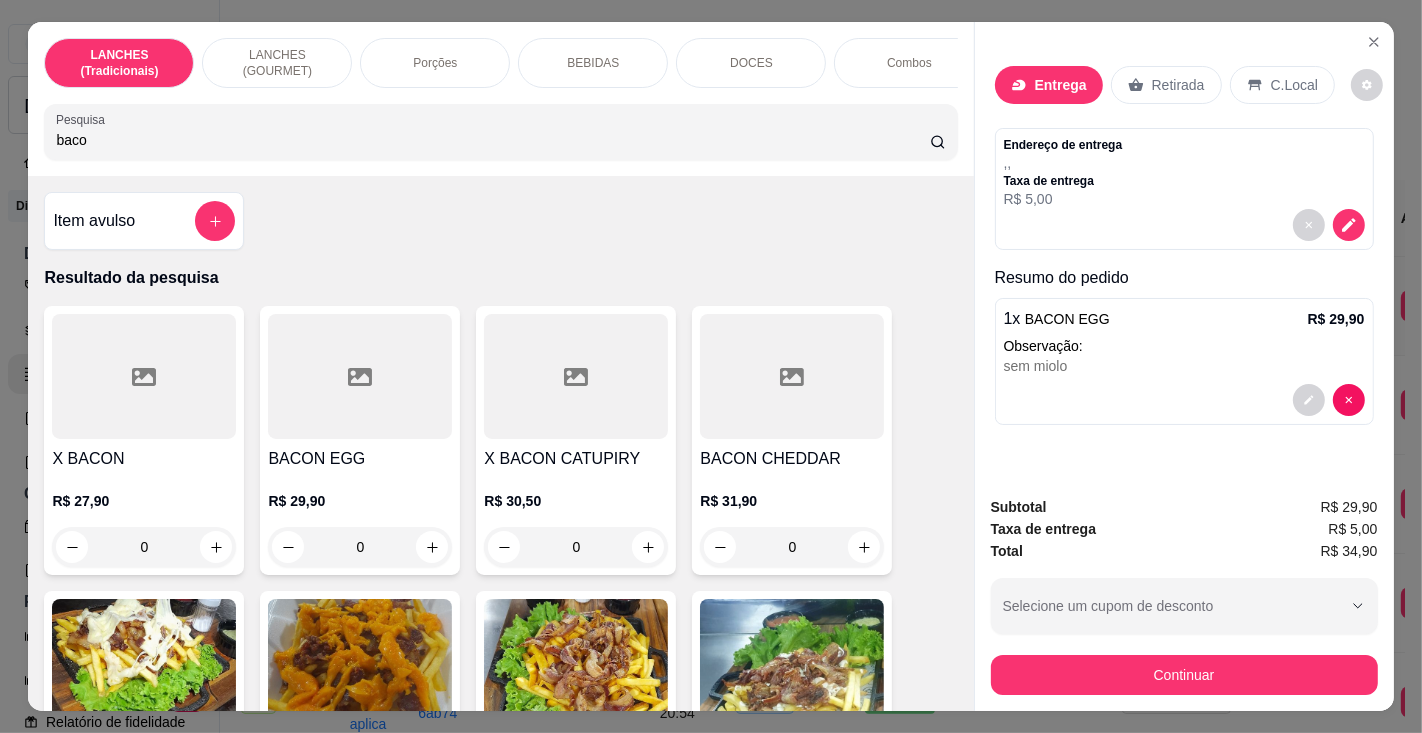 click on "Entrega" at bounding box center (1049, 85) 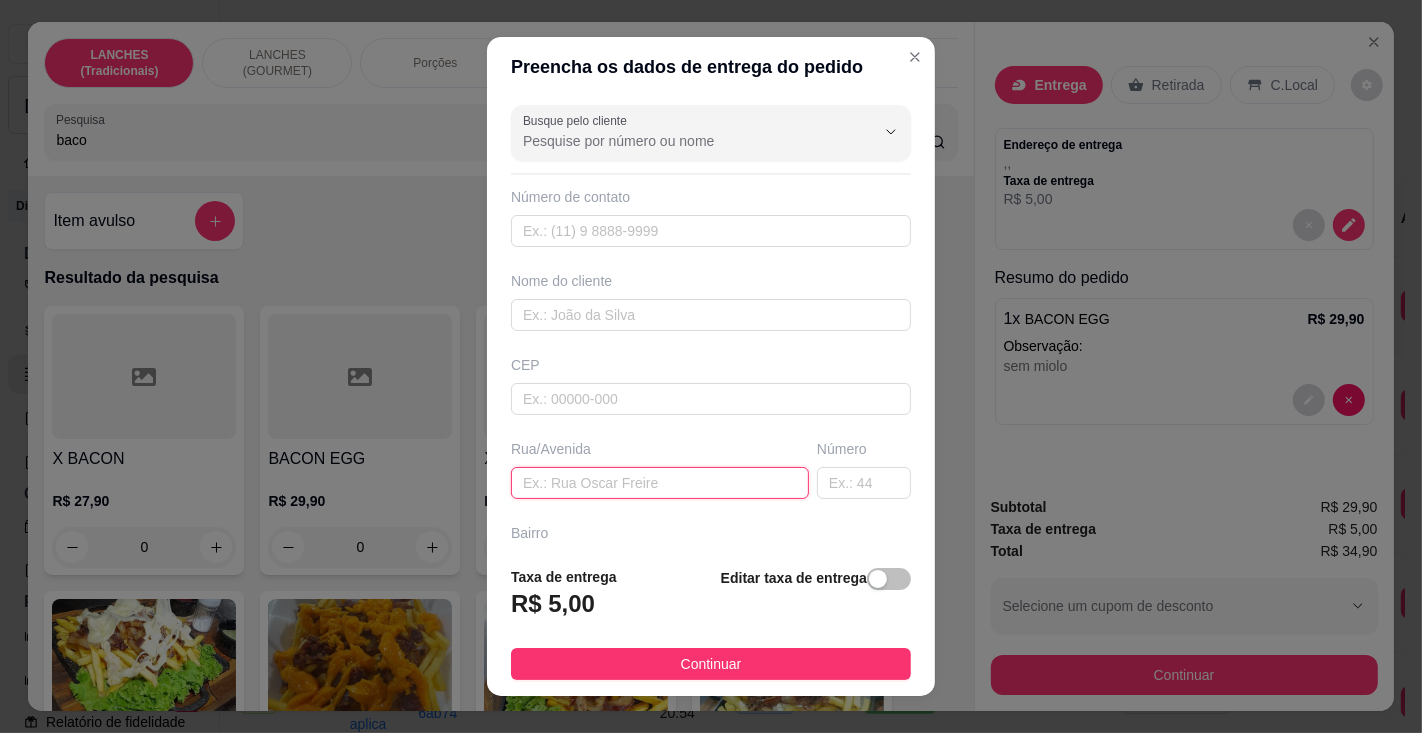 click at bounding box center [660, 483] 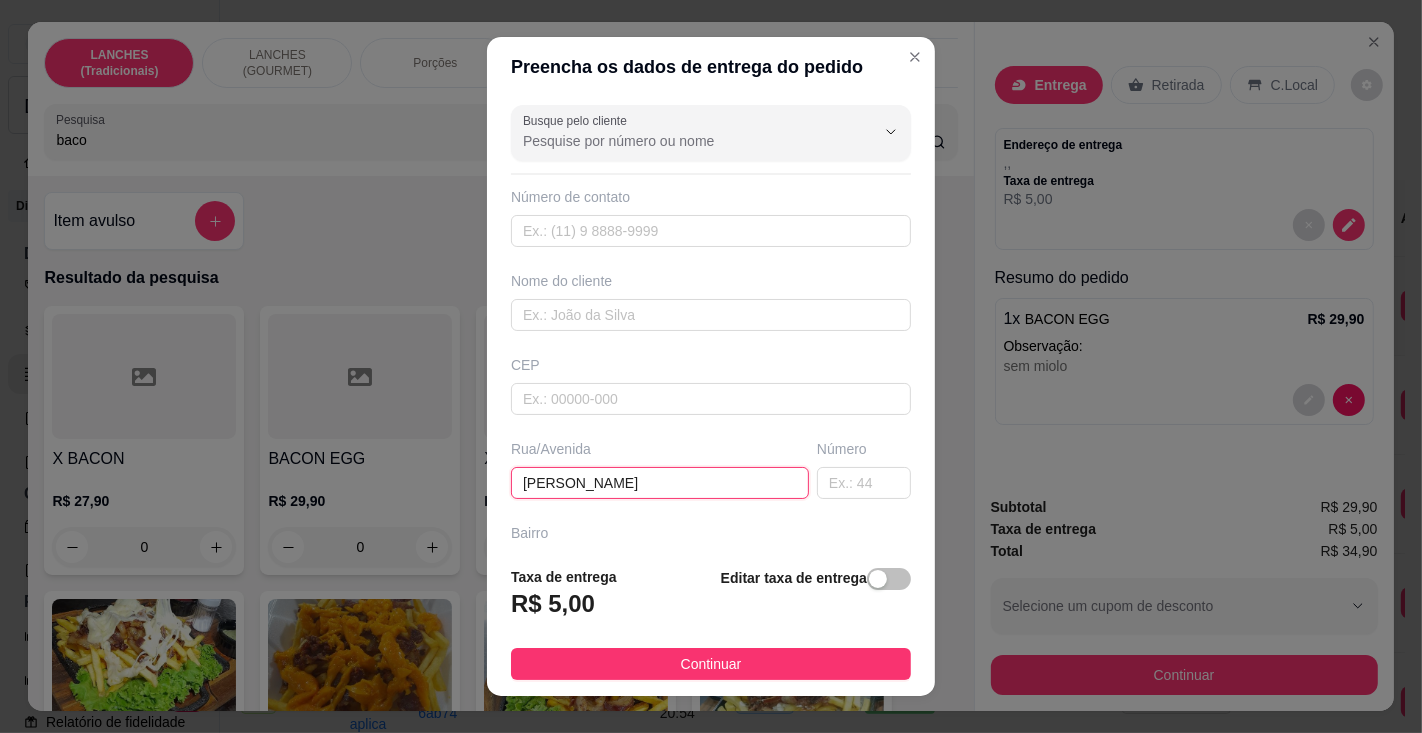 type on "[PERSON_NAME]" 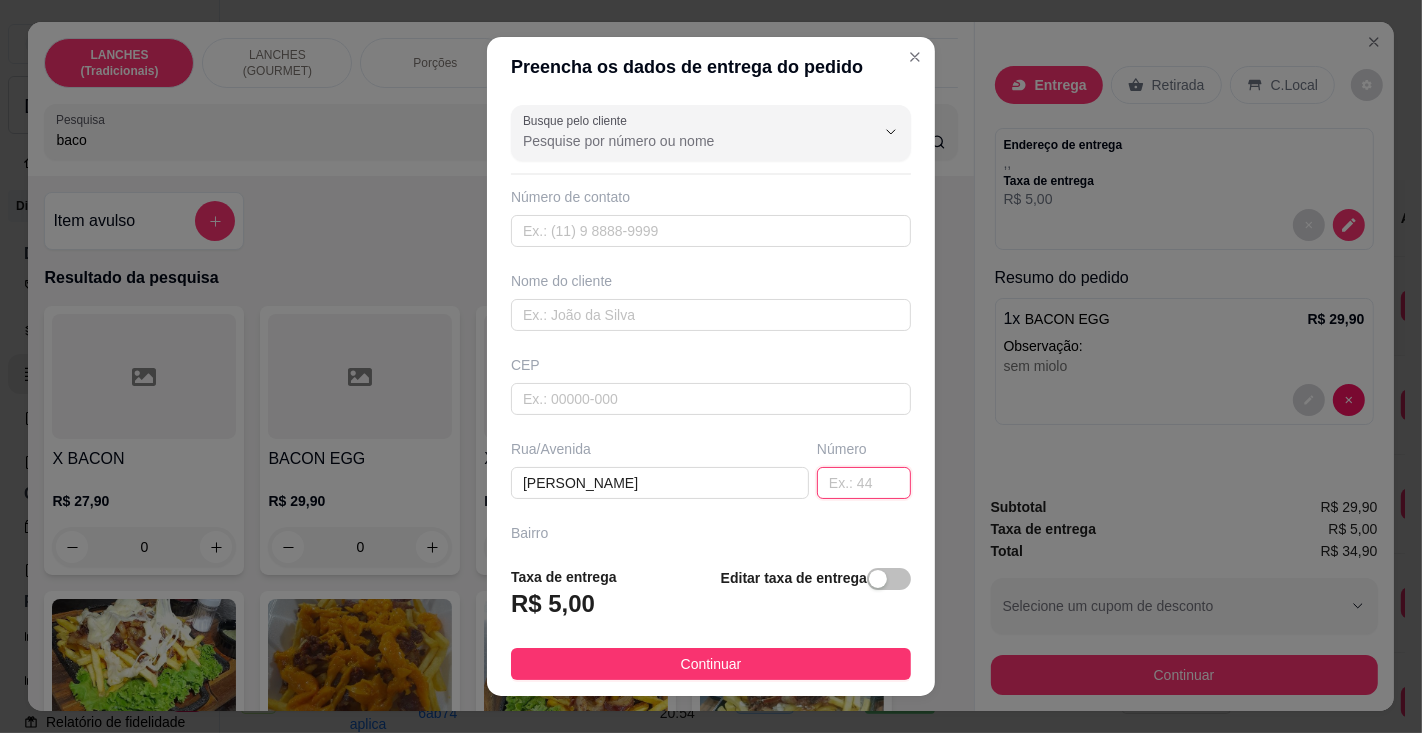 click at bounding box center (864, 483) 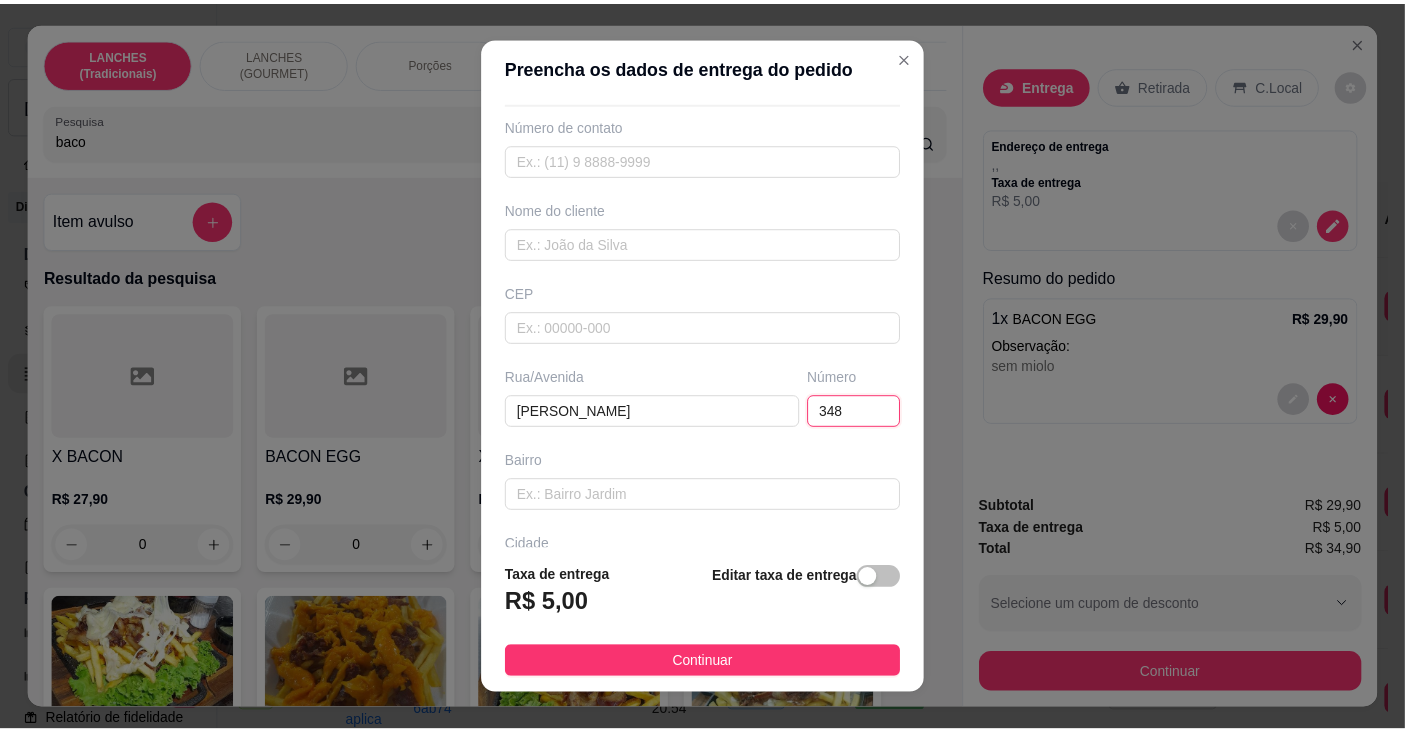 scroll, scrollTop: 103, scrollLeft: 0, axis: vertical 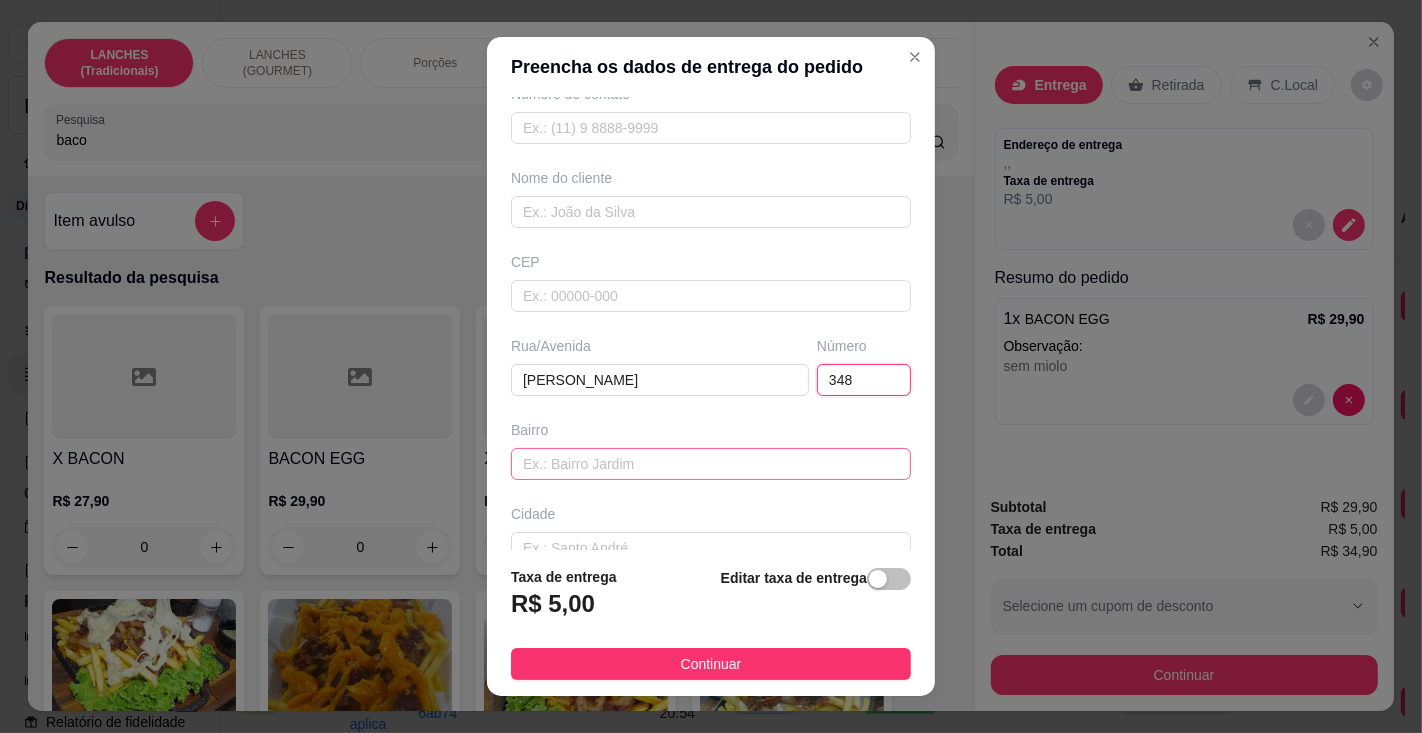 type on "348" 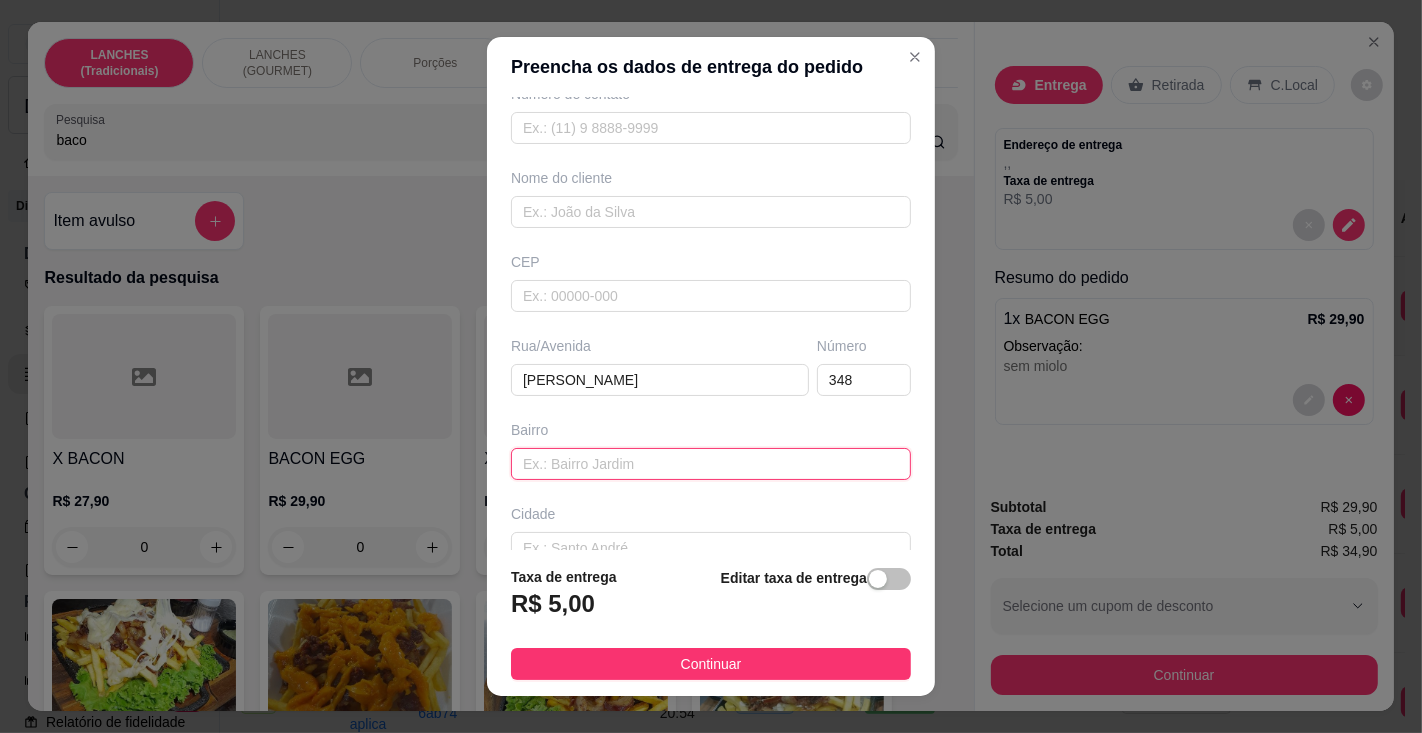 click at bounding box center [711, 464] 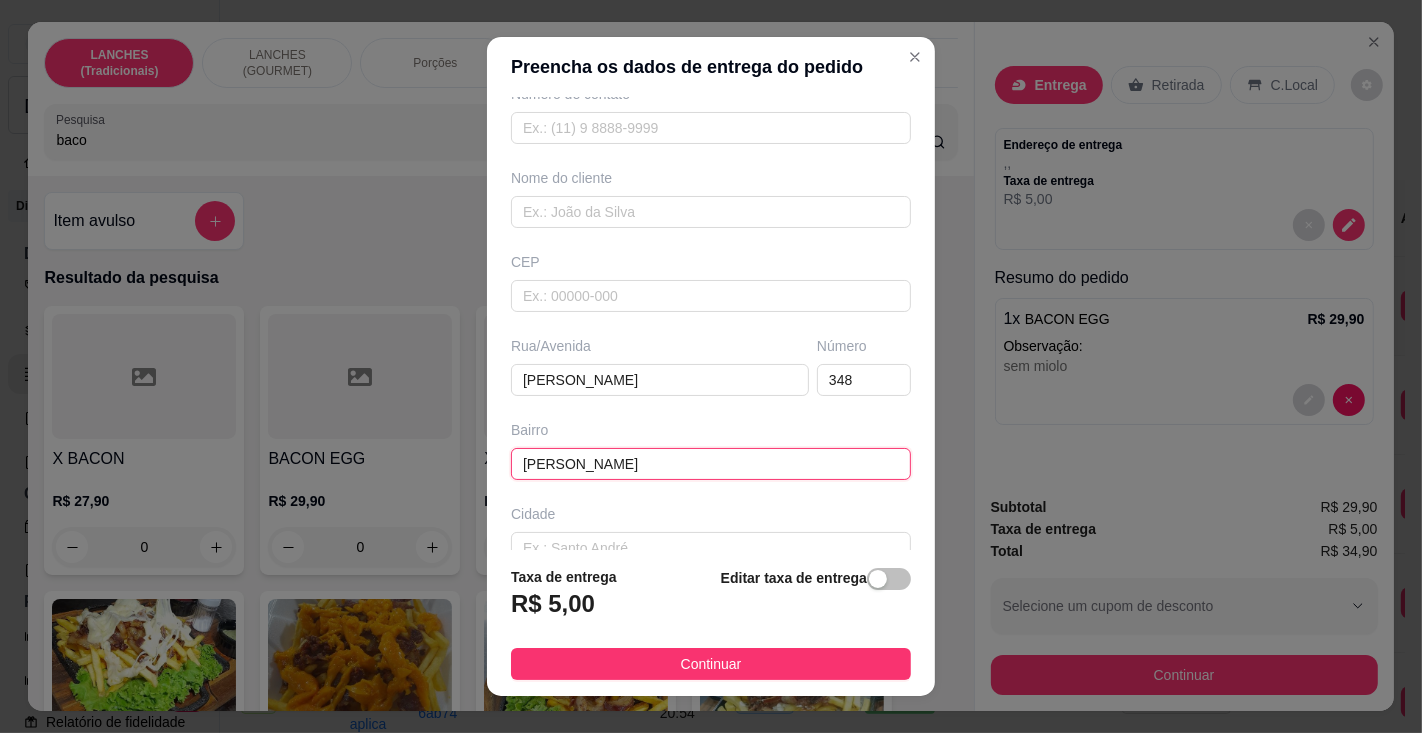 type on "[PERSON_NAME]" 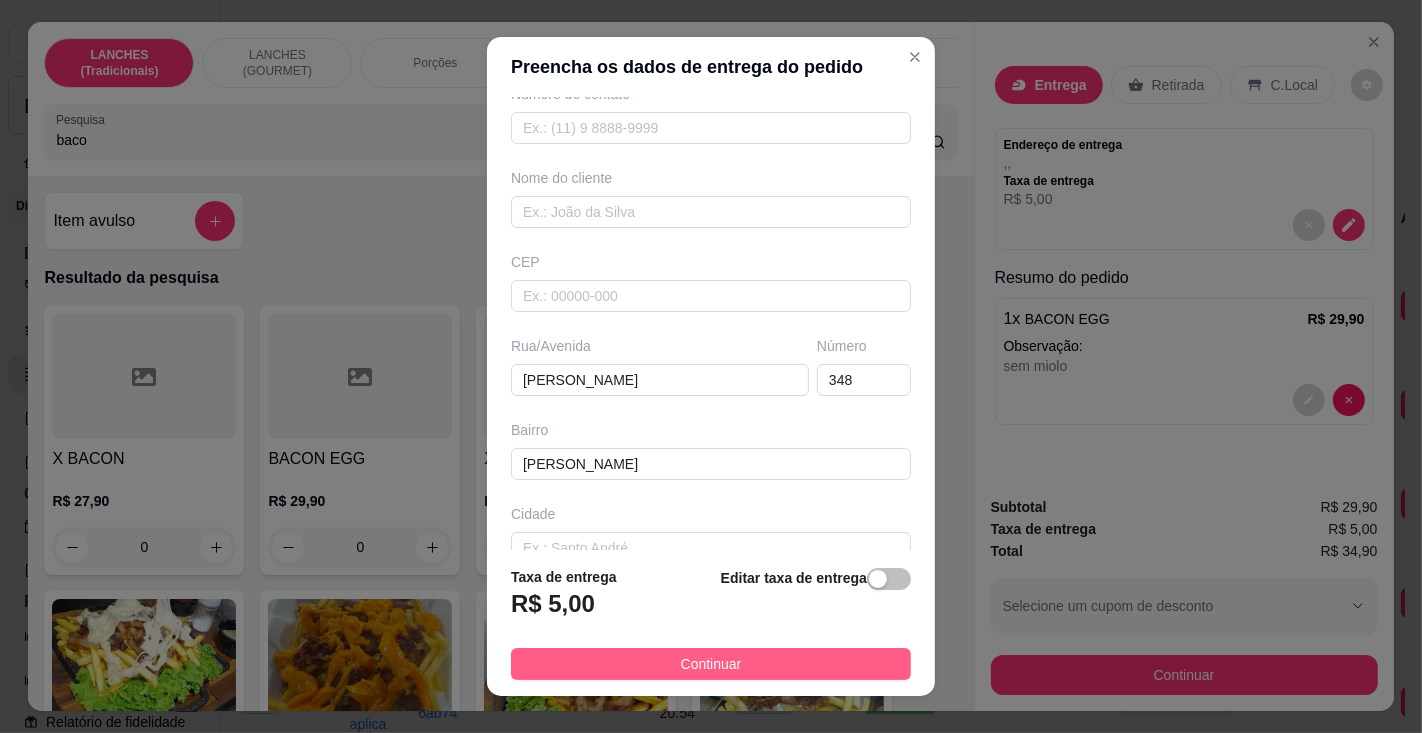click on "Continuar" at bounding box center (711, 664) 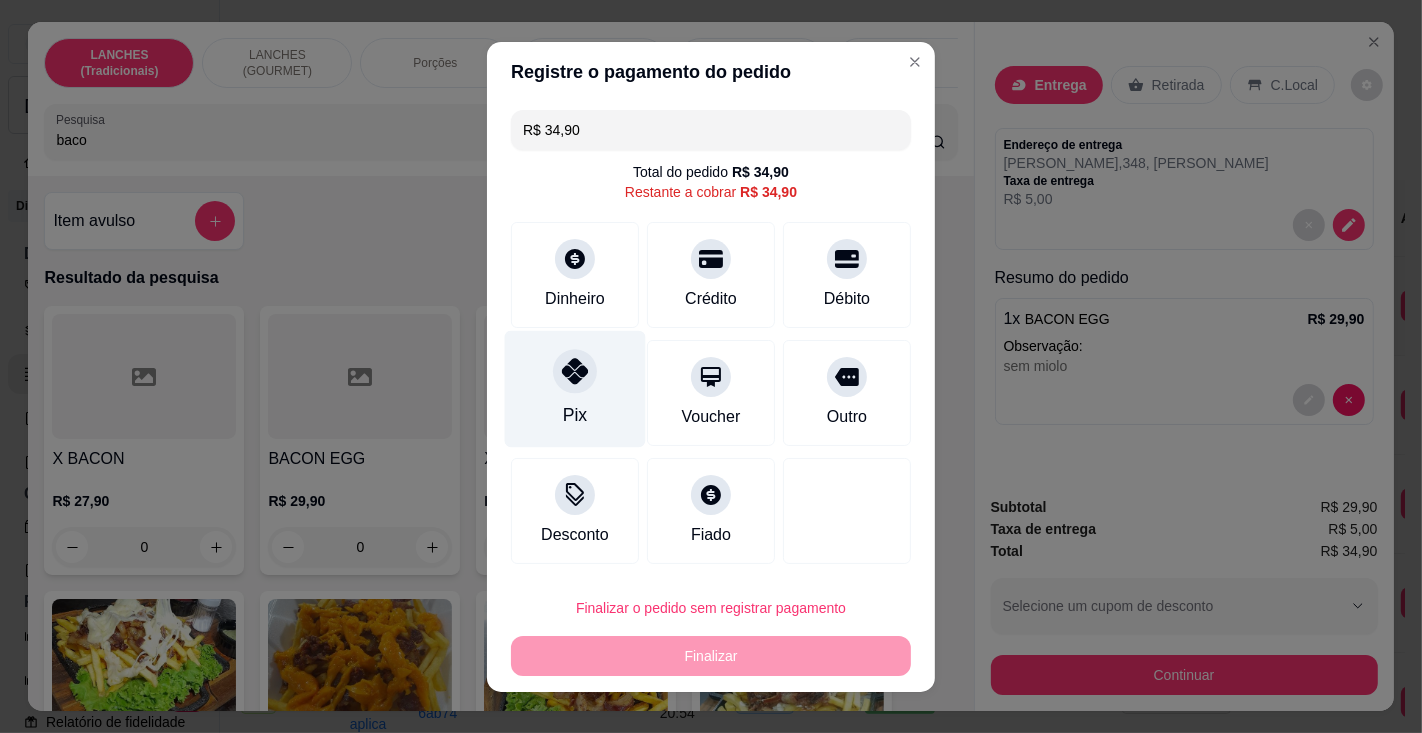 click on "Pix" at bounding box center [575, 388] 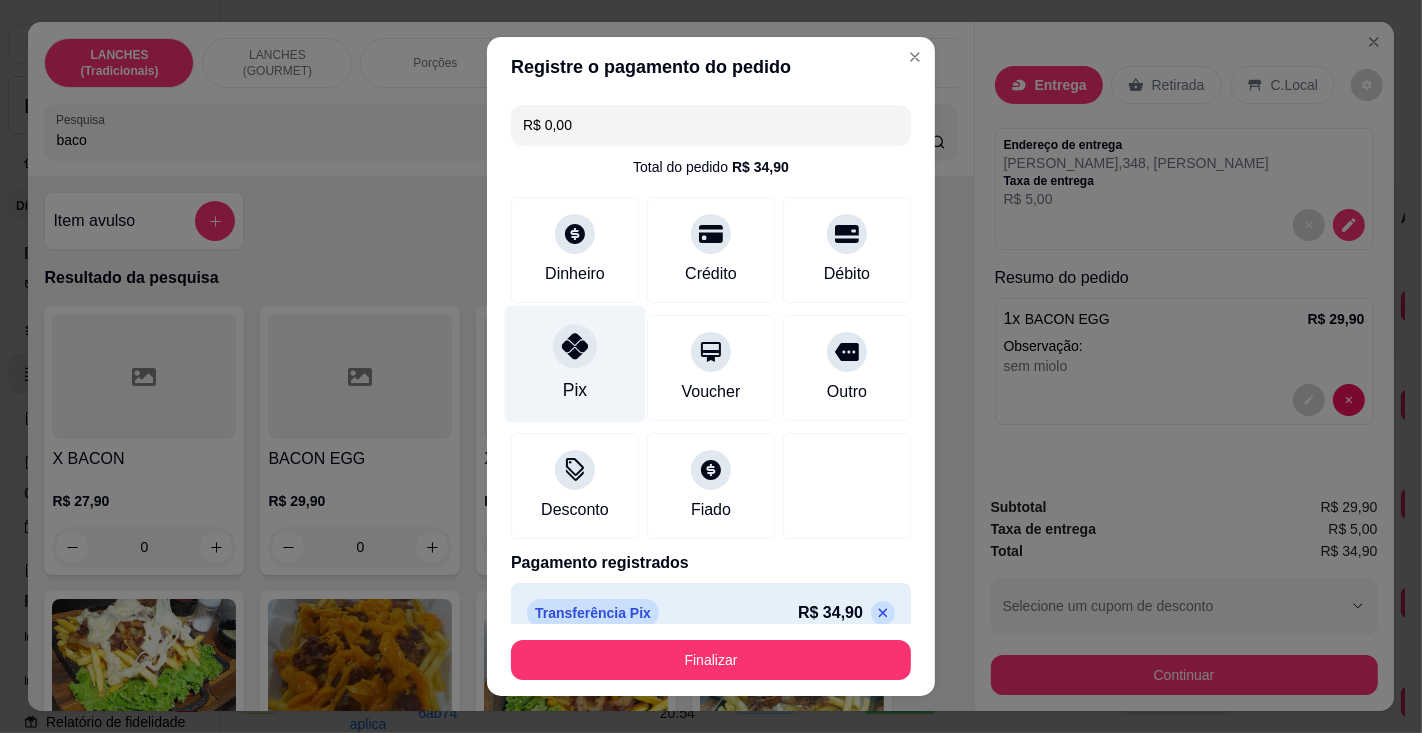click on "Finalizar" at bounding box center (711, 660) 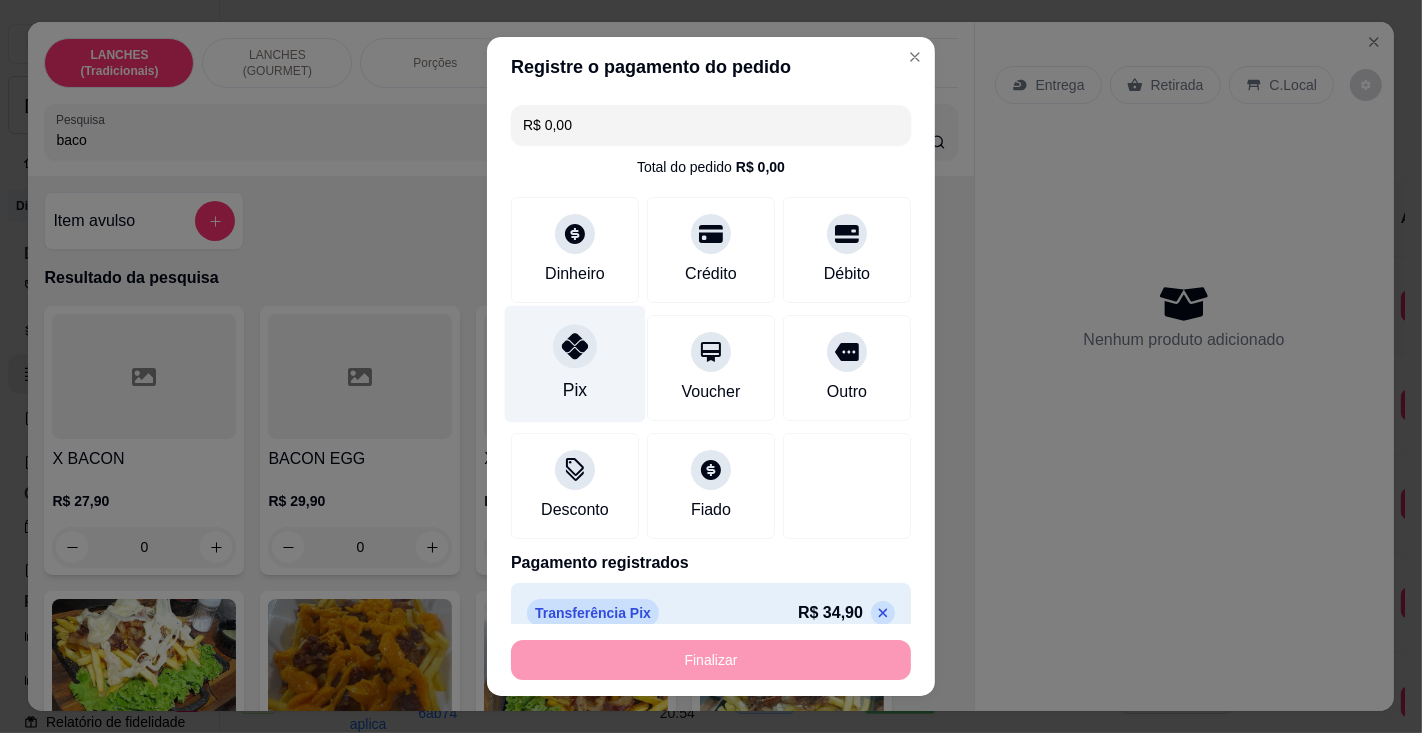 type on "-R$ 34,90" 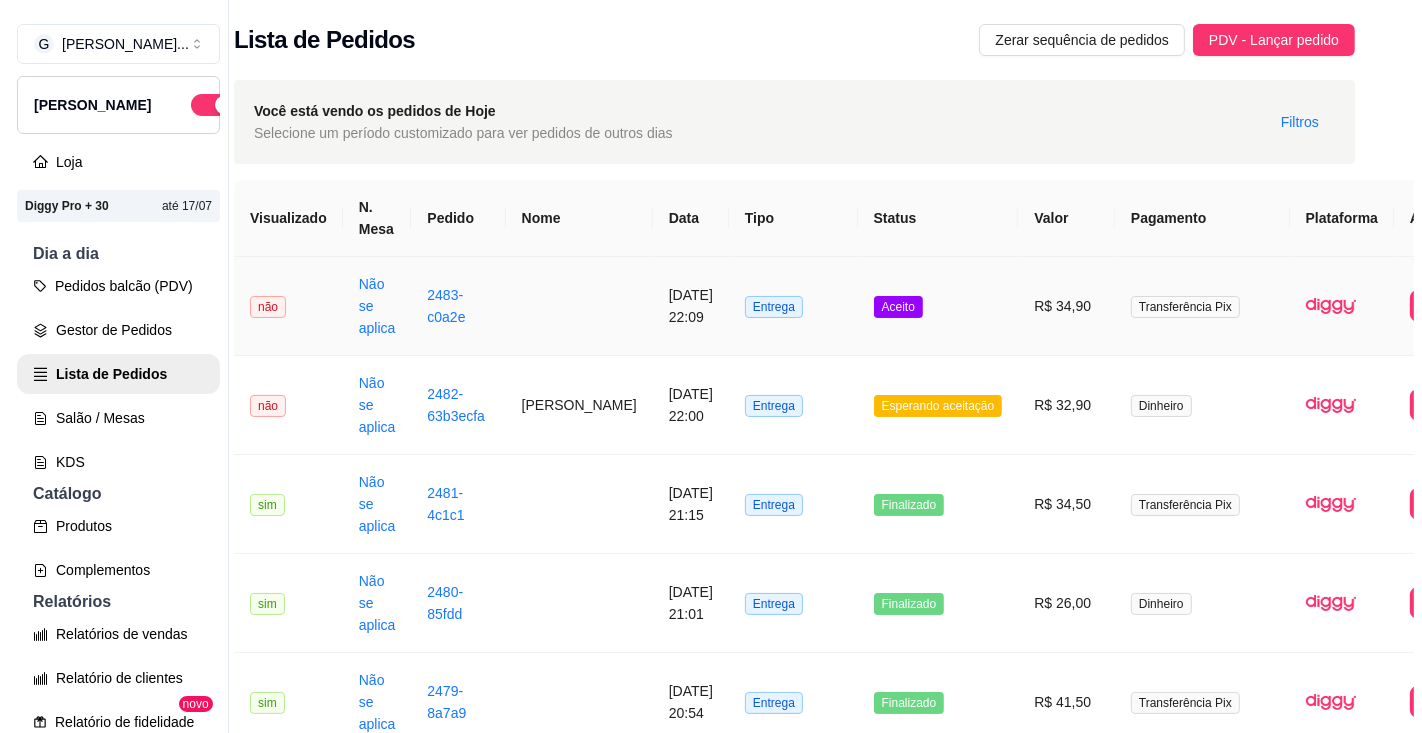 scroll, scrollTop: 0, scrollLeft: 63, axis: horizontal 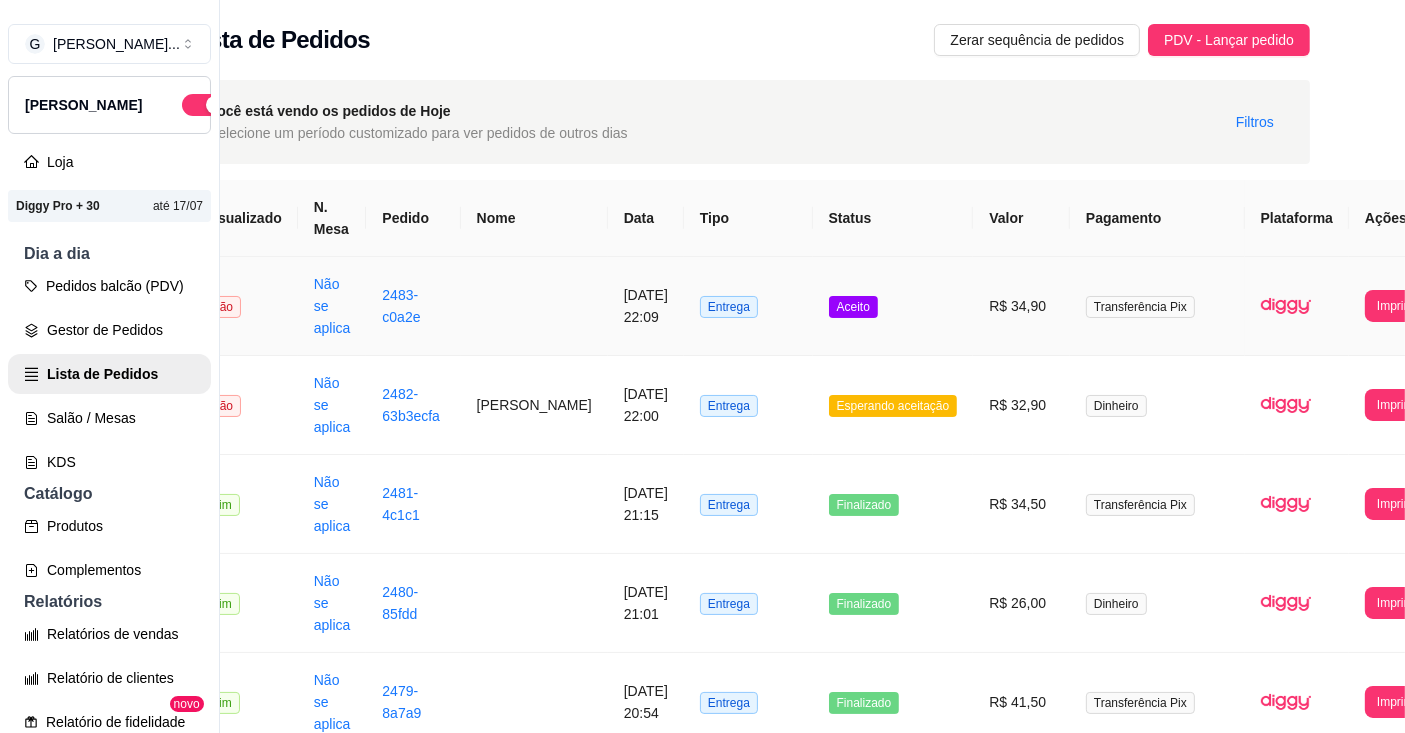 click on "Imprimir" at bounding box center (1398, 306) 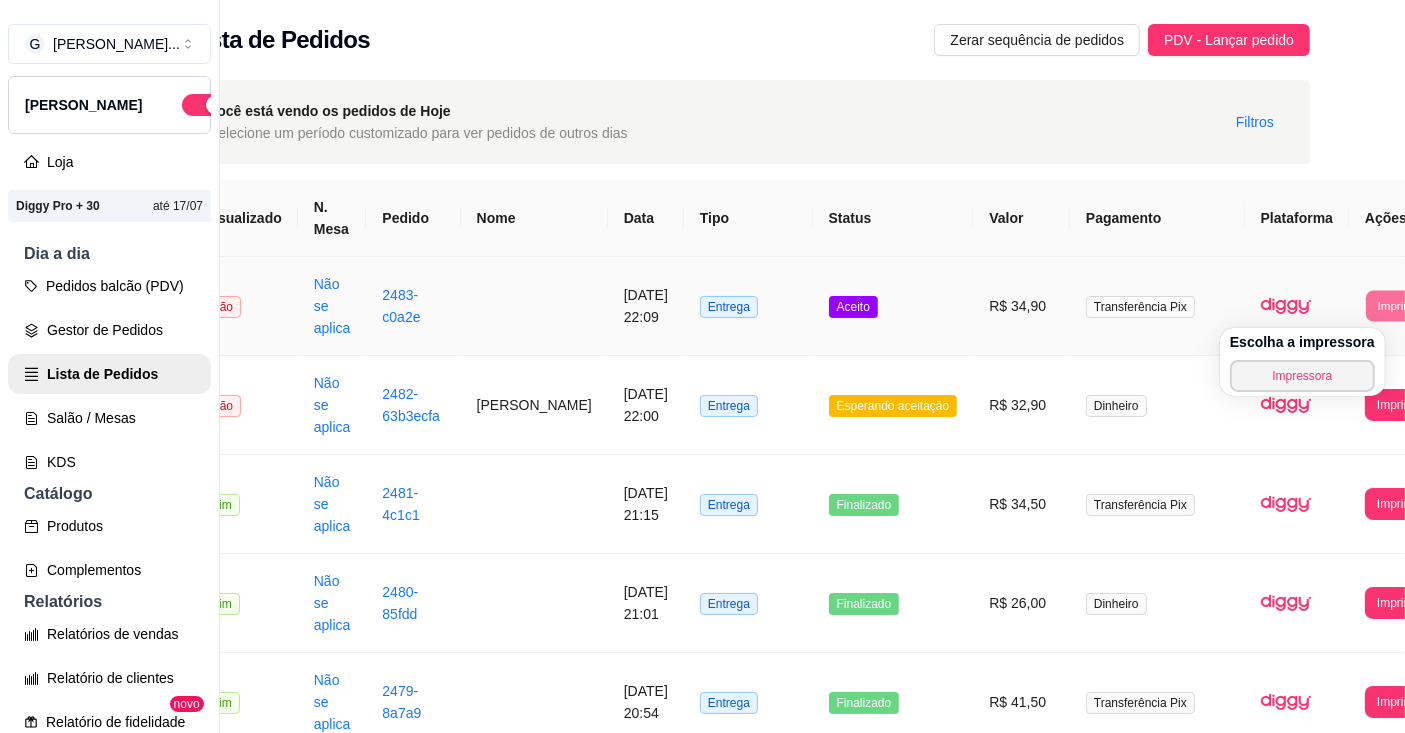 click on "Impressora" at bounding box center [1302, 376] 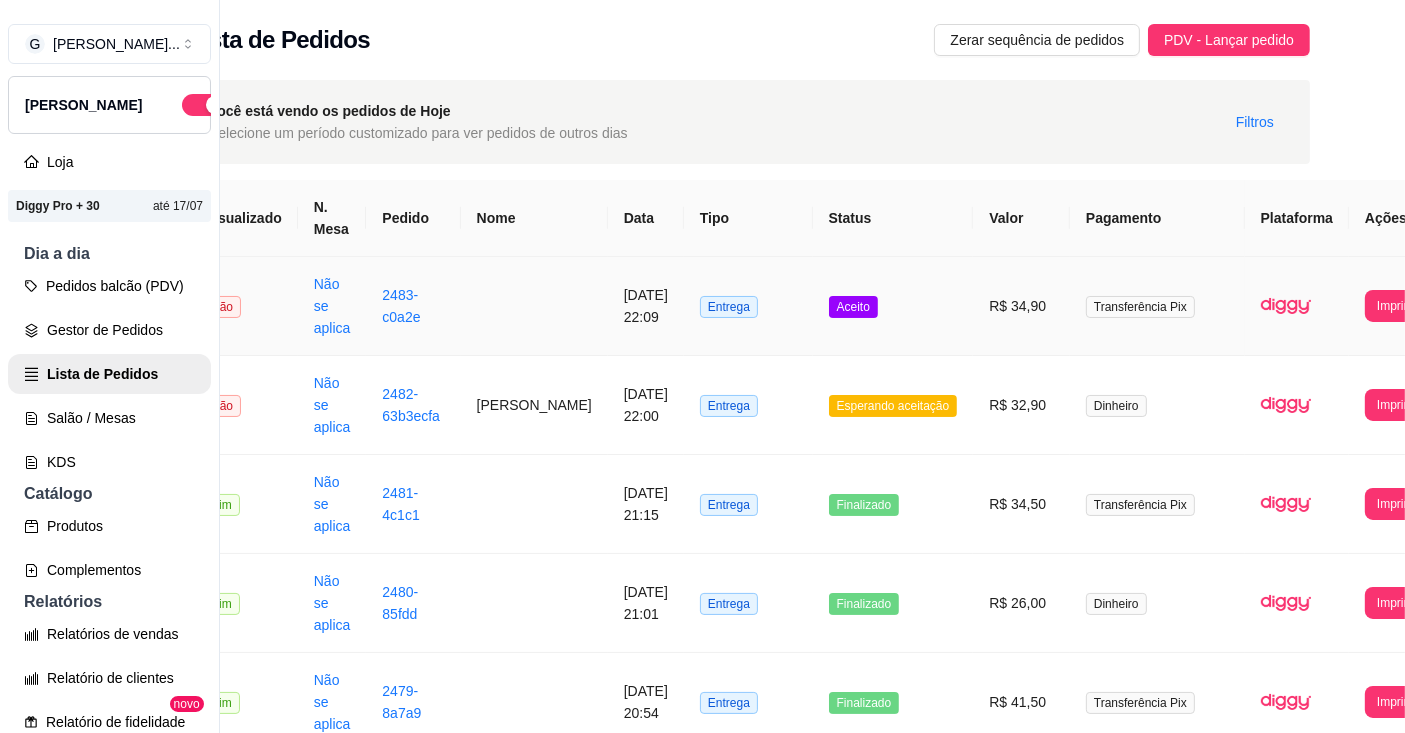 click on "Imprimir" at bounding box center (1398, 306) 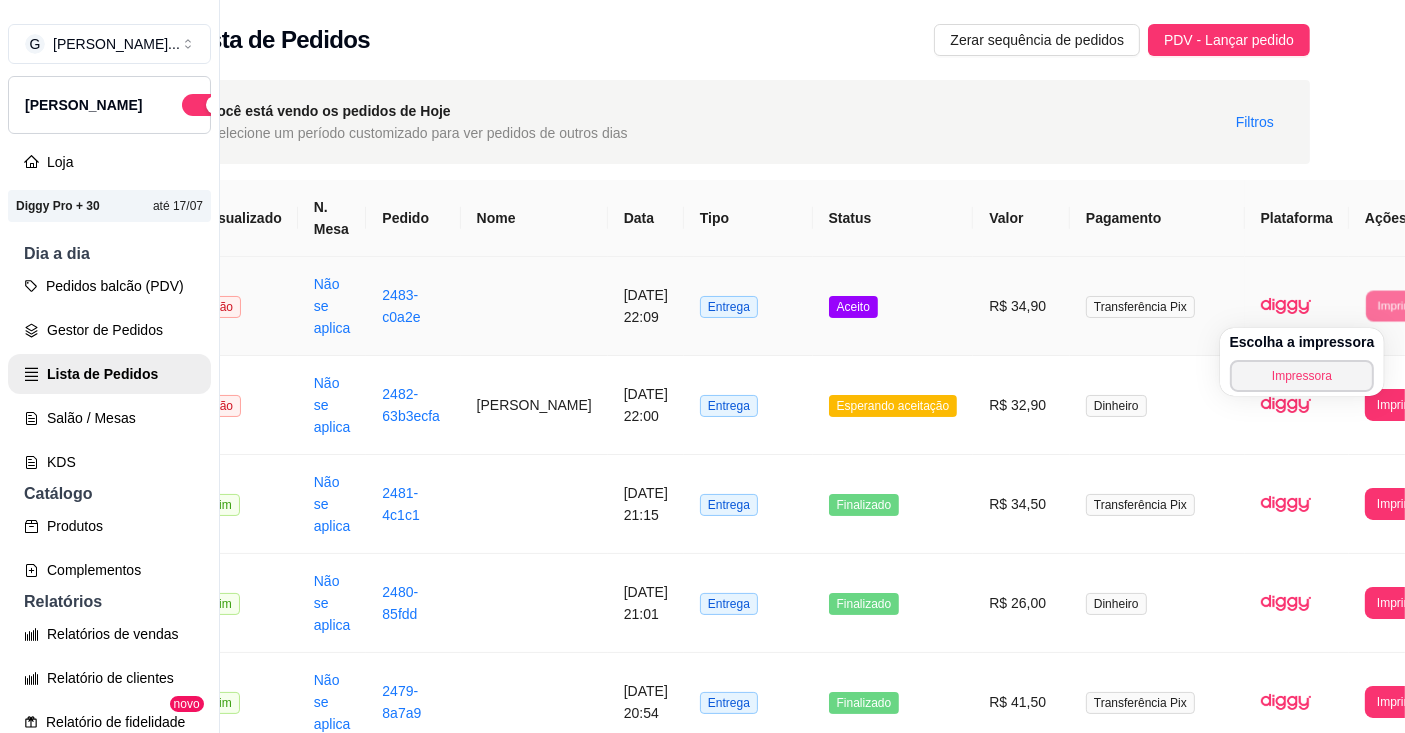 click on "Impressora" at bounding box center (1302, 376) 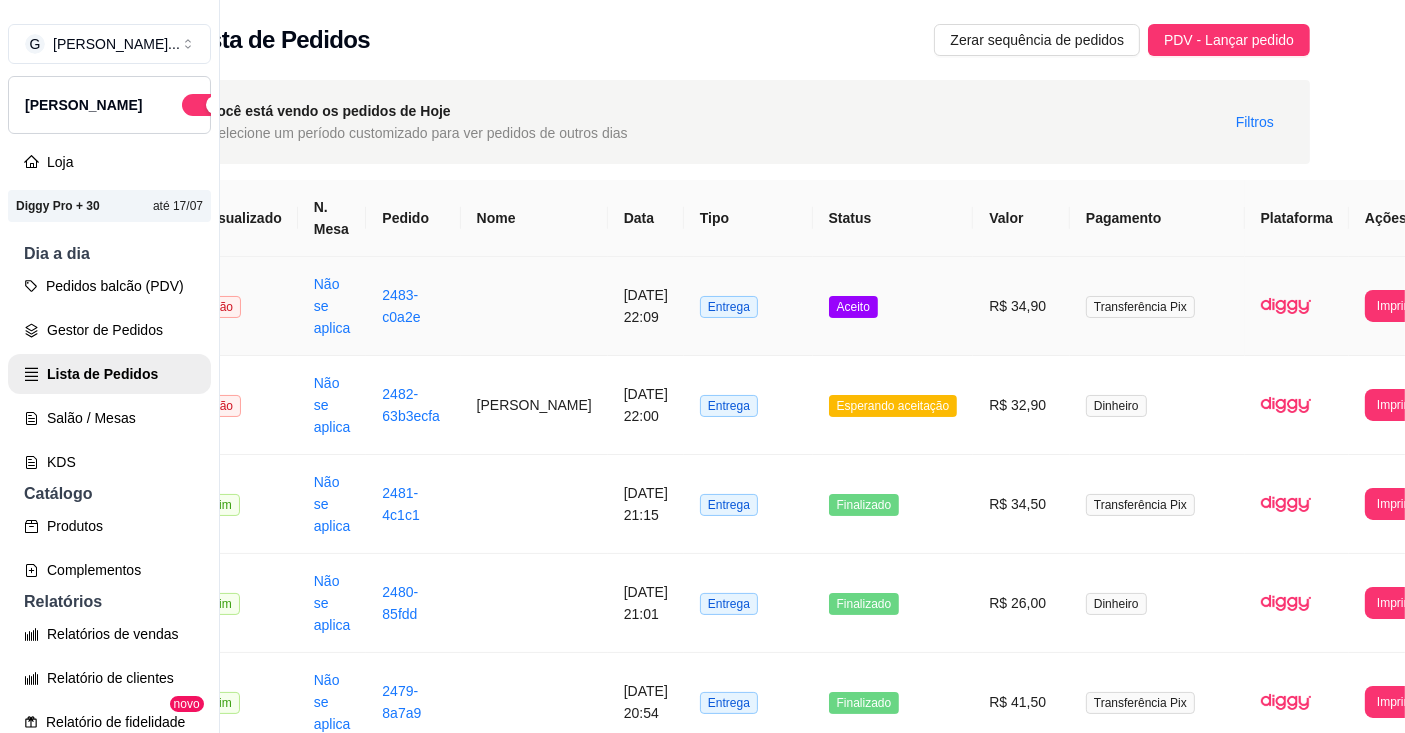 click on "Pedidos balcão (PDV)" at bounding box center [109, 286] 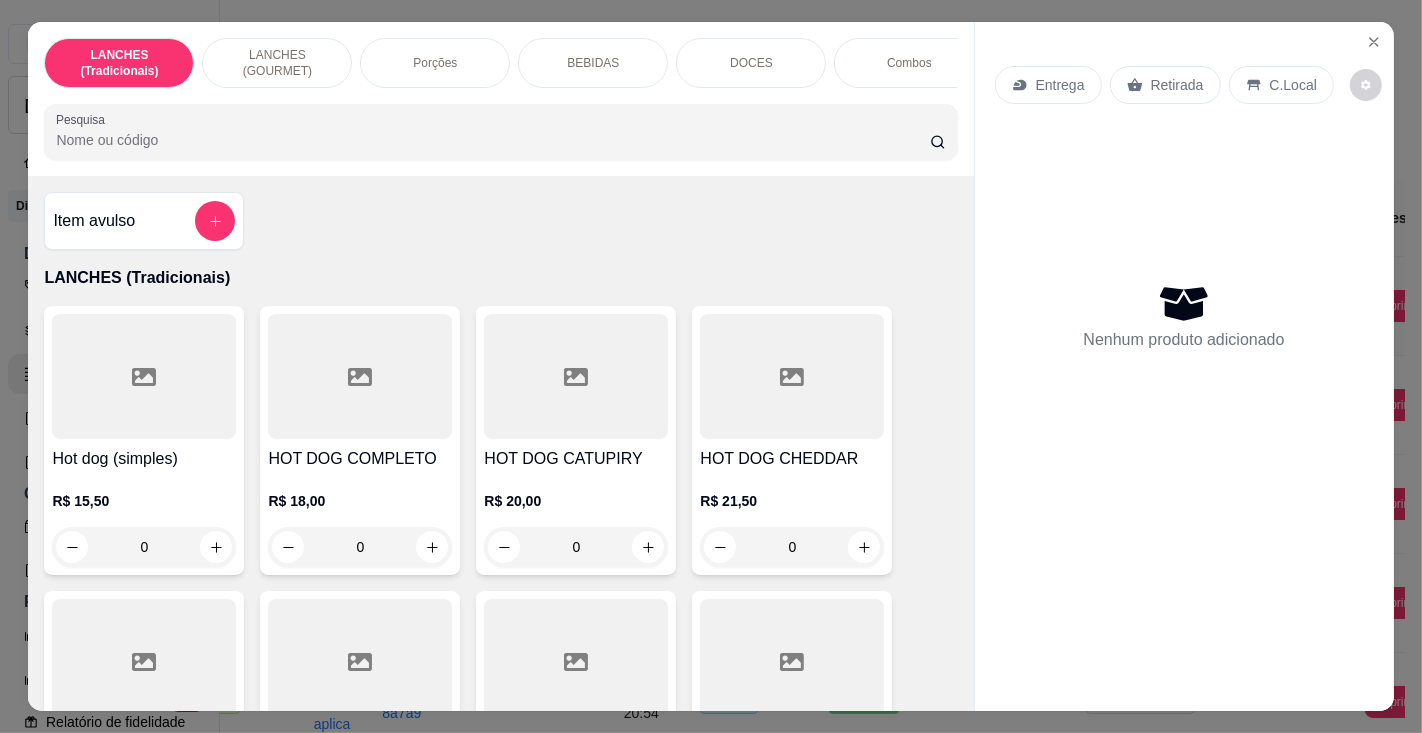 click on "Pesquisa" at bounding box center (492, 140) 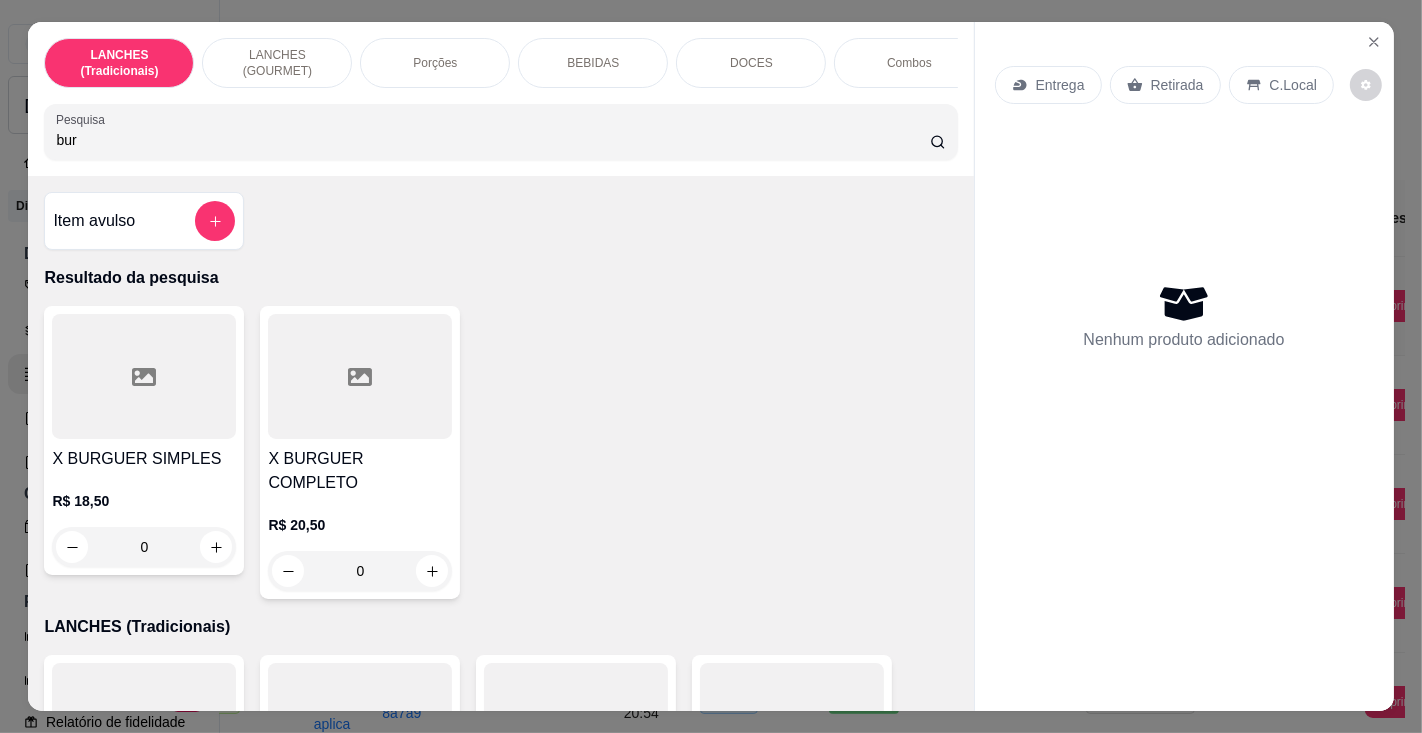 type on "bur" 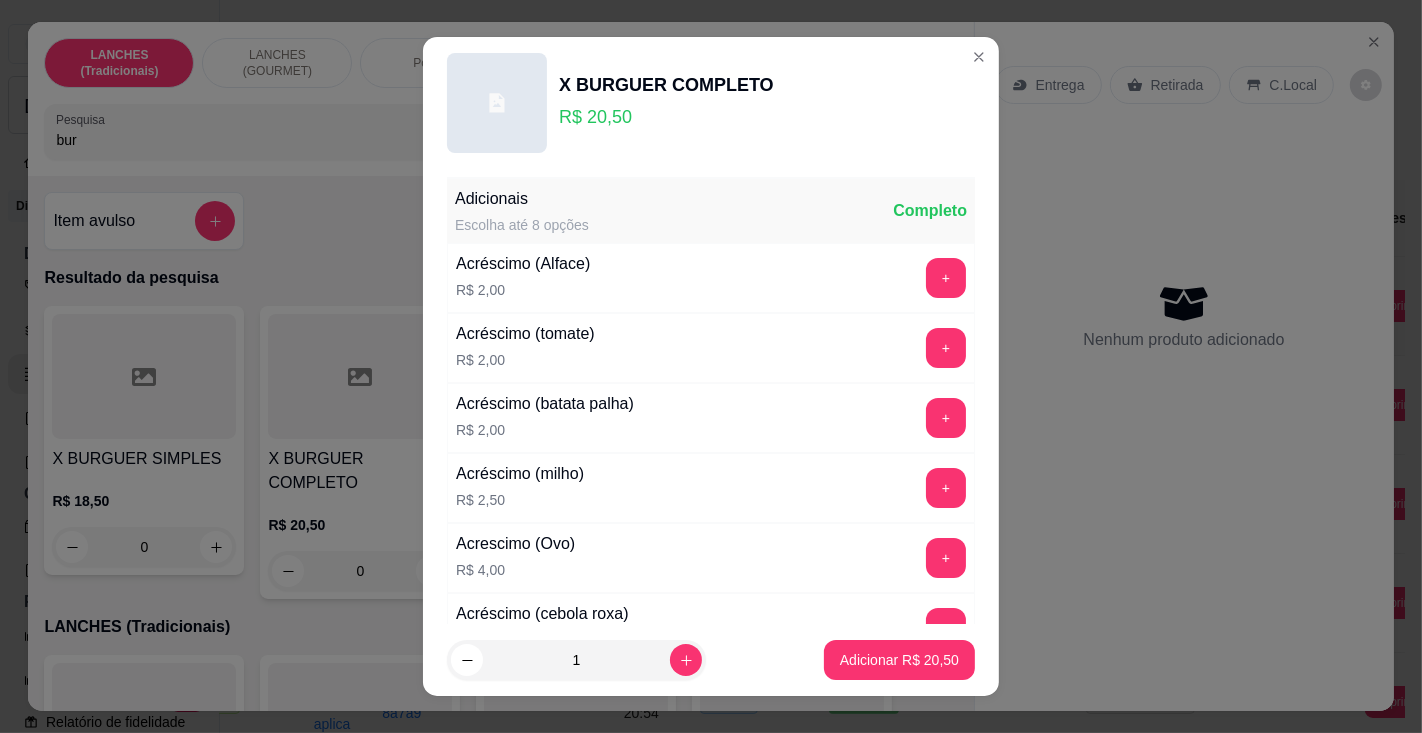 click on "Adicionar   R$ 20,50" at bounding box center (899, 660) 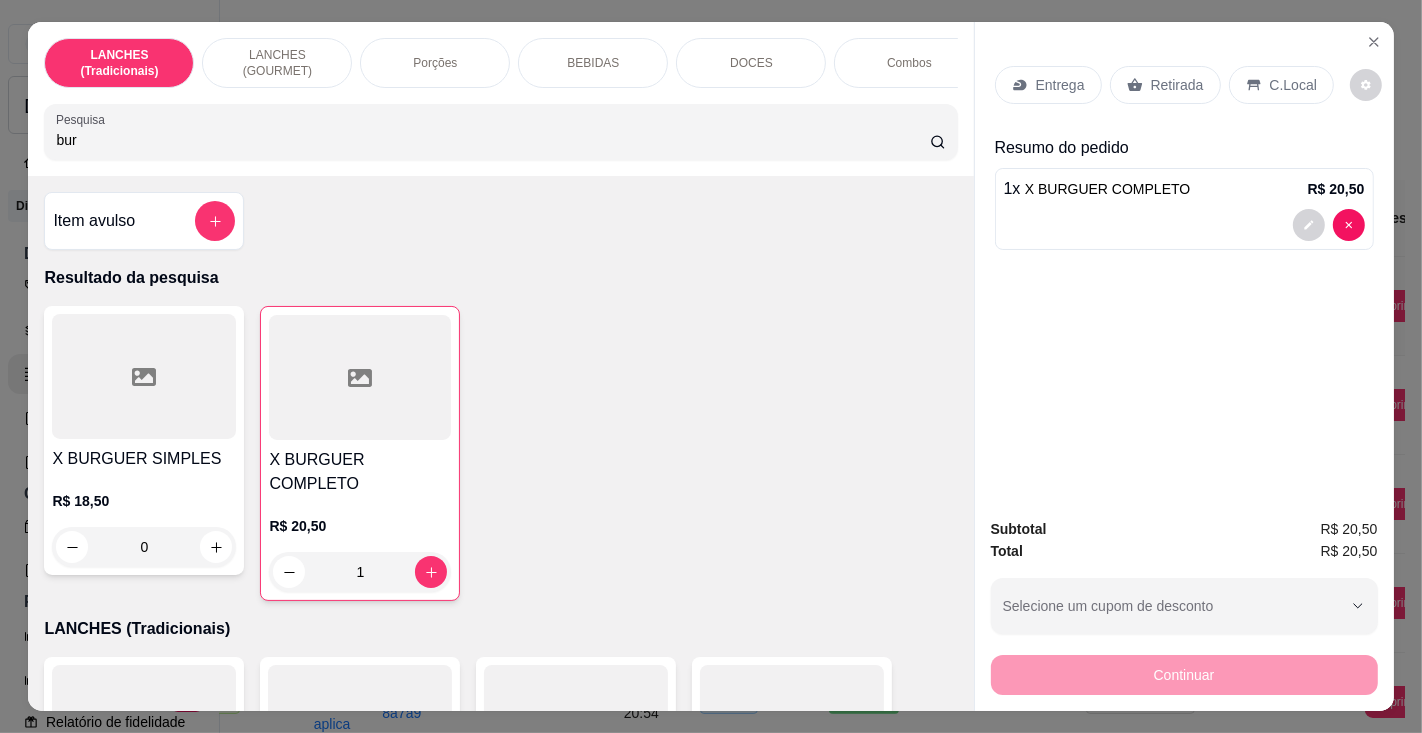 click on "bur" at bounding box center [492, 140] 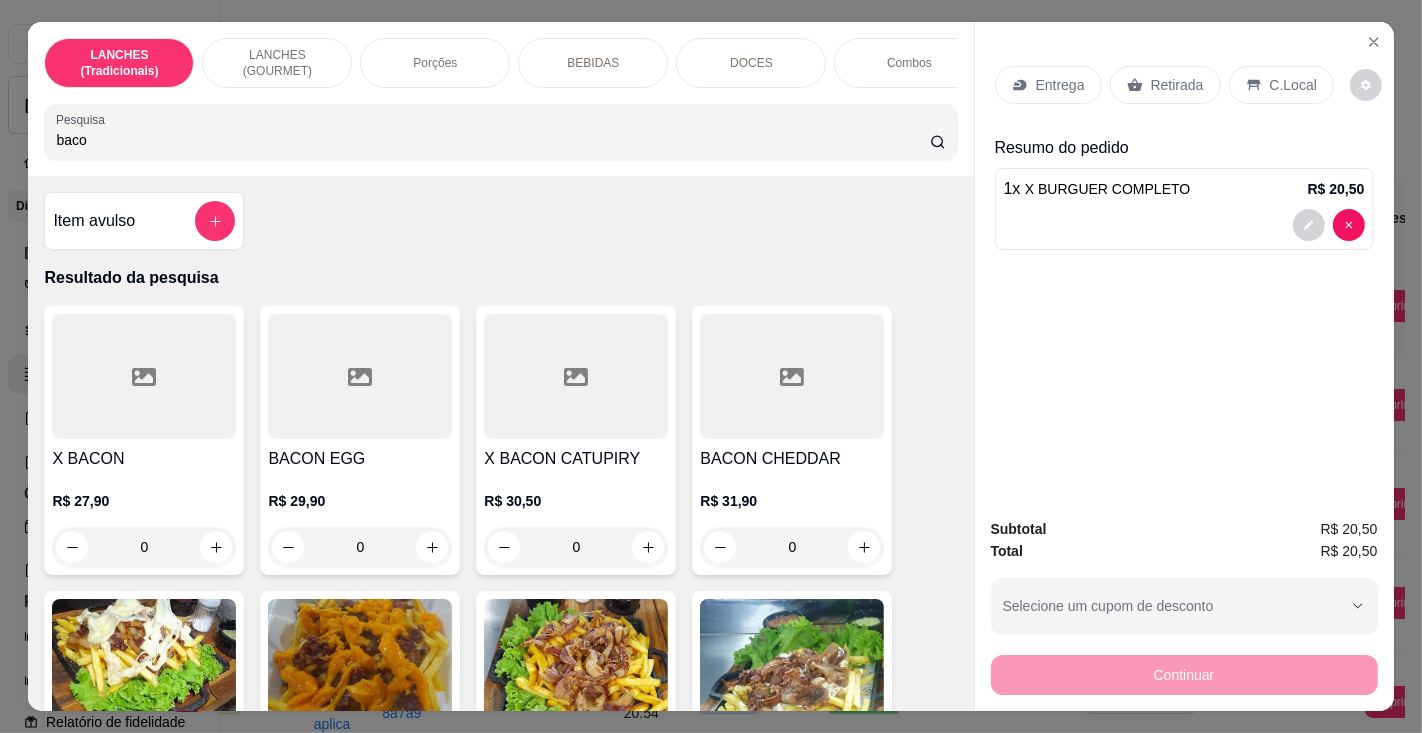 type on "baco" 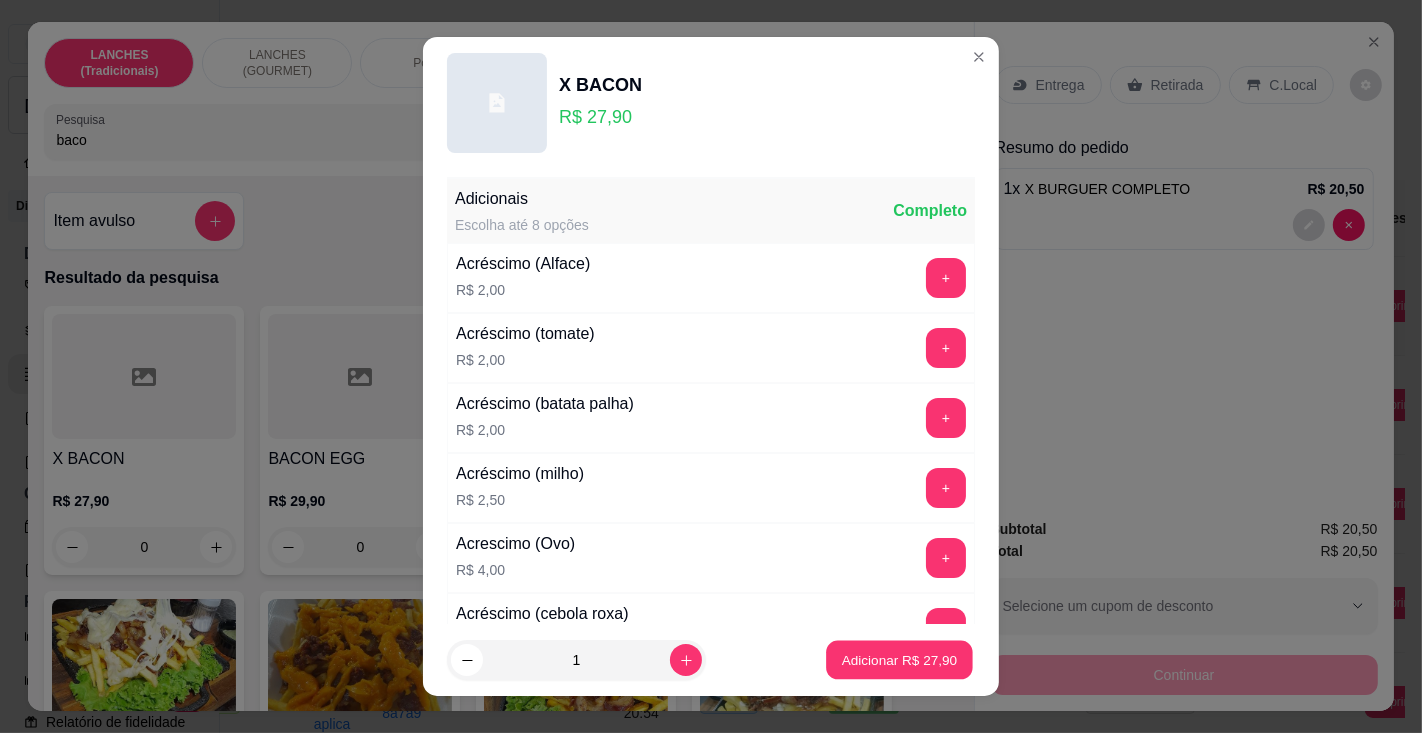 click on "Adicionar   R$ 27,90" at bounding box center (900, 660) 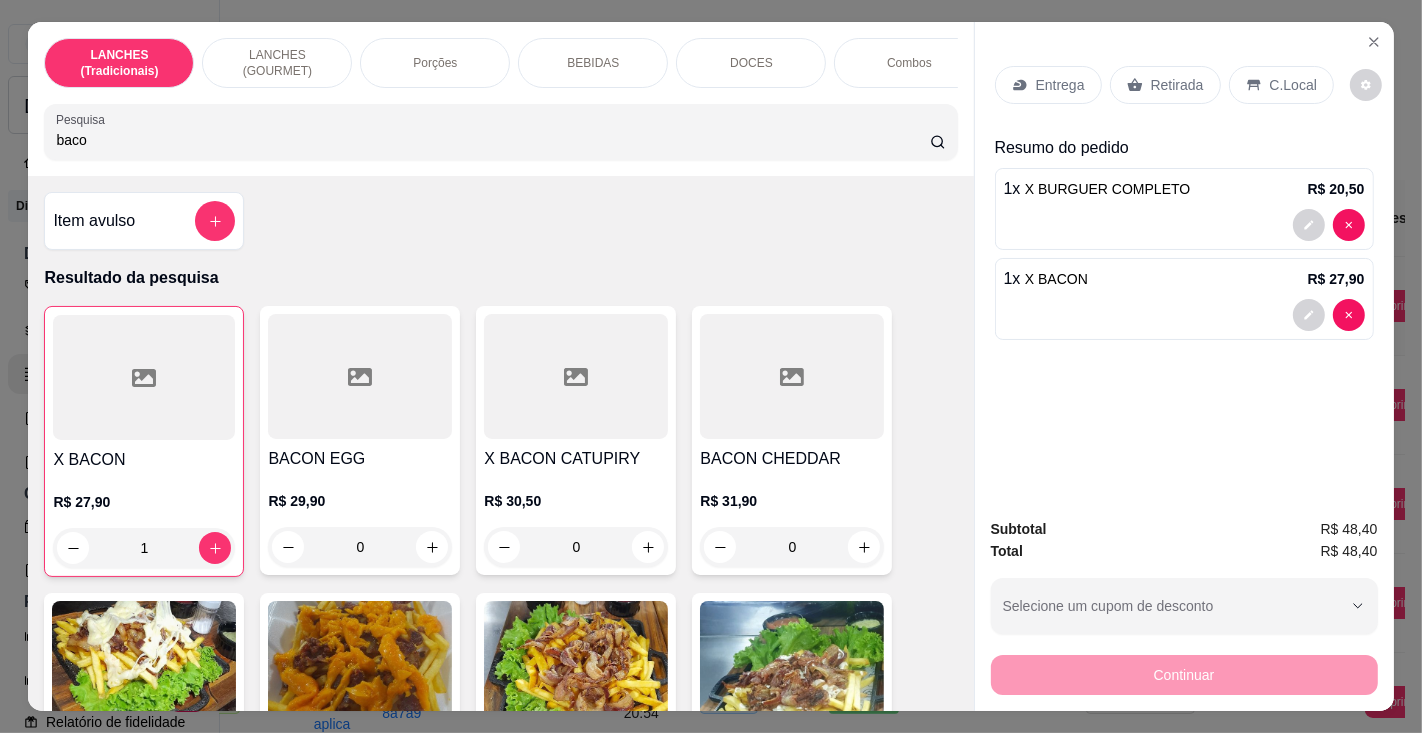click on "Entrega" at bounding box center [1060, 85] 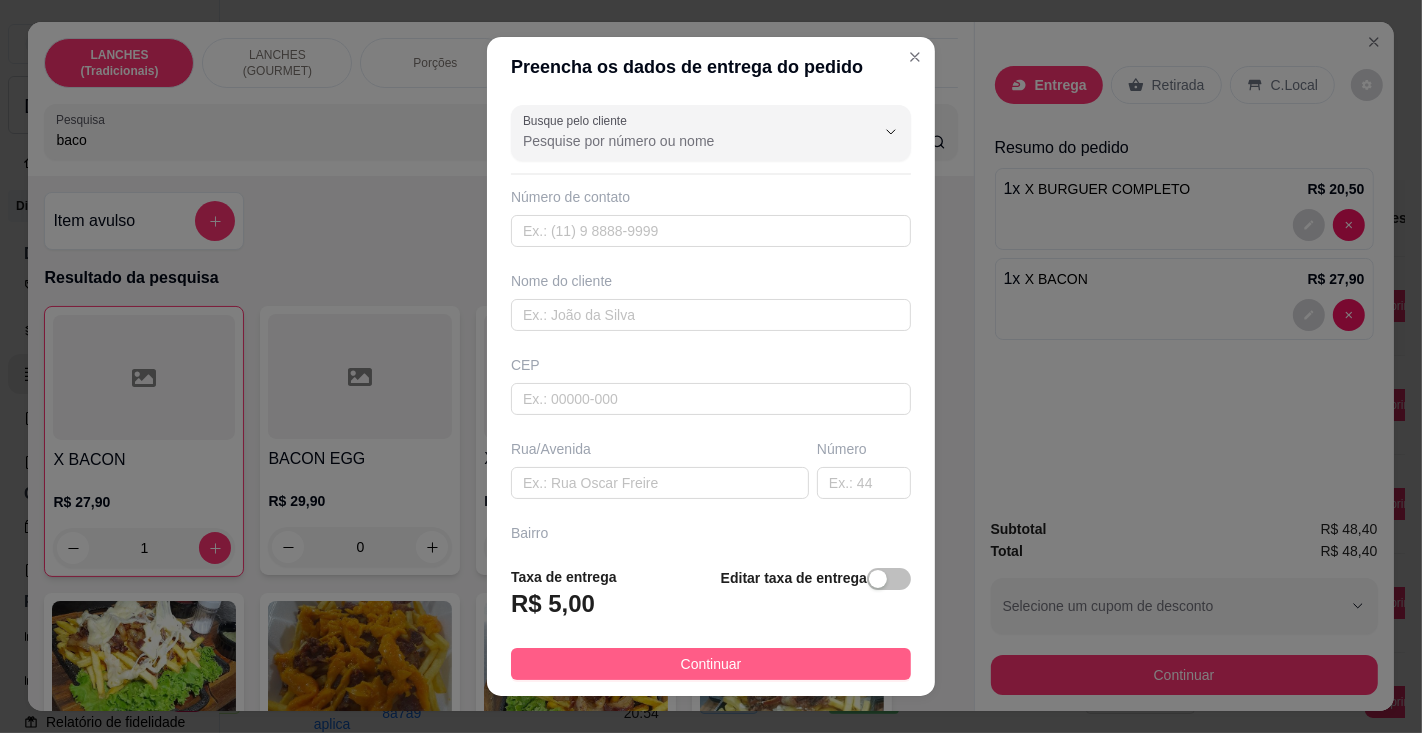 click on "Continuar" at bounding box center [711, 664] 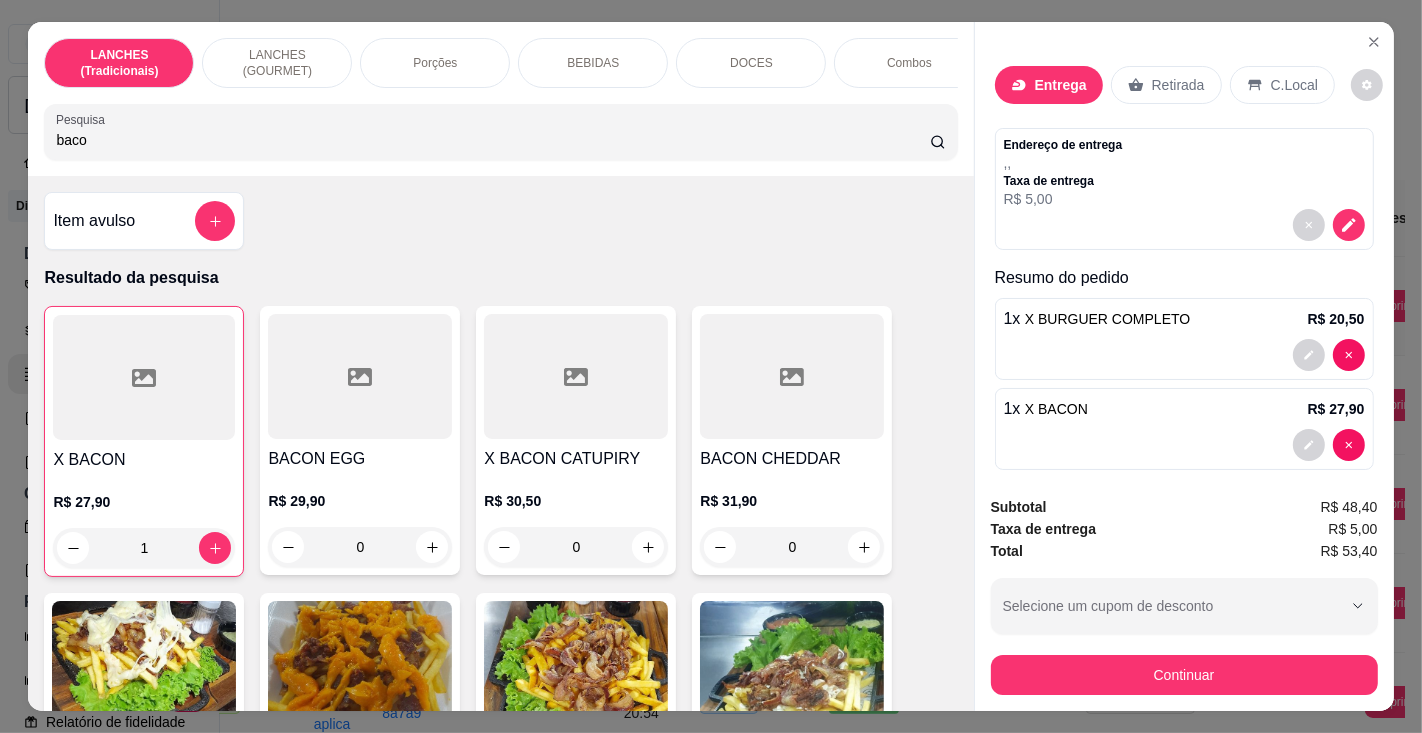 click on "BEBIDAS" at bounding box center [593, 63] 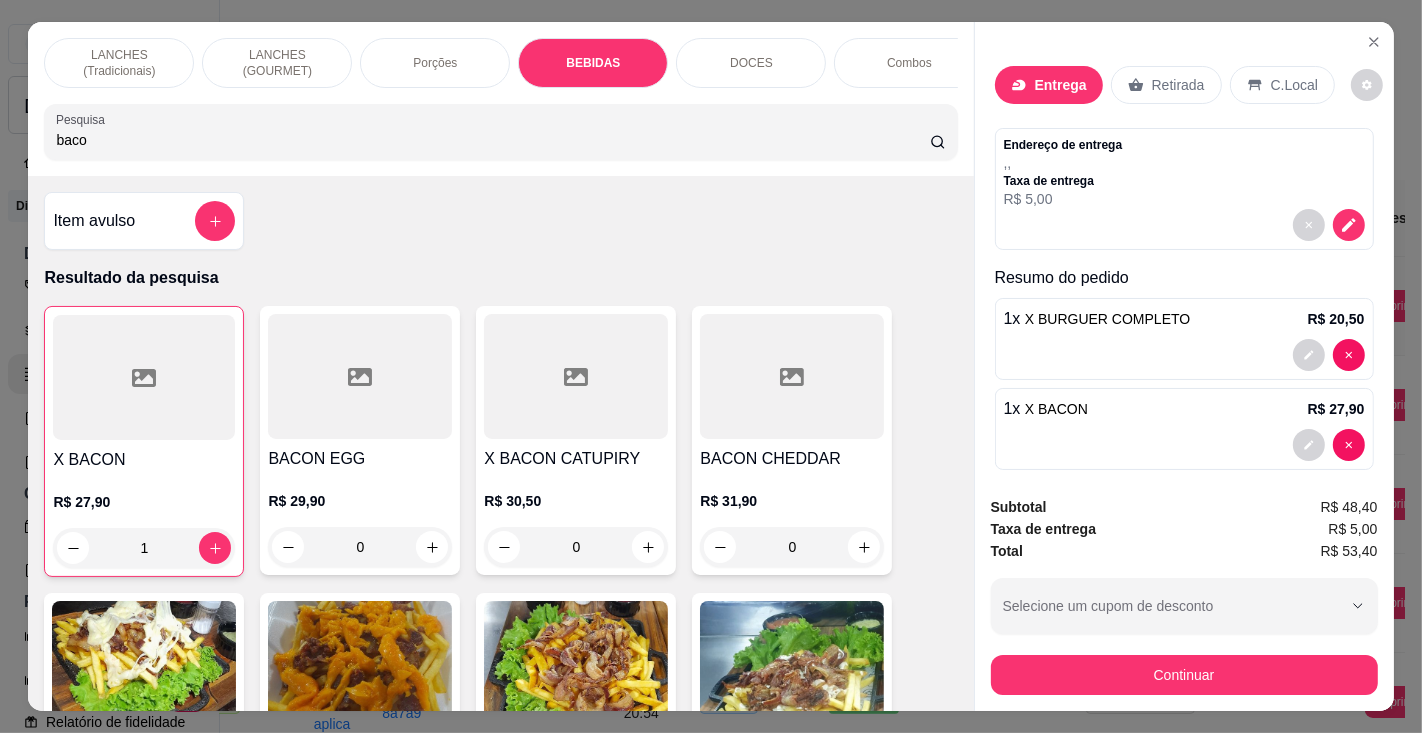 scroll, scrollTop: 6666, scrollLeft: 0, axis: vertical 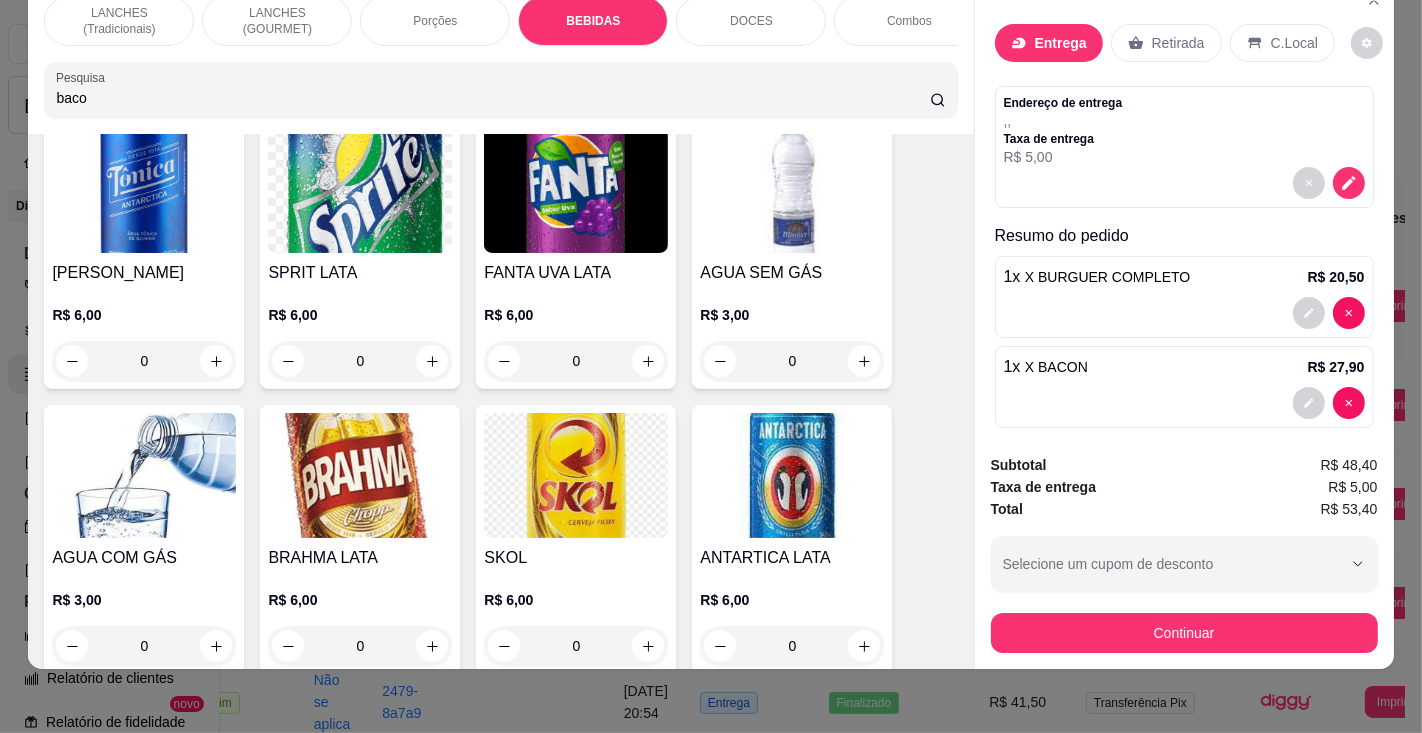 click 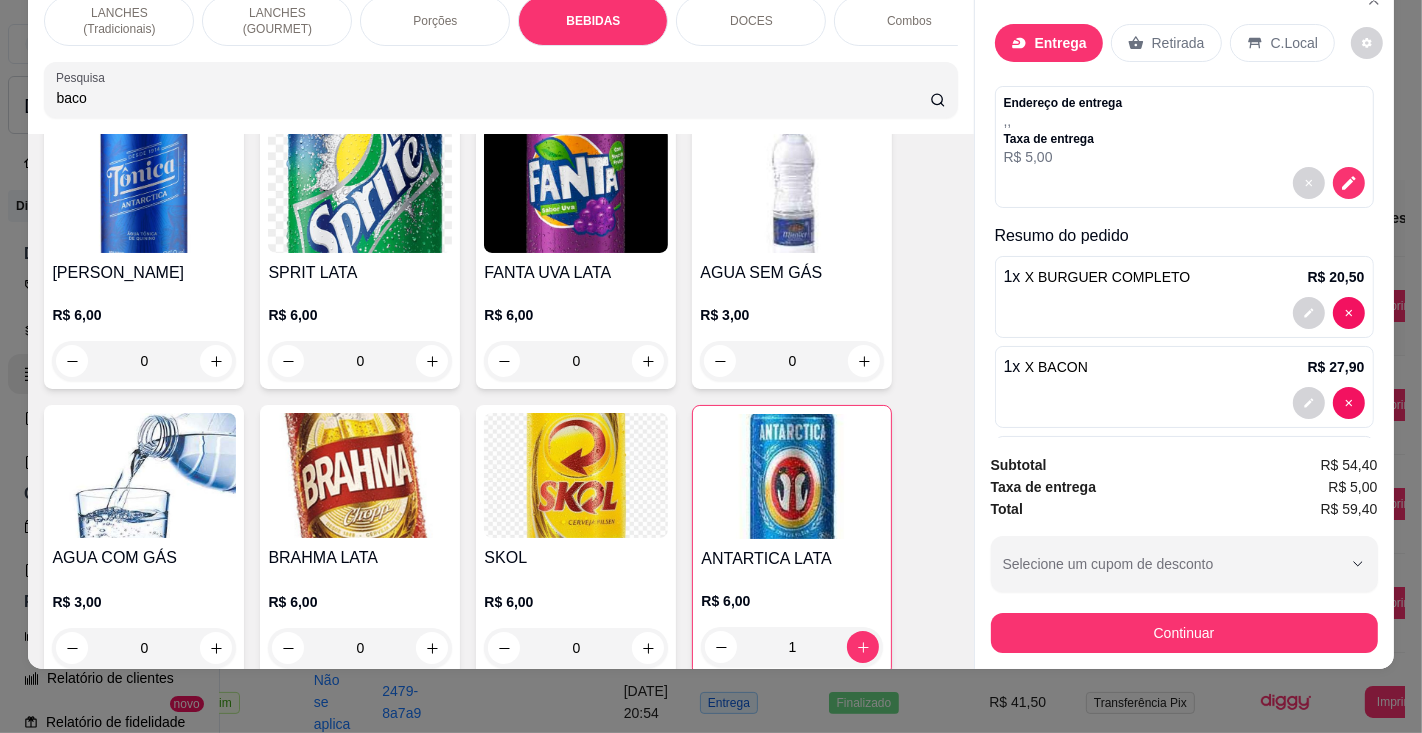 click 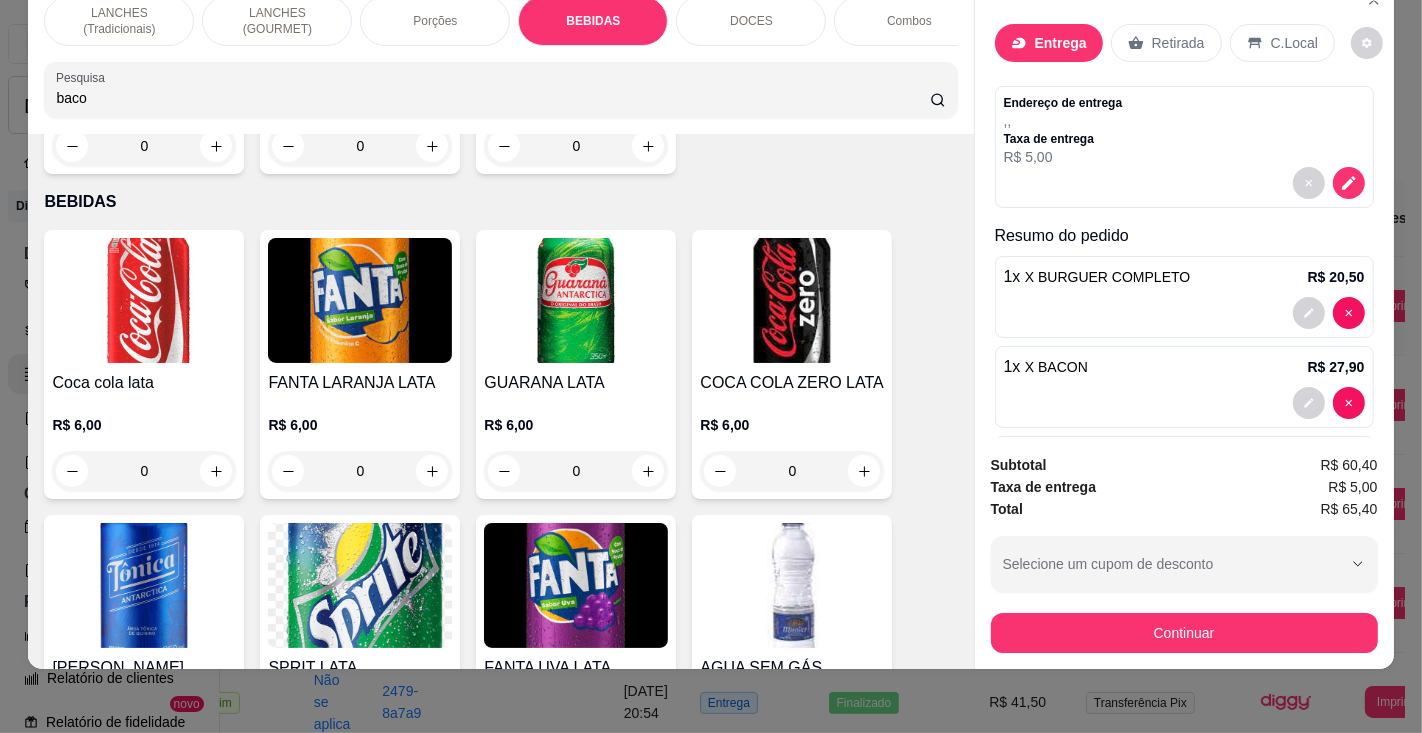 scroll, scrollTop: 6665, scrollLeft: 0, axis: vertical 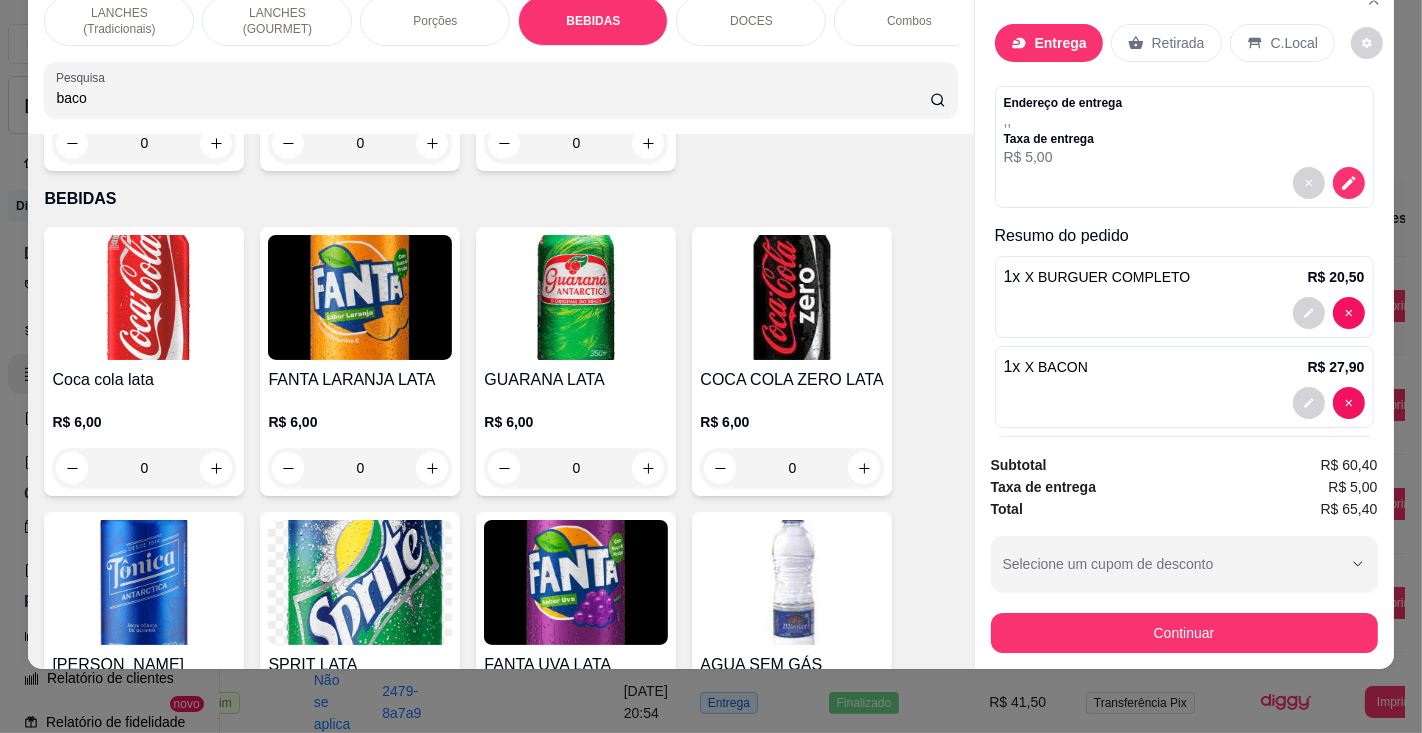 click 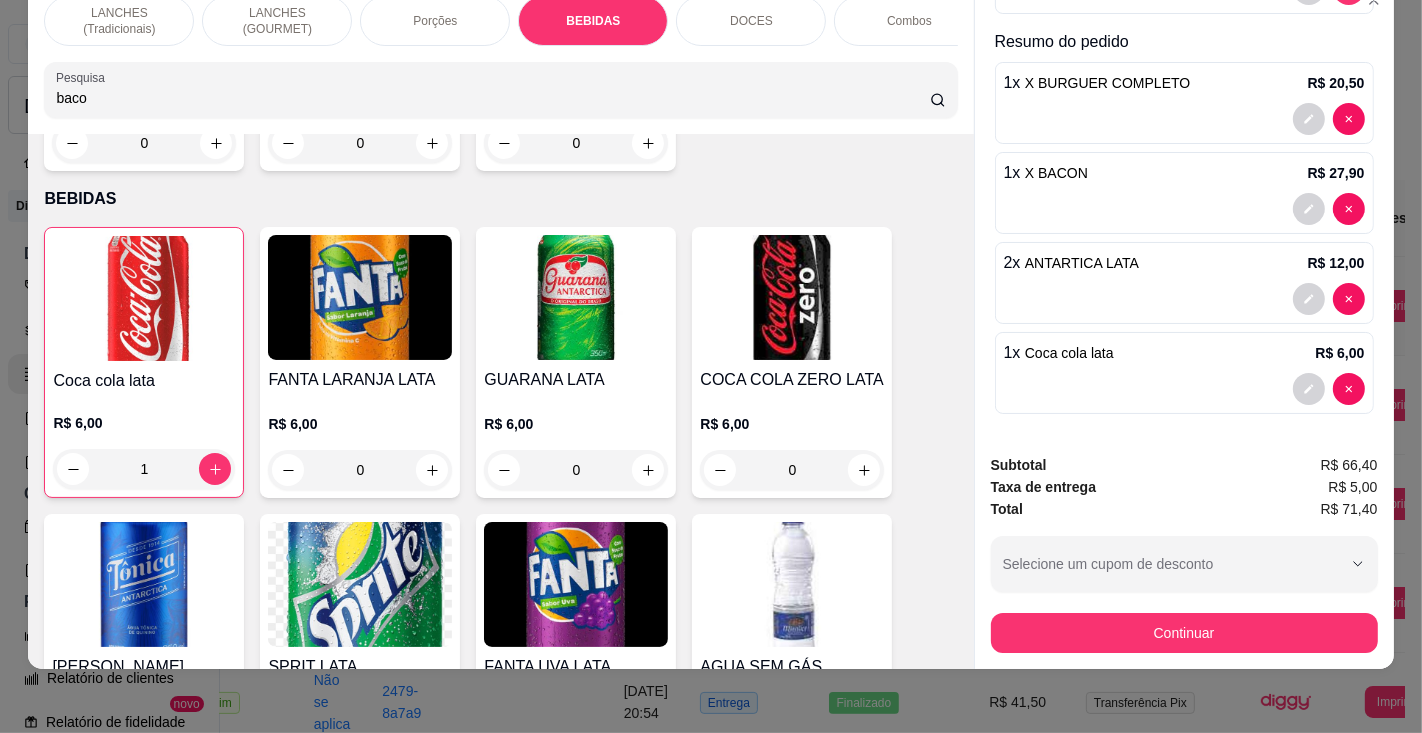 scroll, scrollTop: 0, scrollLeft: 0, axis: both 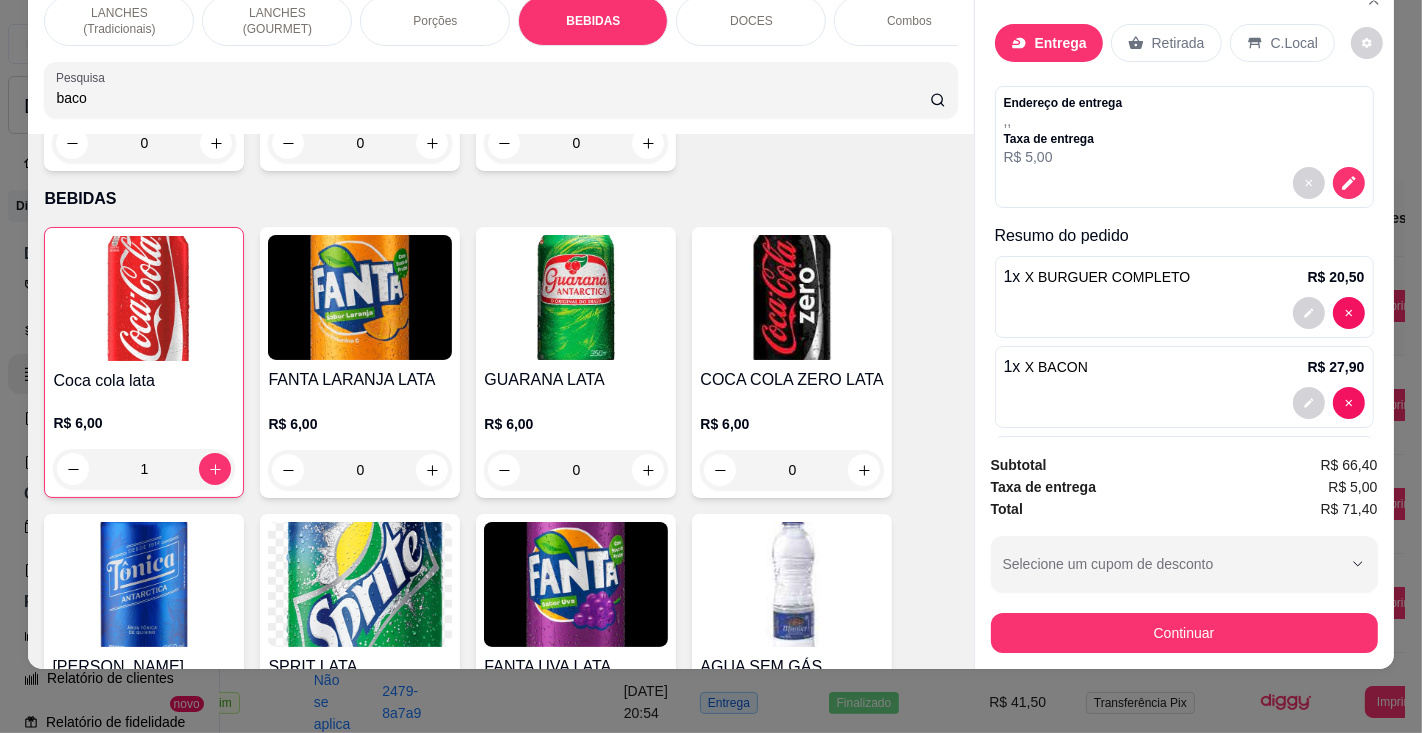 click on "Entrega" at bounding box center (1061, 43) 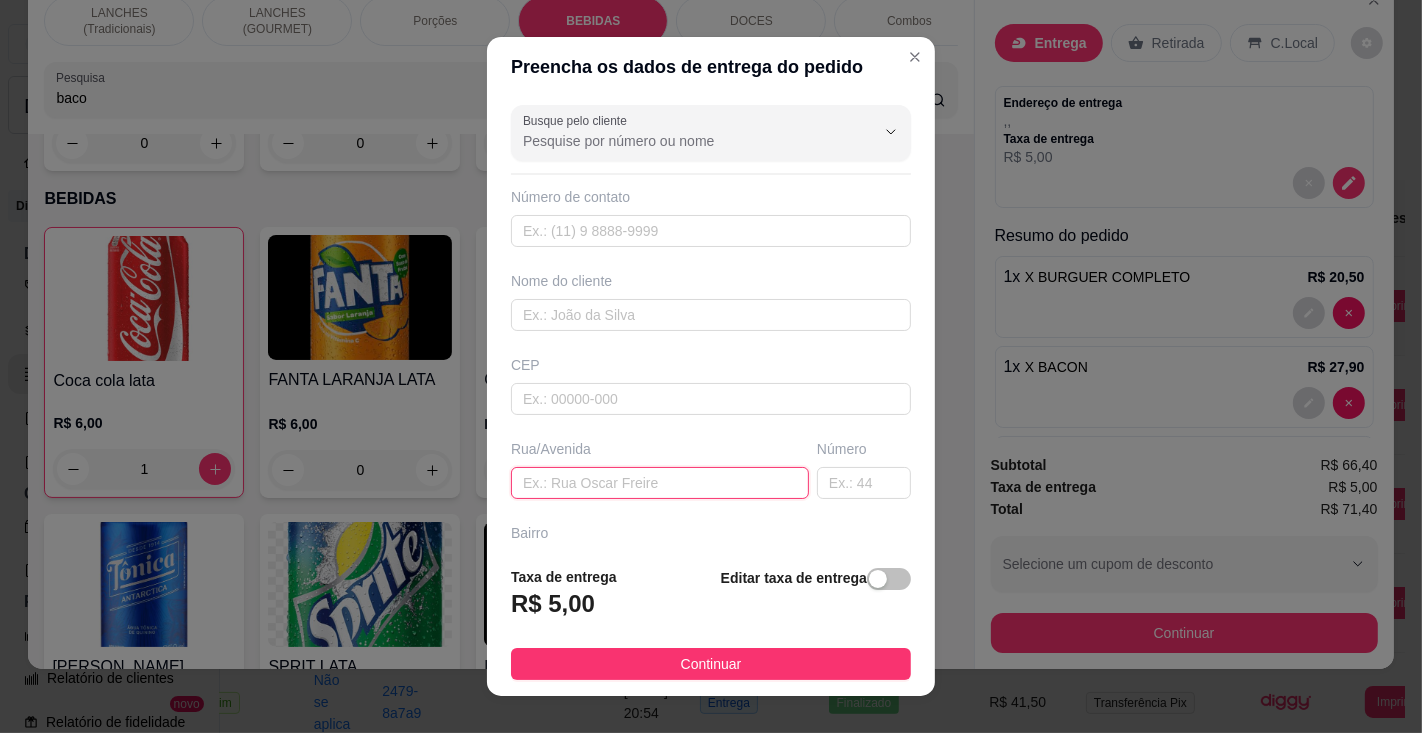 click at bounding box center [660, 483] 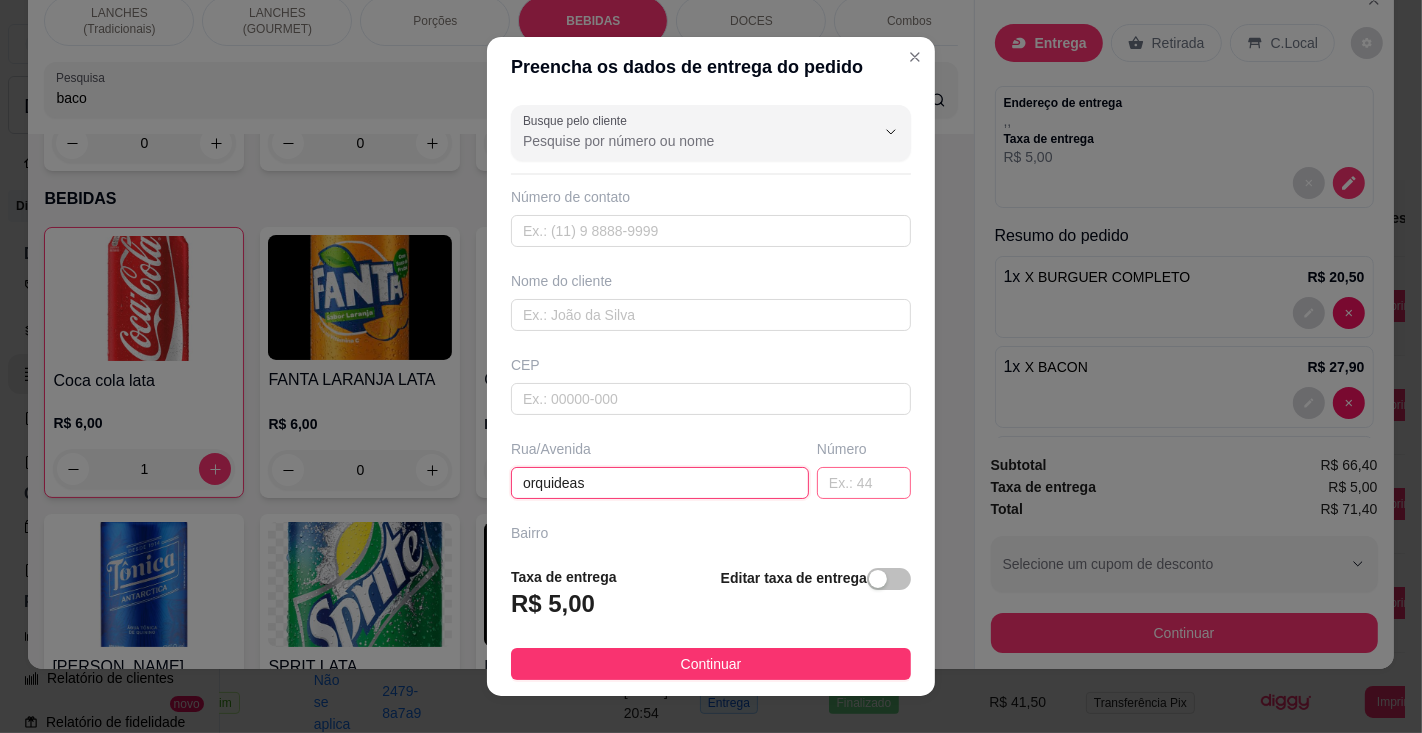 type on "orquideas" 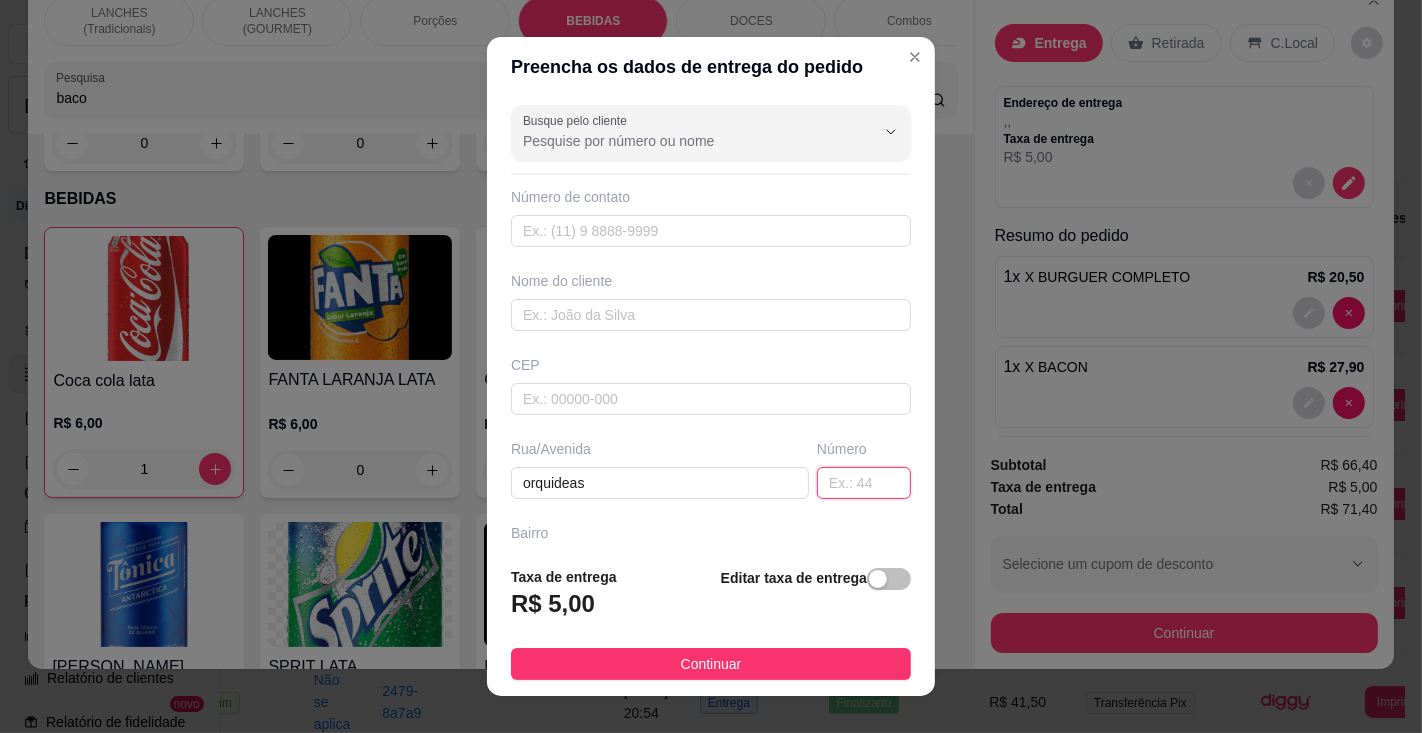 click at bounding box center [864, 483] 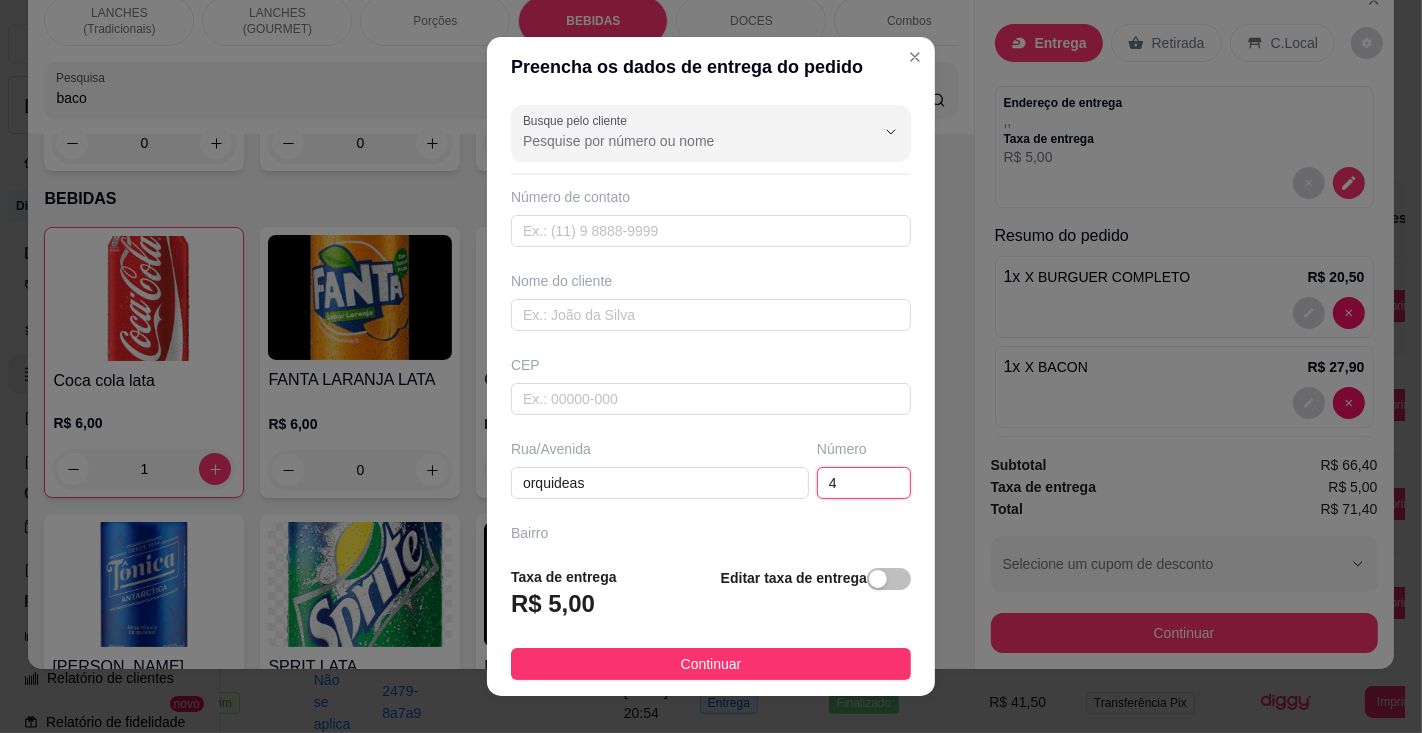 type on "43" 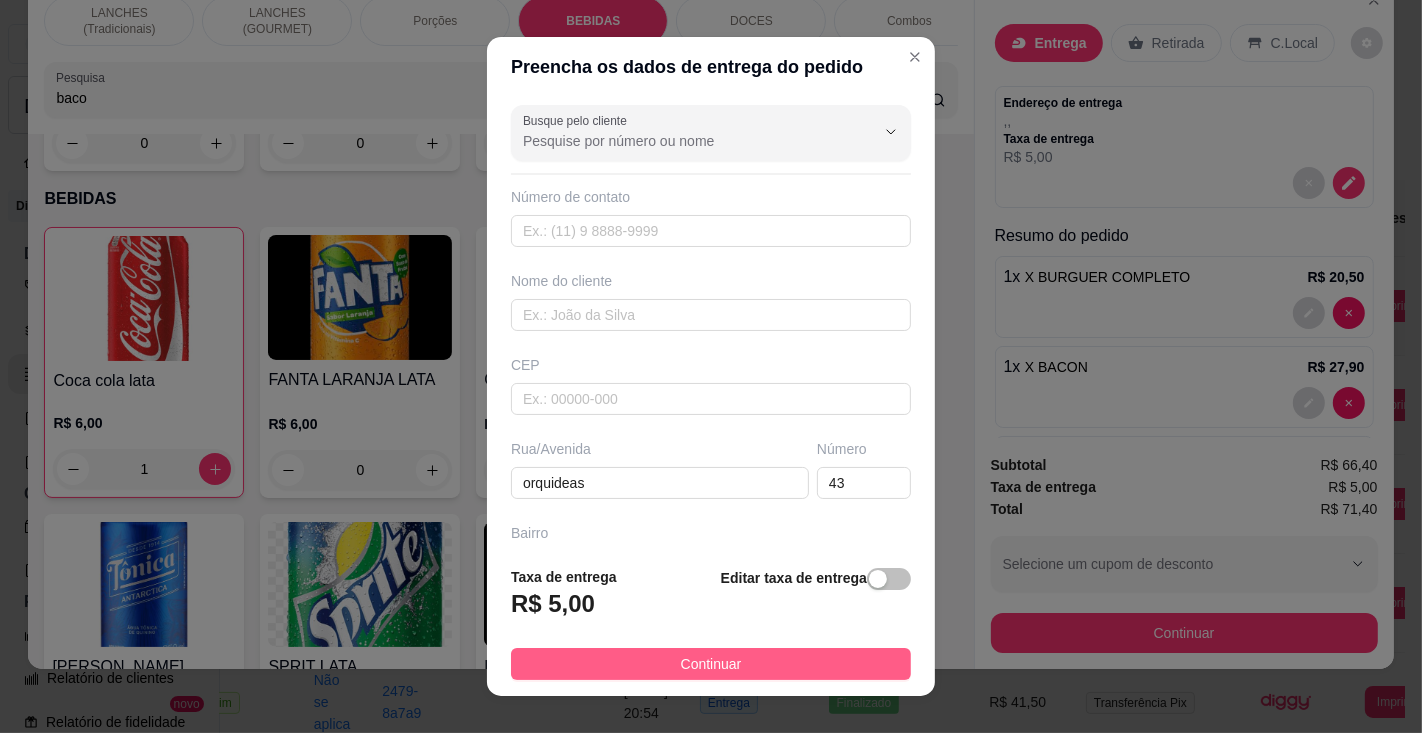 click on "Continuar" at bounding box center [711, 664] 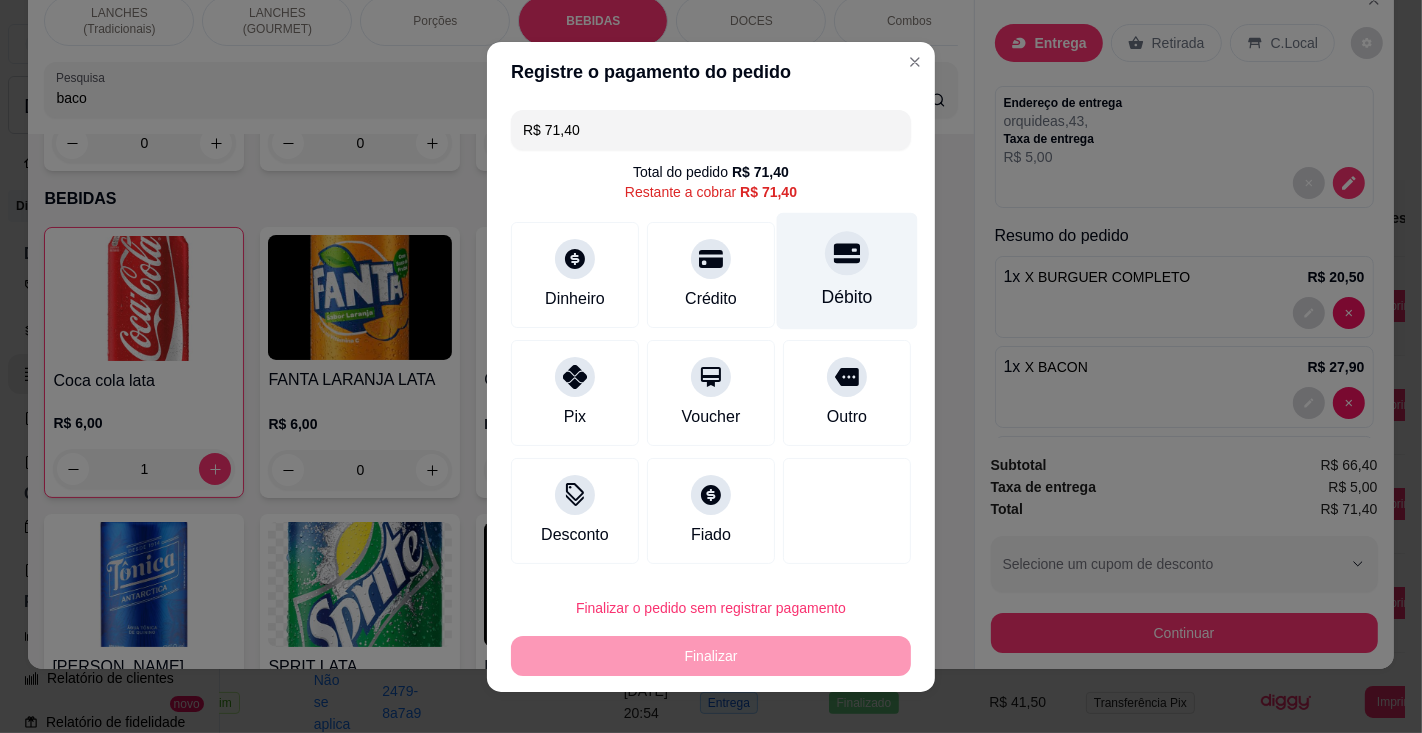 click 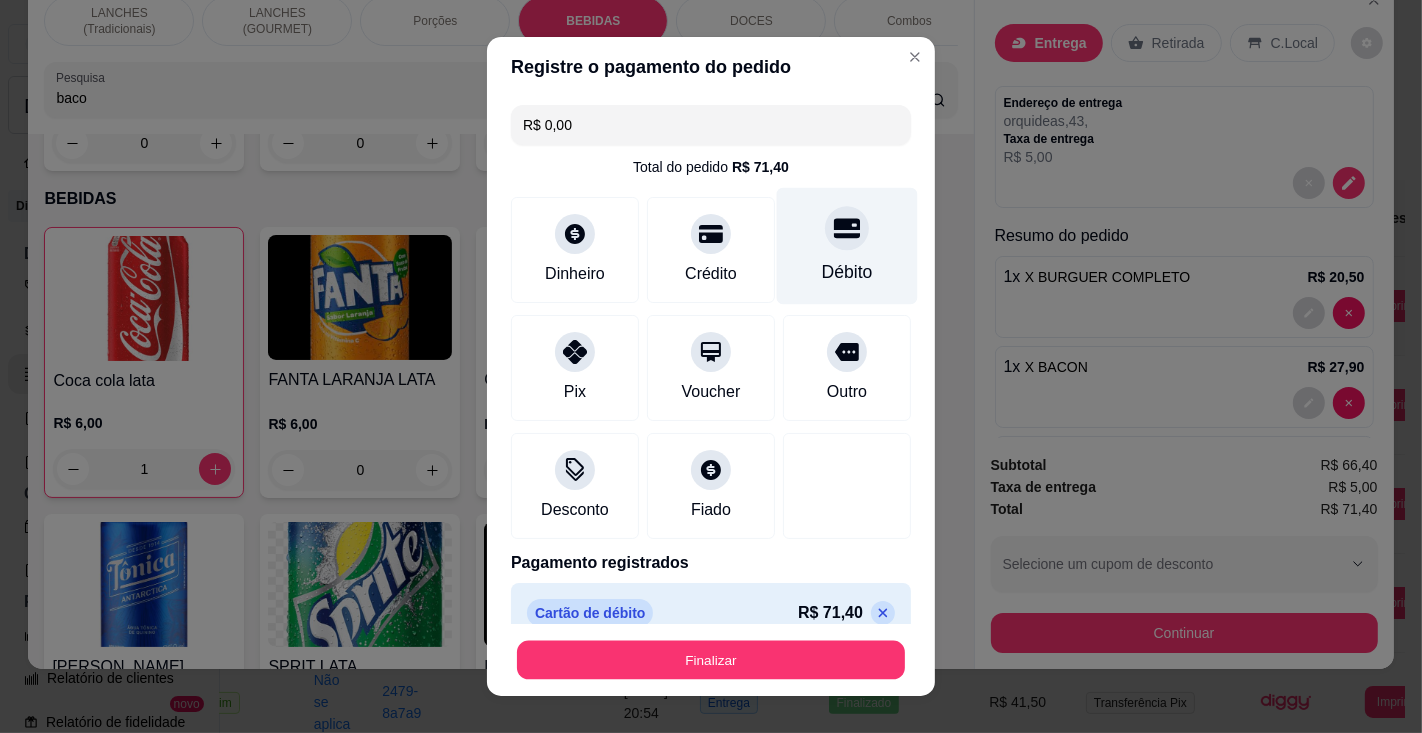 click on "Finalizar" at bounding box center (711, 660) 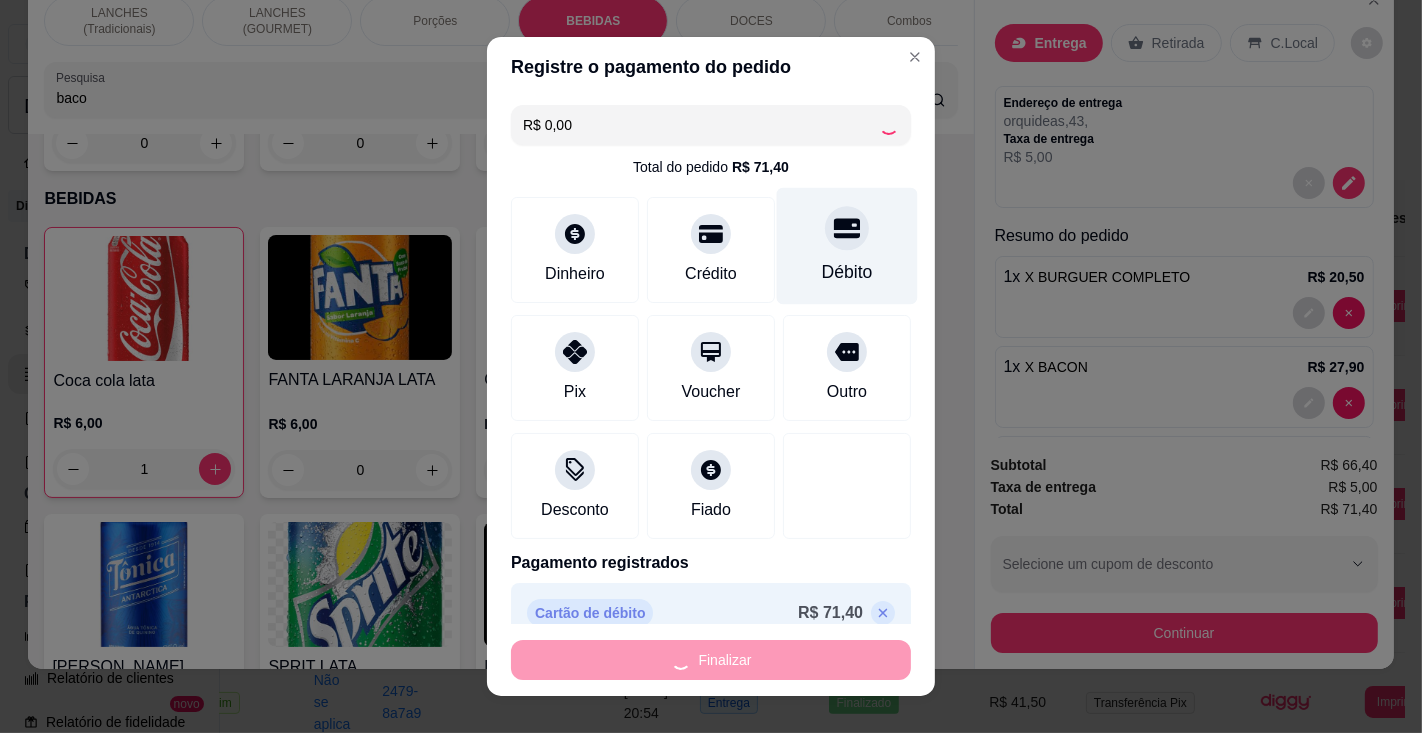 type on "0" 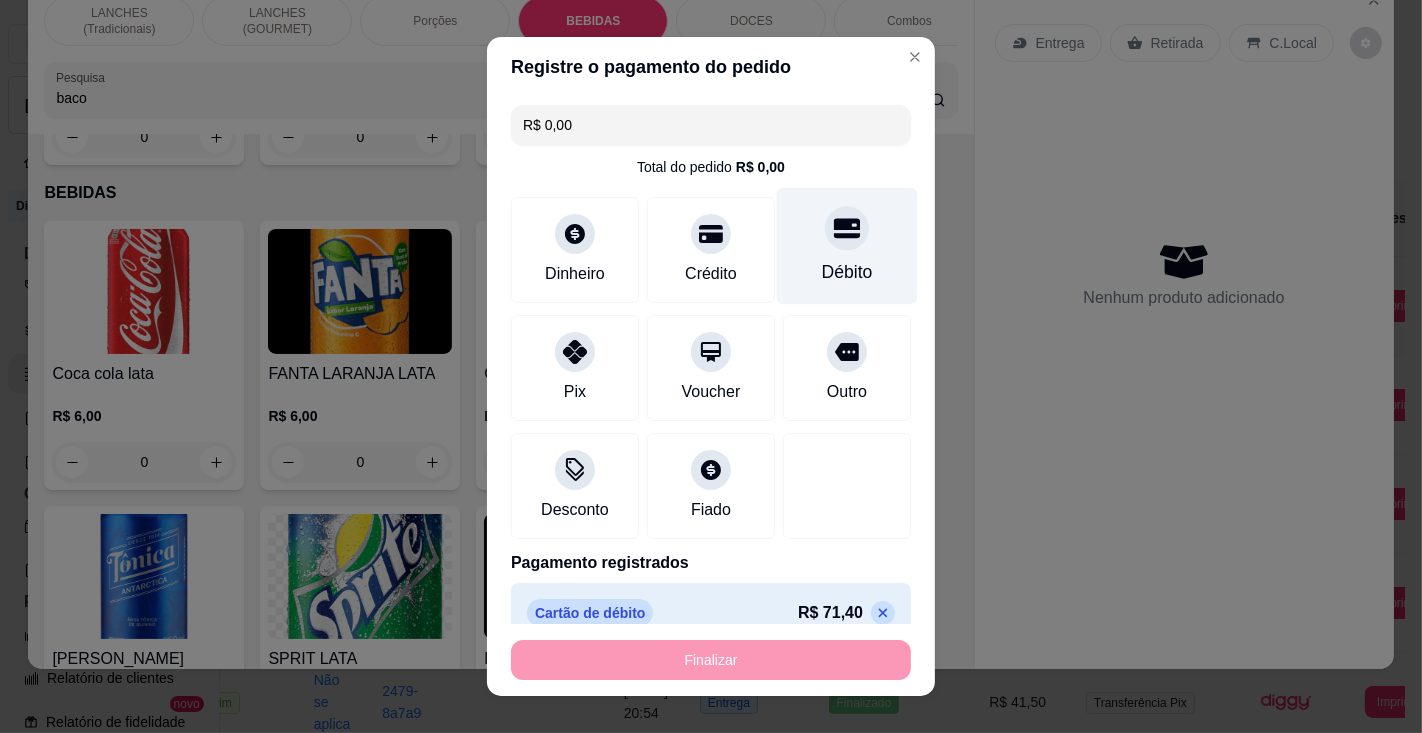 type on "-R$ 71,40" 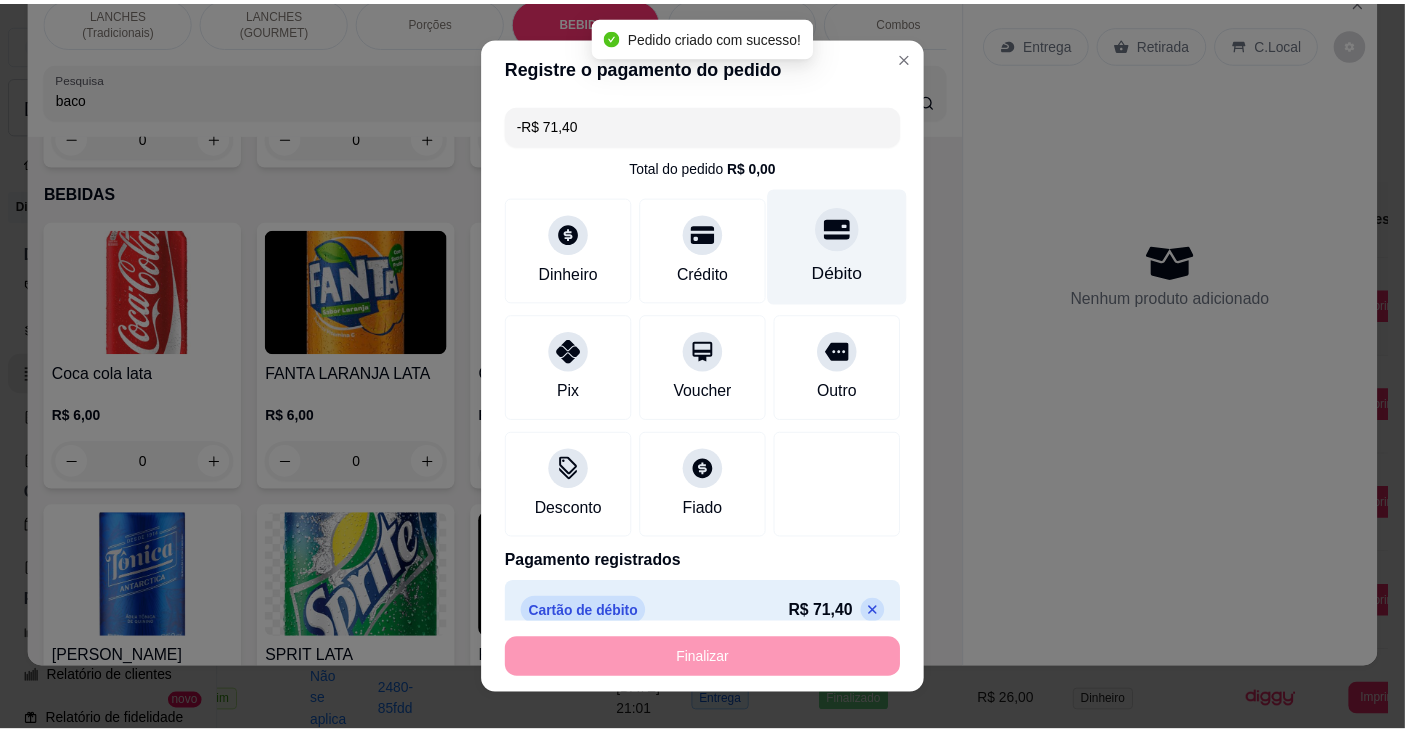 scroll, scrollTop: 6660, scrollLeft: 0, axis: vertical 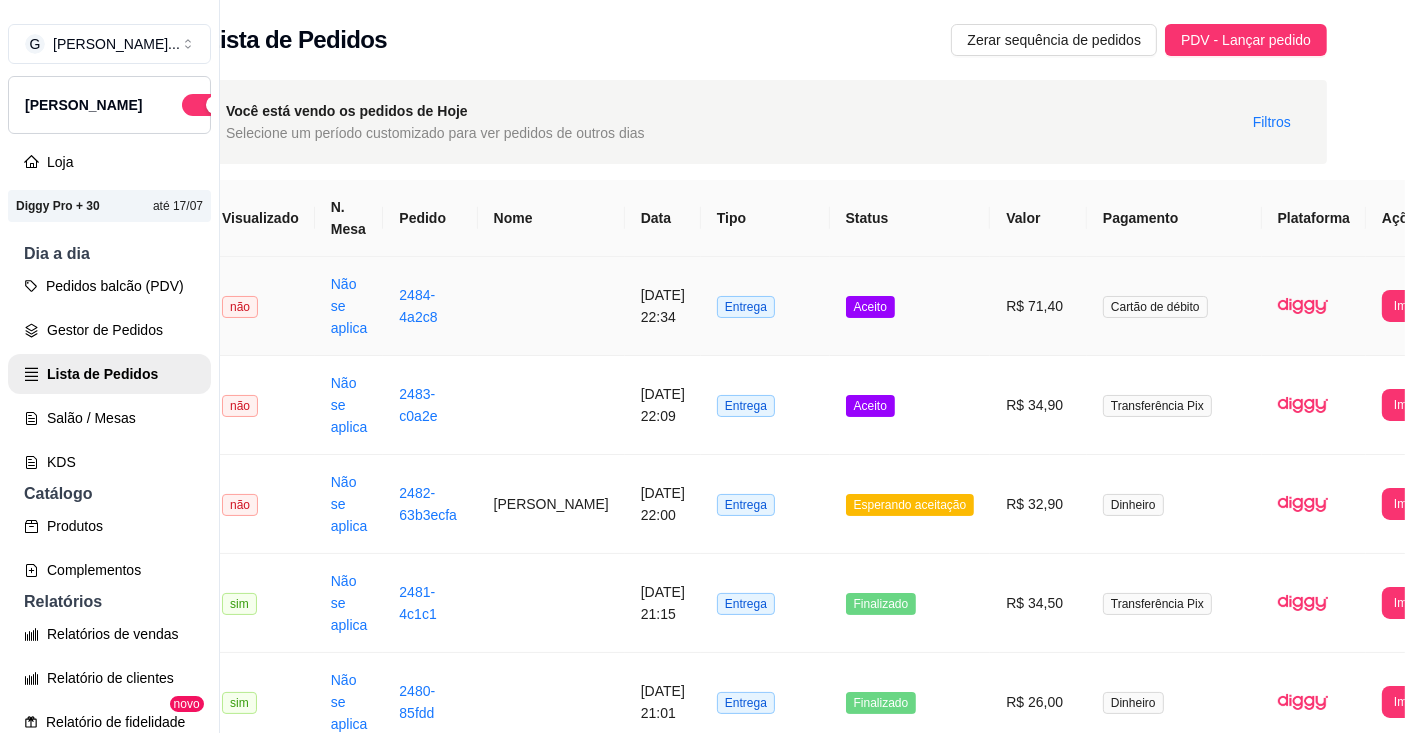 click on "Imprimir" at bounding box center [1415, 306] 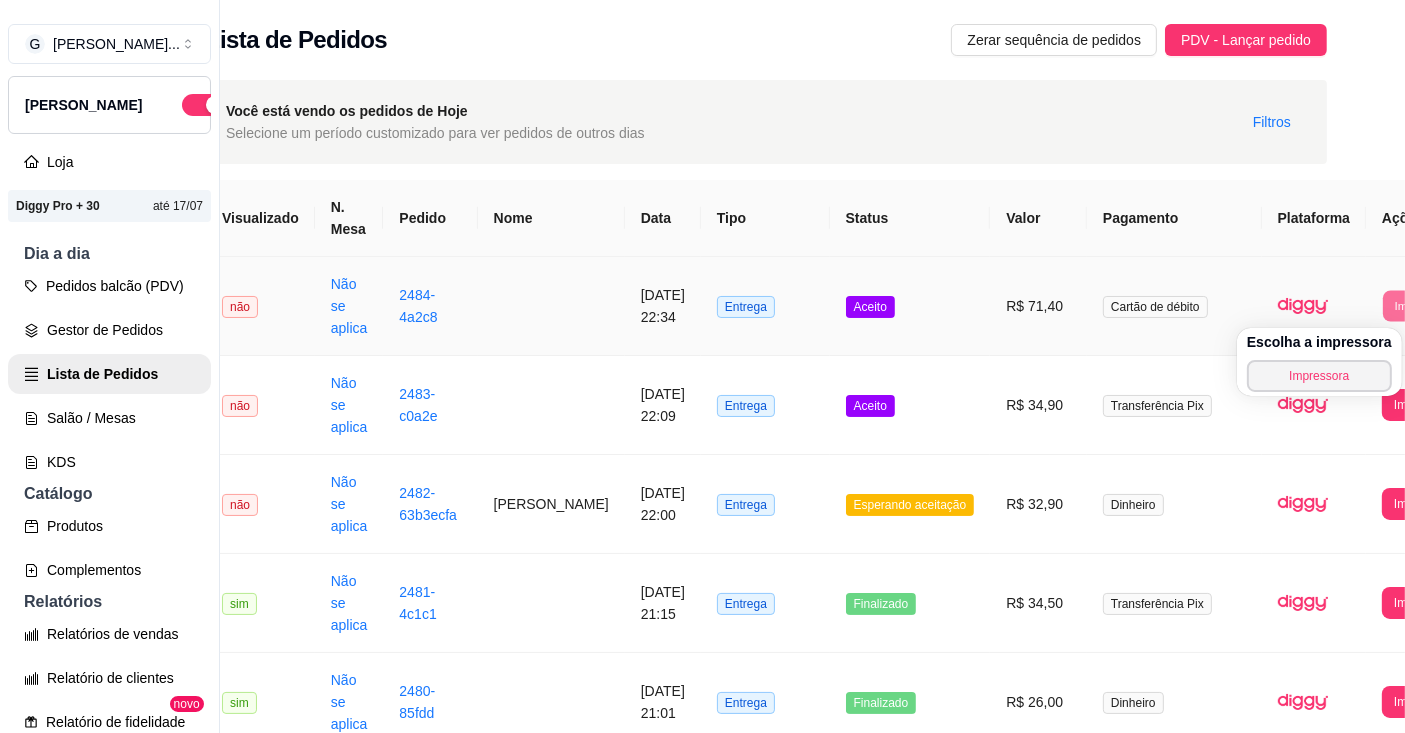 click on "Impressora" at bounding box center (1319, 376) 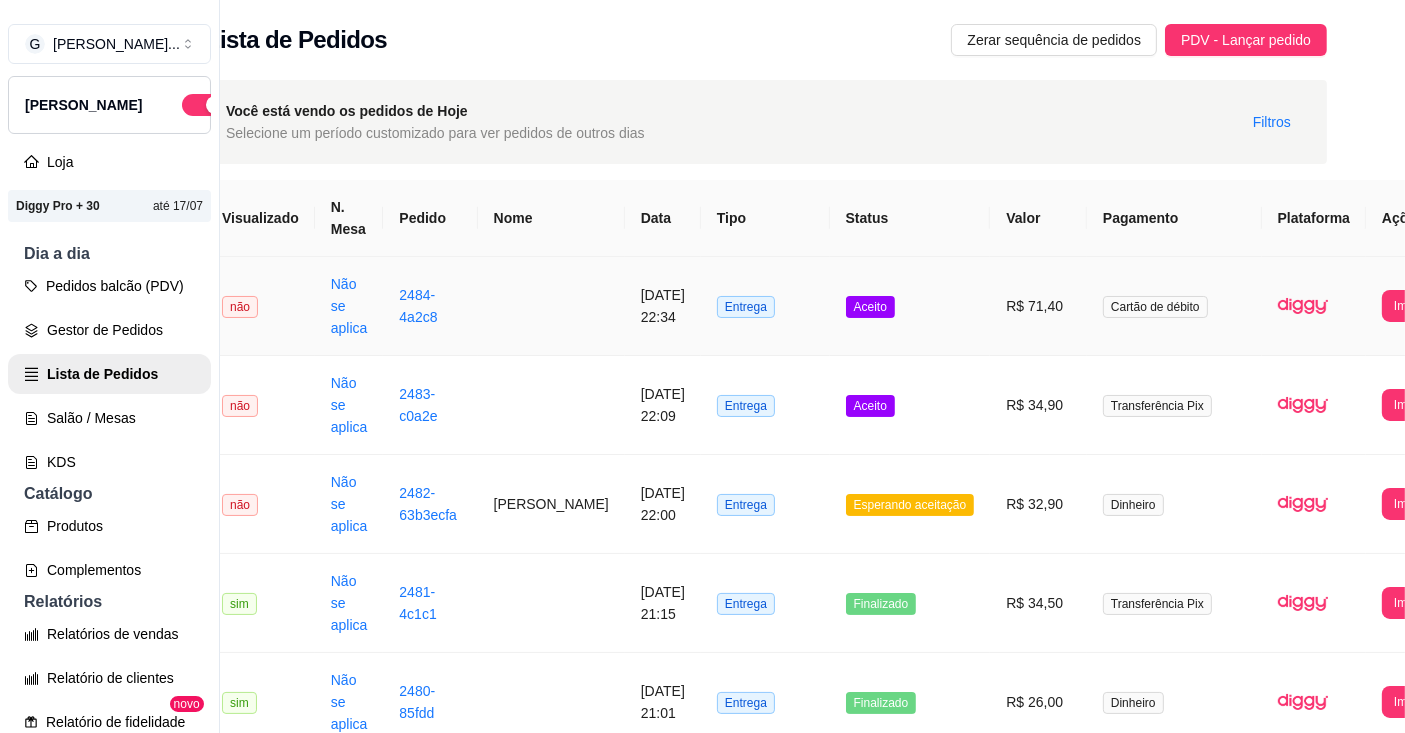 click on "Imprimir" at bounding box center (1415, 306) 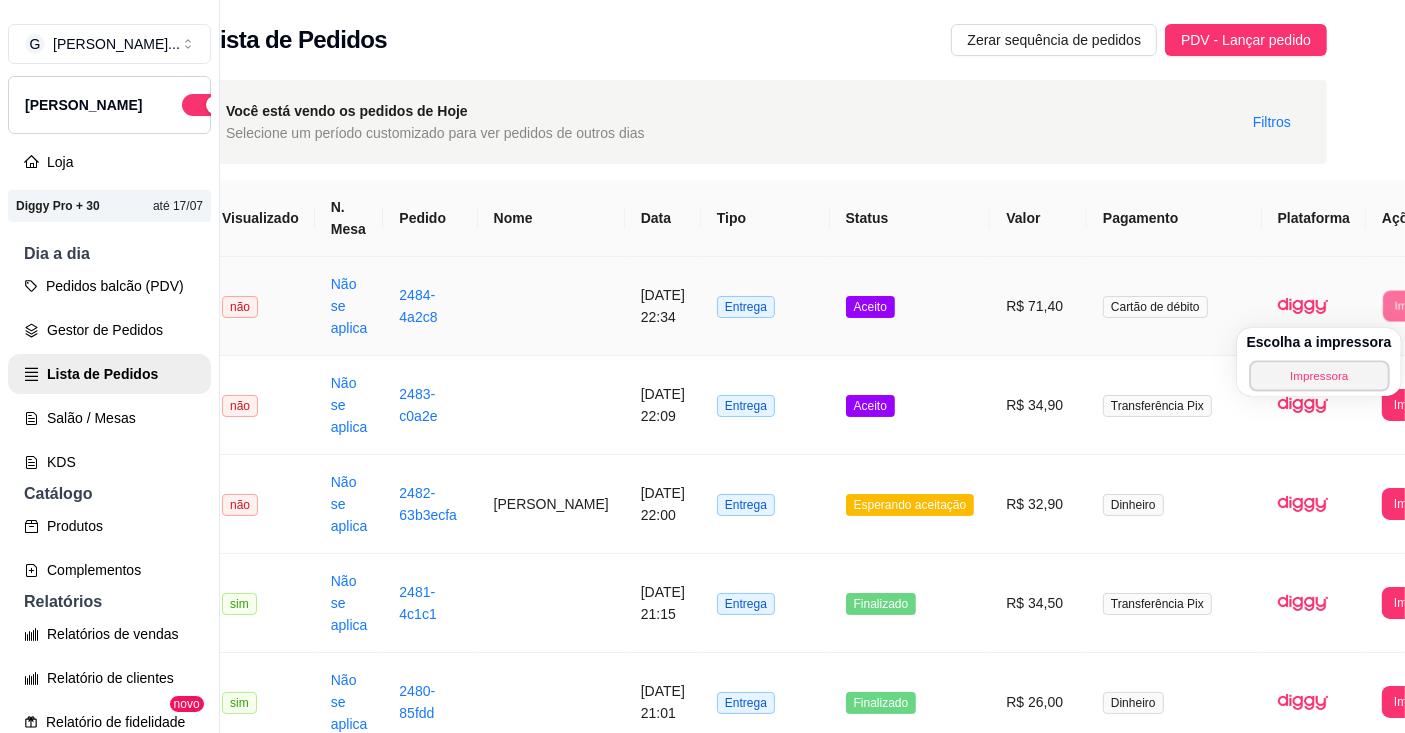 click on "Impressora" at bounding box center (1319, 375) 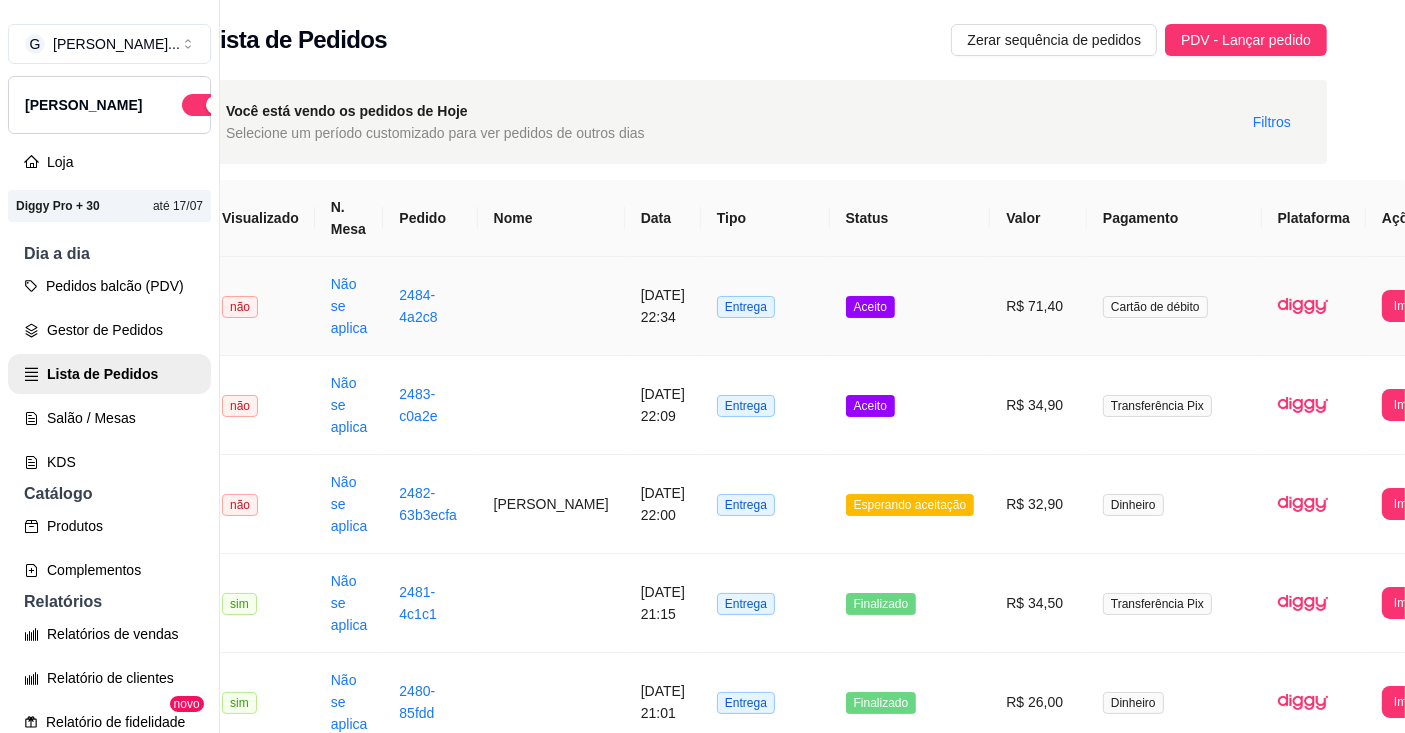 click on "Pedidos balcão (PDV)" at bounding box center [109, 286] 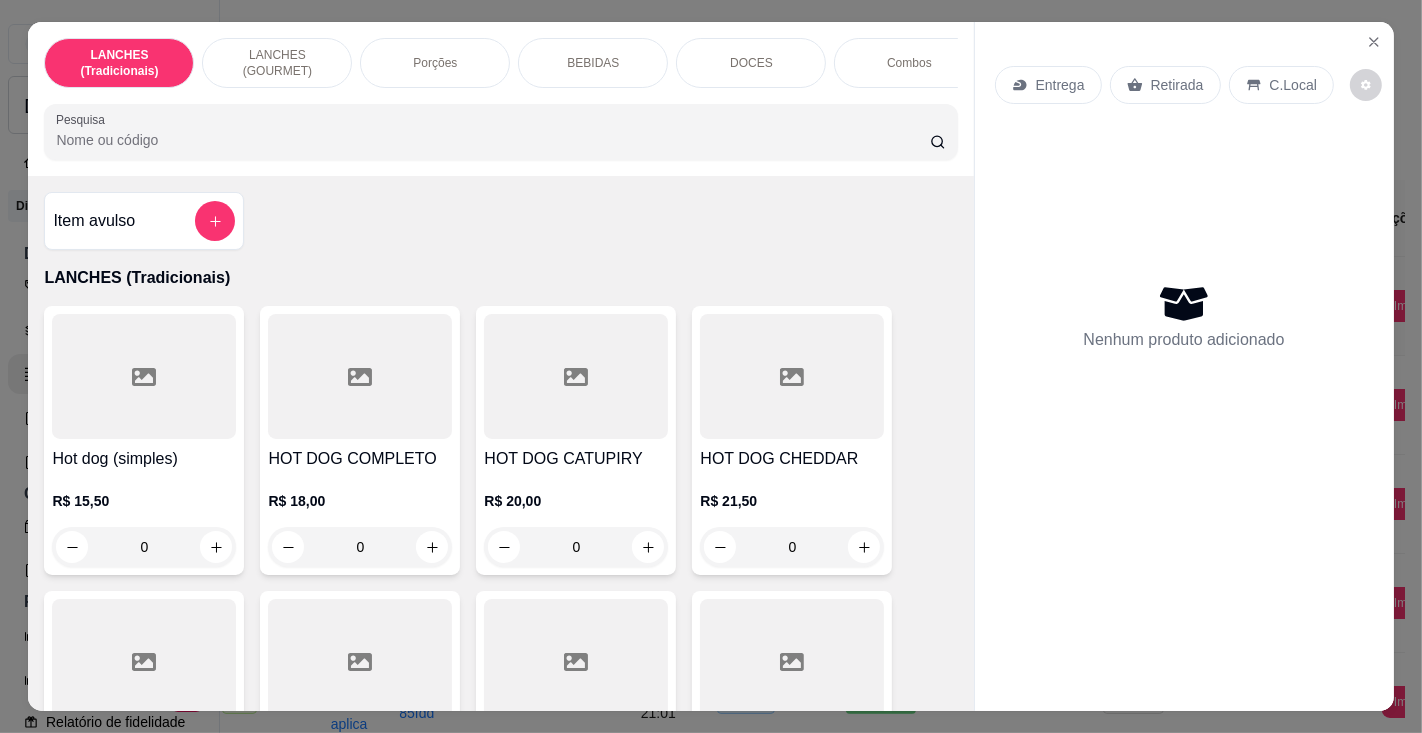 click on "Hot dog (simples)   R$ 15,50 0" at bounding box center (144, 440) 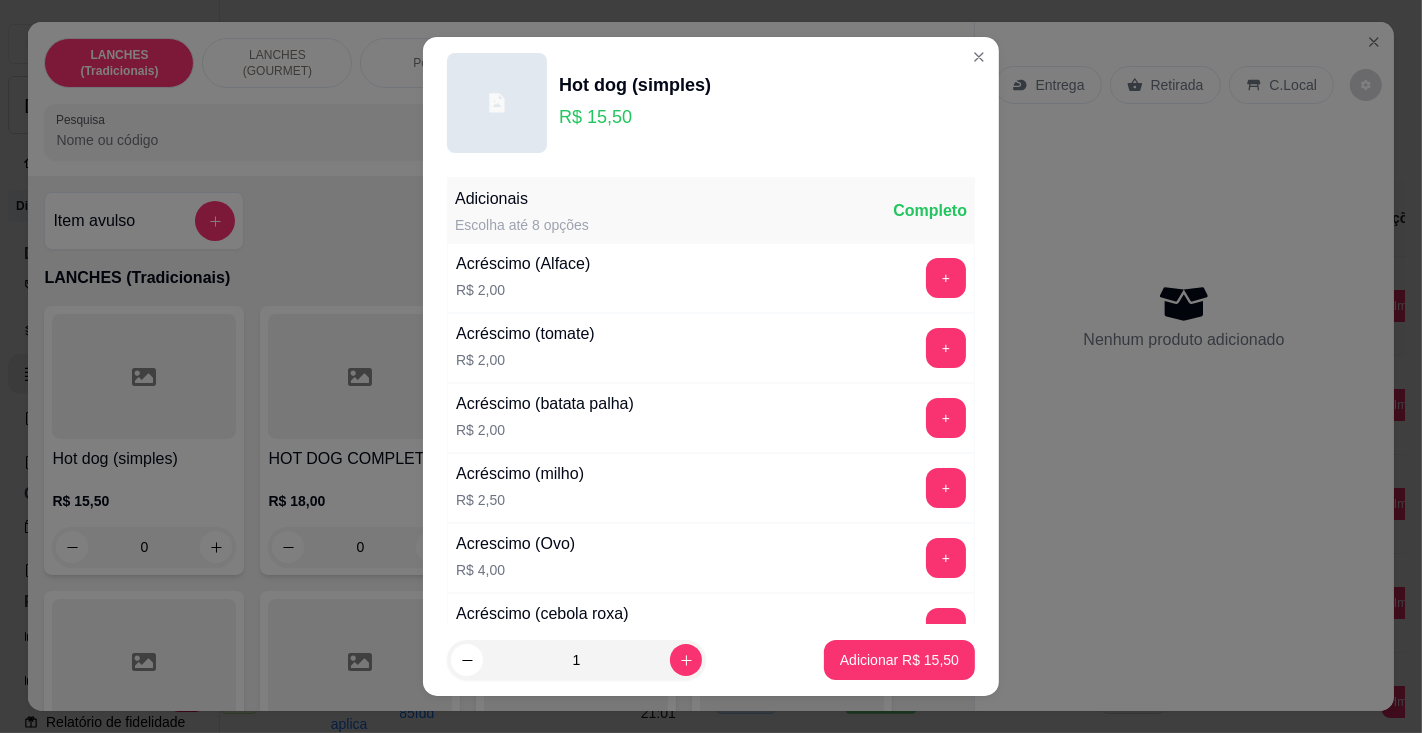 click on "Adicionar   R$ 15,50" at bounding box center [899, 660] 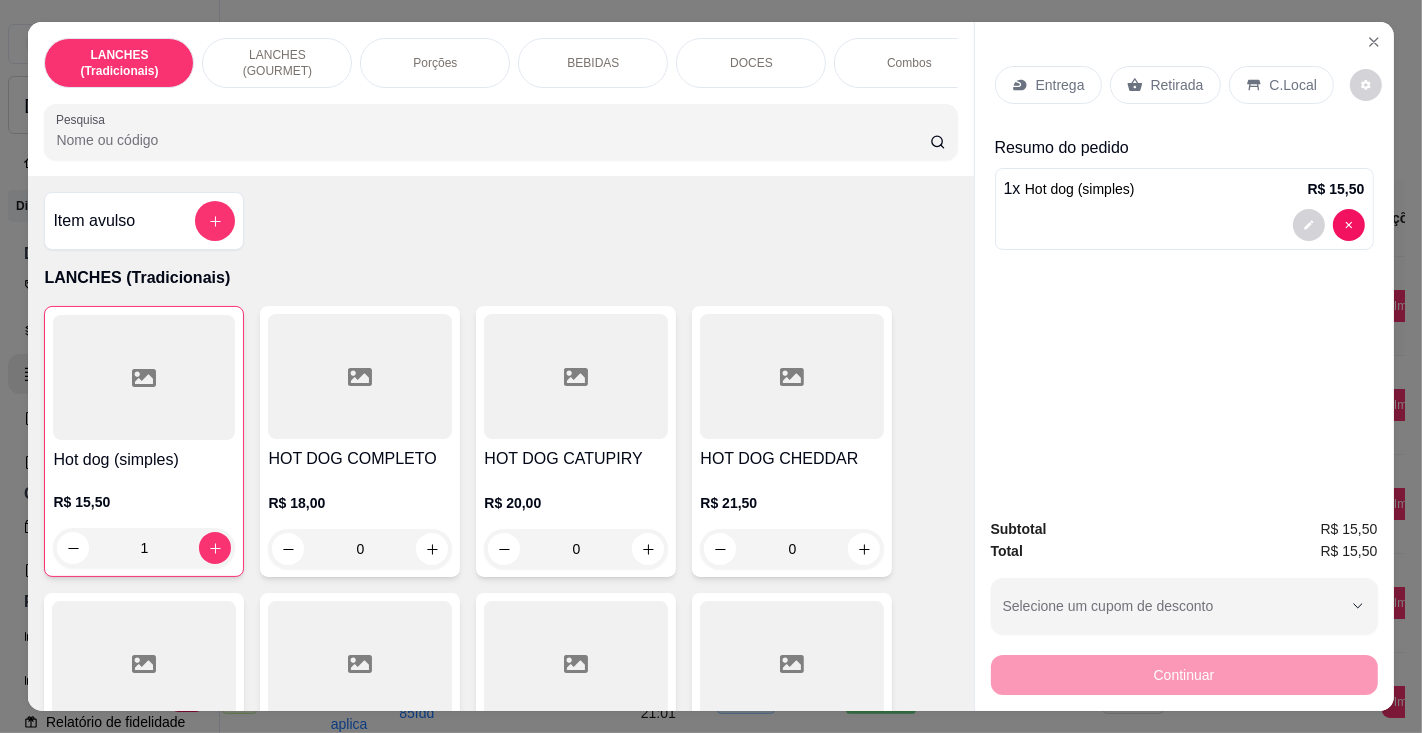 click on "Hot dog (simples)" at bounding box center (1080, 189) 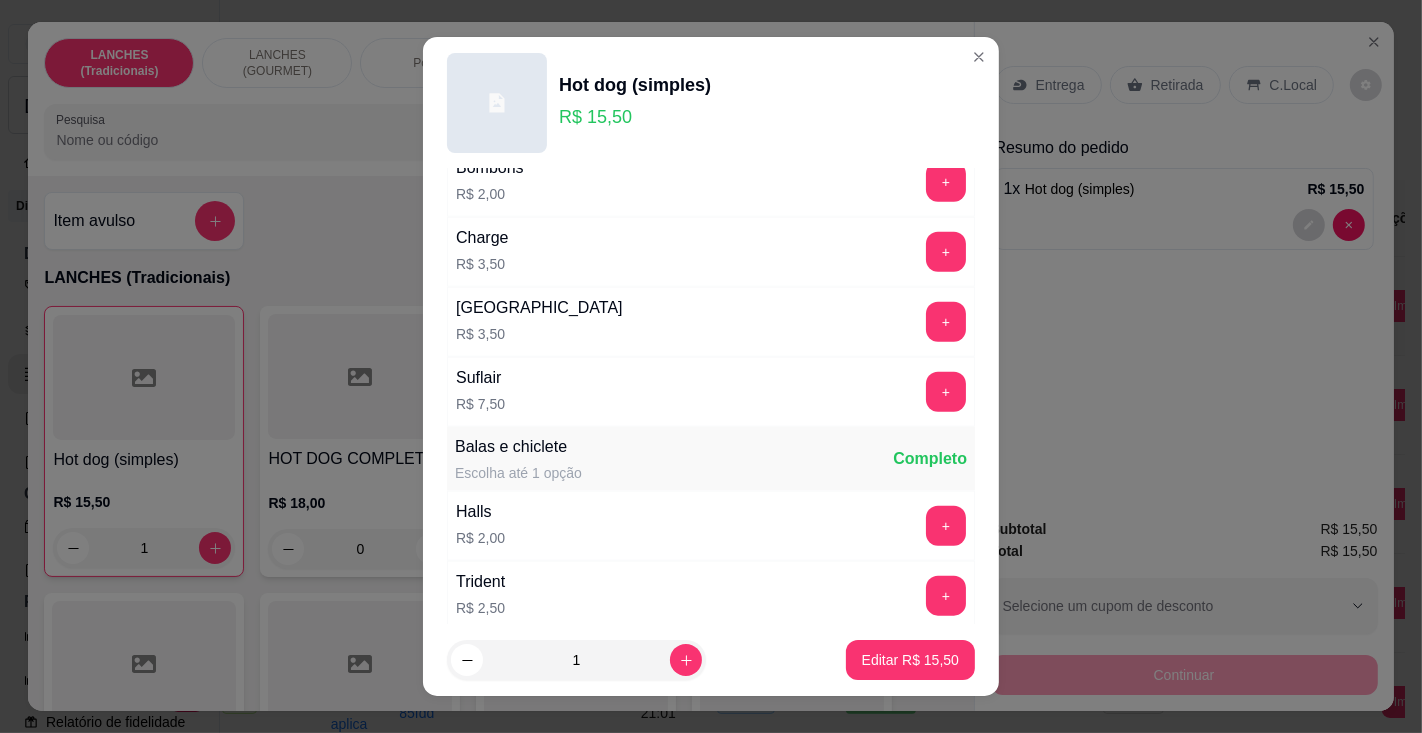 scroll, scrollTop: 2047, scrollLeft: 0, axis: vertical 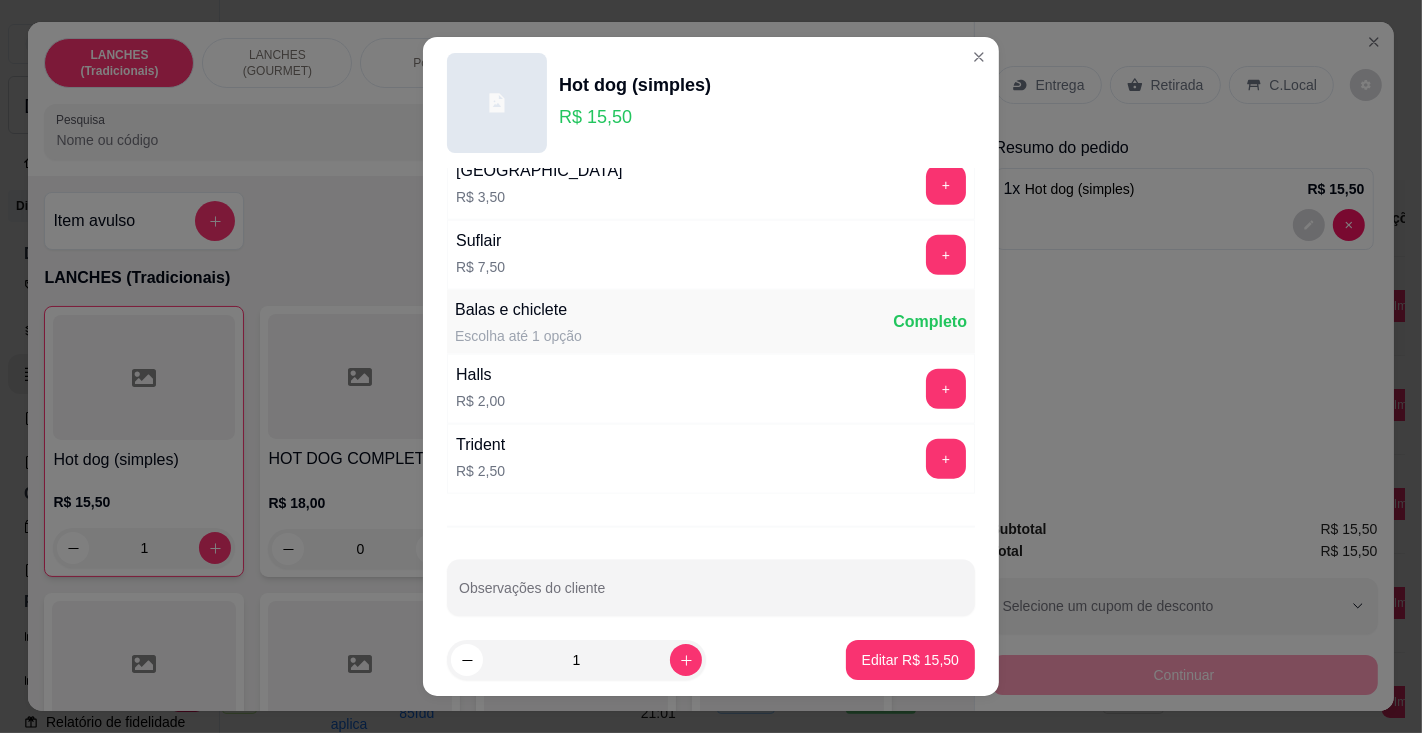 click on "Observações do cliente" at bounding box center (711, 596) 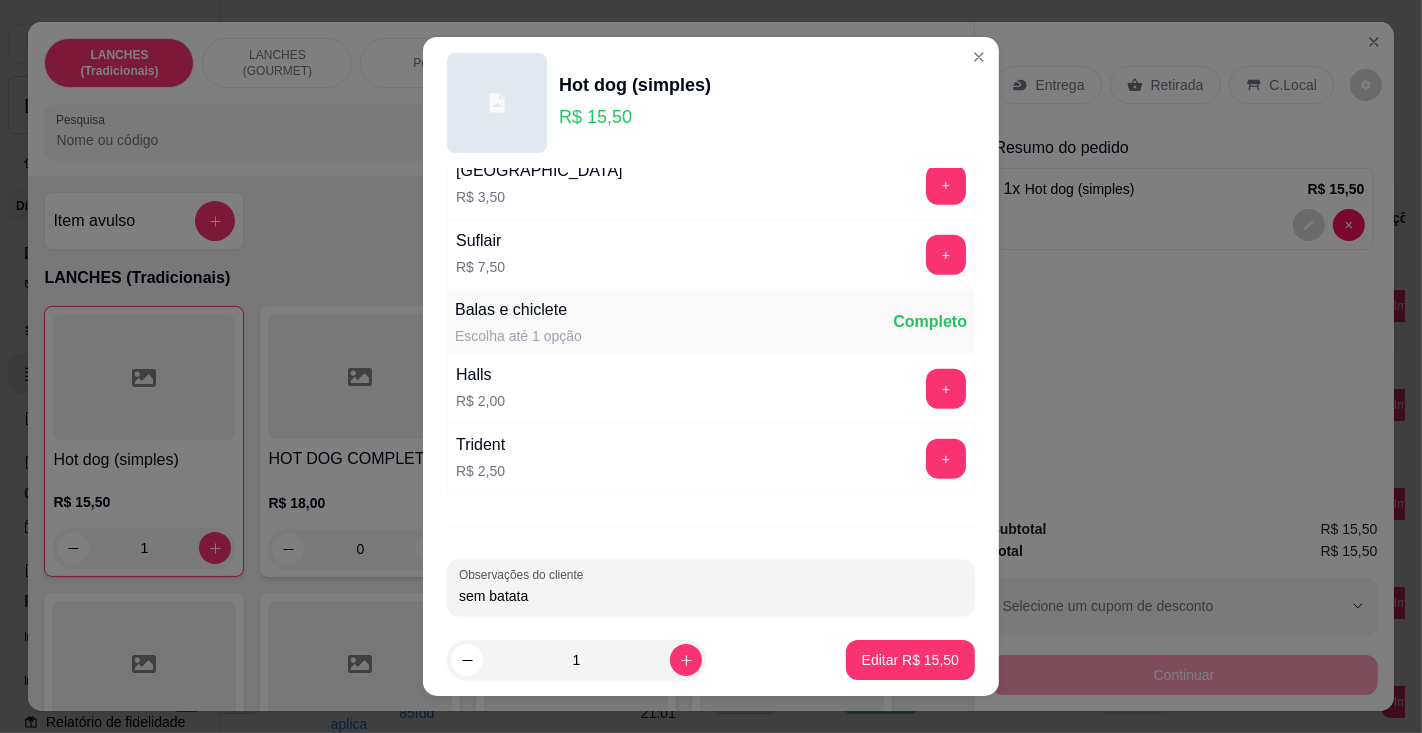 type on "sem batata" 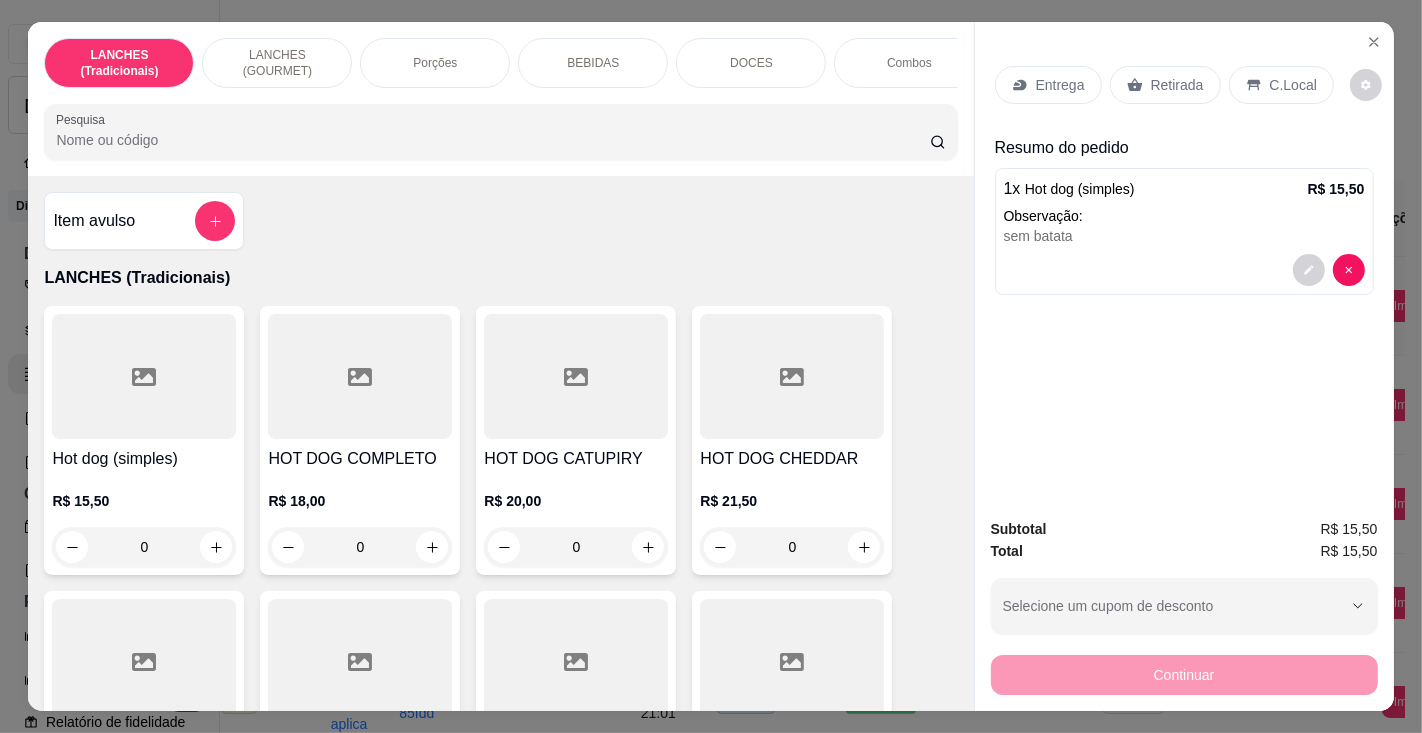 click on "HOT DOG COMPLETO" at bounding box center [360, 459] 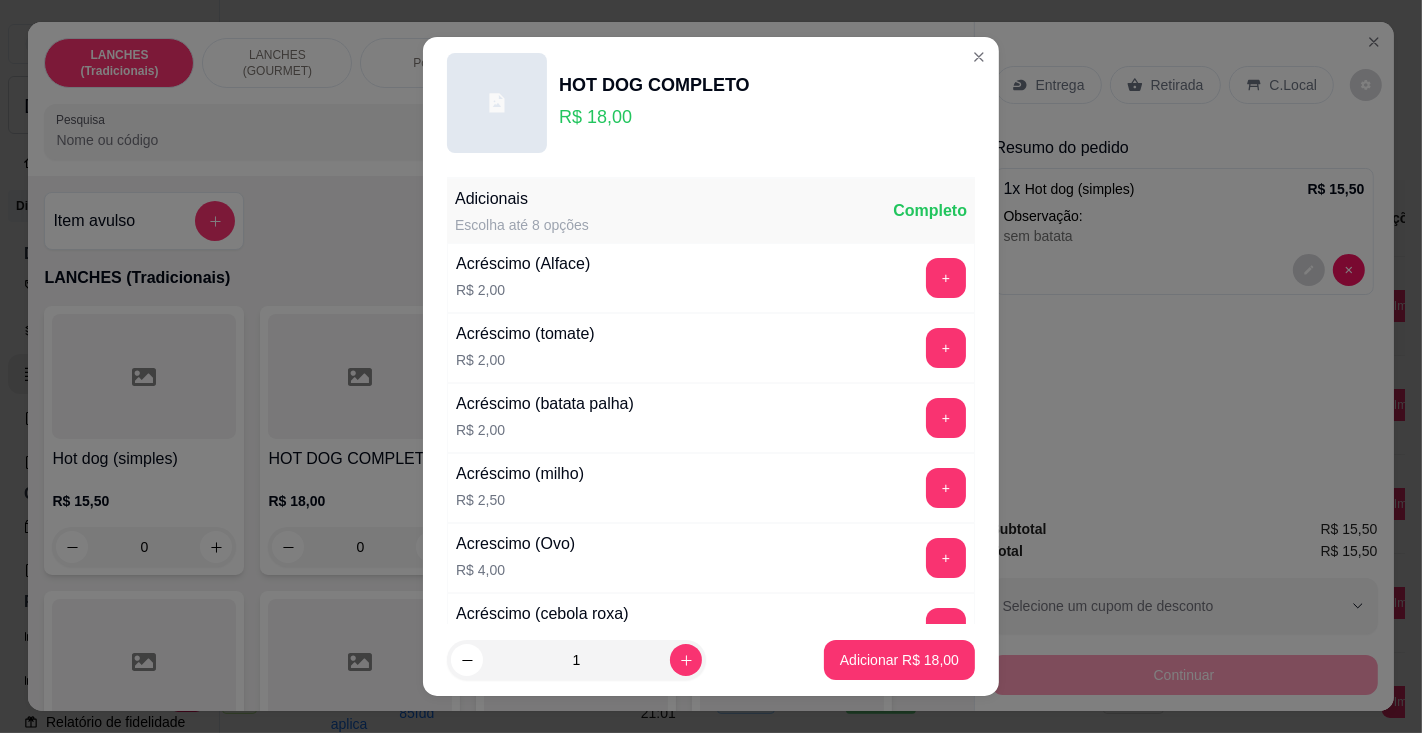 click on "Adicionar   R$ 18,00" at bounding box center (899, 660) 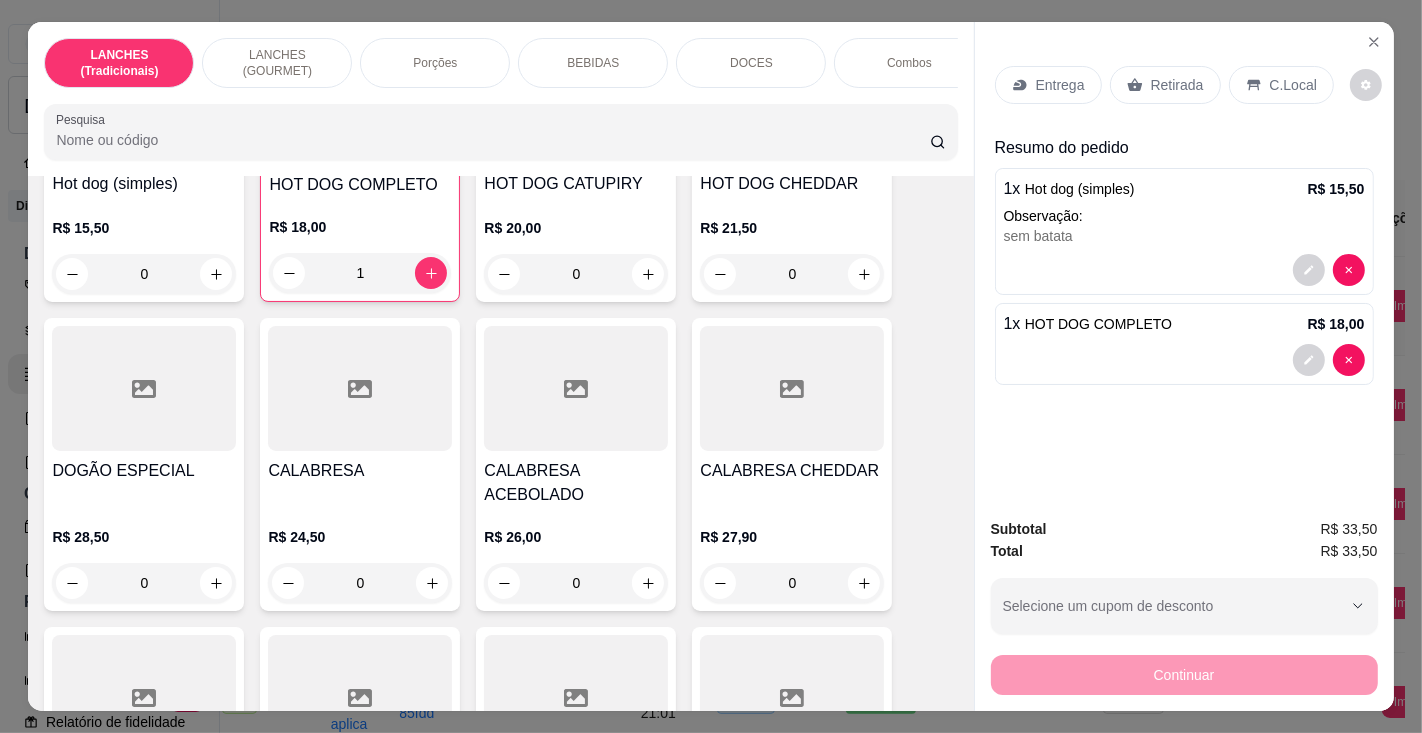 scroll, scrollTop: 274, scrollLeft: 0, axis: vertical 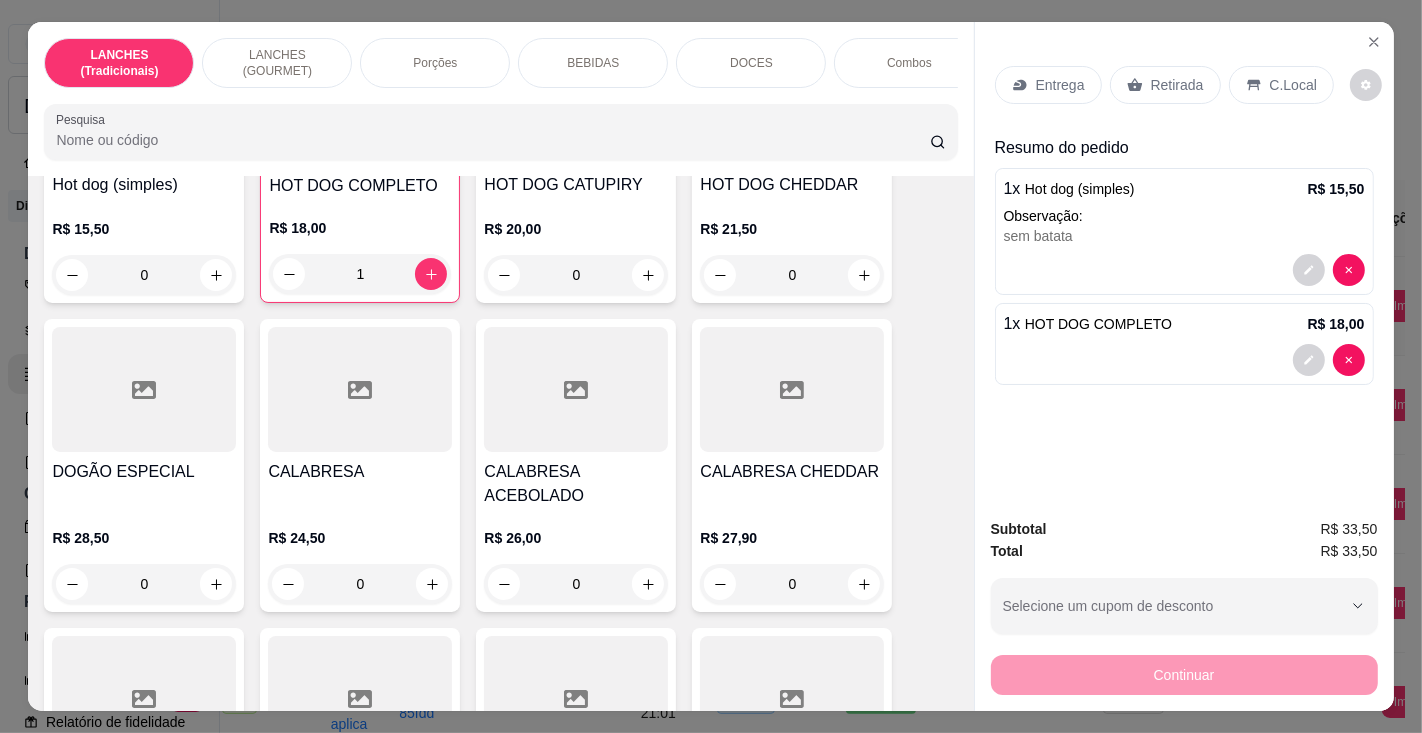 click on "DOGÃO ESPECIAL" at bounding box center [144, 472] 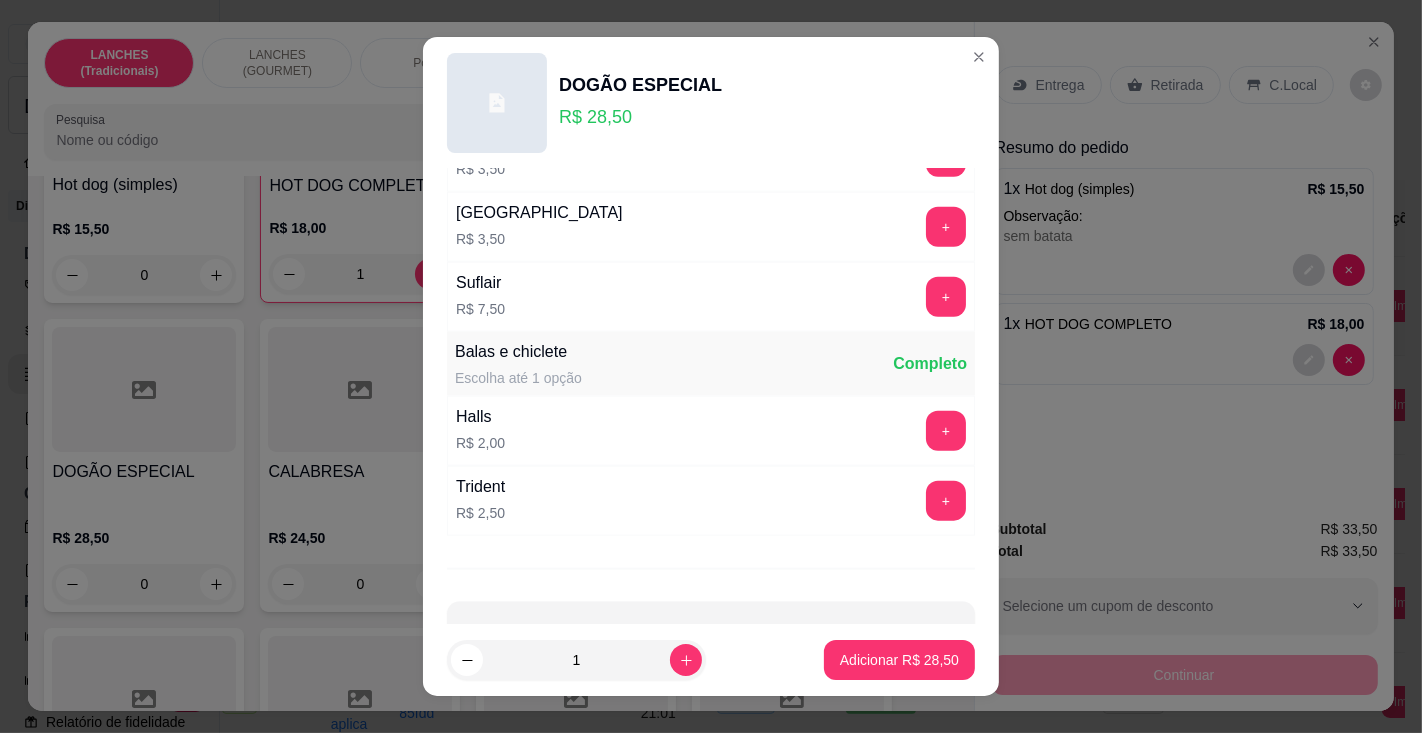 scroll, scrollTop: 2047, scrollLeft: 0, axis: vertical 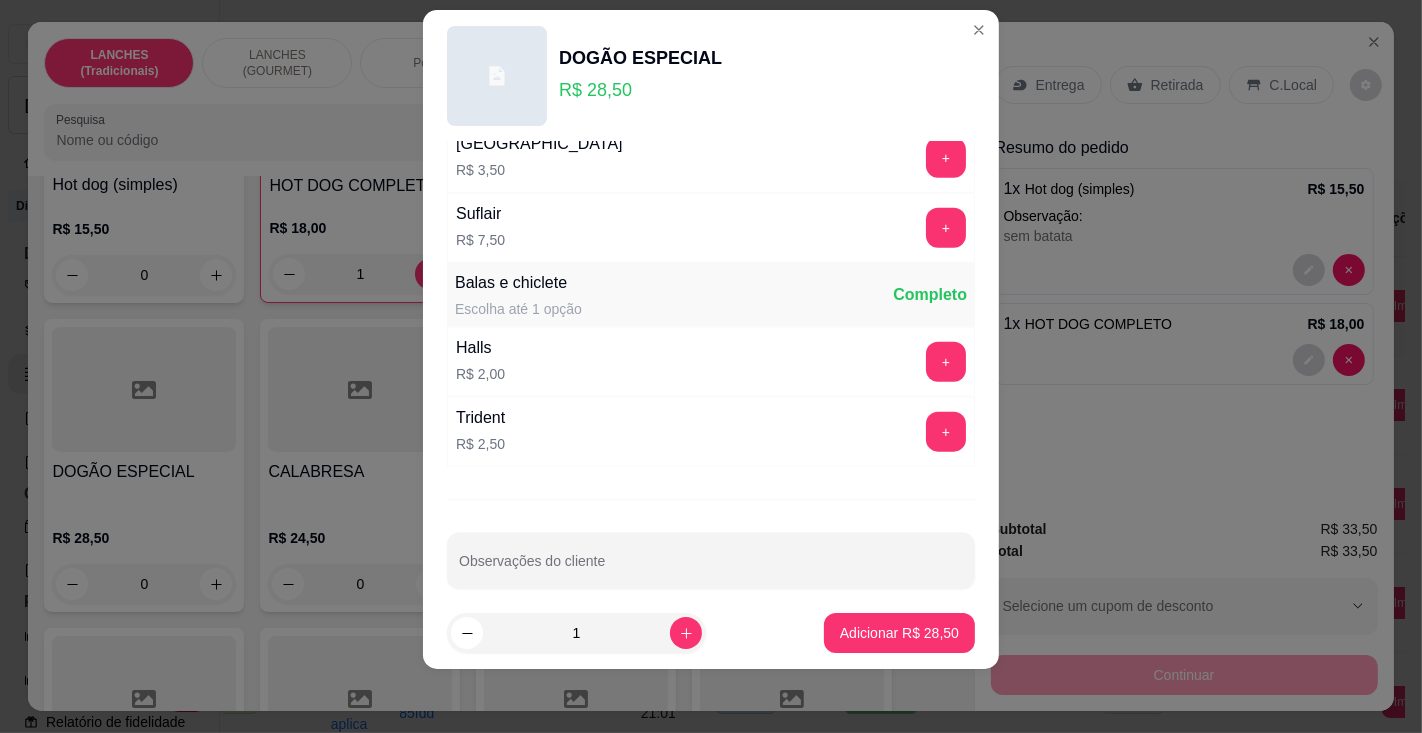 click on "Observações do cliente" at bounding box center (711, 569) 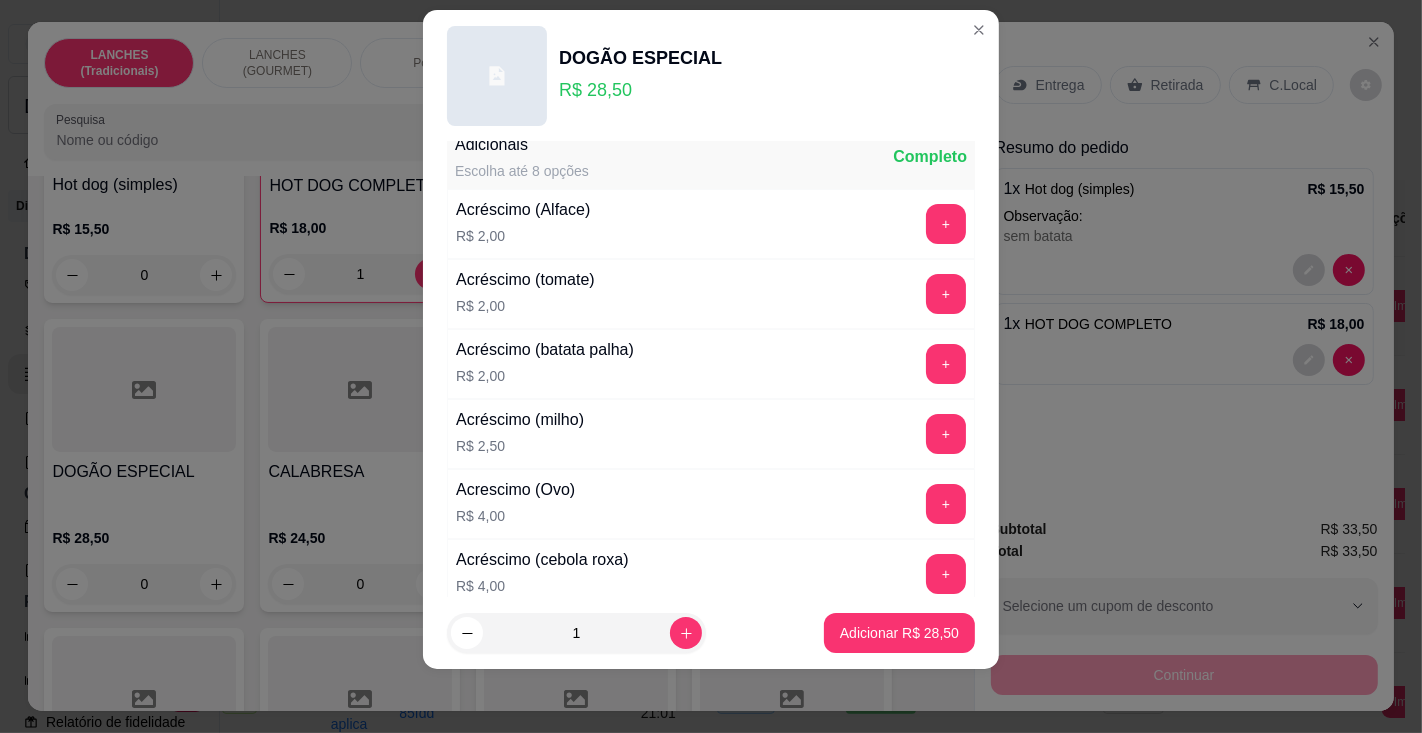 scroll, scrollTop: 0, scrollLeft: 0, axis: both 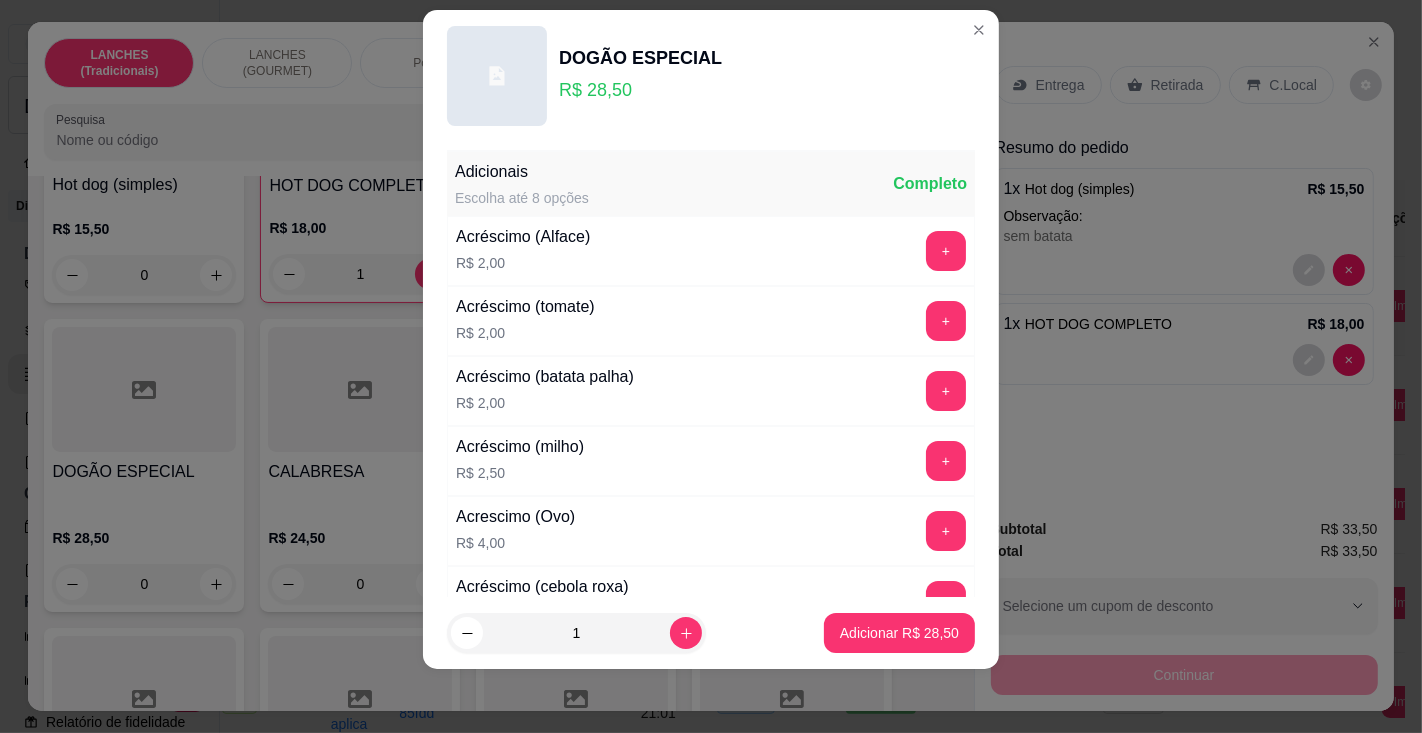 type on "sem bacon" 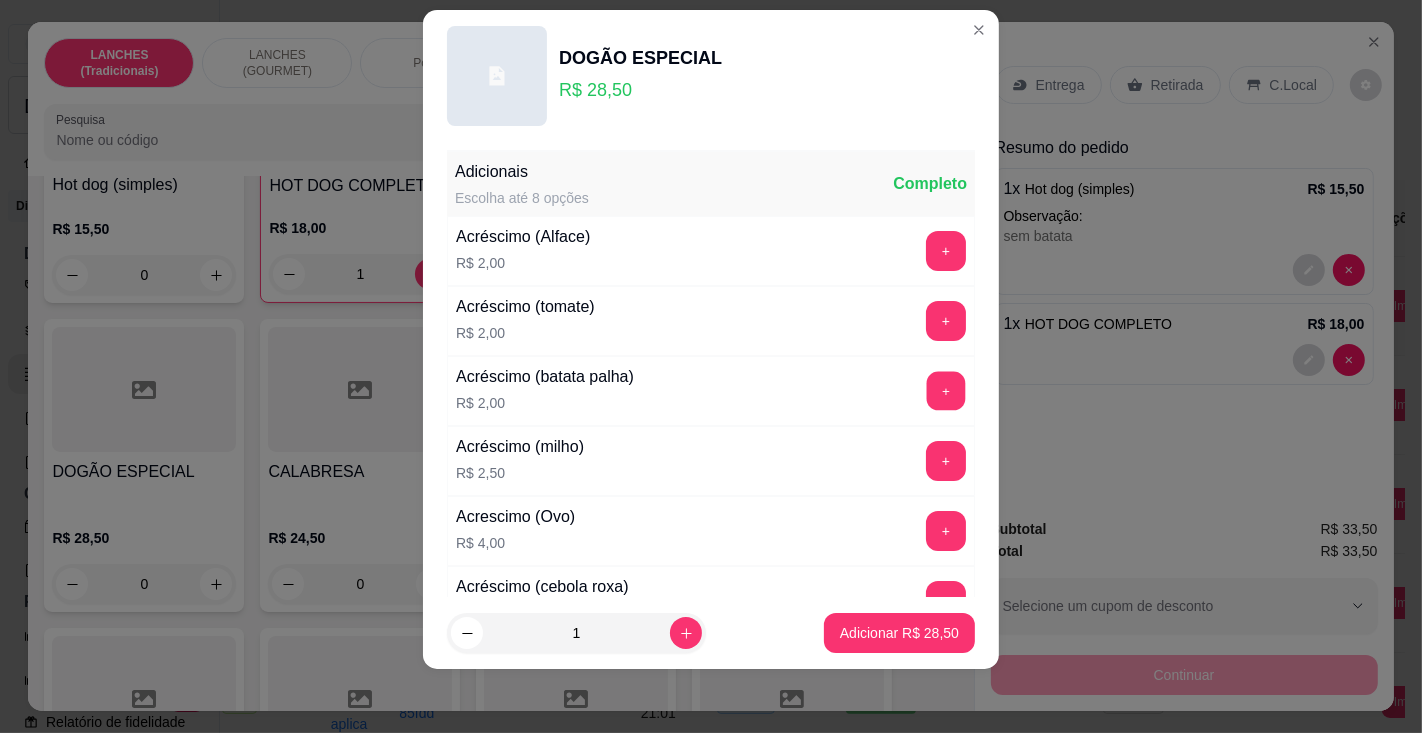 click on "+" at bounding box center [946, 390] 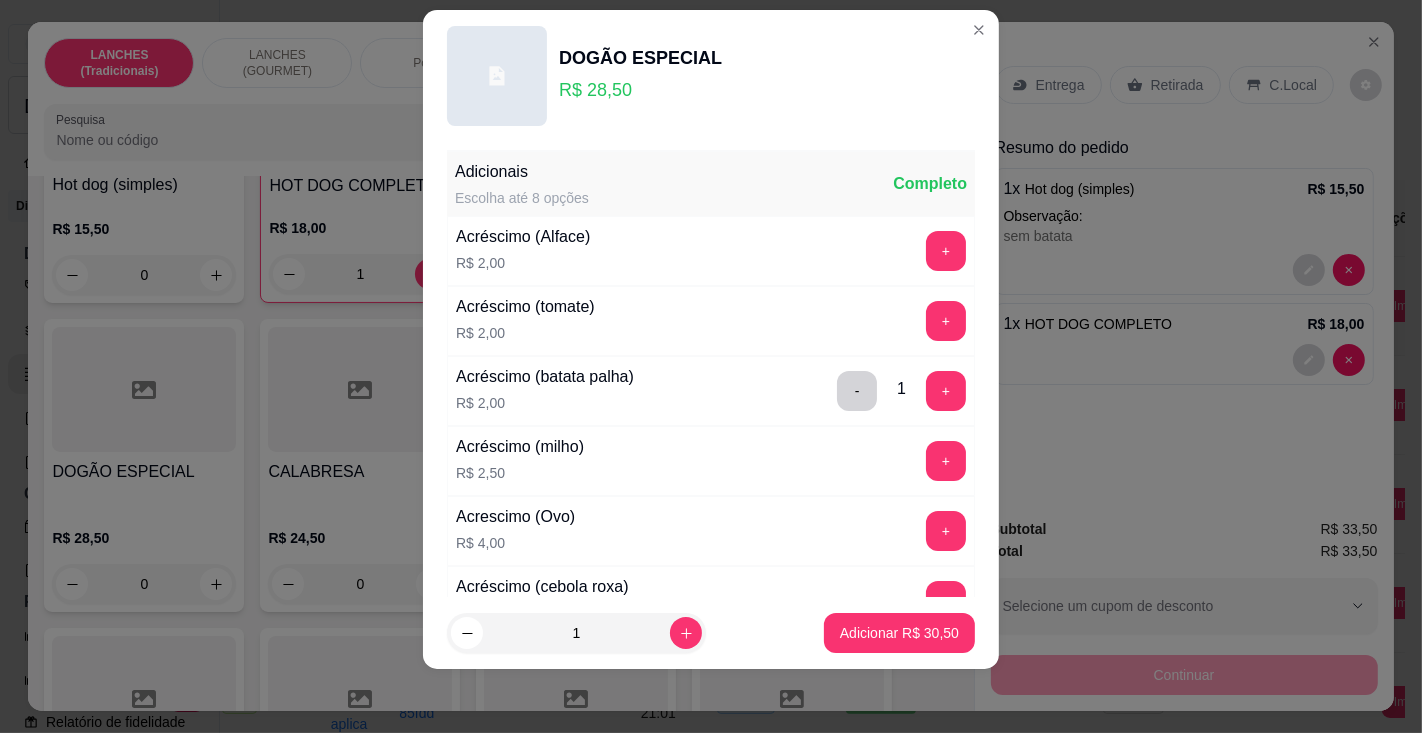 click on "Adicionar   R$ 30,50" at bounding box center [899, 633] 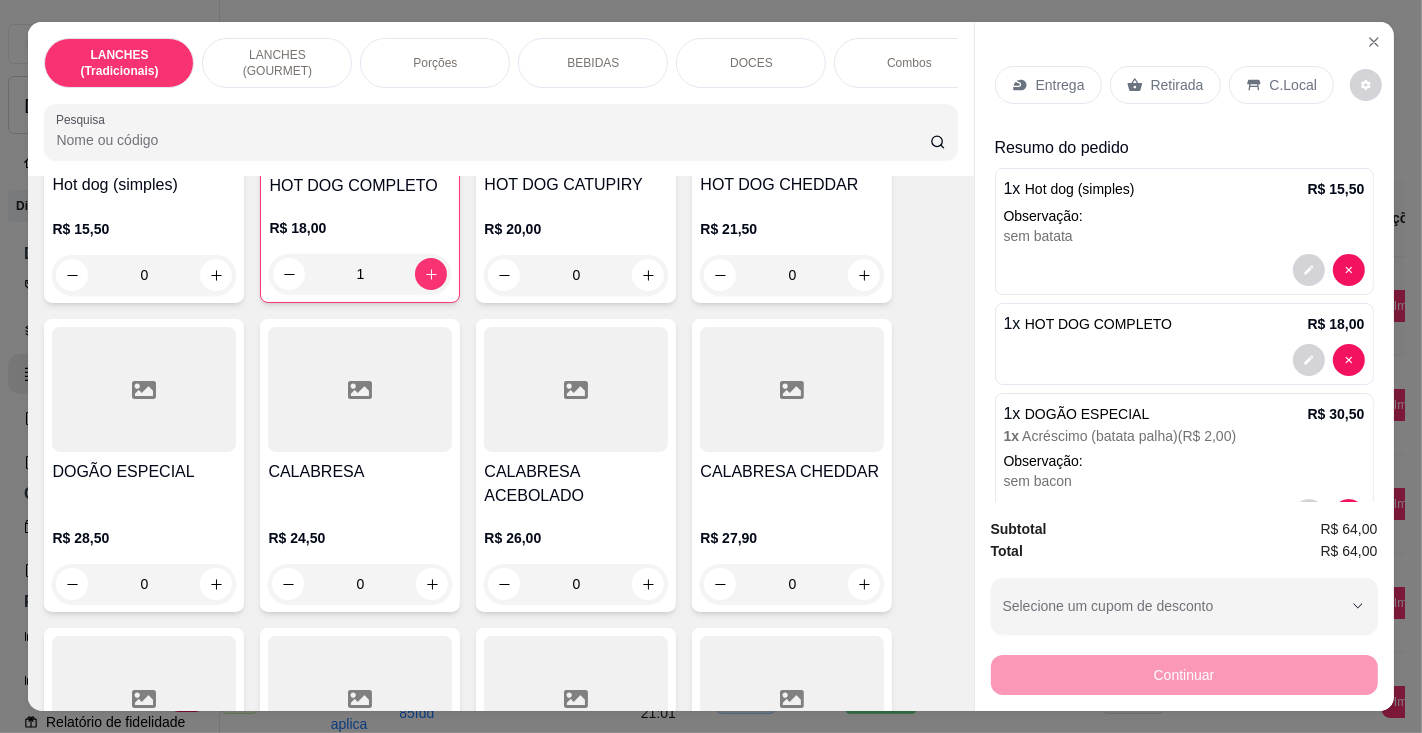 scroll, scrollTop: 62, scrollLeft: 0, axis: vertical 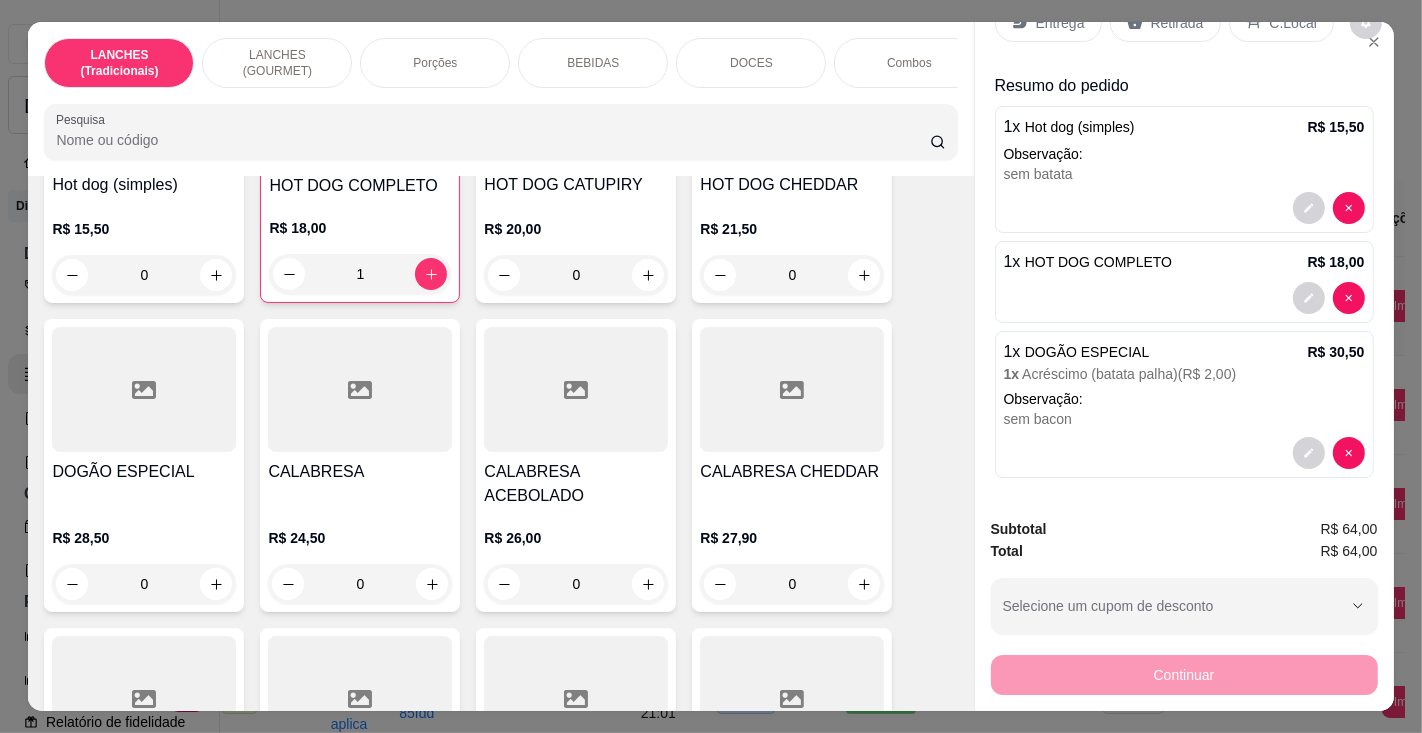 click on "1 x   Acréscimo (batata palha)  ( R$ 2,00 )" at bounding box center (1184, 374) 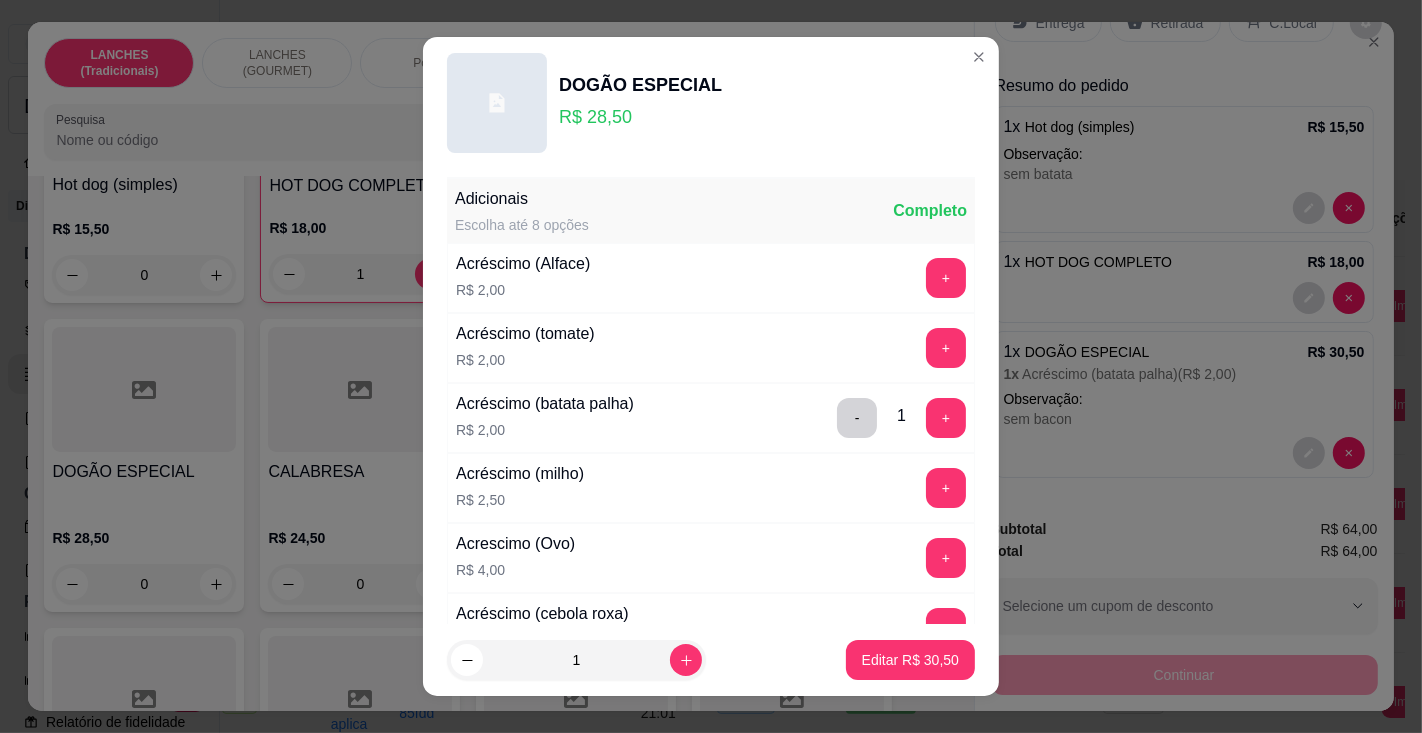 click on "-" at bounding box center (857, 418) 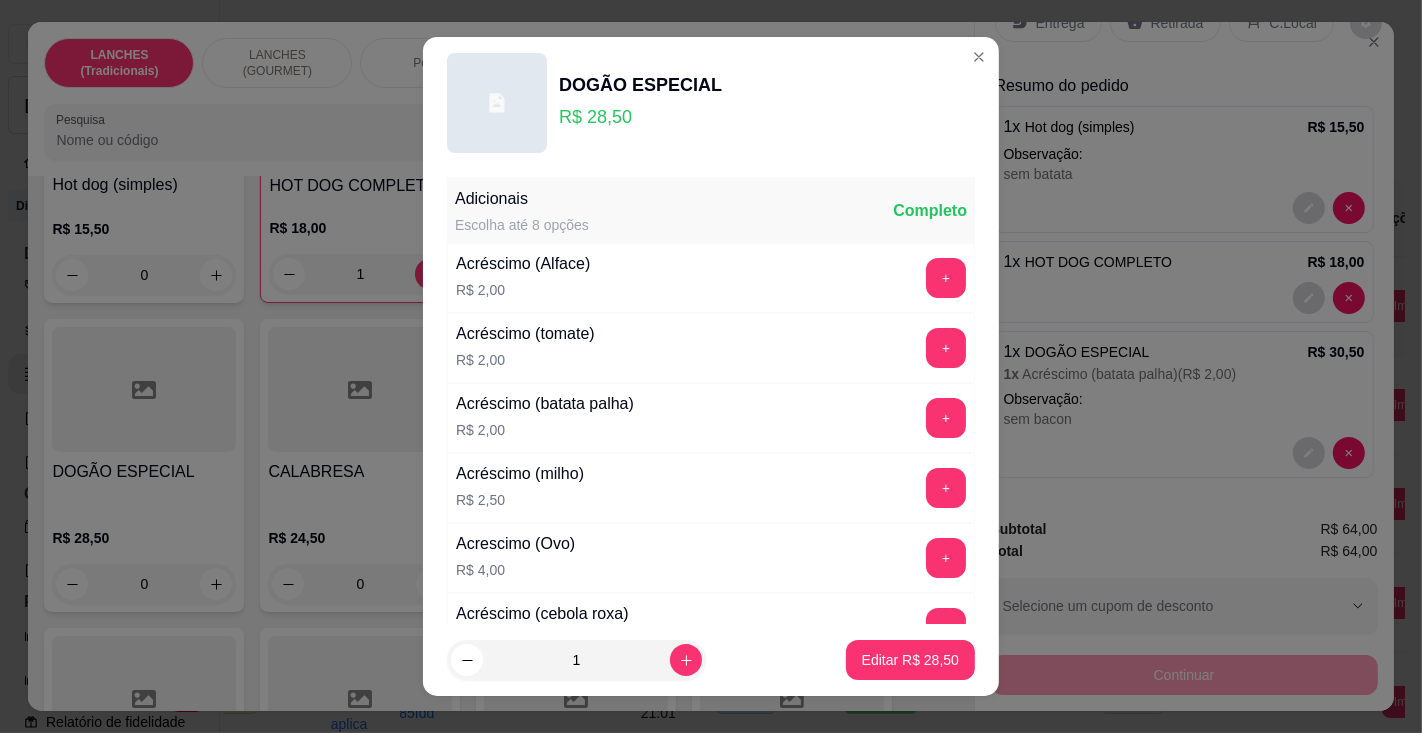 click on "+" at bounding box center (946, 558) 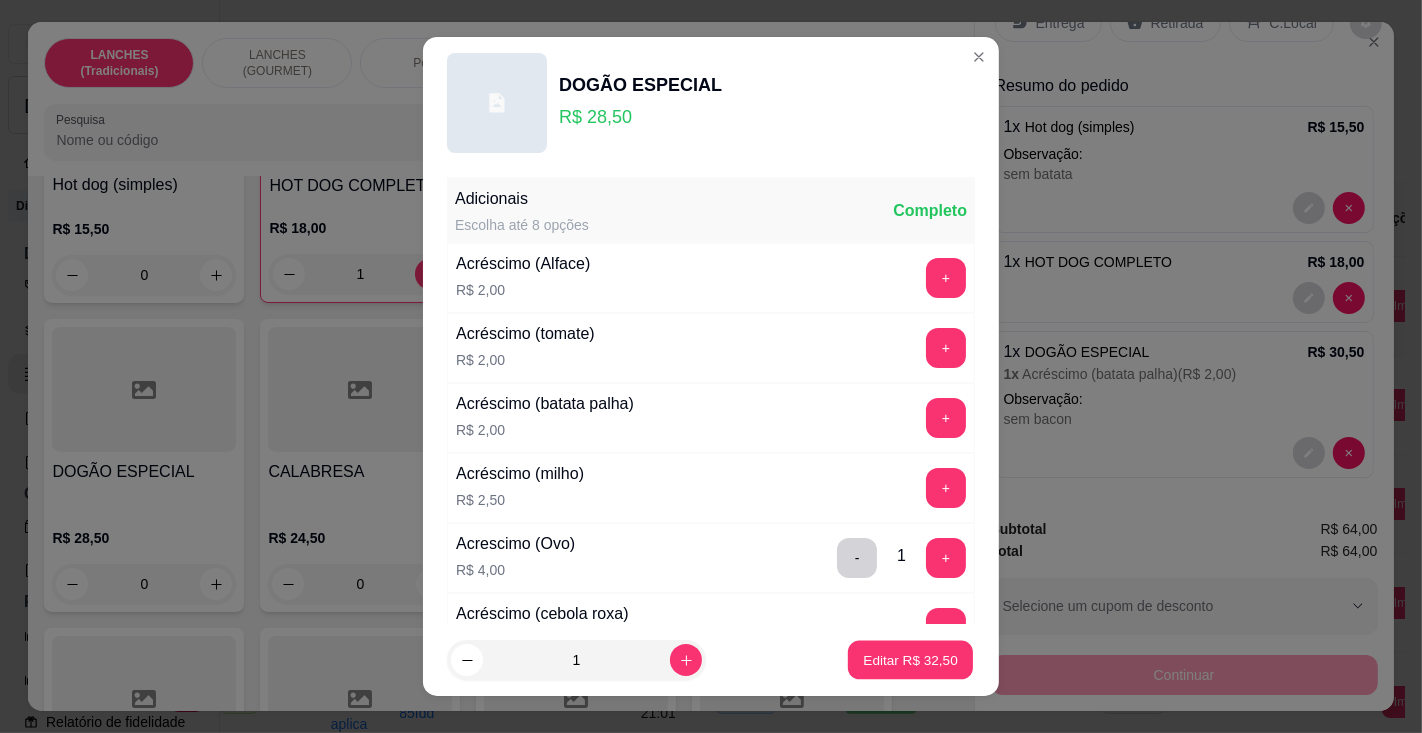 click on "Editar   R$ 32,50" at bounding box center (910, 660) 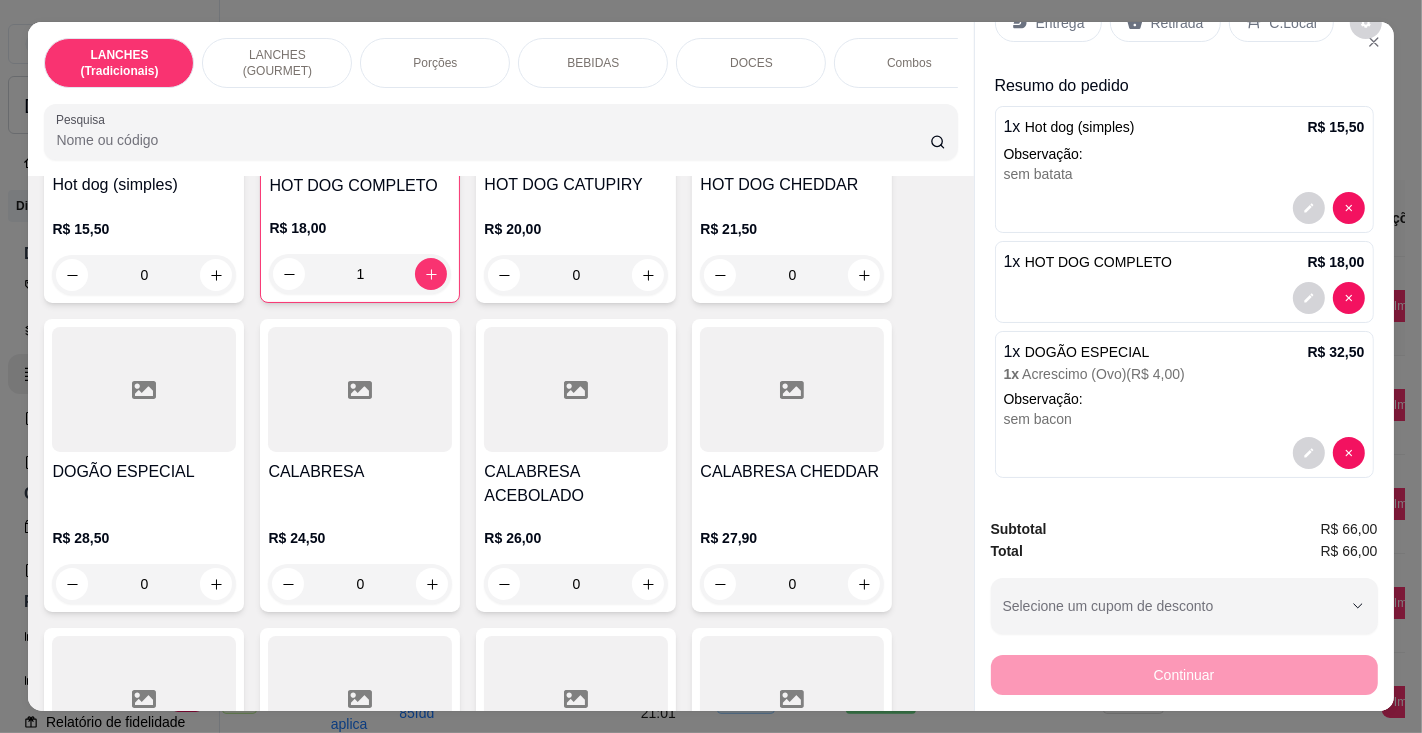 click on "LANCHES (Tradicionais) LANCHES (GOURMET) Porções  BEBIDAS DOCES Combos Pesquisa Item avulso LANCHES (Tradicionais) Hot dog (simples)   R$ 15,50 0 HOT DOG COMPLETO   R$ 18,00 1 HOT DOG CATUPIRY   R$ 20,00 0 HOT DOG CHEDDAR   R$ 21,50 0 DOGÃO ESPECIAL   R$ 28,50 0 CALABRESA   R$ 24,50 0 CALABRESA ACEBOLADO   R$ 26,00 0 CALABRESA CHEDDAR   R$ 27,90 0 CALABRESA CATUPIRY   R$ 26,50 0 MISTO SIMPLES   R$ 20,90 0 MISTO COMPLETO   R$ 21,90 0 BAURU DE PRESUNTO   R$ 21,50 0 X FRANGO   R$ 29,00 0 BAURU DE FRANGO   R$ 30,00 0 FRANGO CATUPIRY   R$ 30,90 0 [PERSON_NAME]   R$ 32,90 0 FRANGO AZEITONADO   R$ 32,90 0 FRANGO TUDO   R$ 37,50 0 X BACON   R$ 27,90 0 BACON EGG   R$ 29,90 0 X BACON CATUPIRY   R$ 30,50 0 BACON CHEDDAR   R$ 31,90 0 X BURGUER SIMPLES   R$ 18,50 0 X BURGUER COMPLETO   R$ 20,50 0 X SALADA   R$ 21,00 0 X EGG   R$ 23,50 0 X CATUPIRY   R$ 23,00 0 X AMERICANO   R$ 19,00 0 X AZEITONADO   R$ 24,90 0 X SALADÃO   R$ 24,50 0 X CHEDDAR   R$ 24,90 0 A MODA DA CASA   R$ 30,50 0" at bounding box center (711, 366) 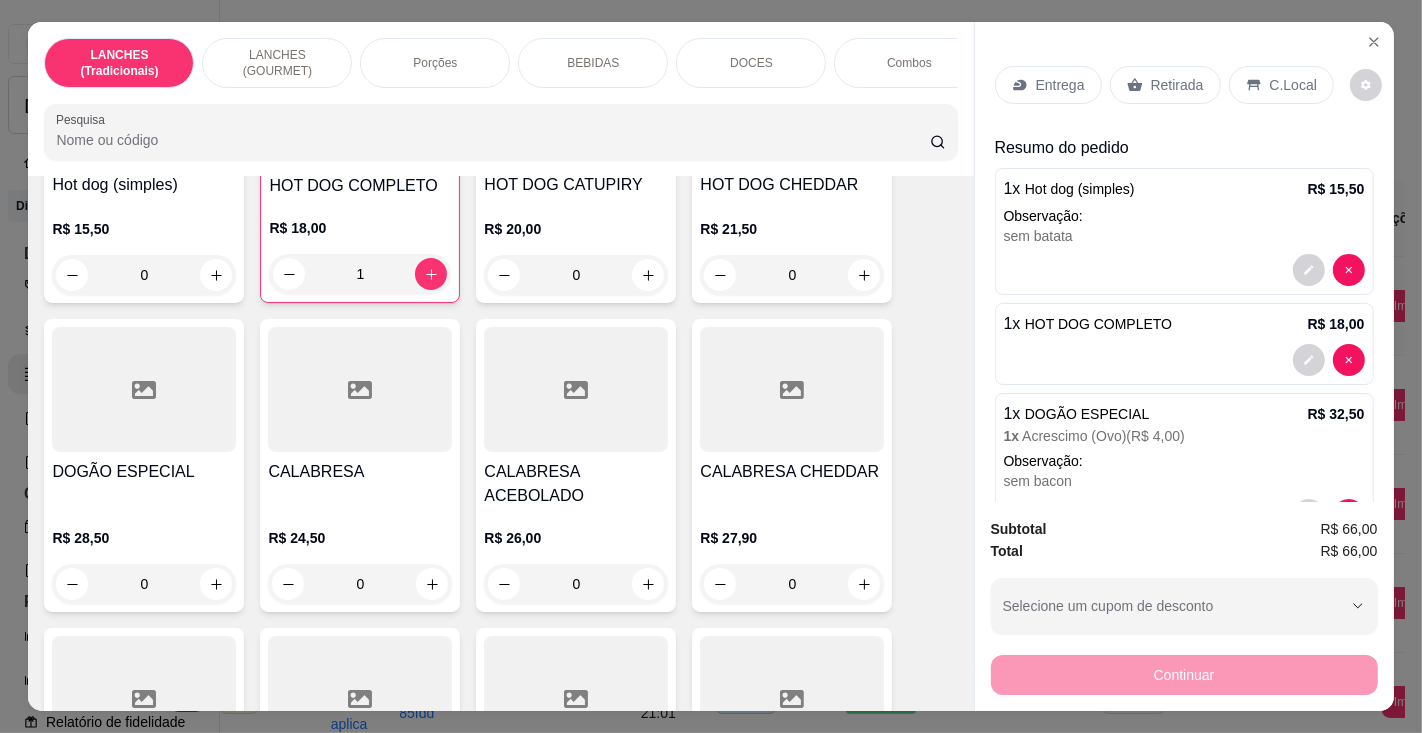 click on "Entrega" at bounding box center [1060, 85] 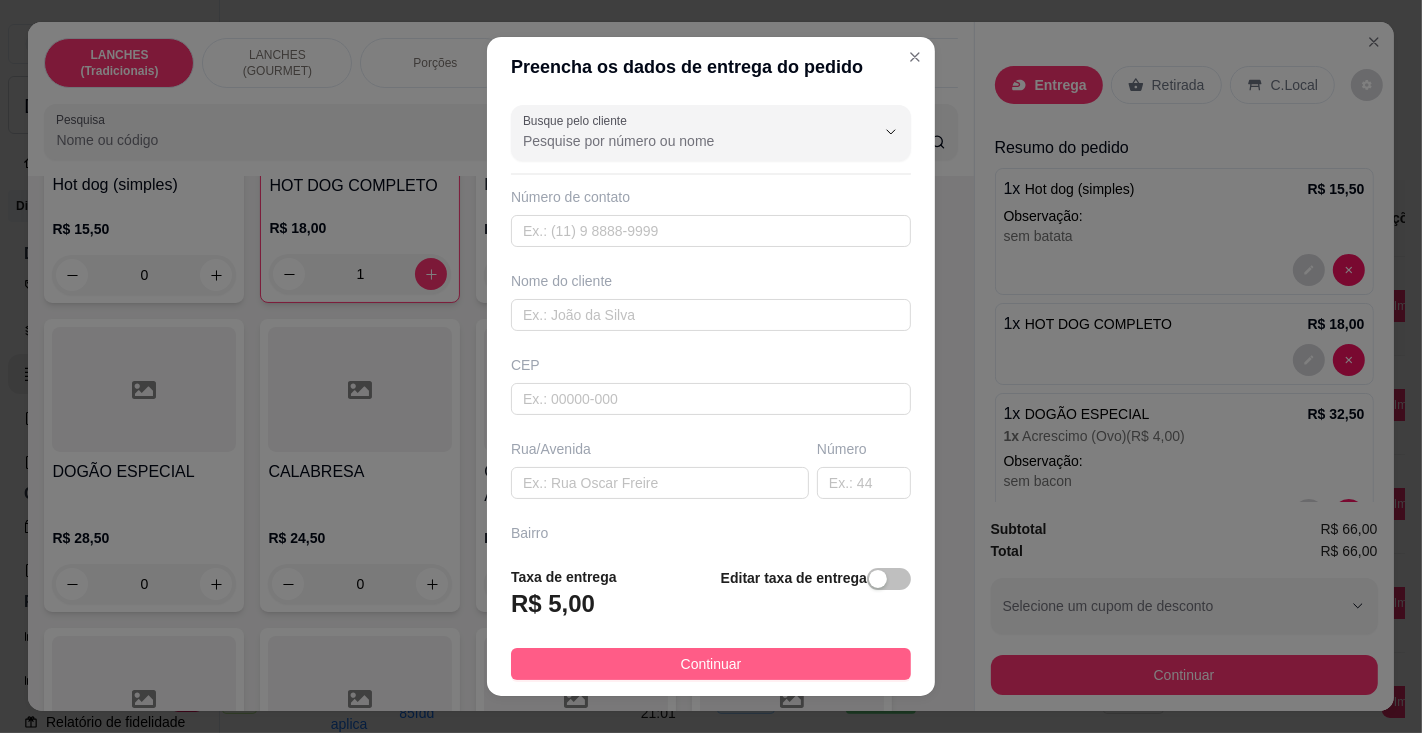 click on "Continuar" at bounding box center [711, 664] 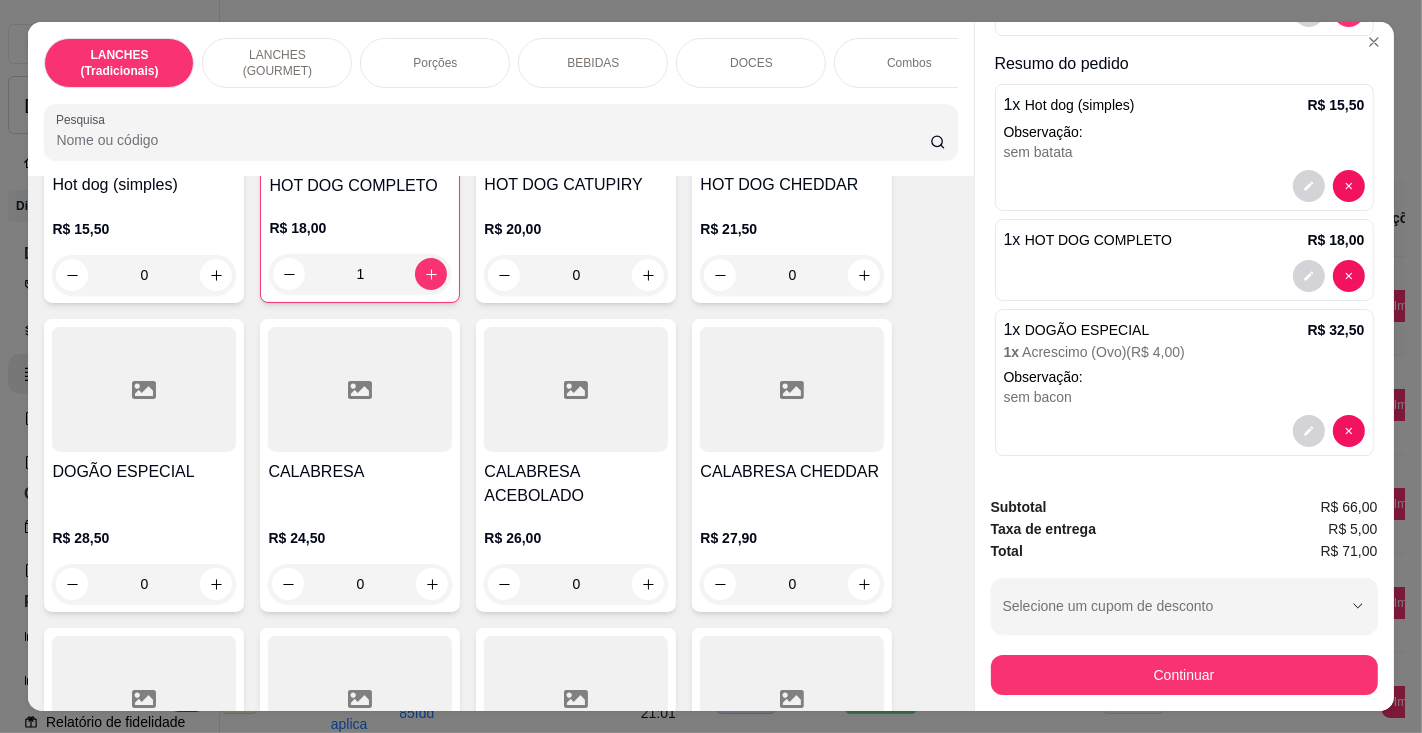 scroll, scrollTop: 0, scrollLeft: 0, axis: both 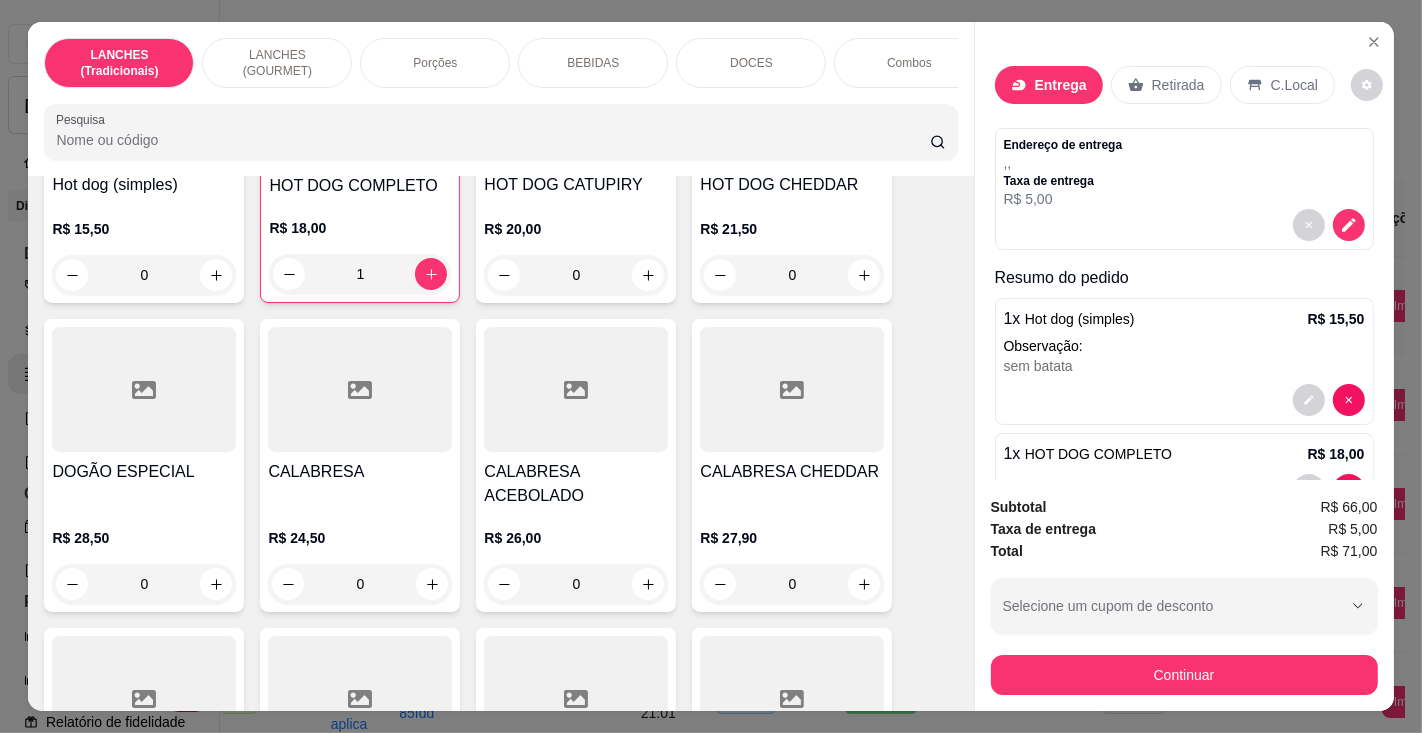 click on "Entrega" at bounding box center (1061, 85) 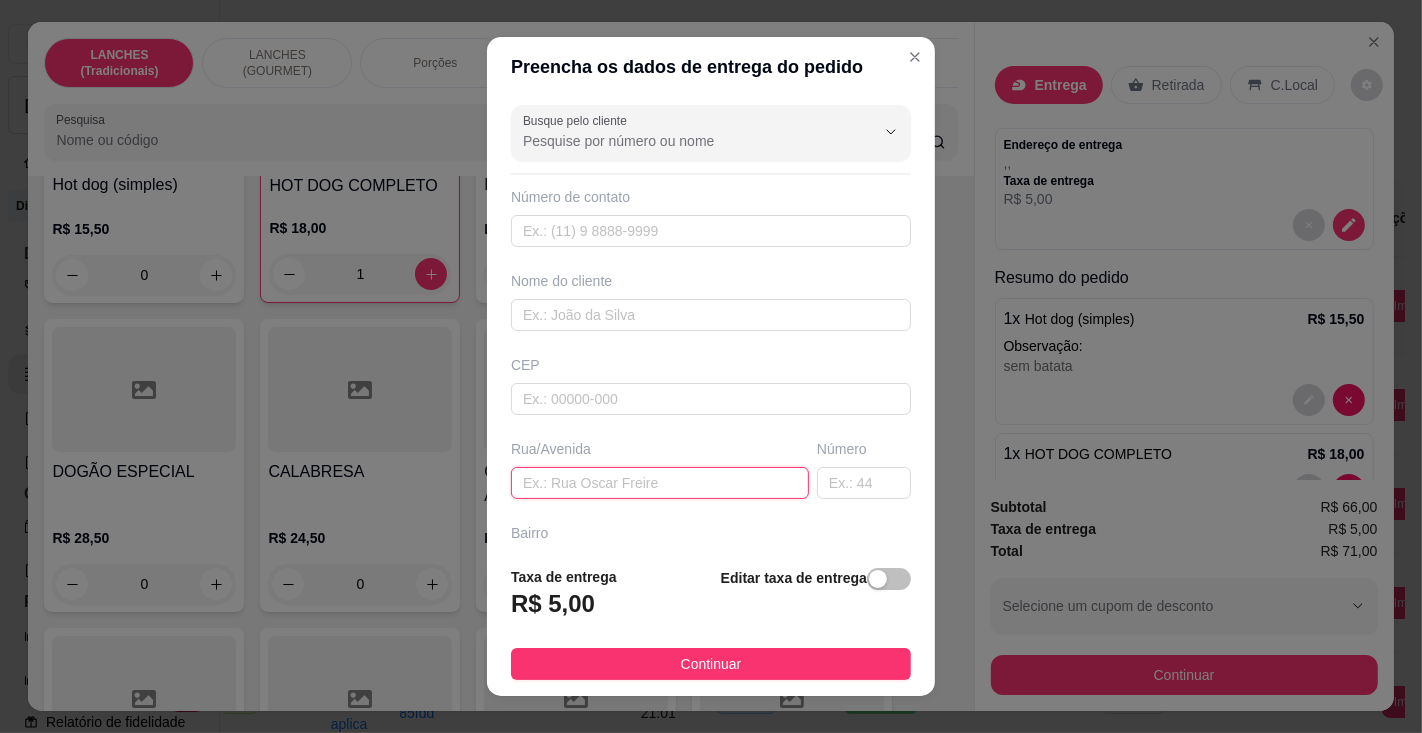 click at bounding box center [660, 483] 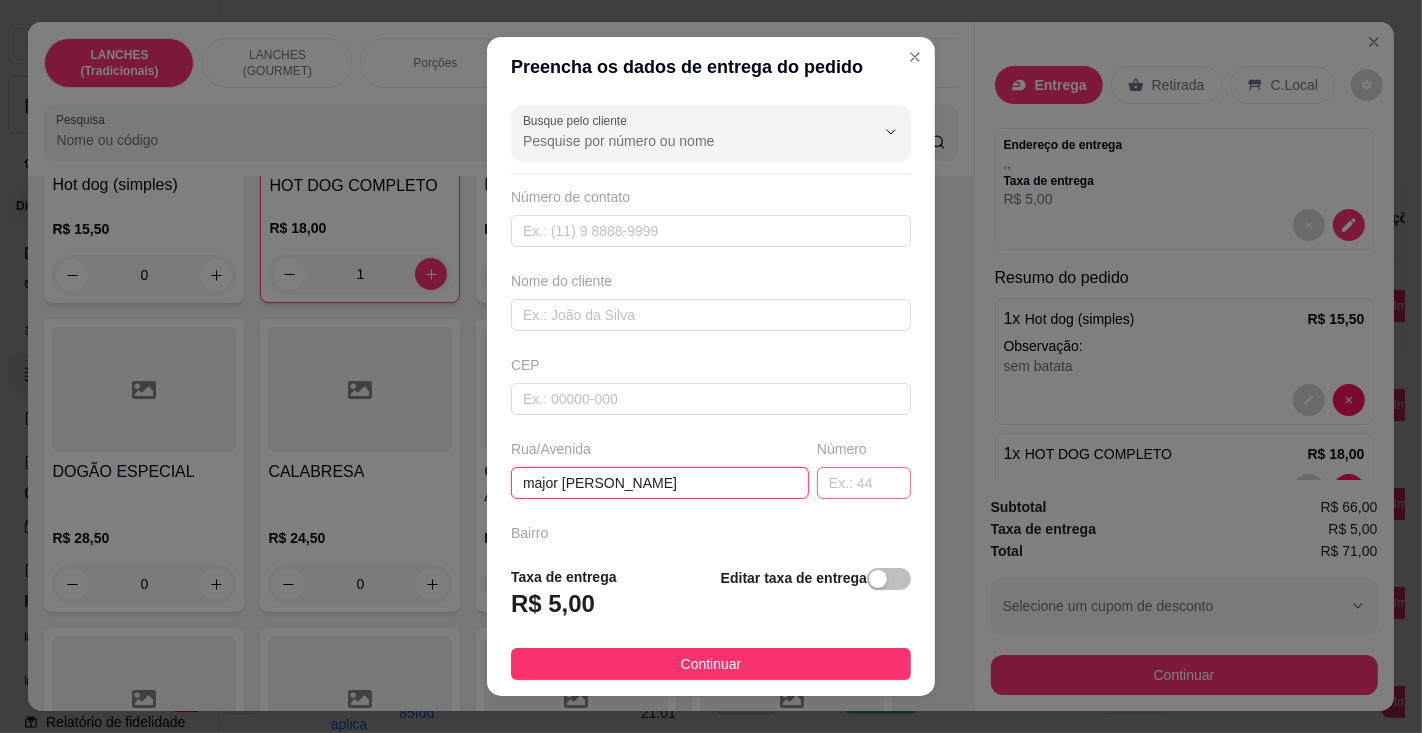 type on "major [PERSON_NAME]" 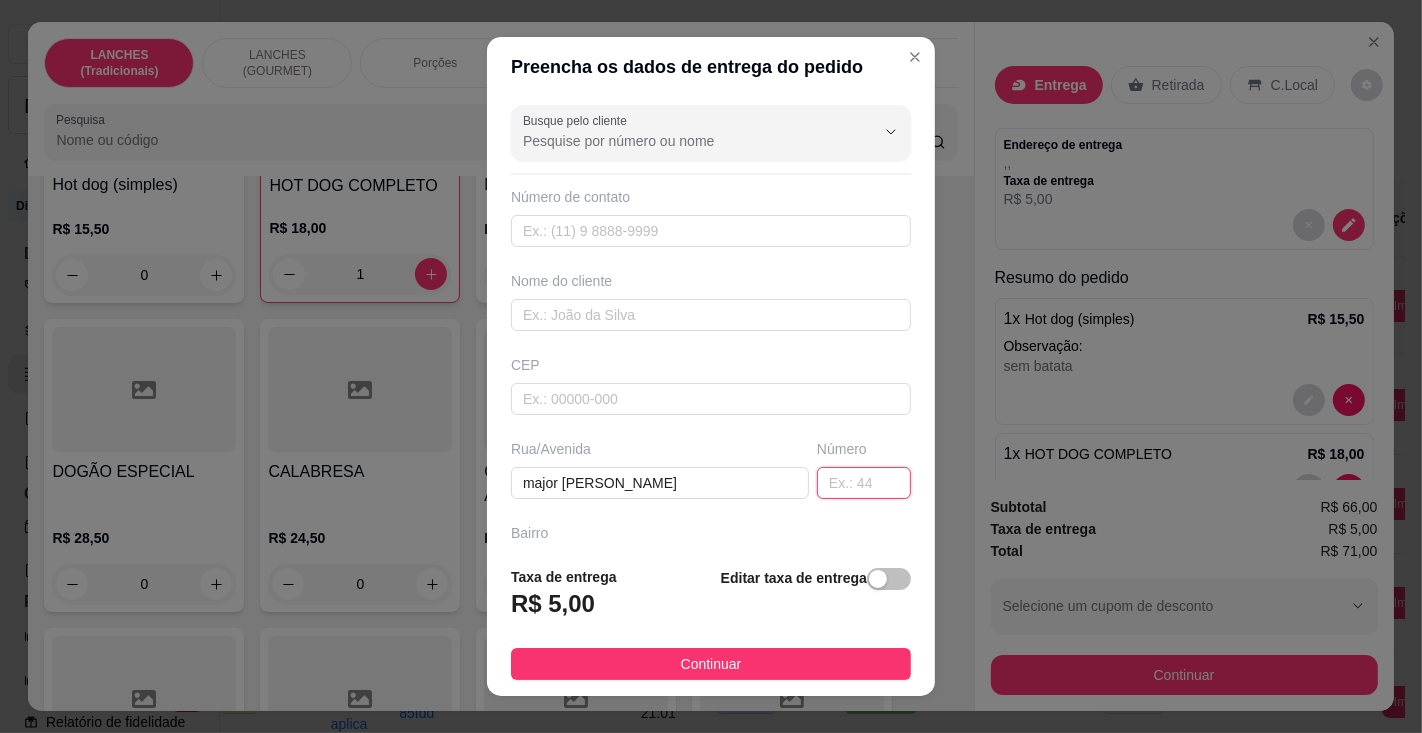 click at bounding box center [864, 483] 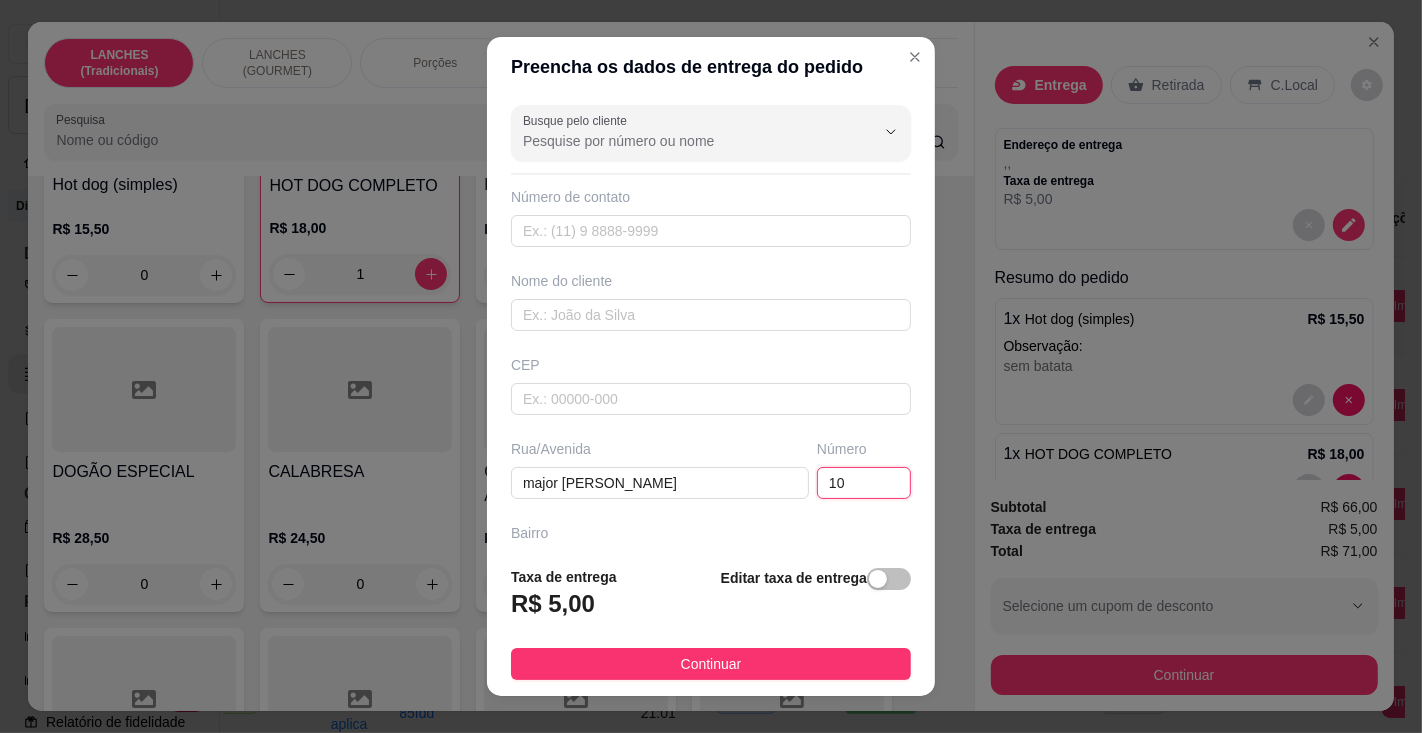 type on "104" 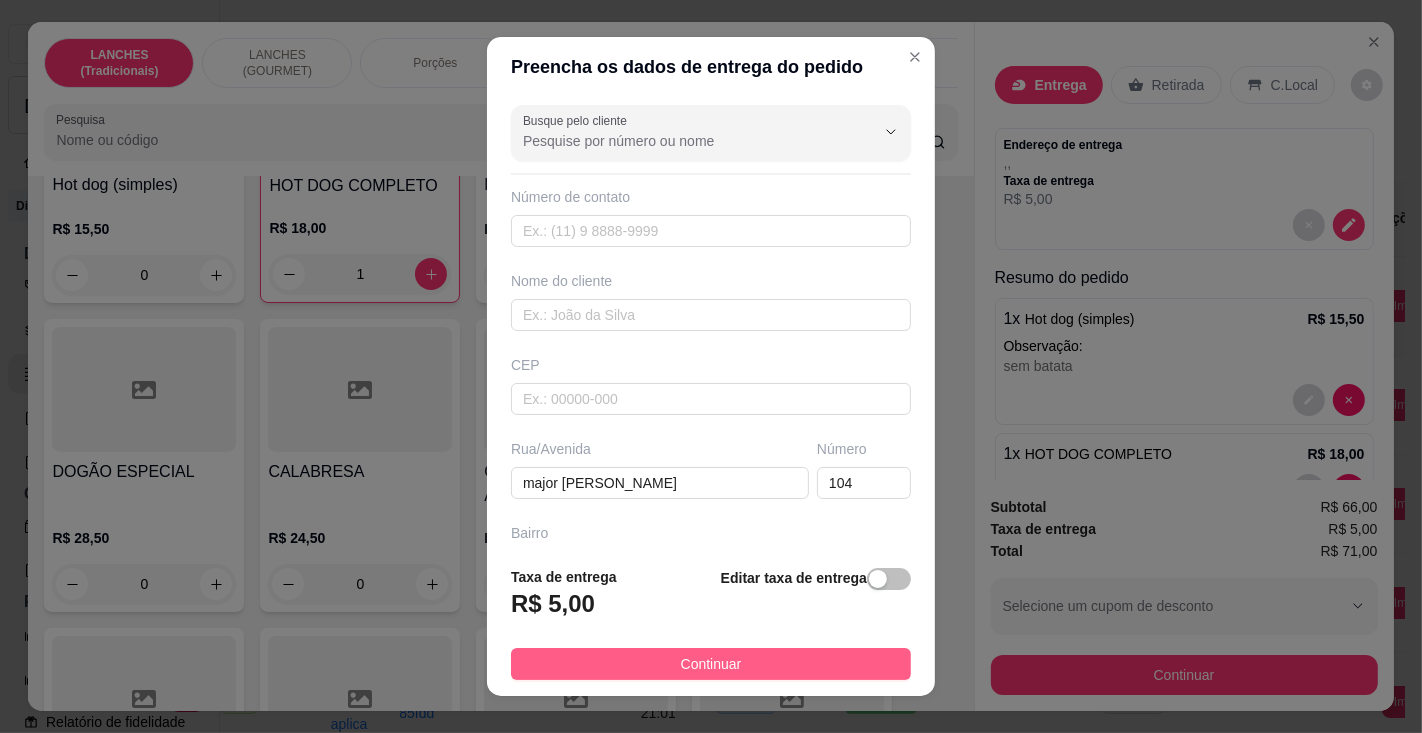click on "Continuar" at bounding box center [711, 664] 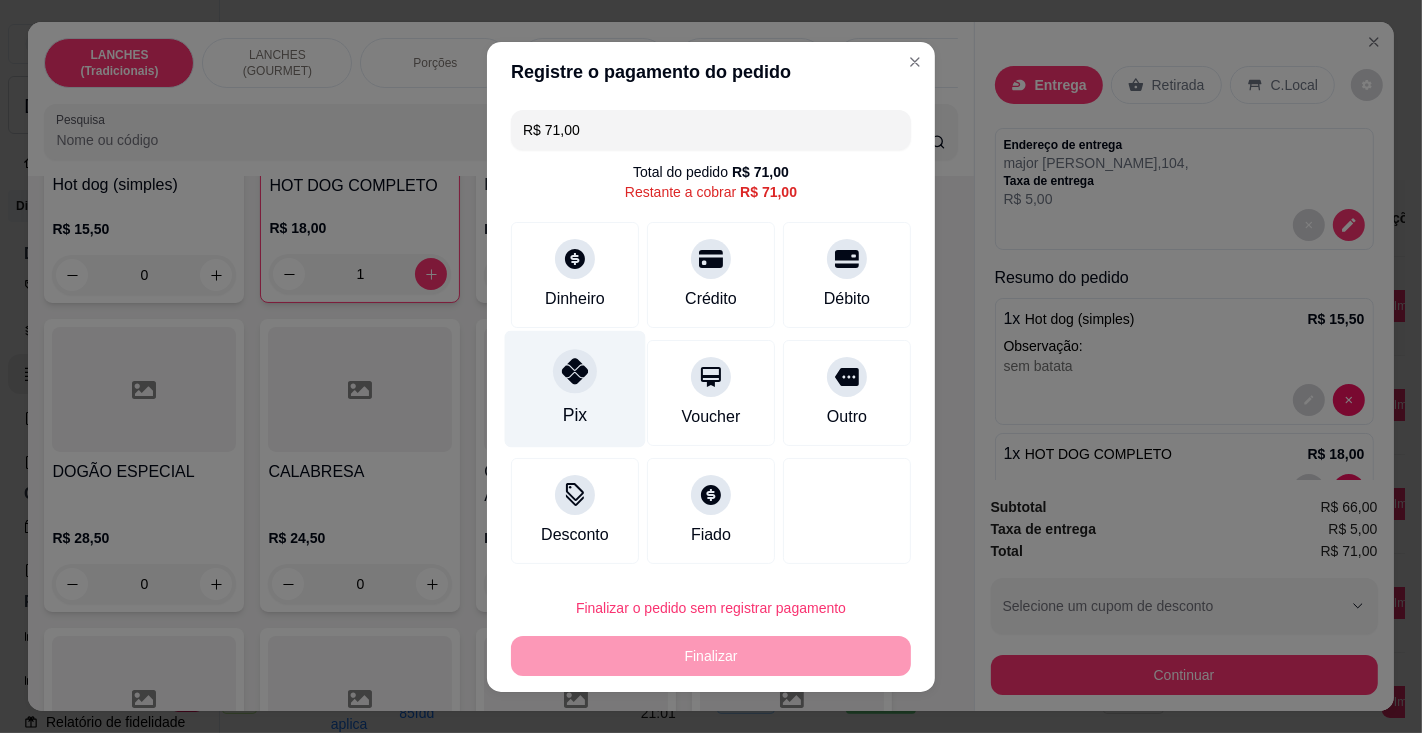 click on "Pix" at bounding box center [575, 388] 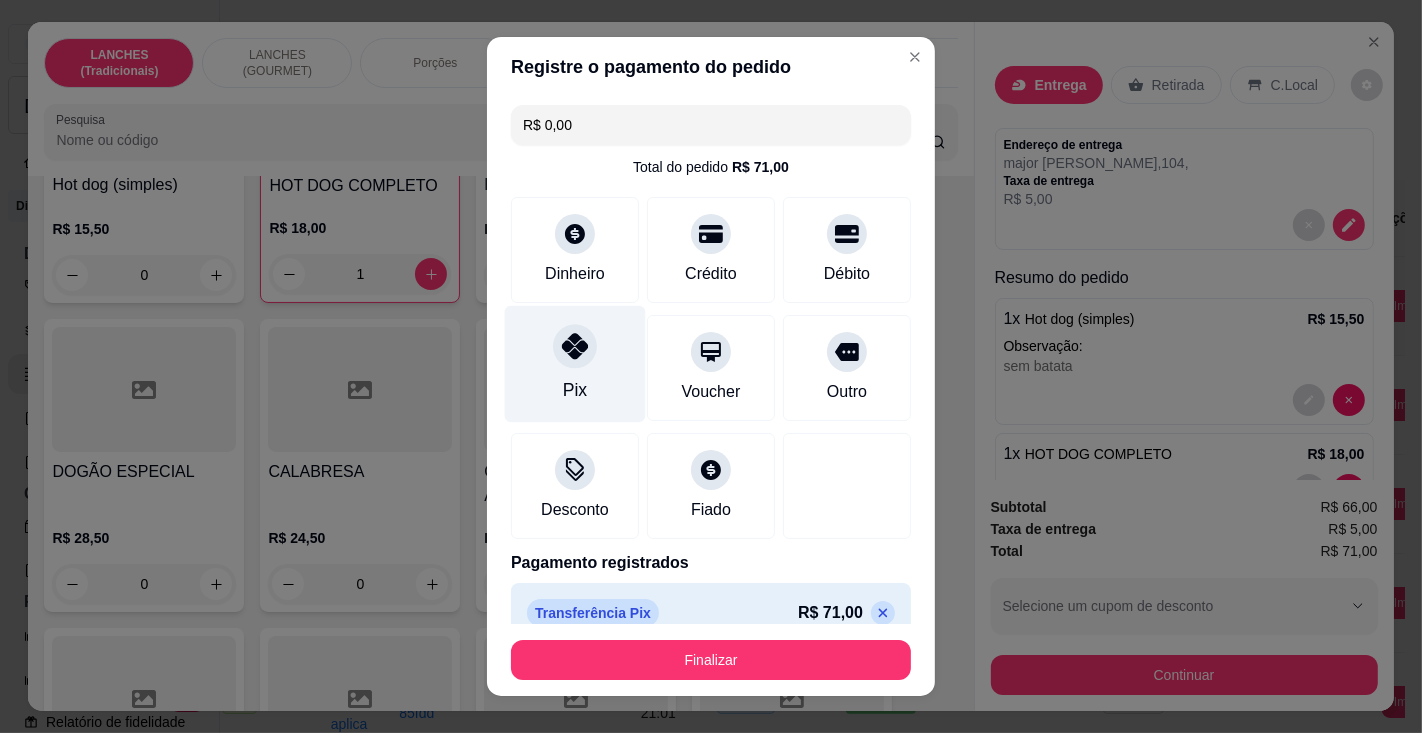 click on "Finalizar" at bounding box center [711, 660] 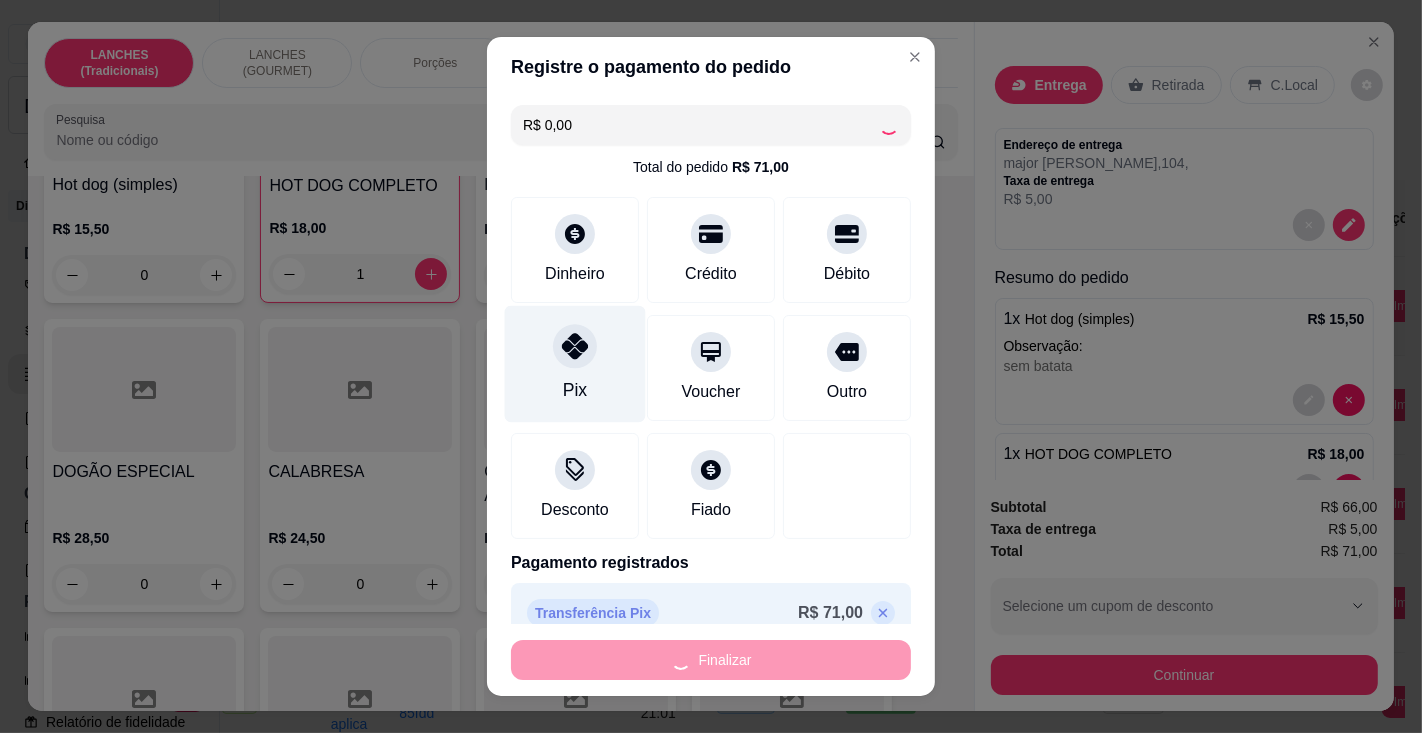 type on "0" 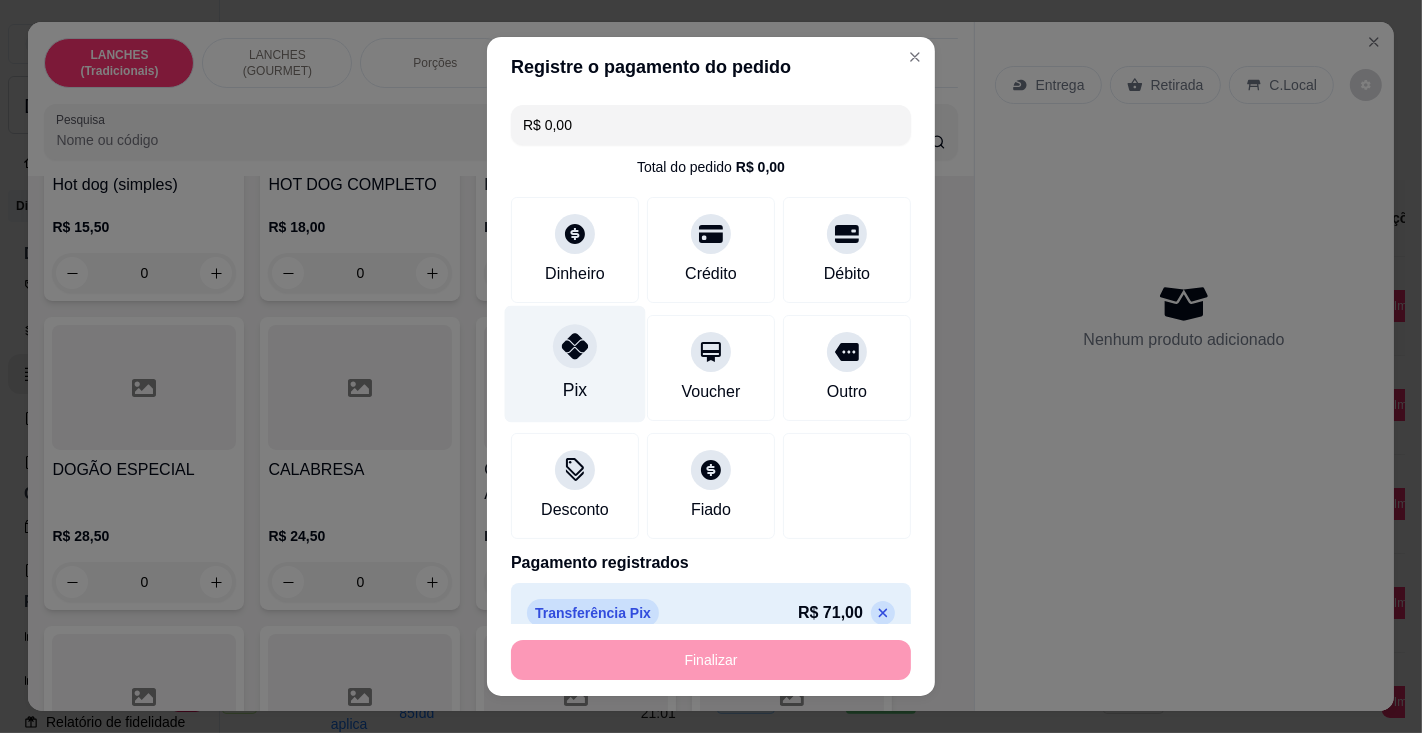 type on "-R$ 71,00" 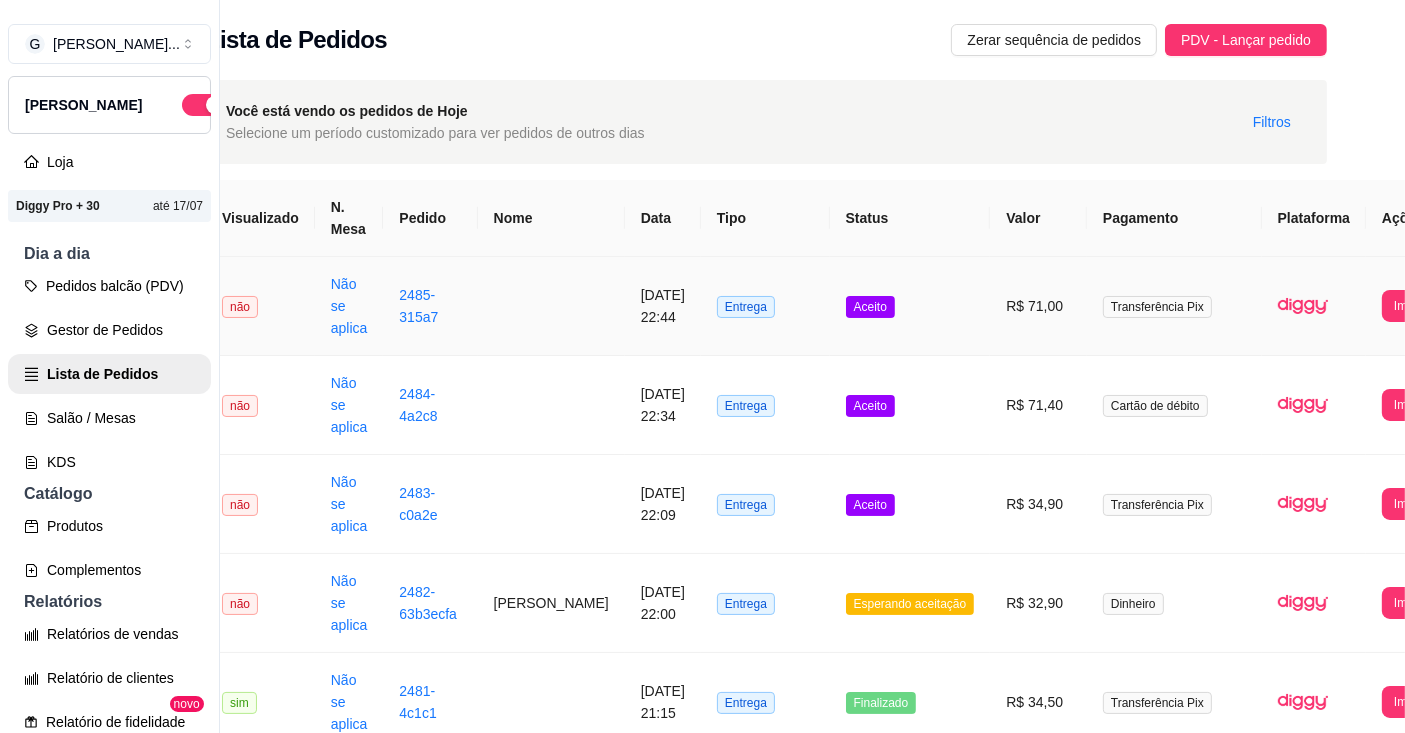 click on "Imprimir" at bounding box center [1415, 306] 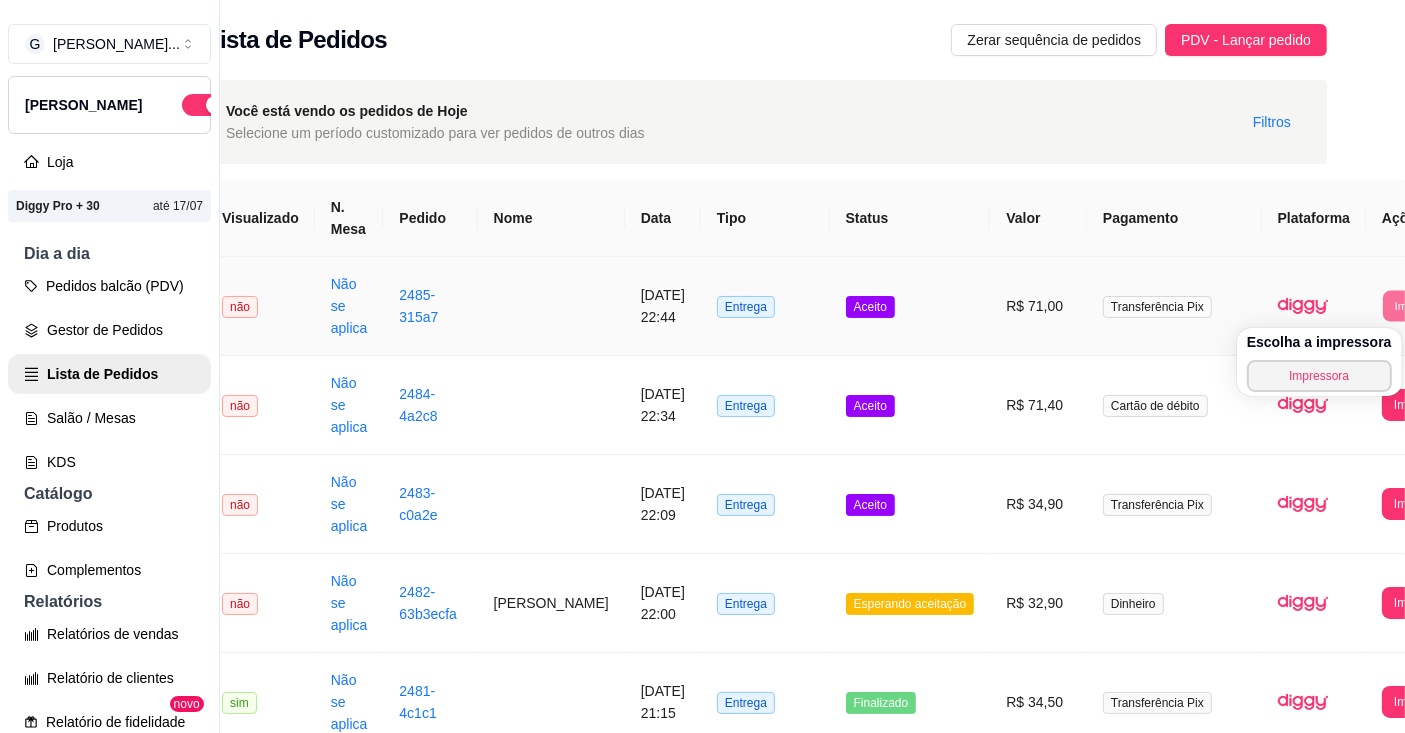 click on "Impressora" at bounding box center (1319, 376) 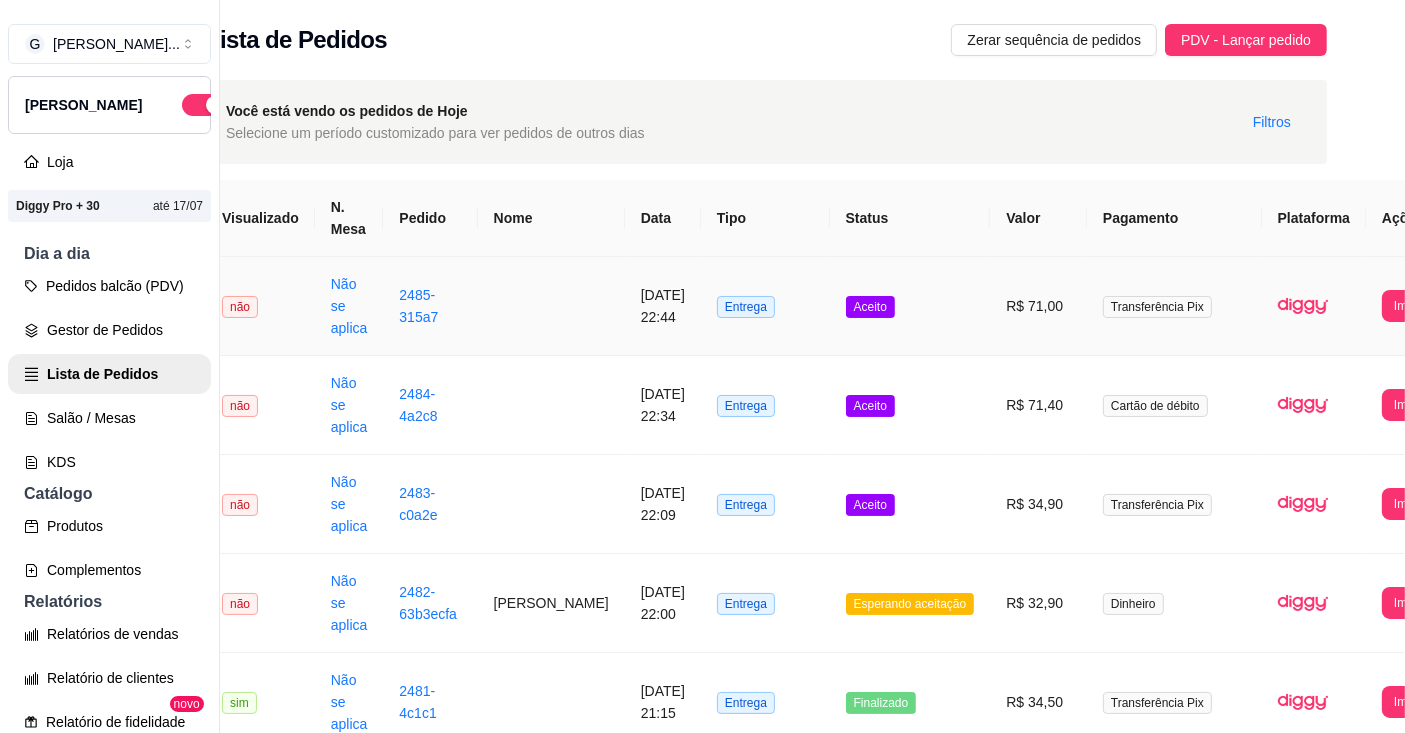 click on "Imprimir" at bounding box center (1415, 306) 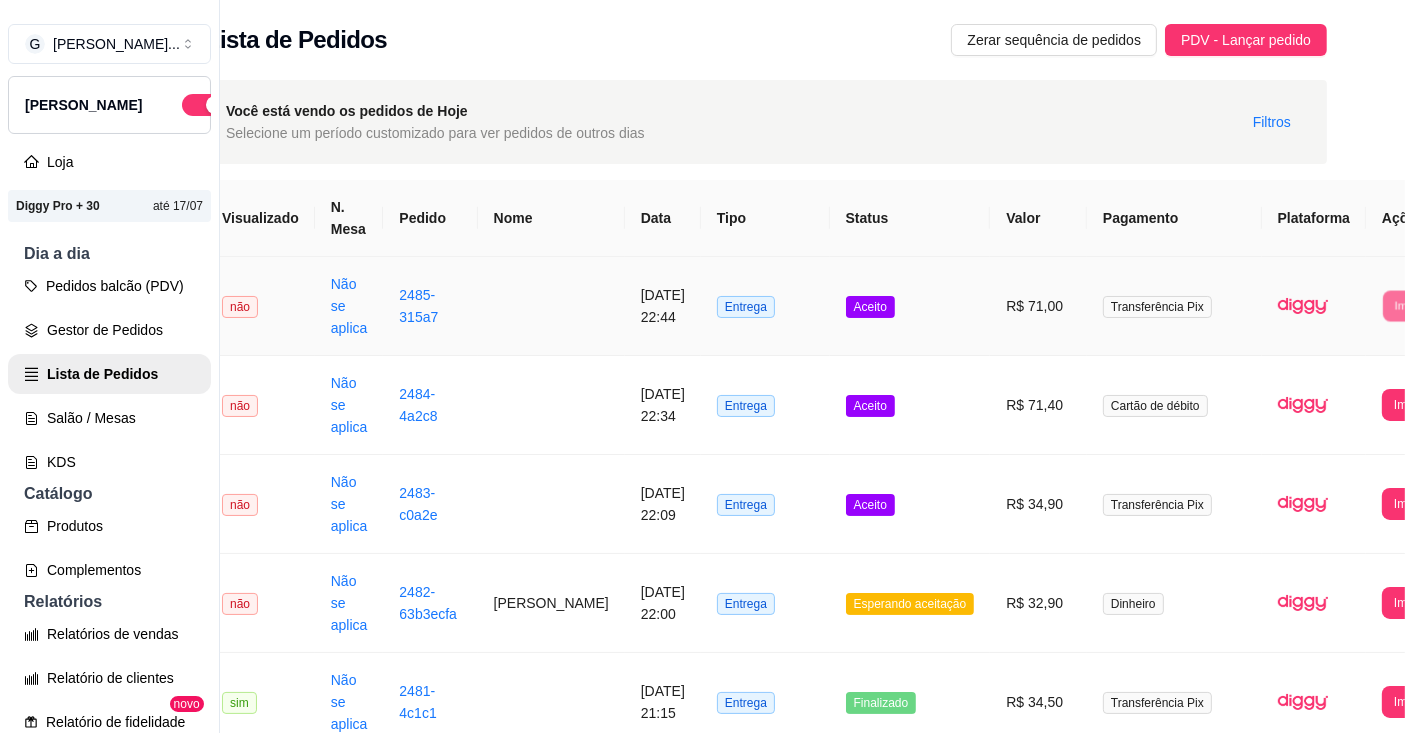 click on "Impressora" at bounding box center (1335, 367) 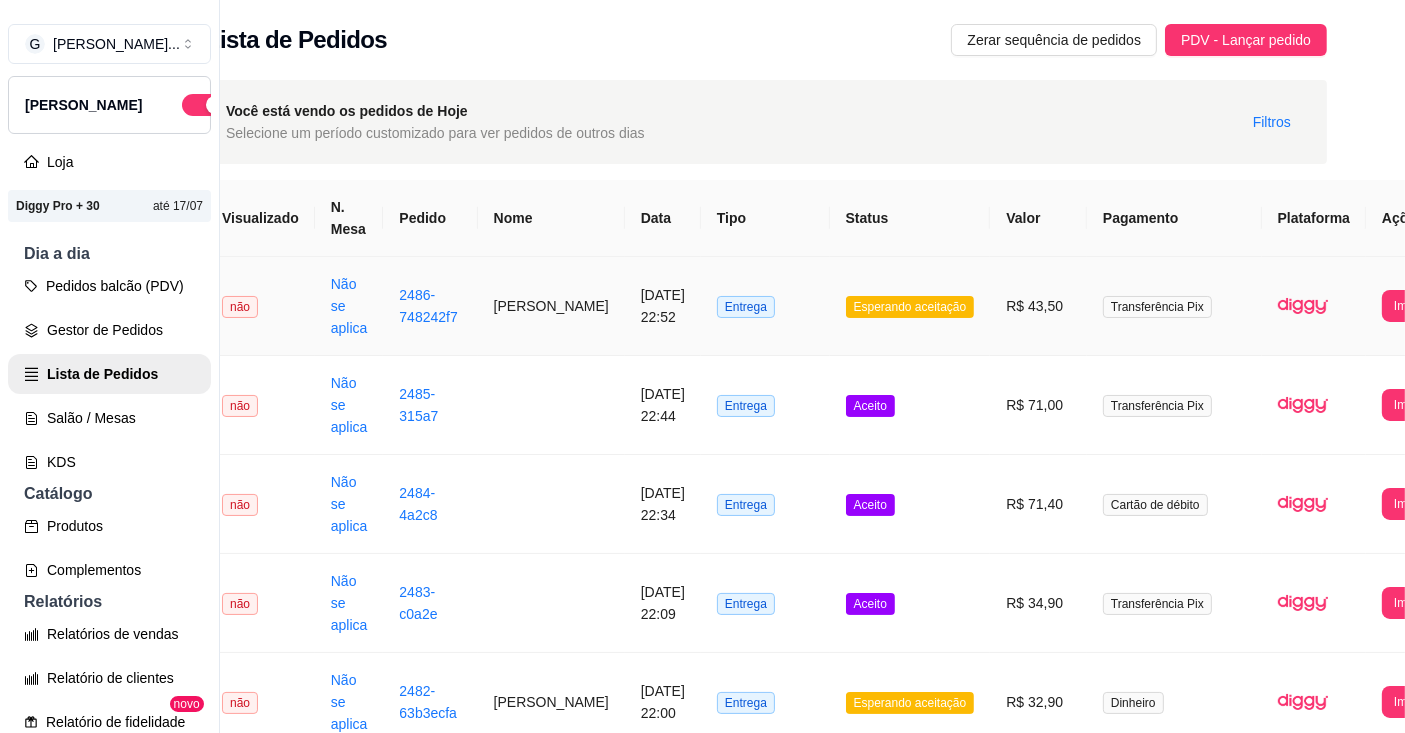 click on "Imprimir" at bounding box center [1415, 306] 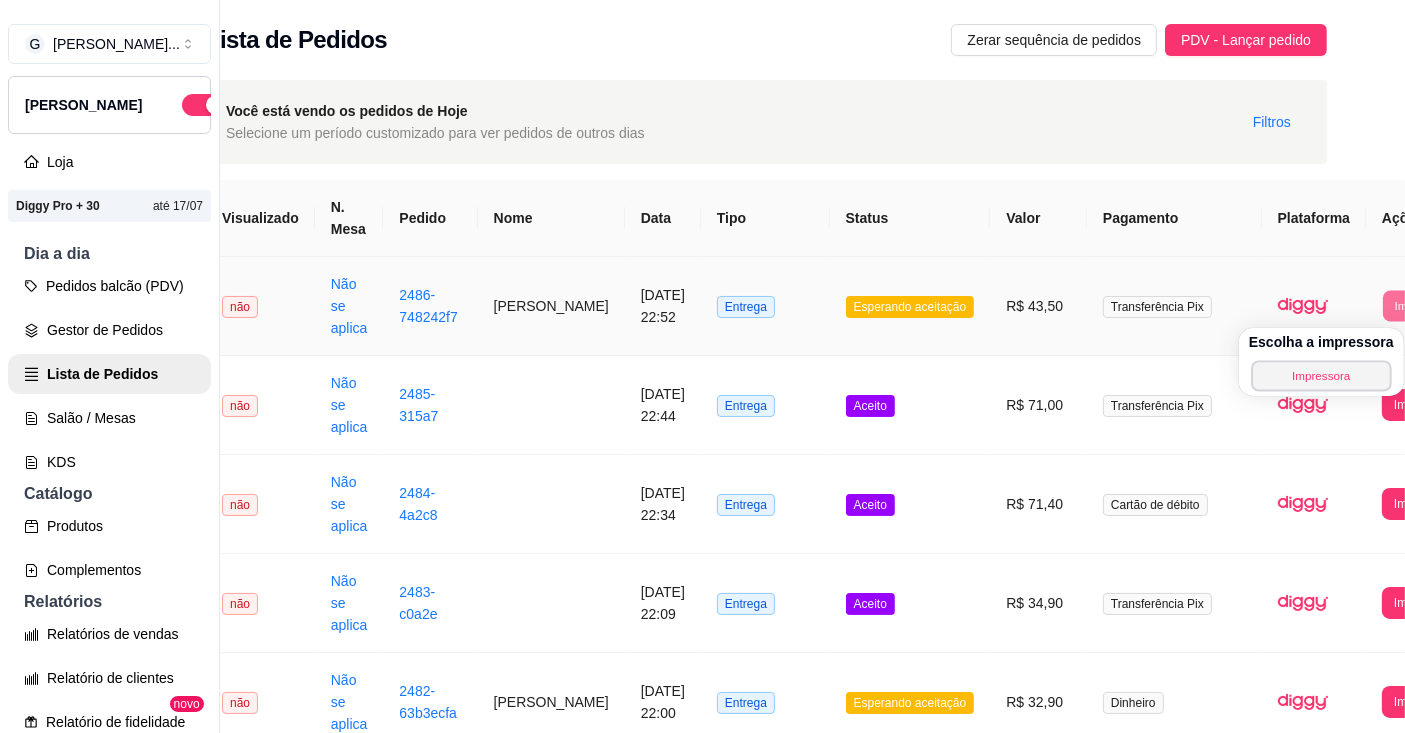 click on "Impressora" at bounding box center (1321, 375) 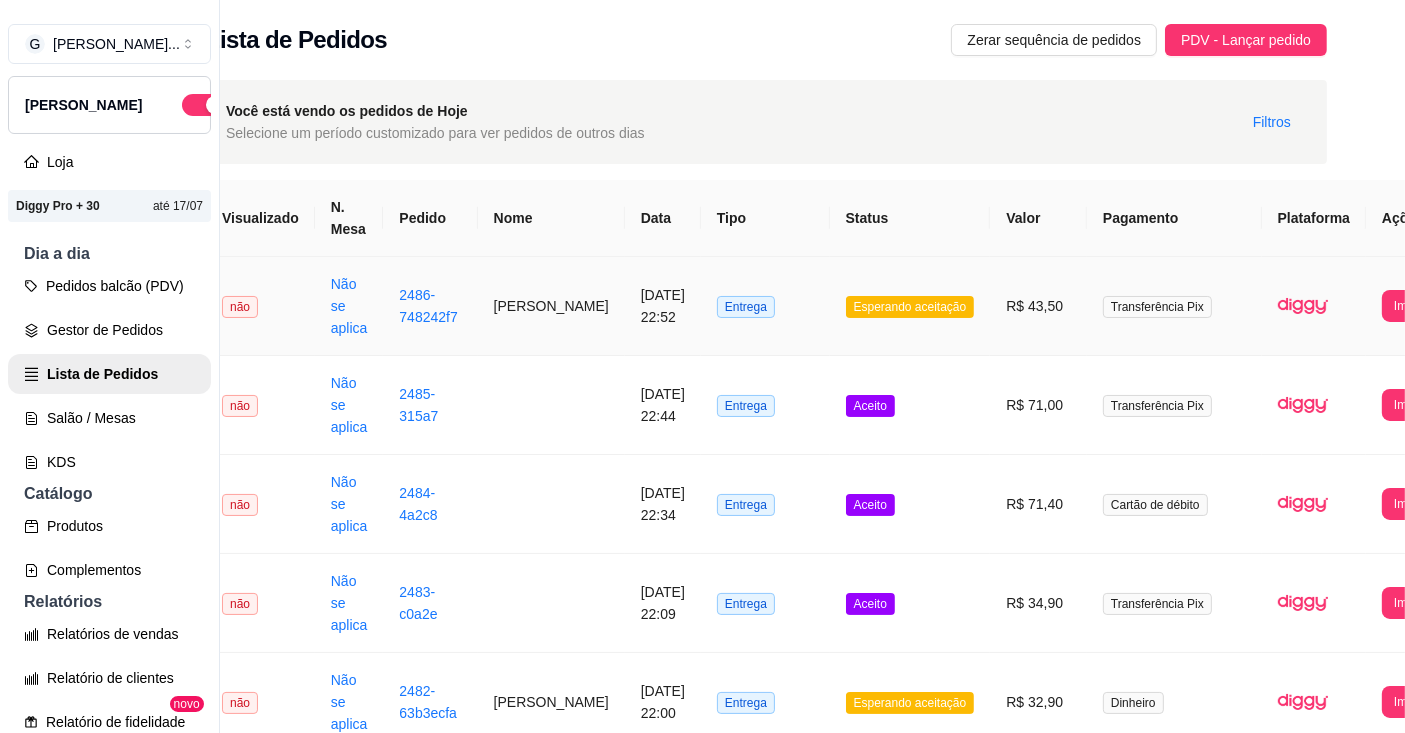 click on "Pedidos balcão (PDV)" at bounding box center (109, 286) 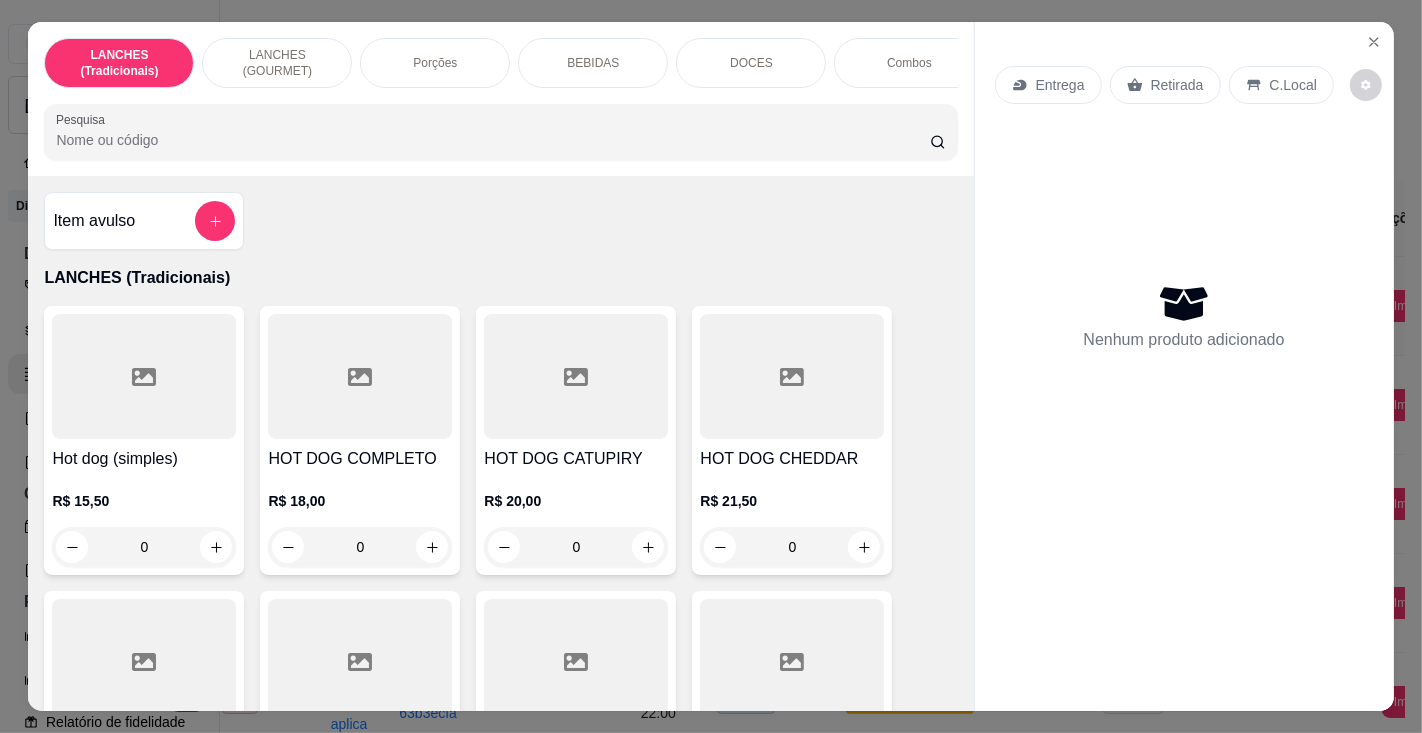 click on "Pesquisa" at bounding box center (492, 140) 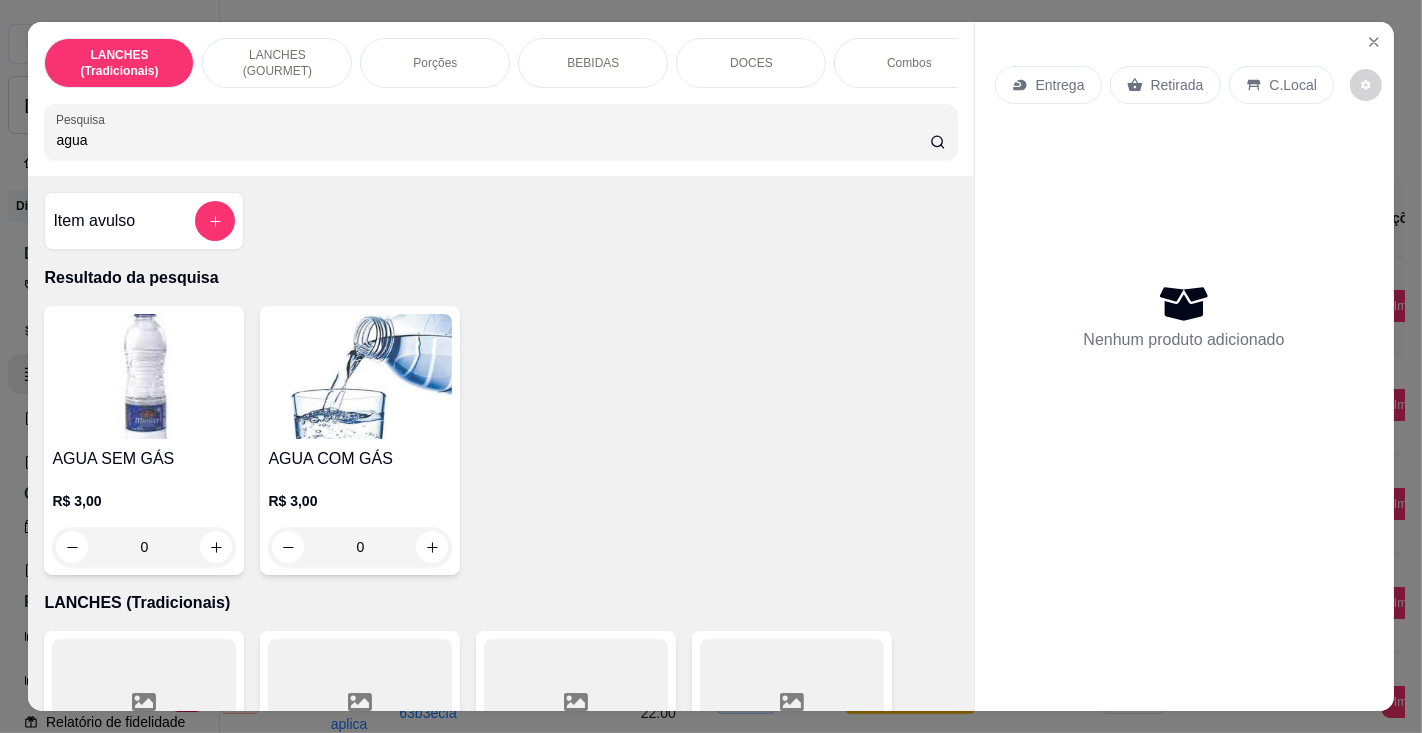 type on "agua" 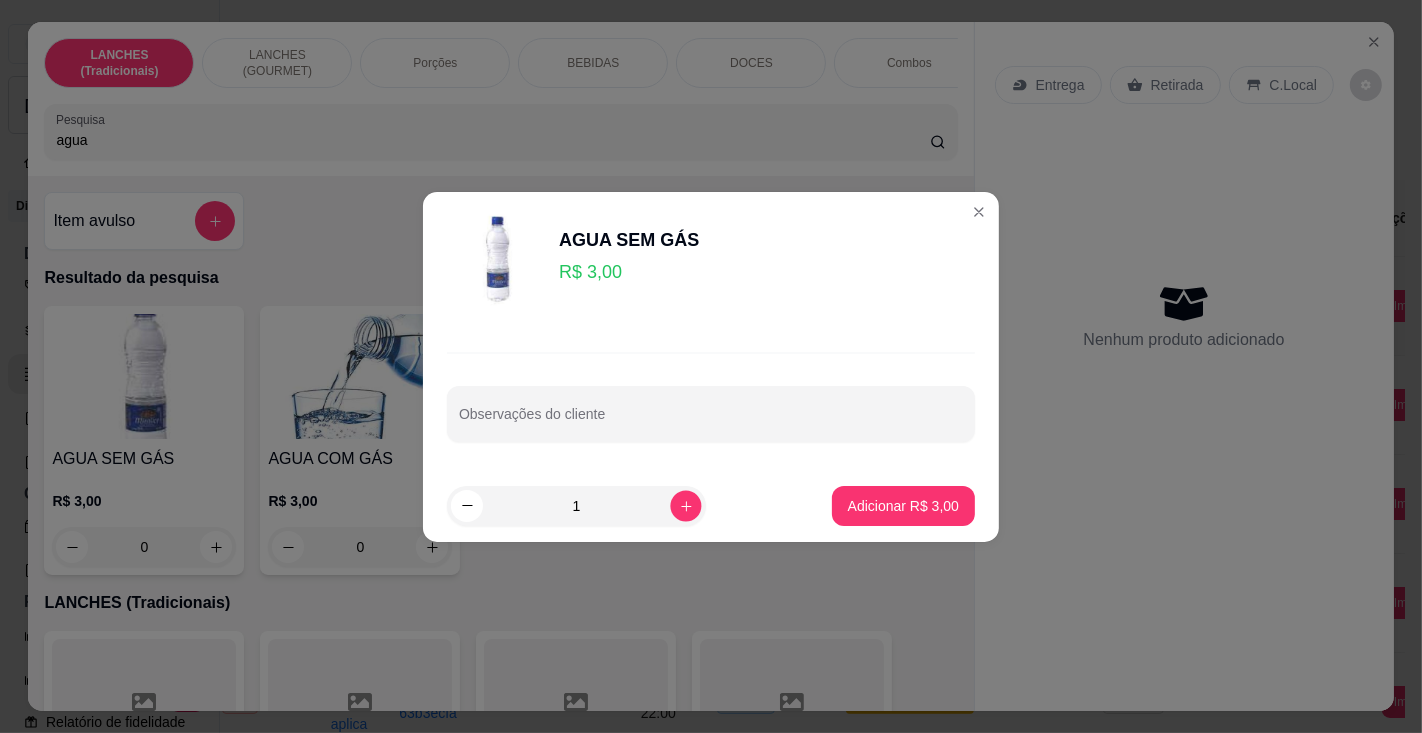 click 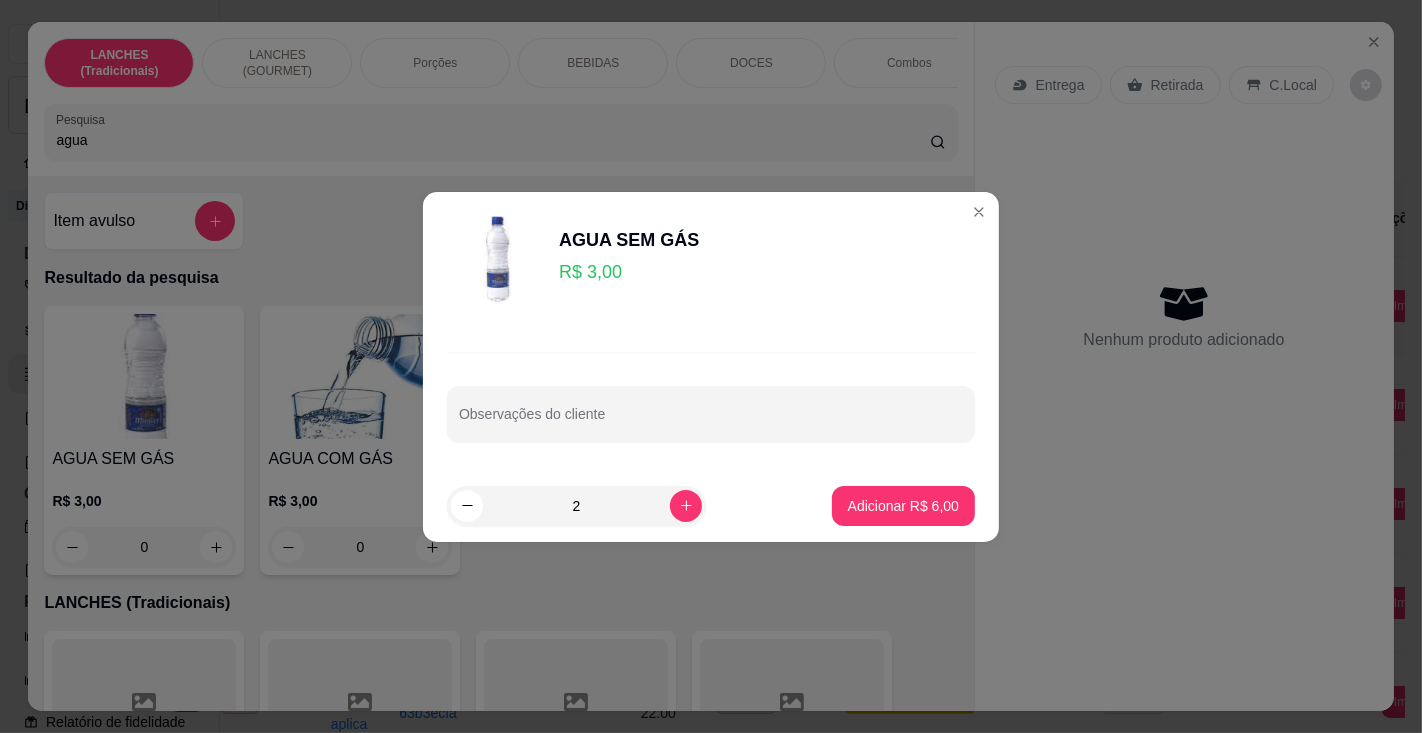 click on "Adicionar   R$ 6,00" at bounding box center [903, 506] 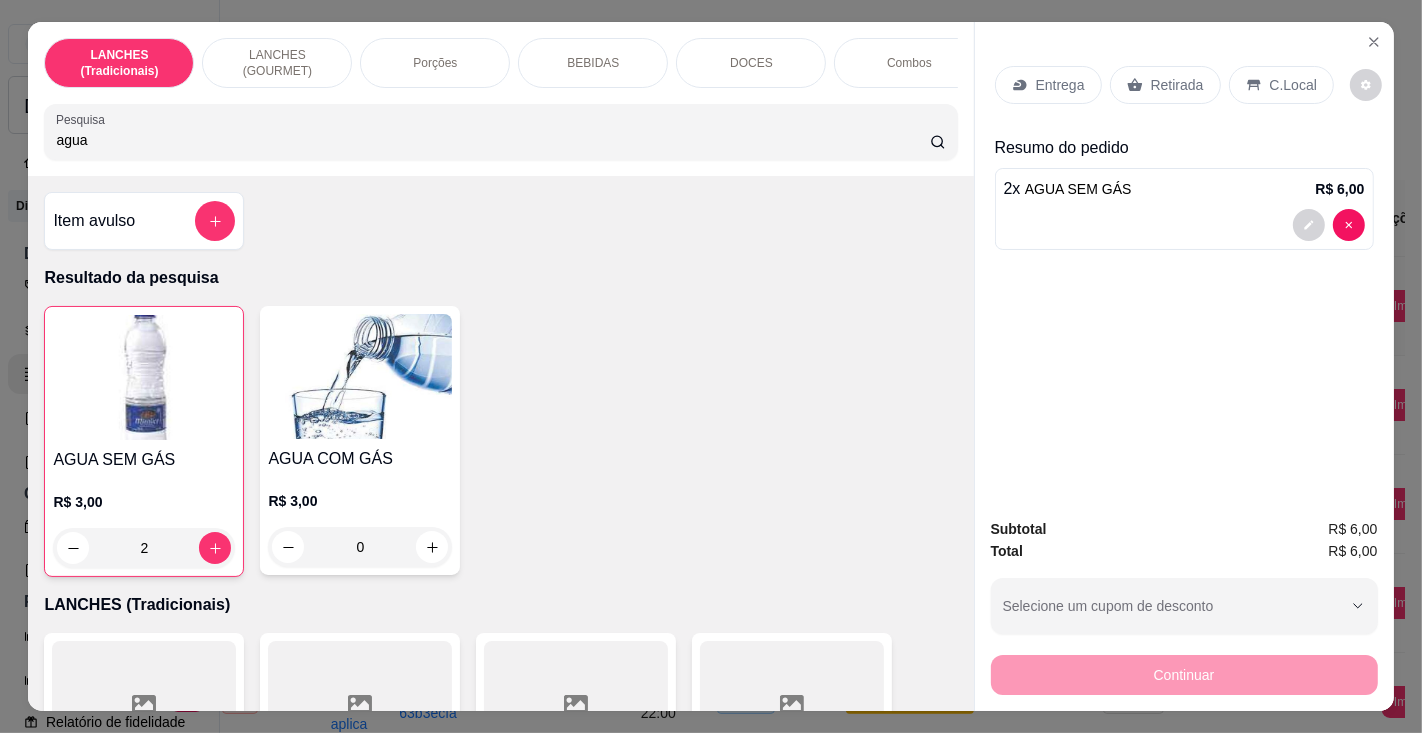 click on "C.Local" at bounding box center [1281, 85] 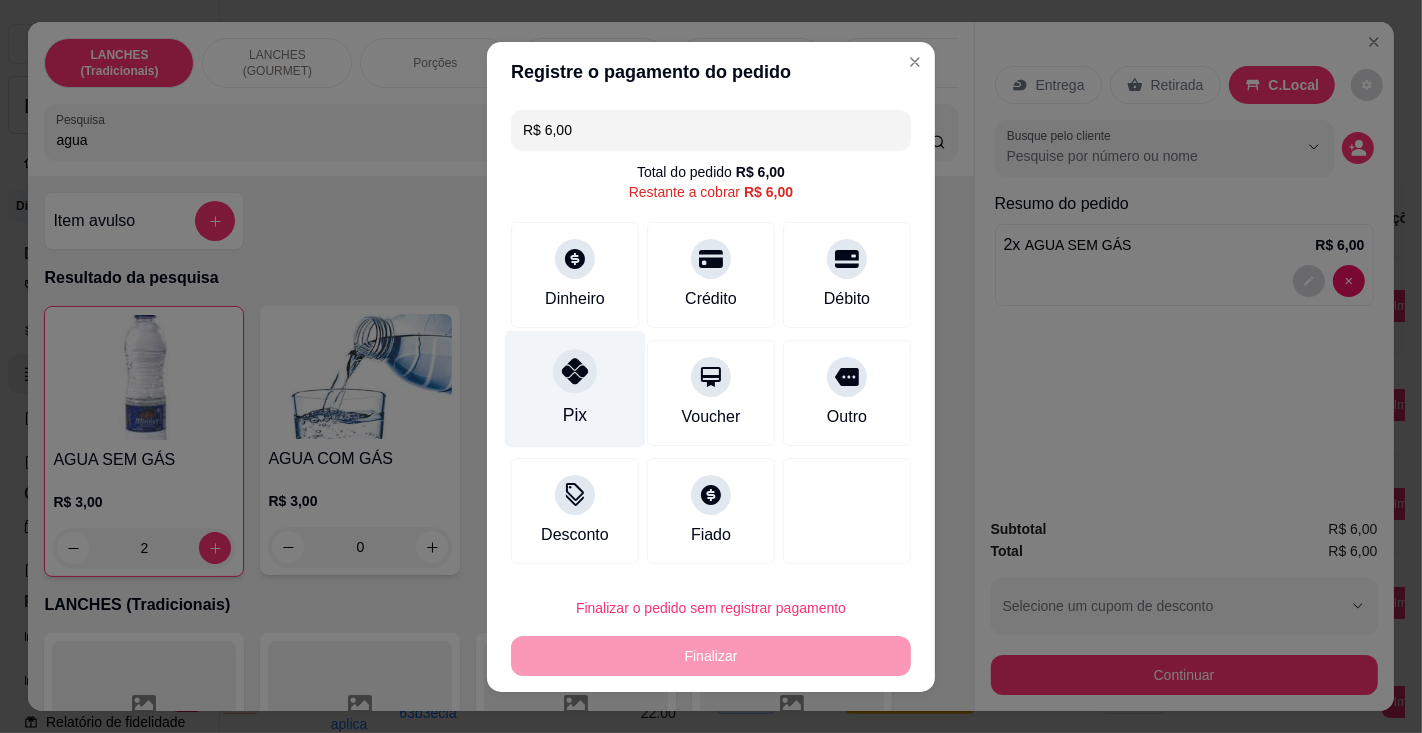 click 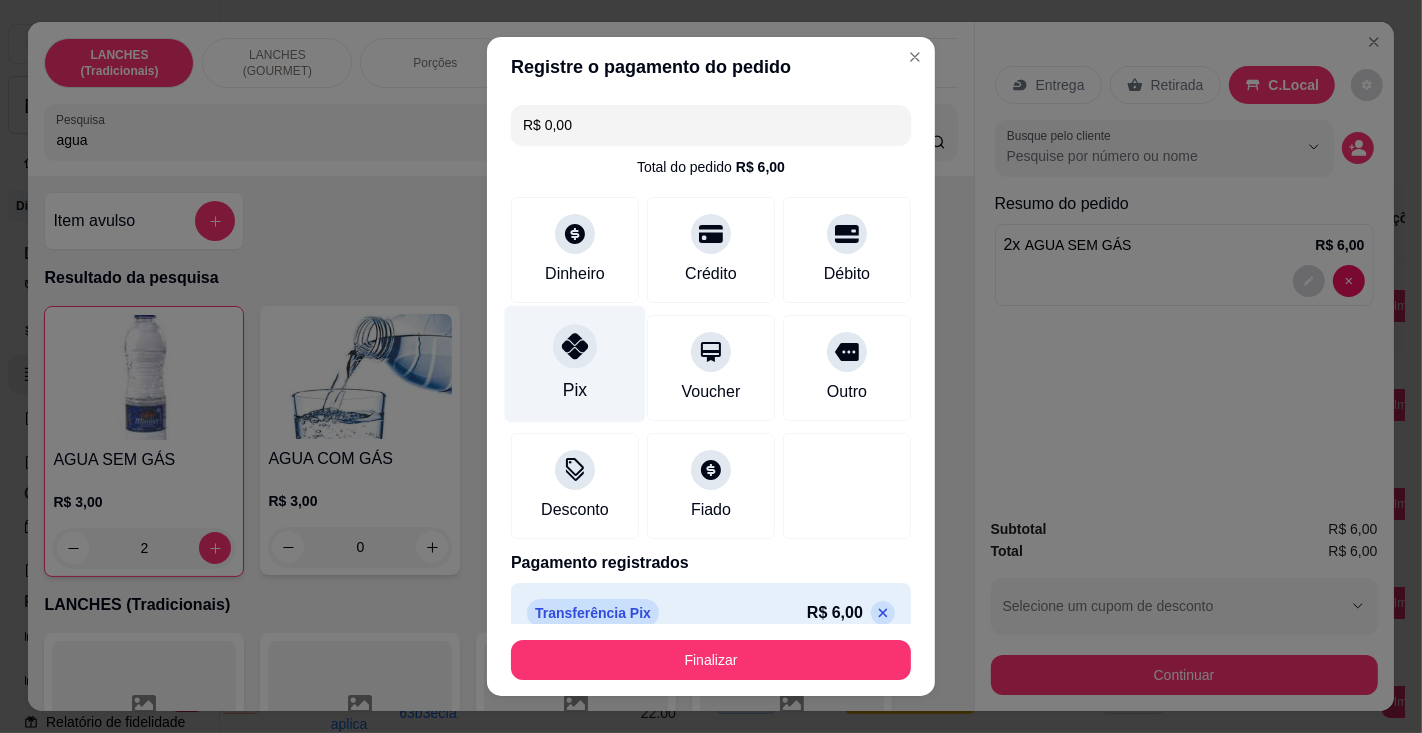 click on "Finalizar" at bounding box center [711, 660] 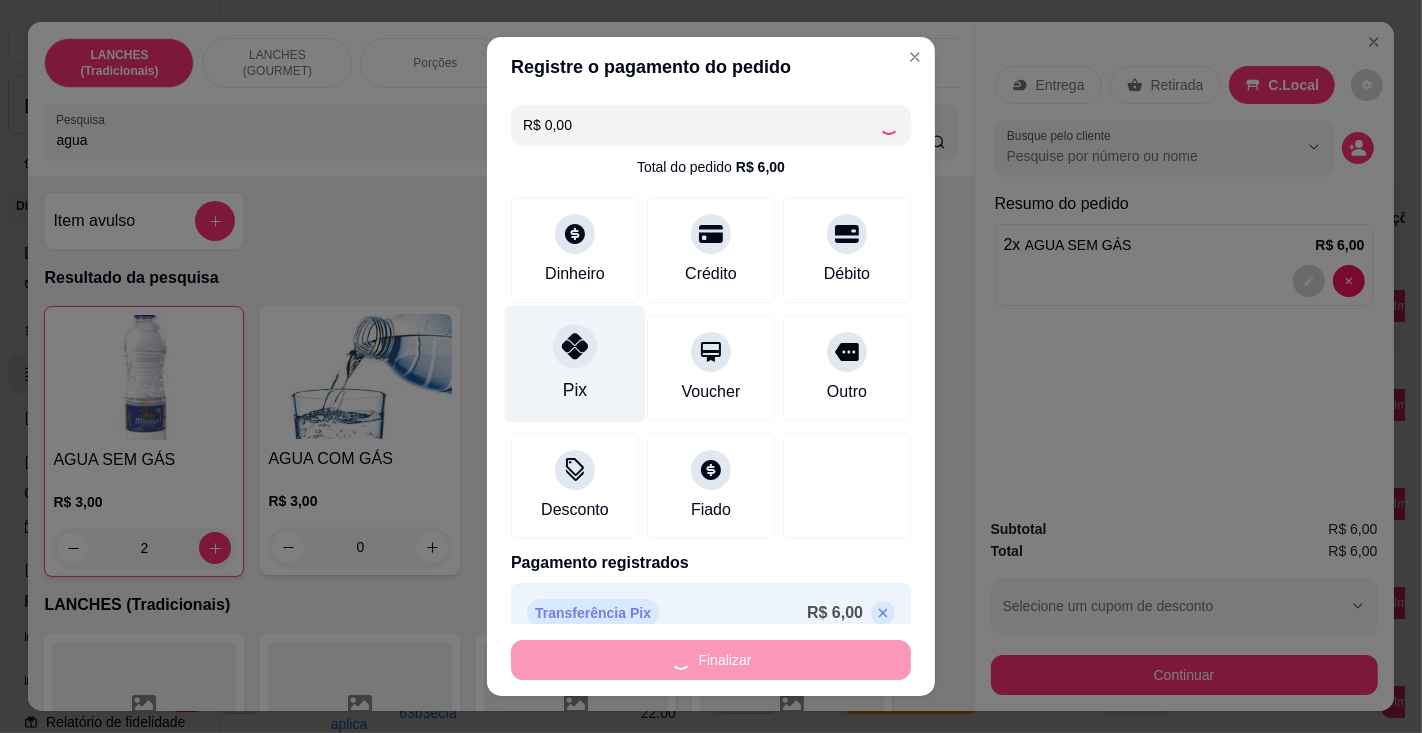 type on "0" 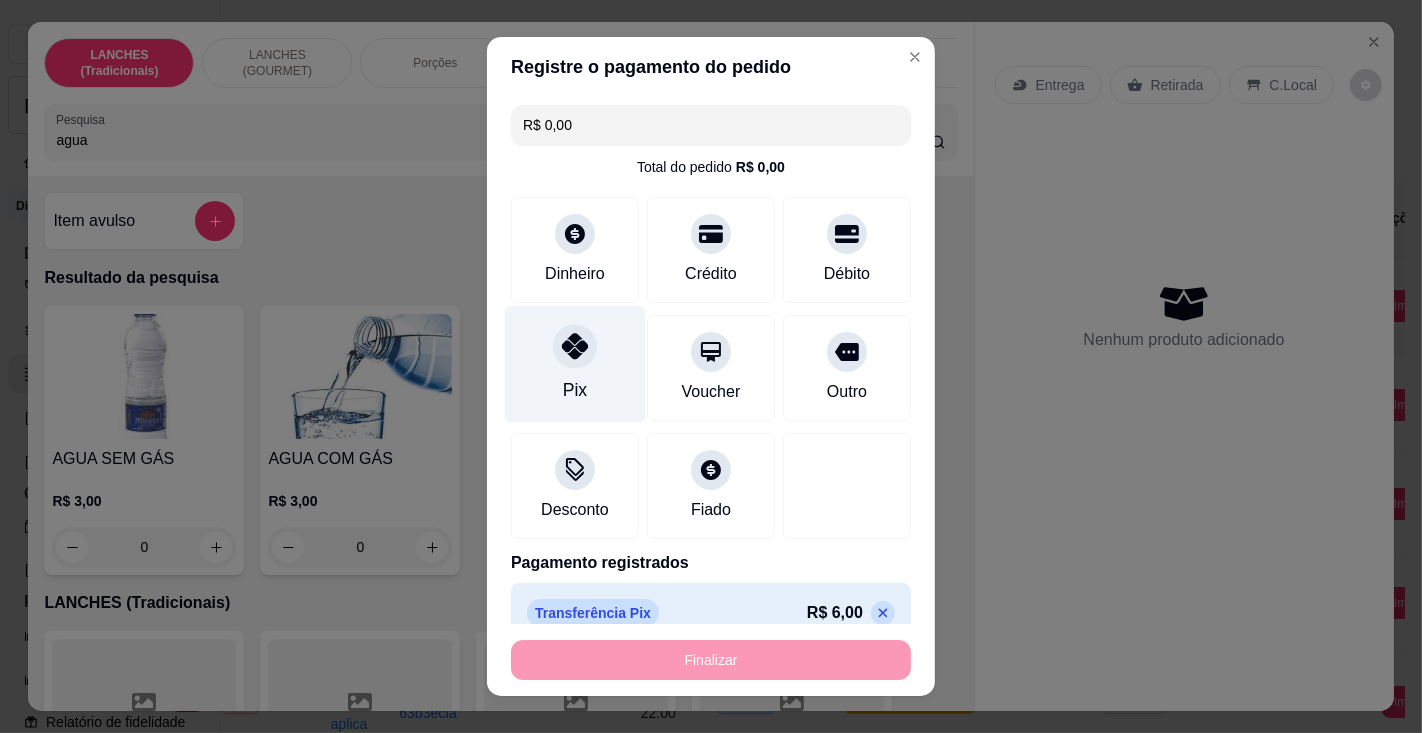 type on "-R$ 6,00" 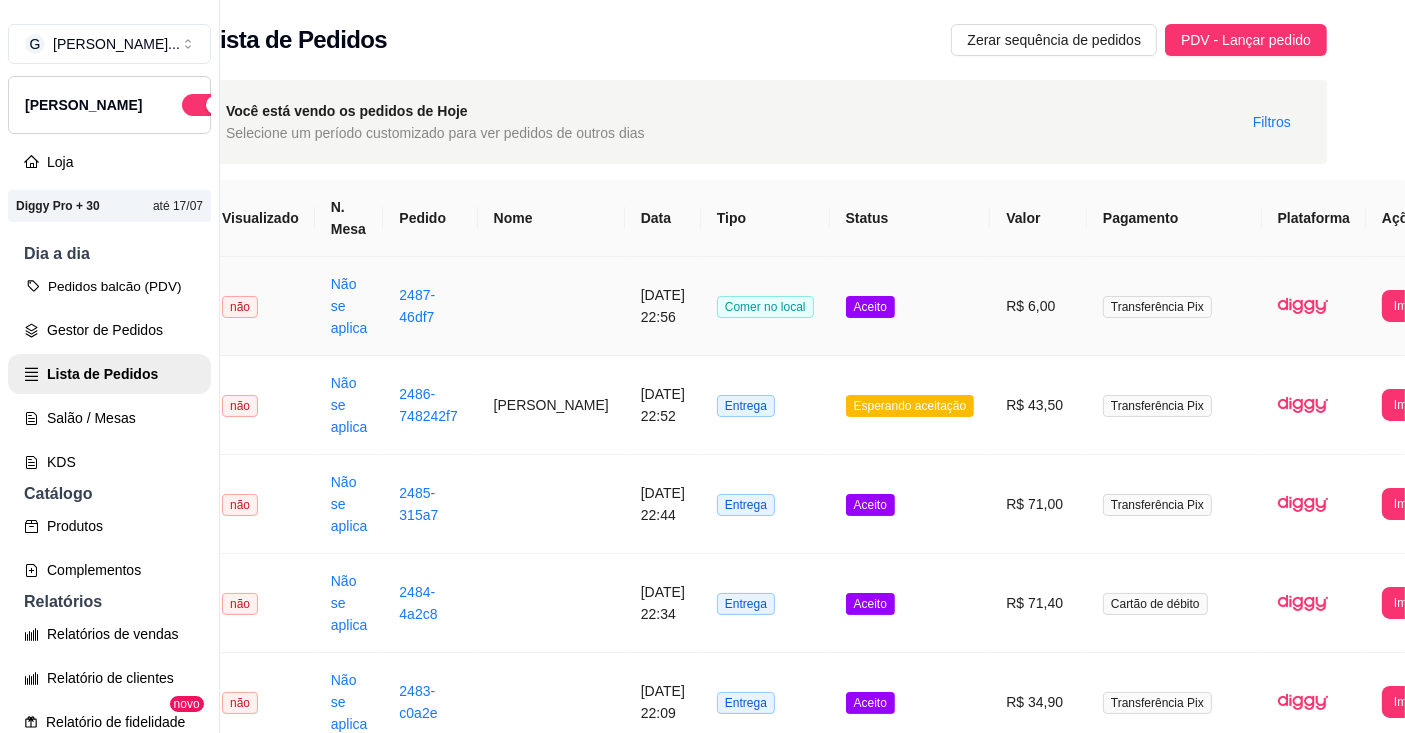 click on "Pedidos balcão (PDV)" at bounding box center [109, 286] 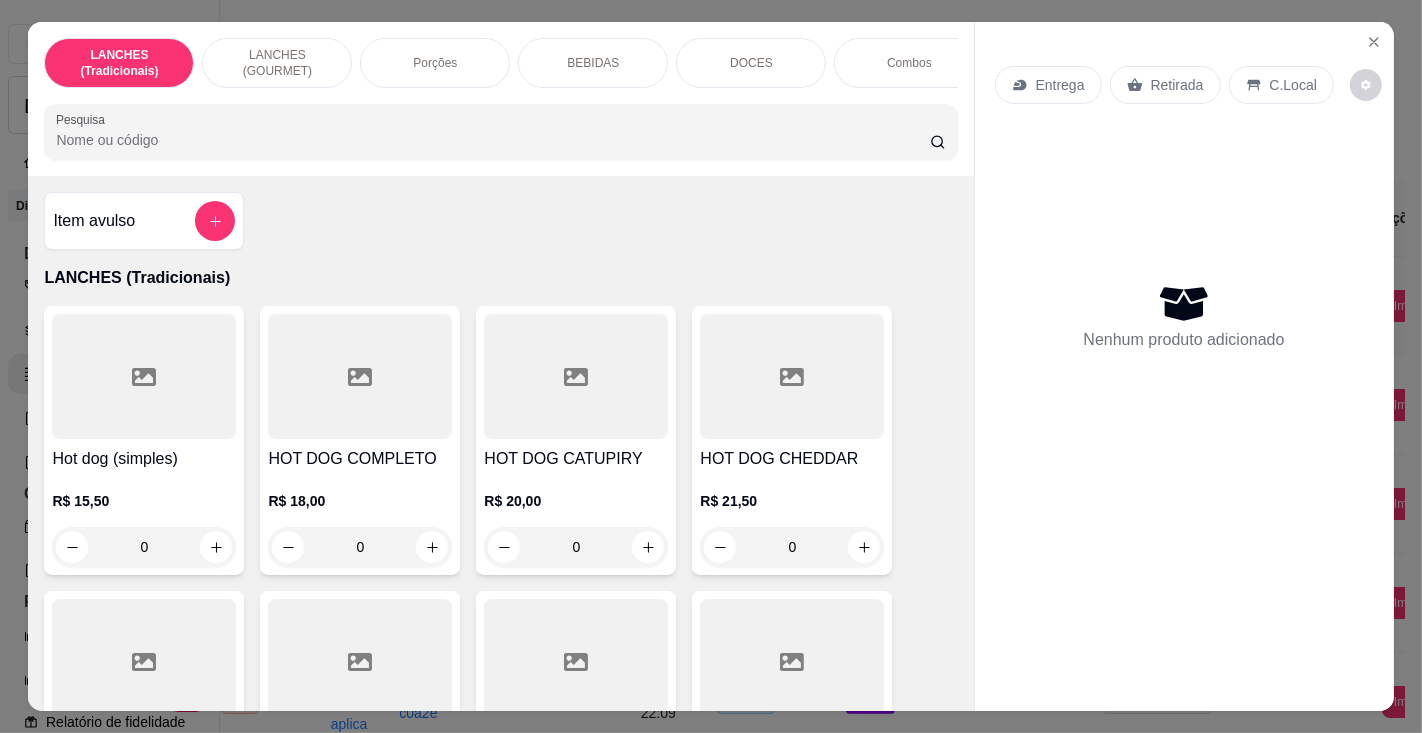 click on "Pesquisa" at bounding box center (492, 140) 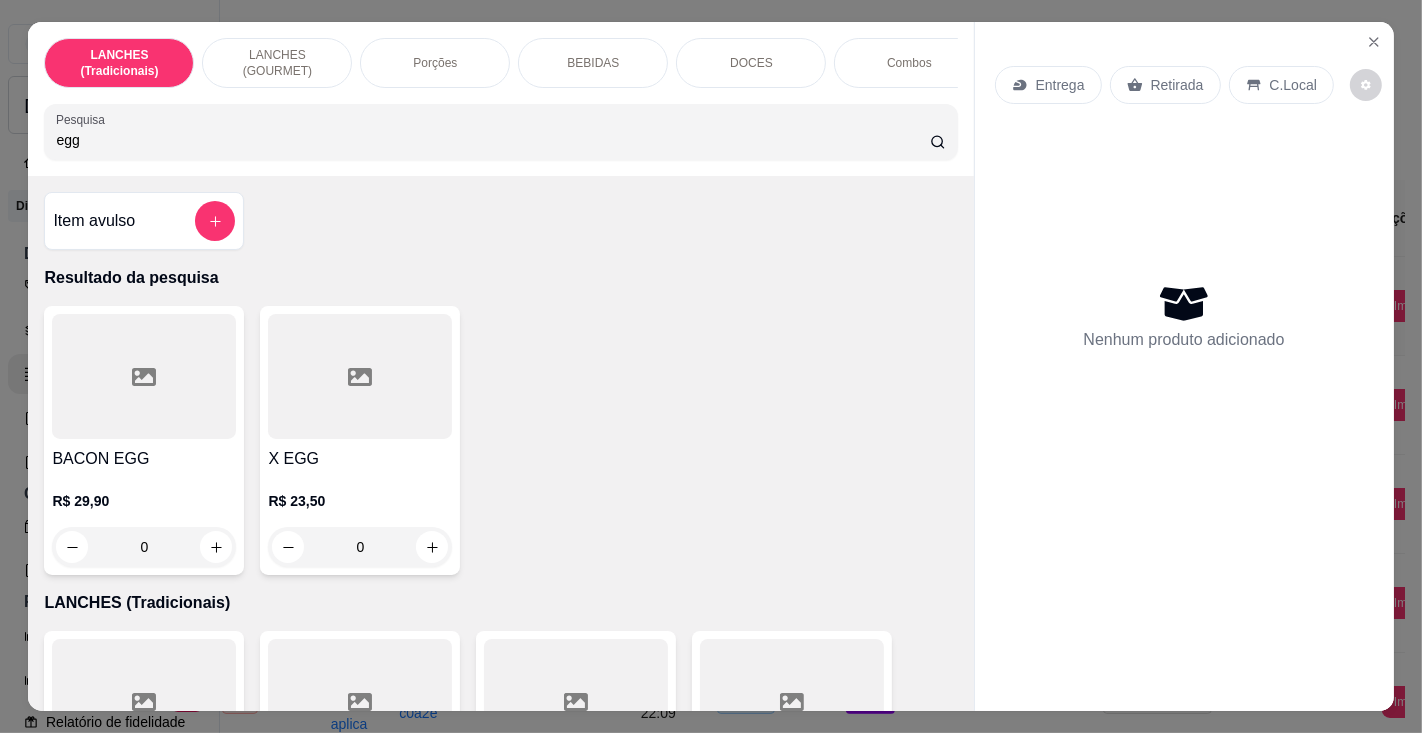 type on "egg" 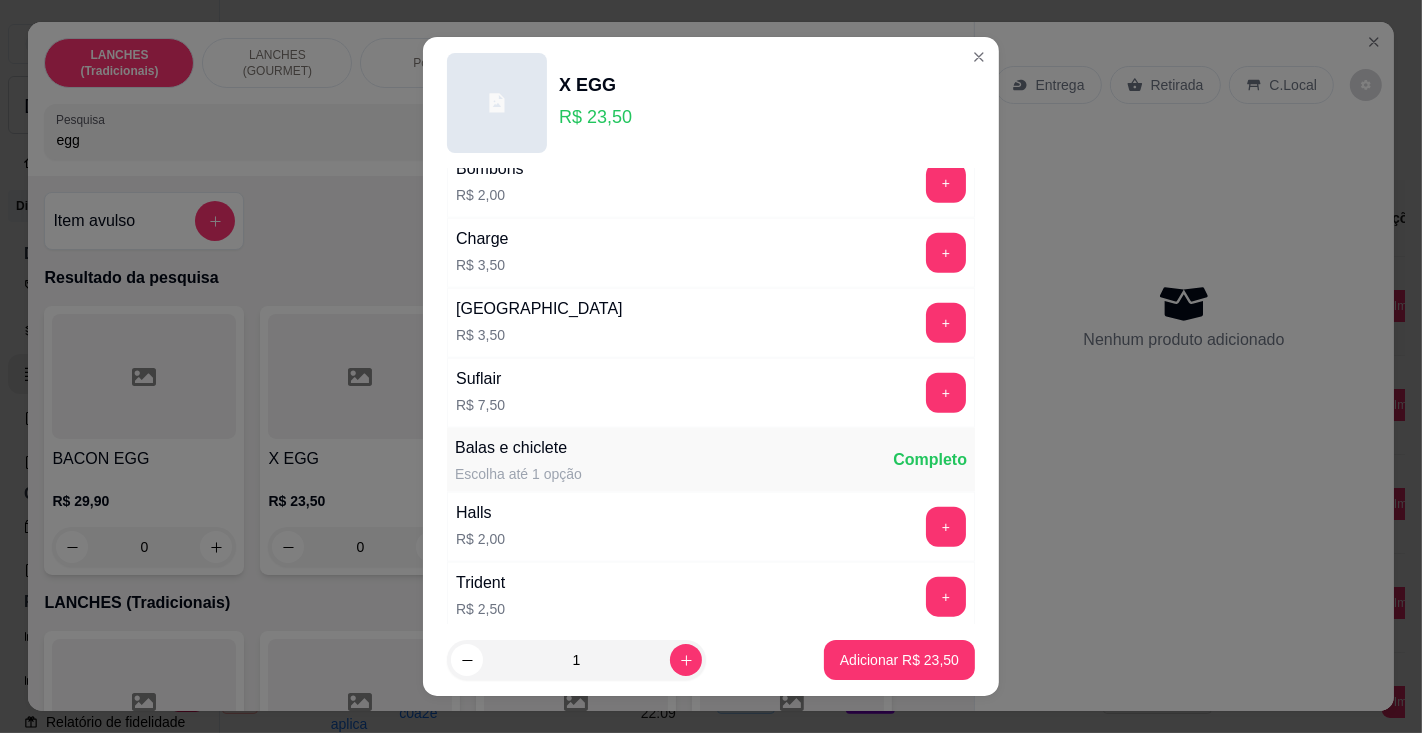 scroll, scrollTop: 2047, scrollLeft: 0, axis: vertical 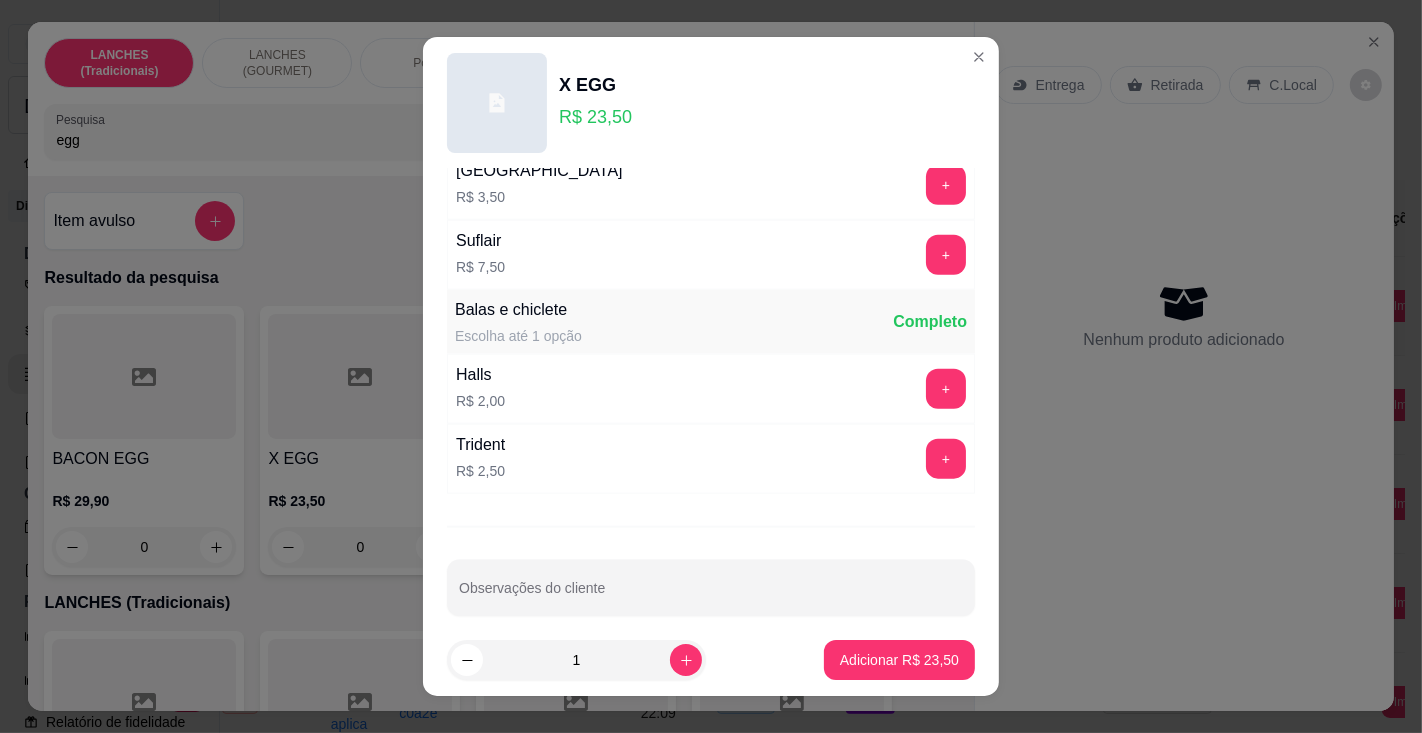 click on "Observações do cliente" at bounding box center (711, 596) 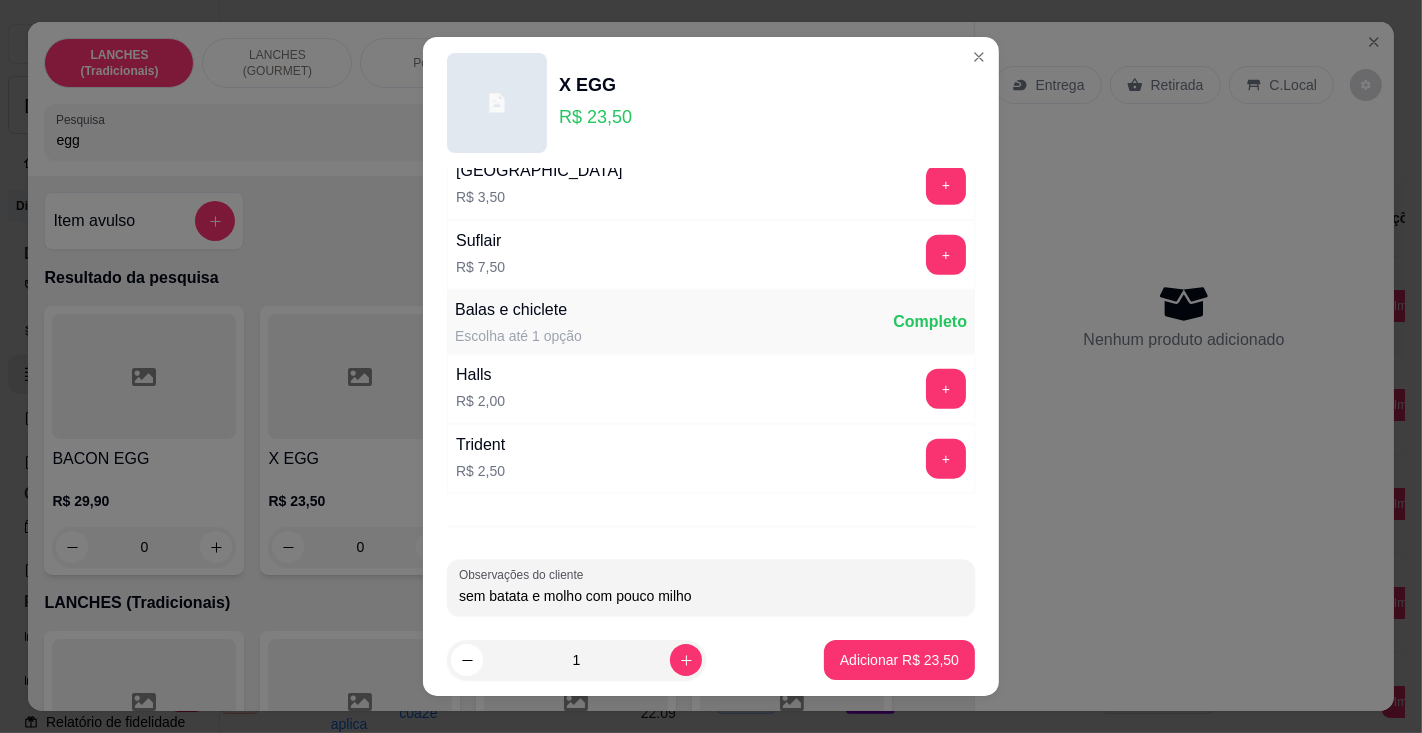 type on "sem batata e molho com pouco milho" 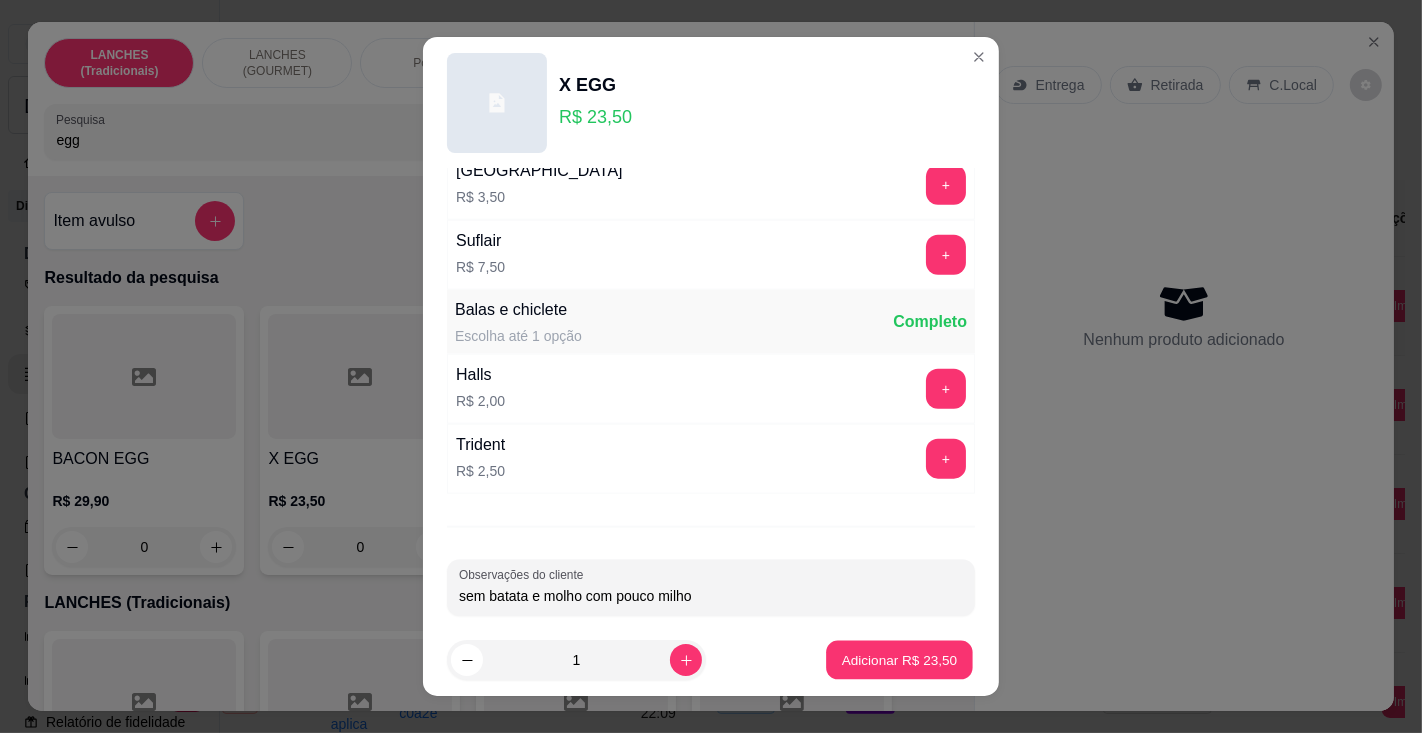 click on "Adicionar   R$ 23,50" at bounding box center (900, 660) 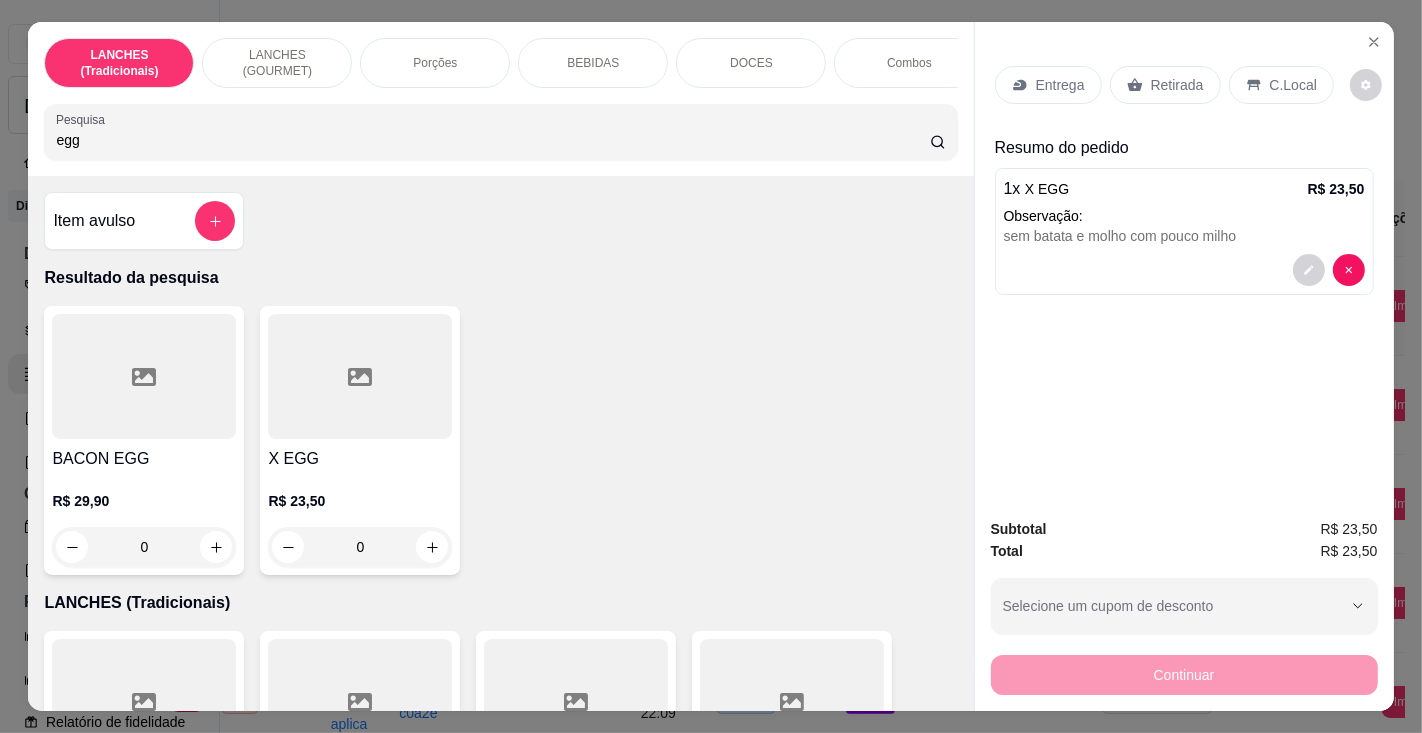 click on "Entrega" at bounding box center (1060, 85) 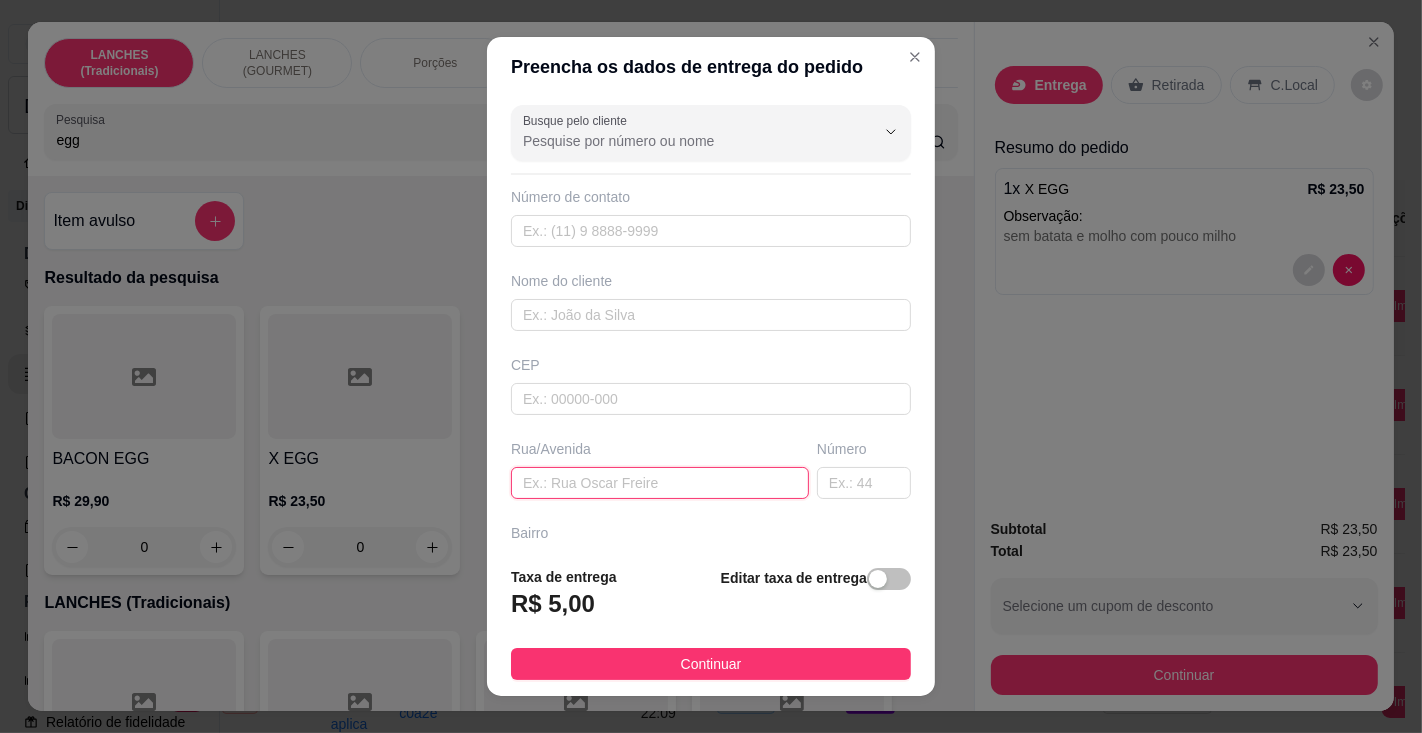 click at bounding box center (660, 483) 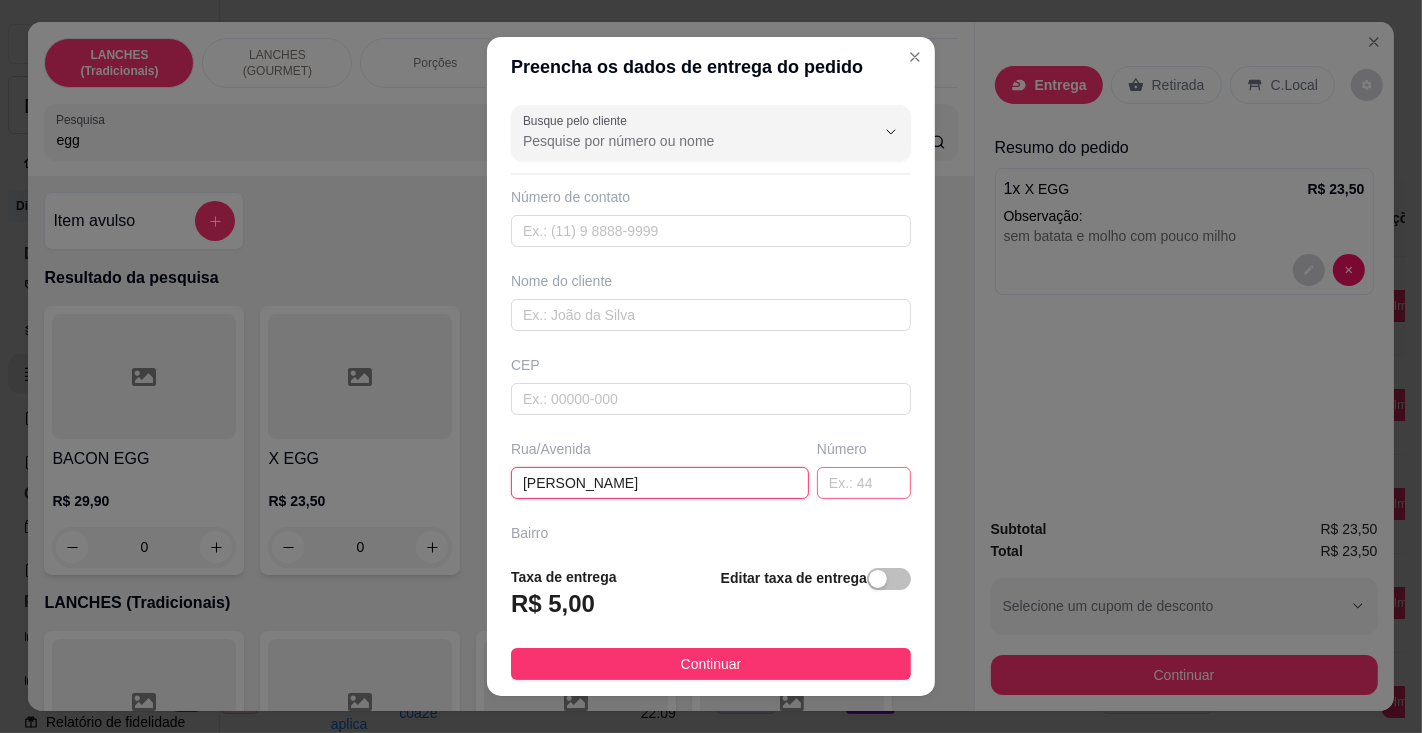 type on "[PERSON_NAME]" 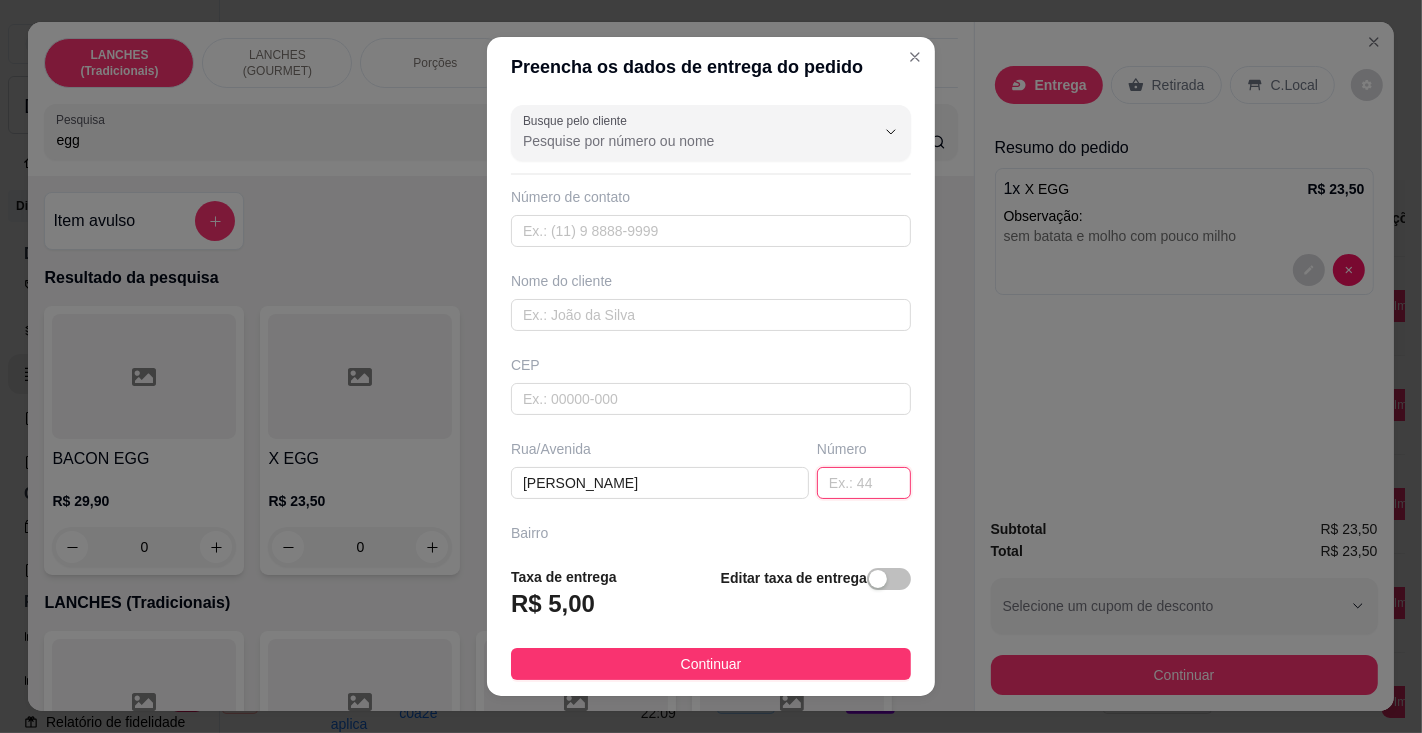 click at bounding box center (864, 483) 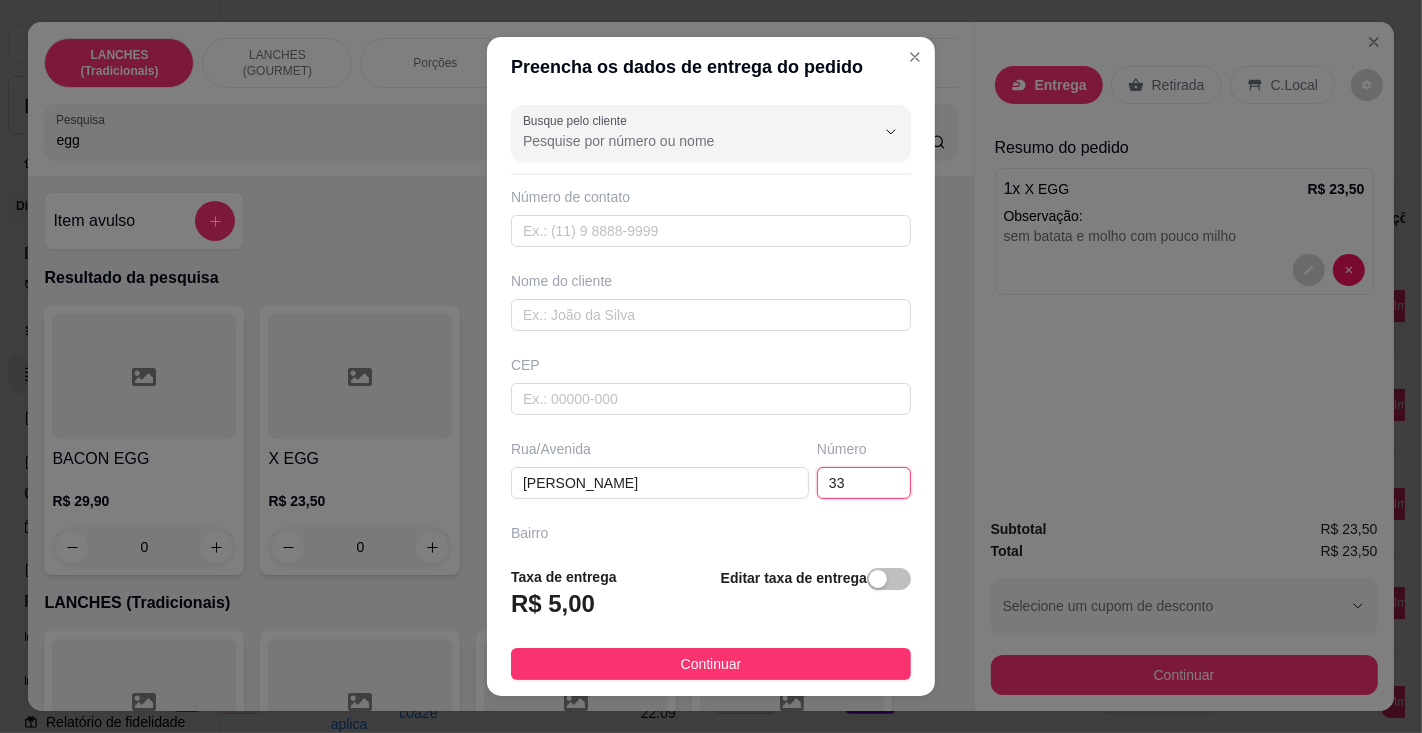 type on "330" 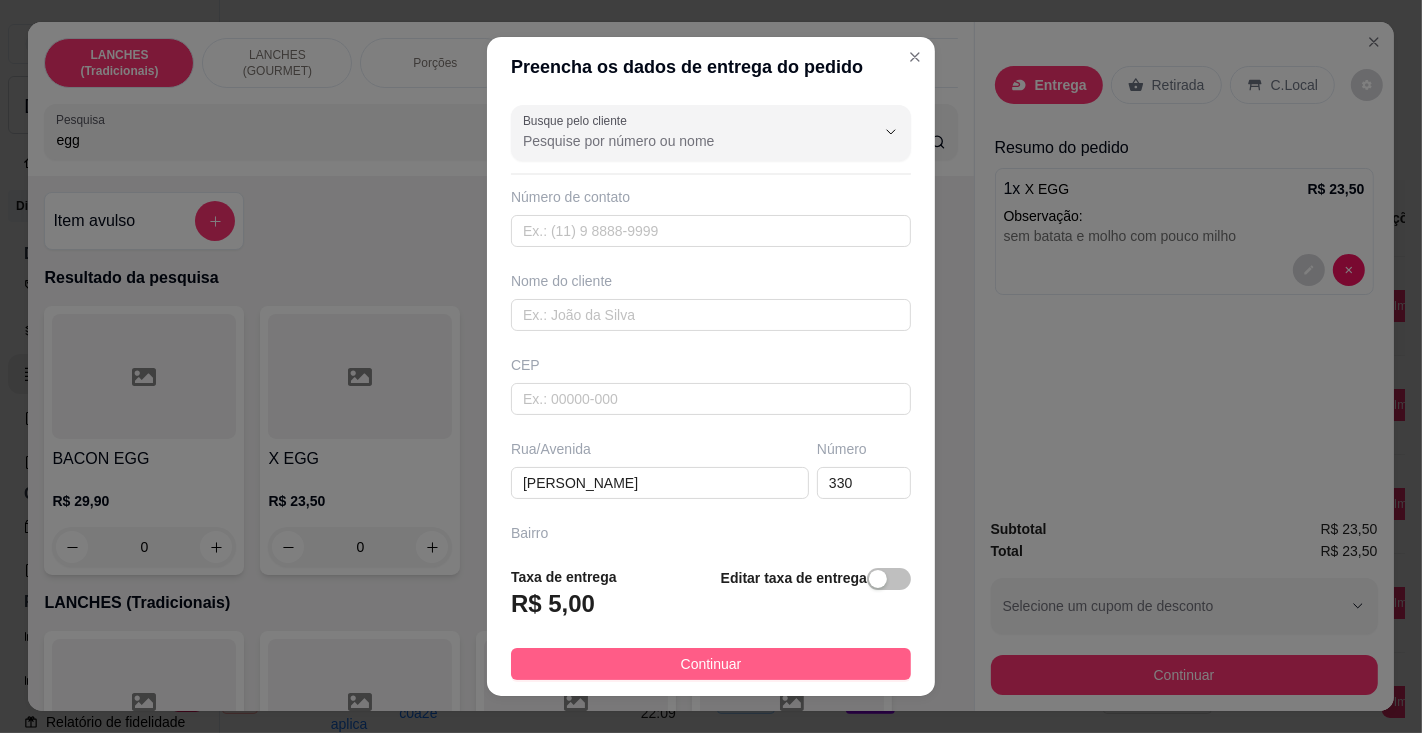 click on "Continuar" at bounding box center [711, 664] 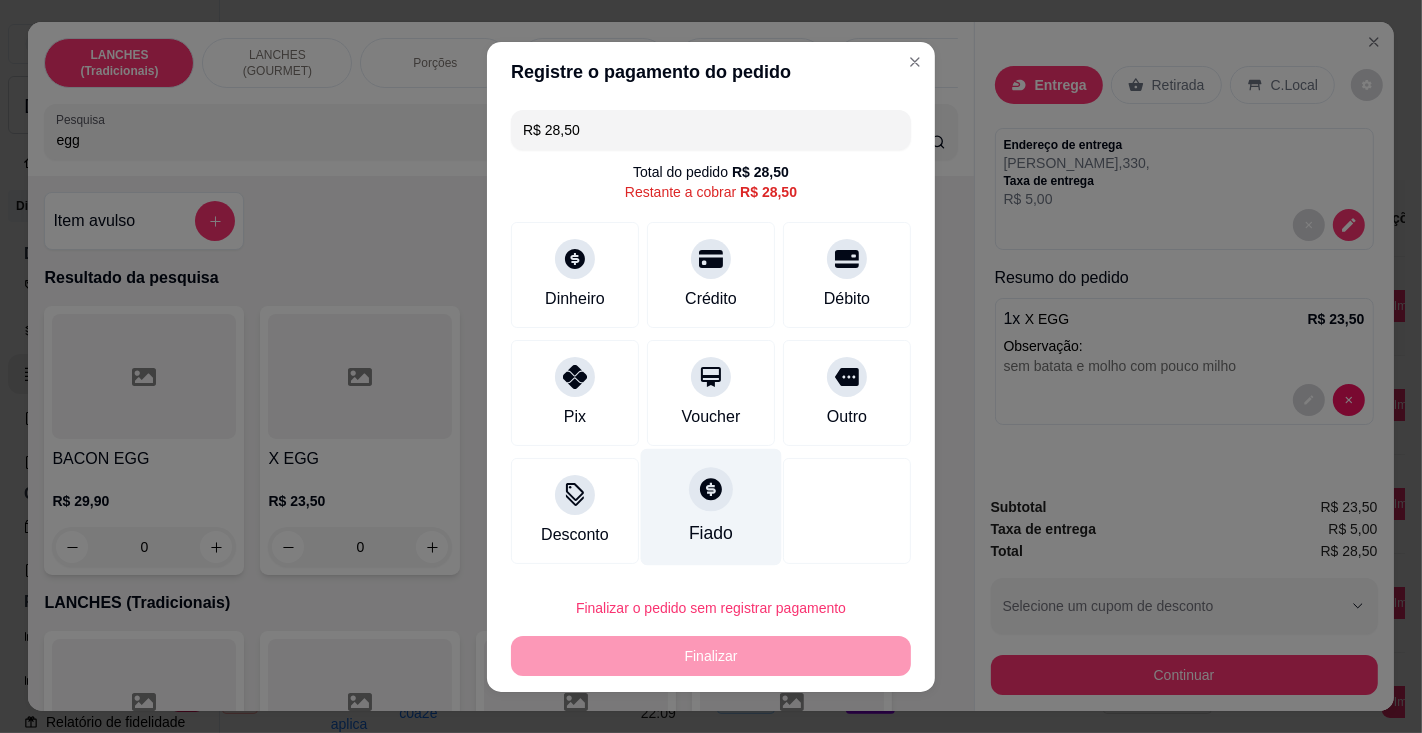 click at bounding box center [711, 489] 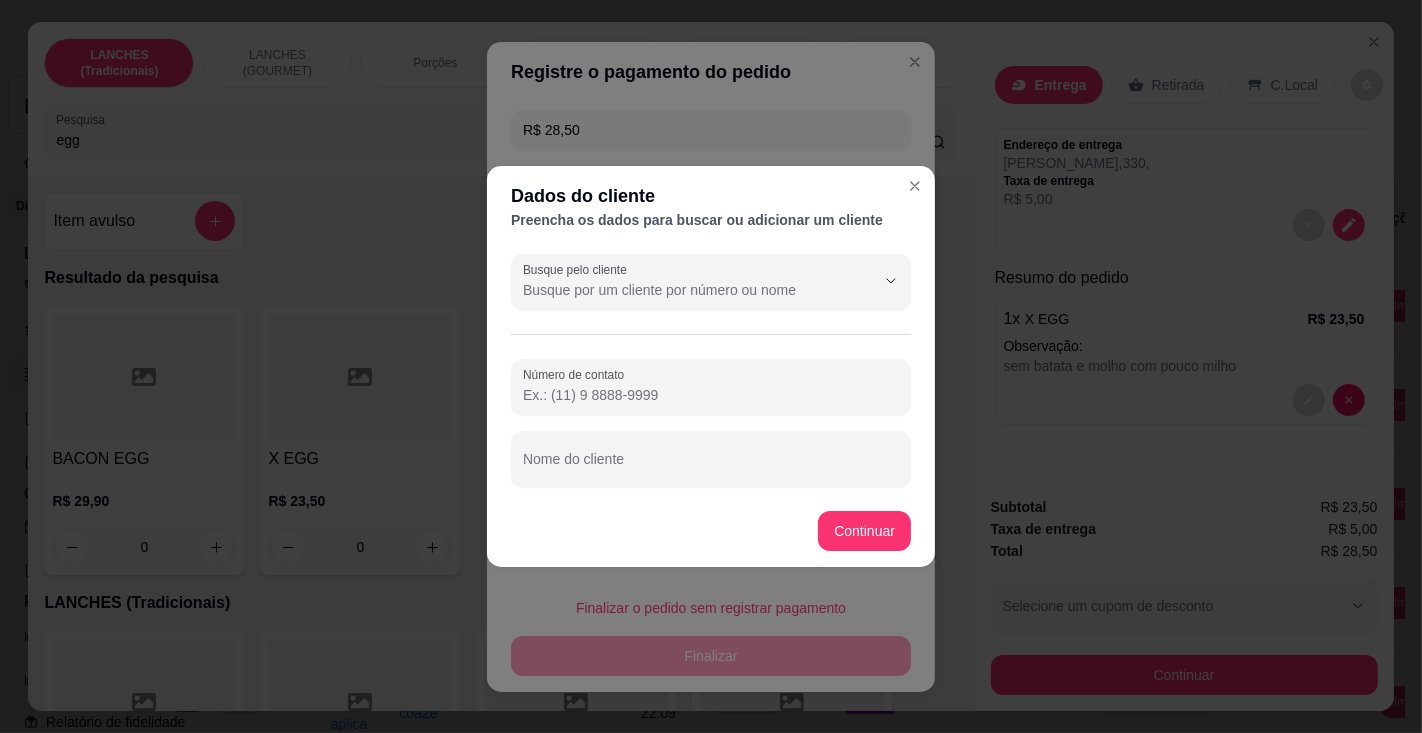 click on "Busque pelo cliente" at bounding box center [683, 290] 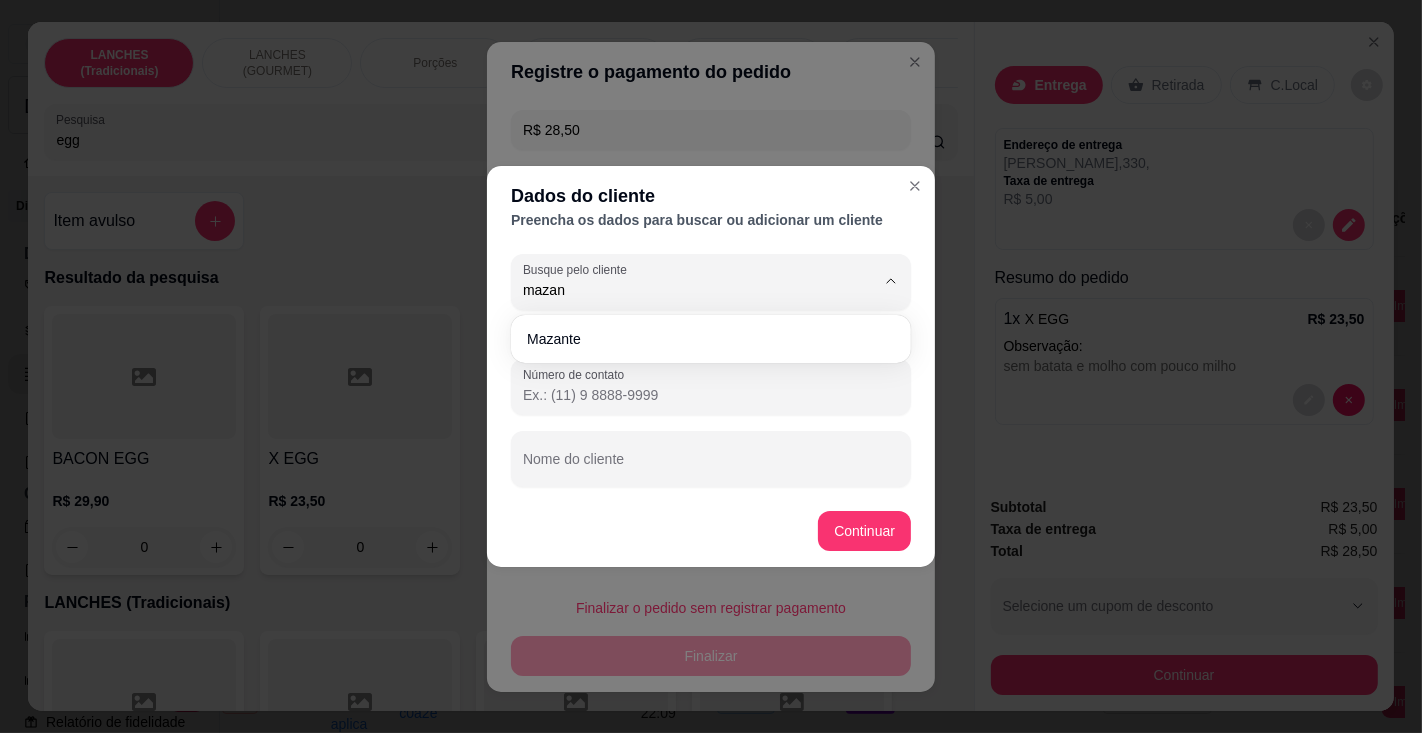 click on "mazante" at bounding box center (701, 339) 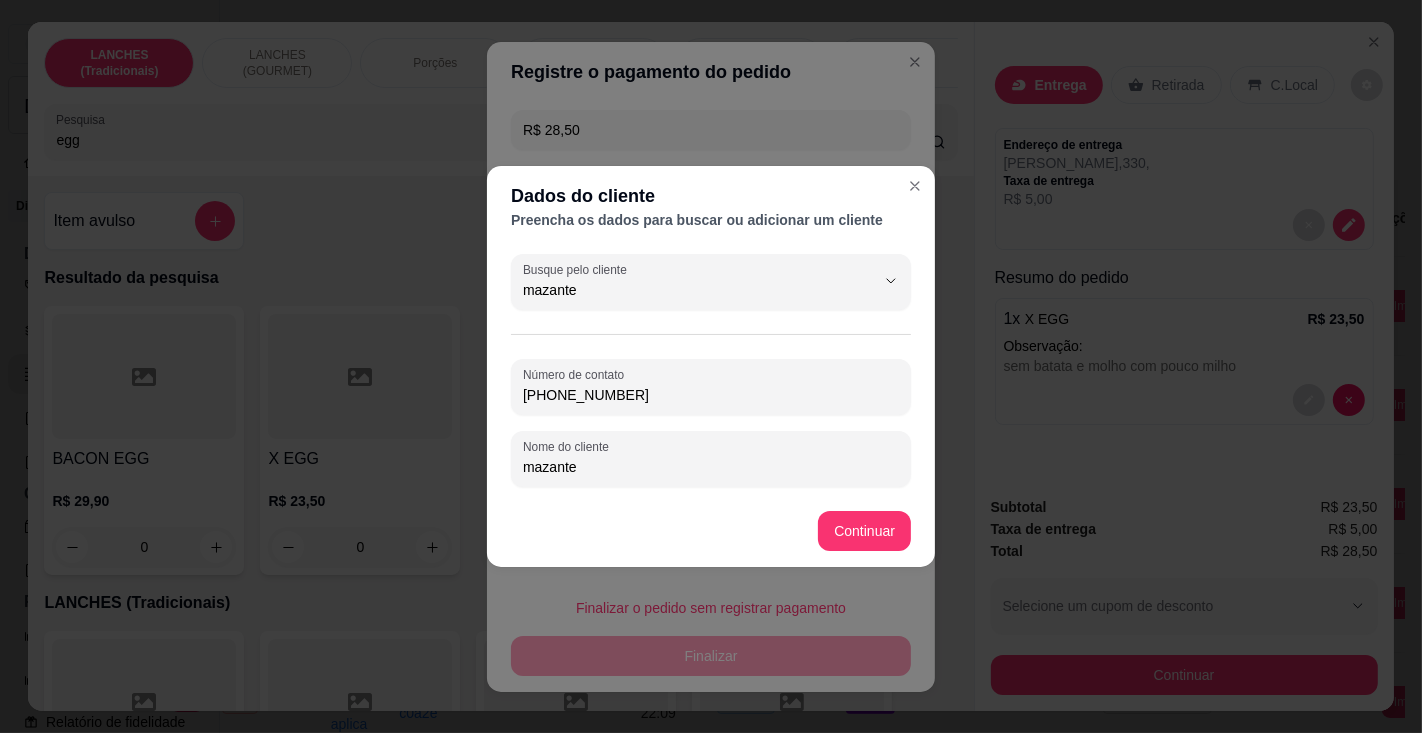 click on "R$ 28,50 Total do pedido   R$ 28,50 Restante a cobrar   R$ 28,50 Dinheiro Crédito Débito Pix Voucher Outro Desconto Fiado" at bounding box center (711, 337) 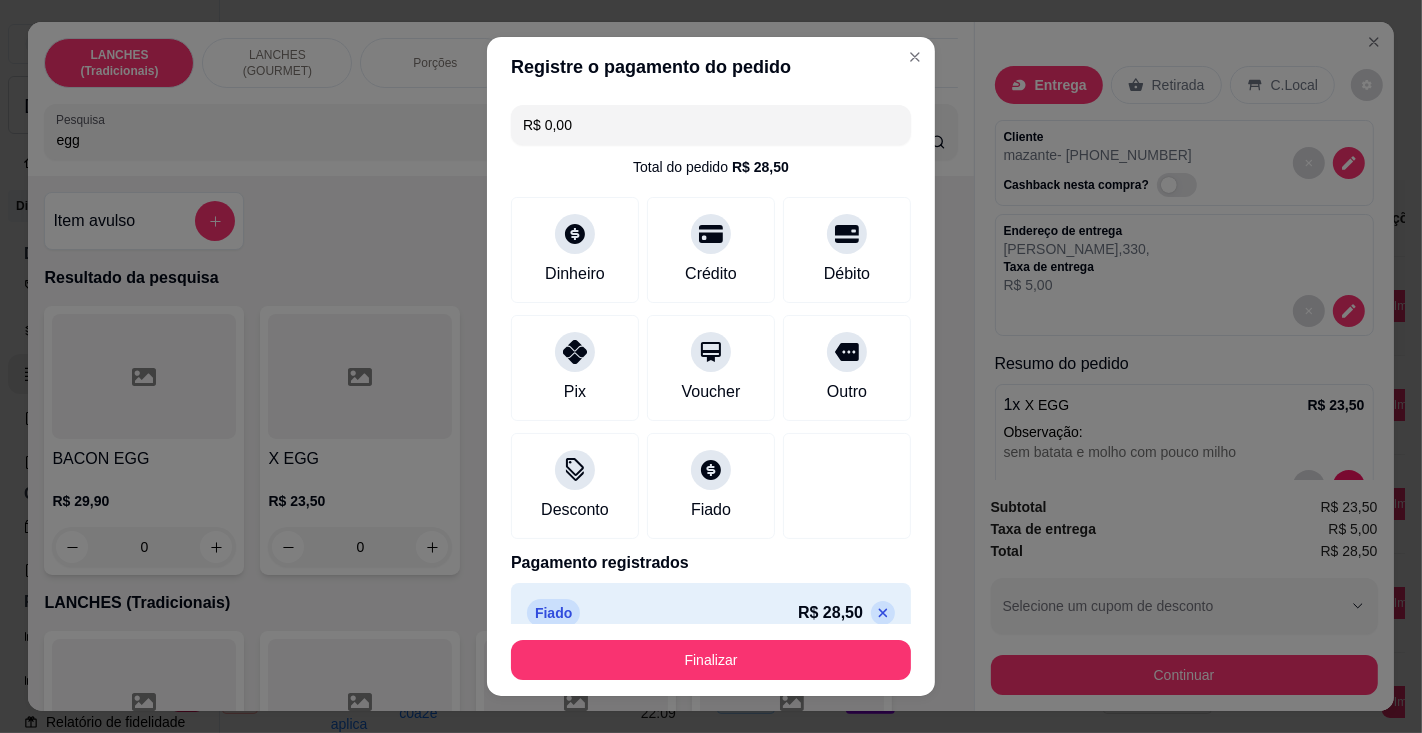 click on "Finalizar" at bounding box center [711, 660] 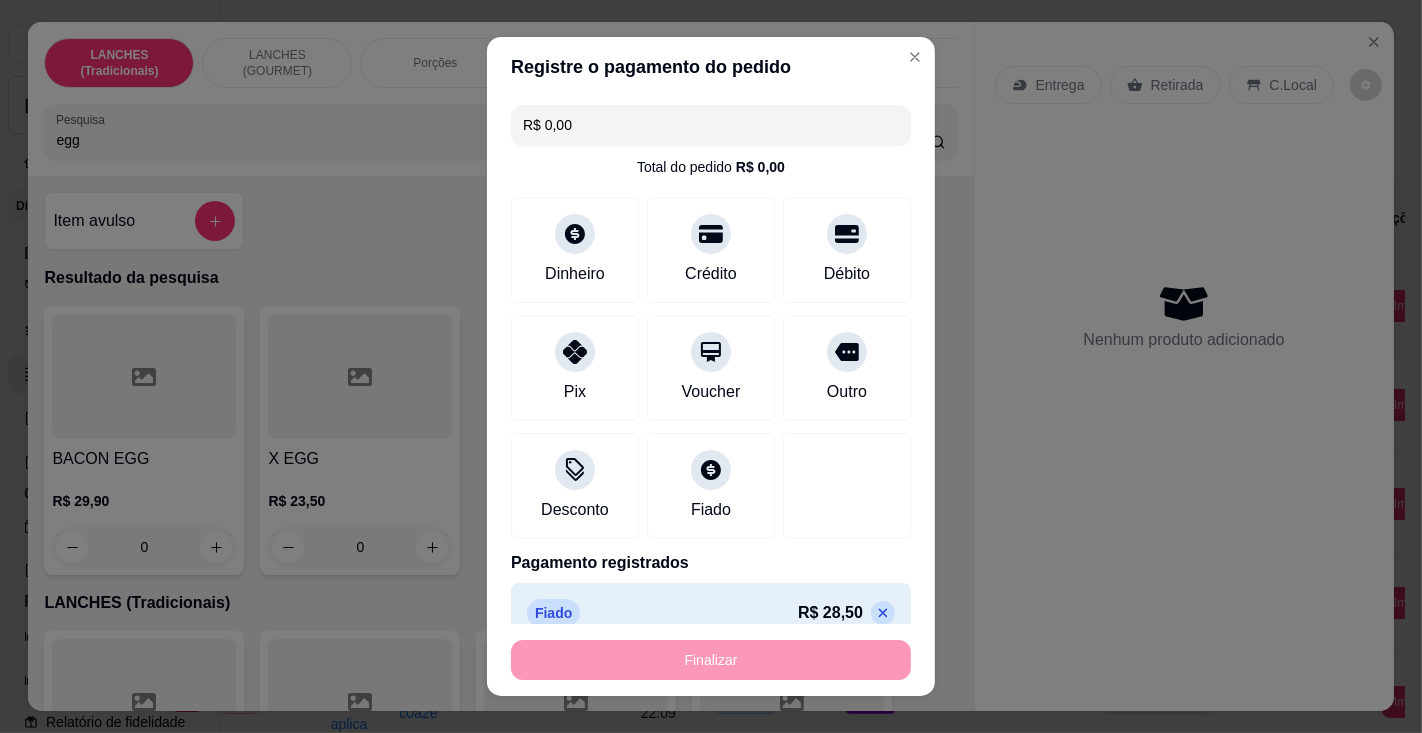 type on "-R$ 28,50" 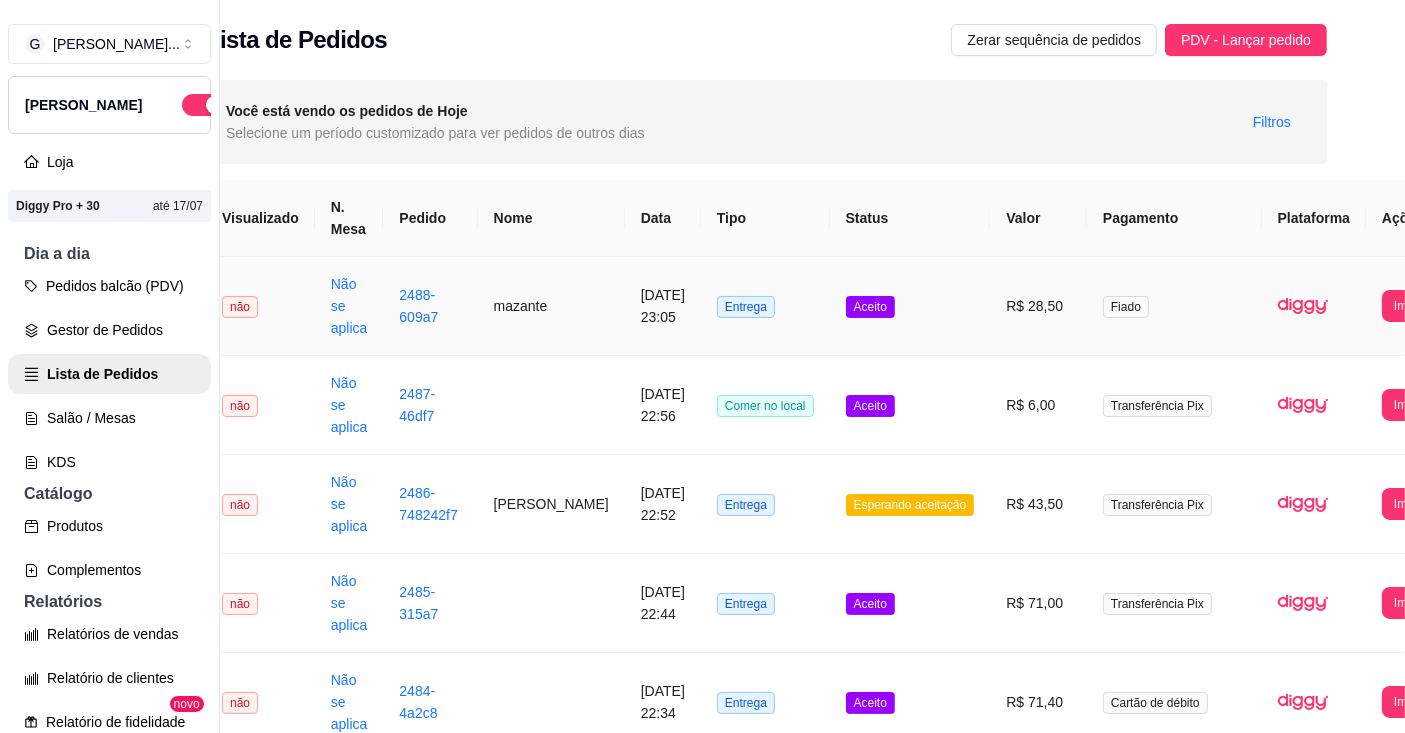 click on "Imprimir" at bounding box center [1415, 306] 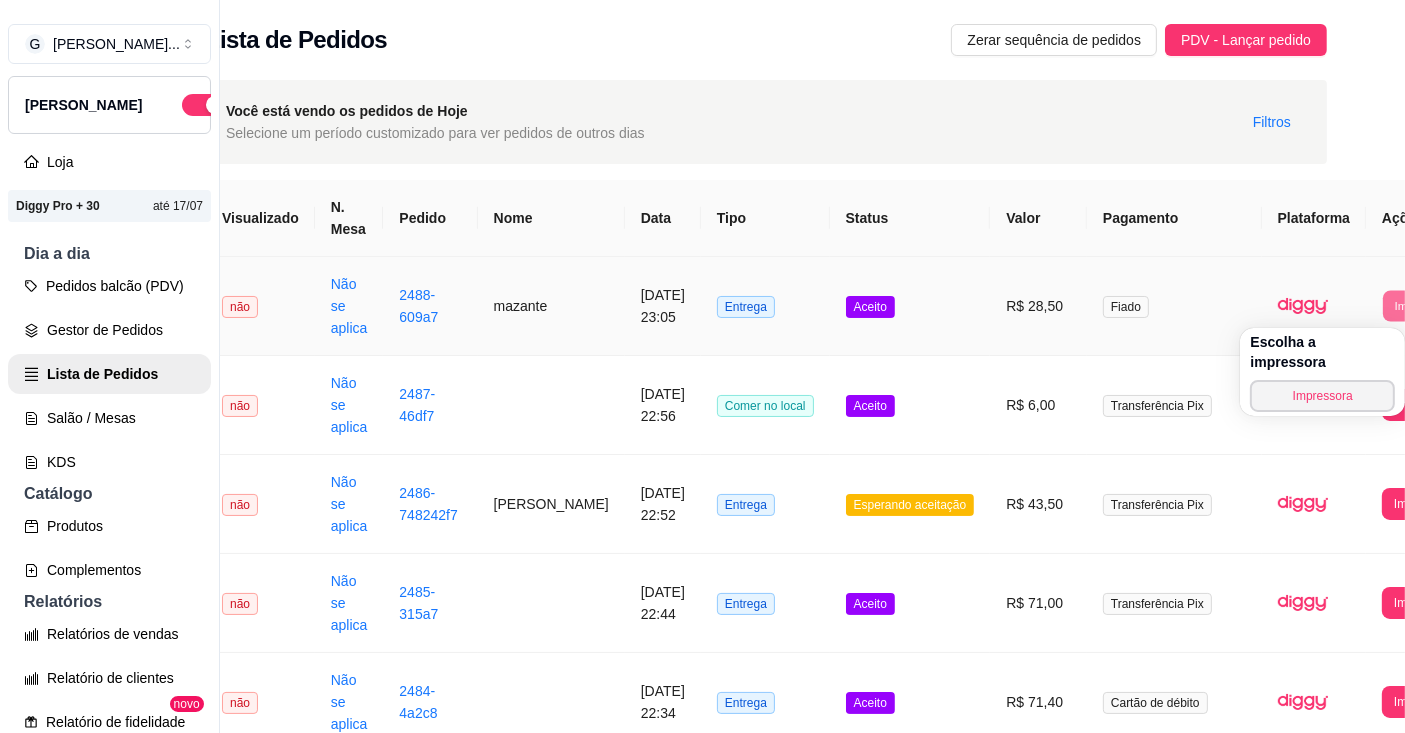 click on "Impressora" at bounding box center (1322, 396) 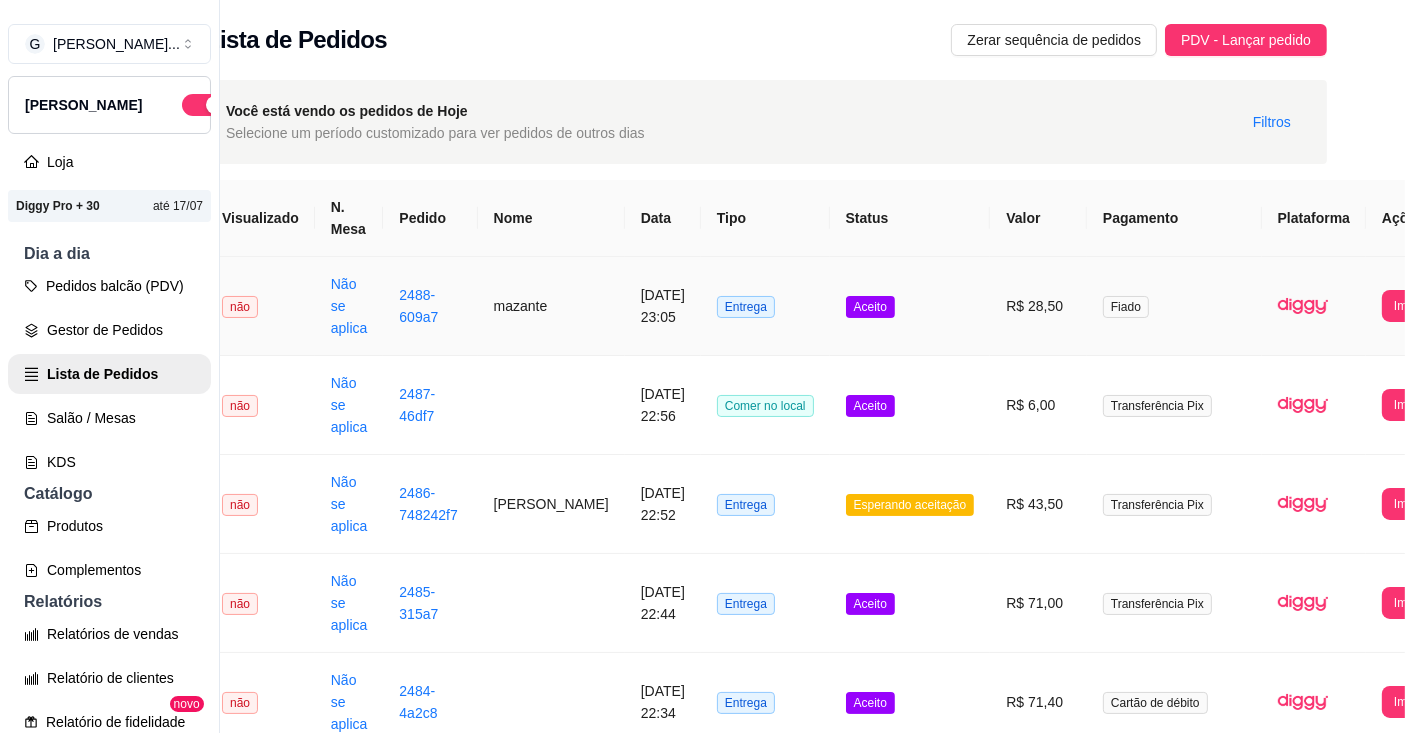 click on "Imprimir" at bounding box center [1415, 306] 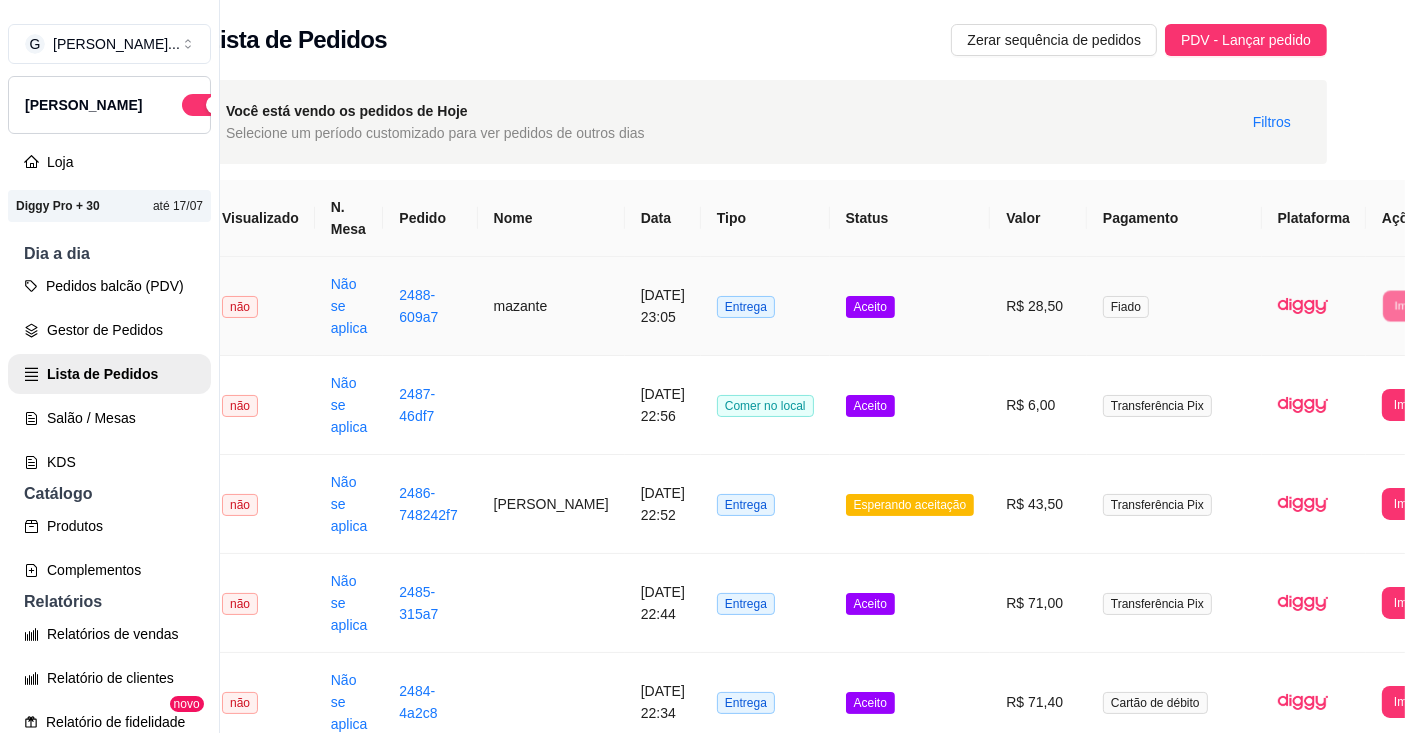 click on "Impressora" at bounding box center (1339, 383) 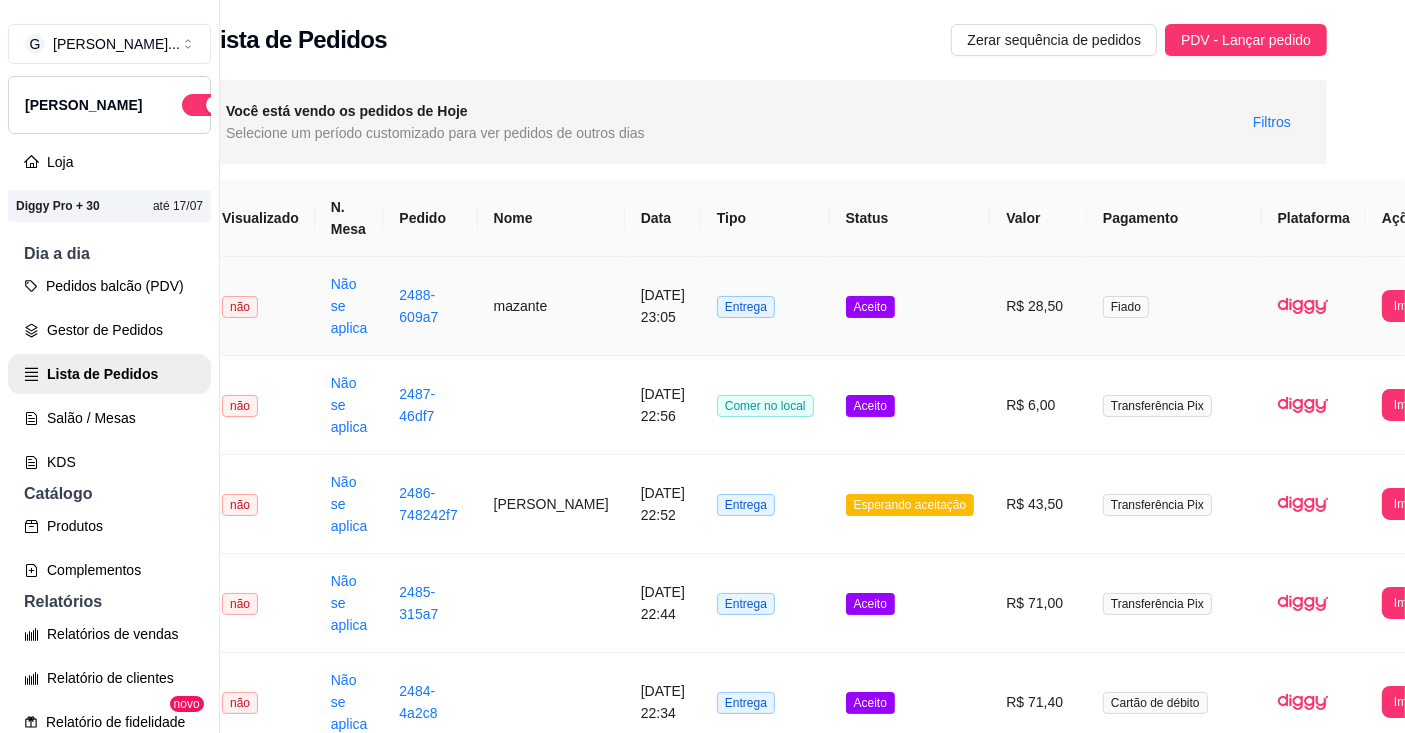 click on "R$ 28,50" at bounding box center [1038, 306] 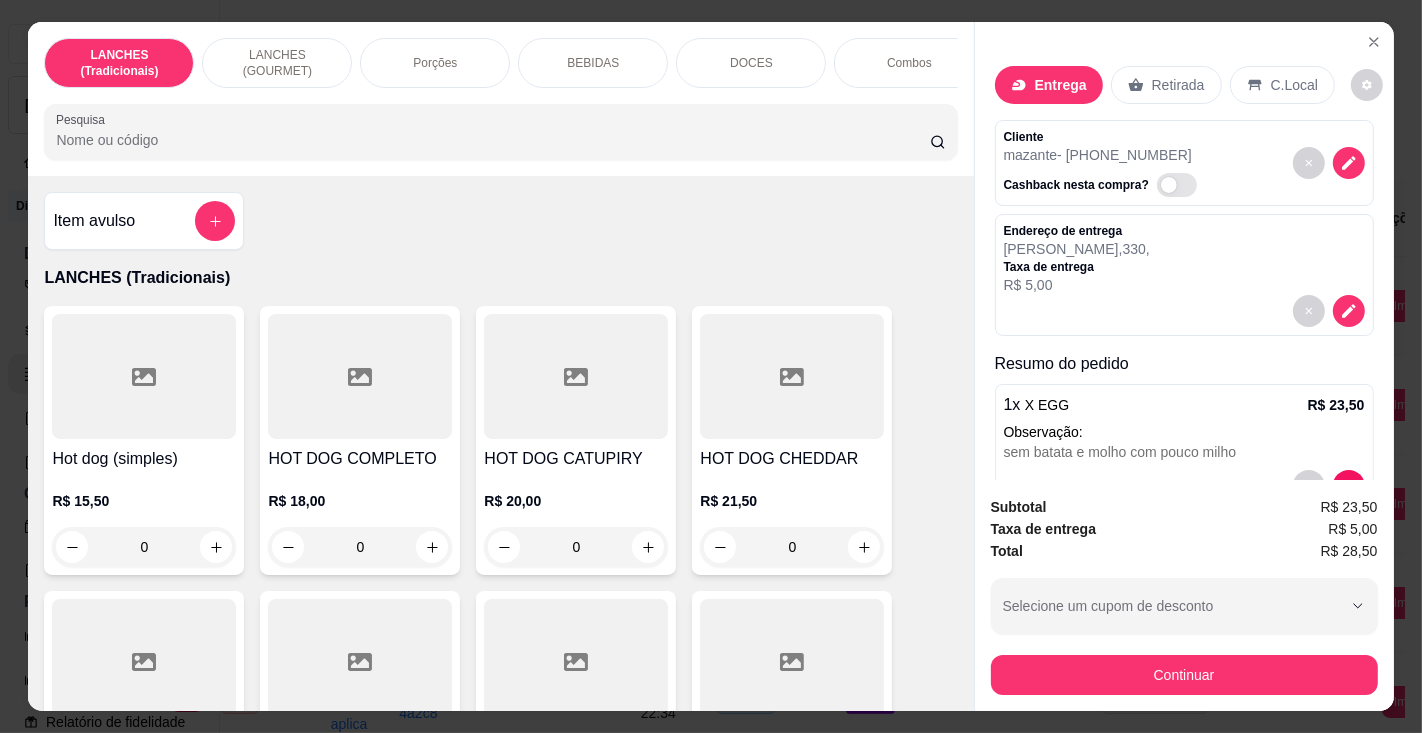 click on "Observação:" at bounding box center (1184, 432) 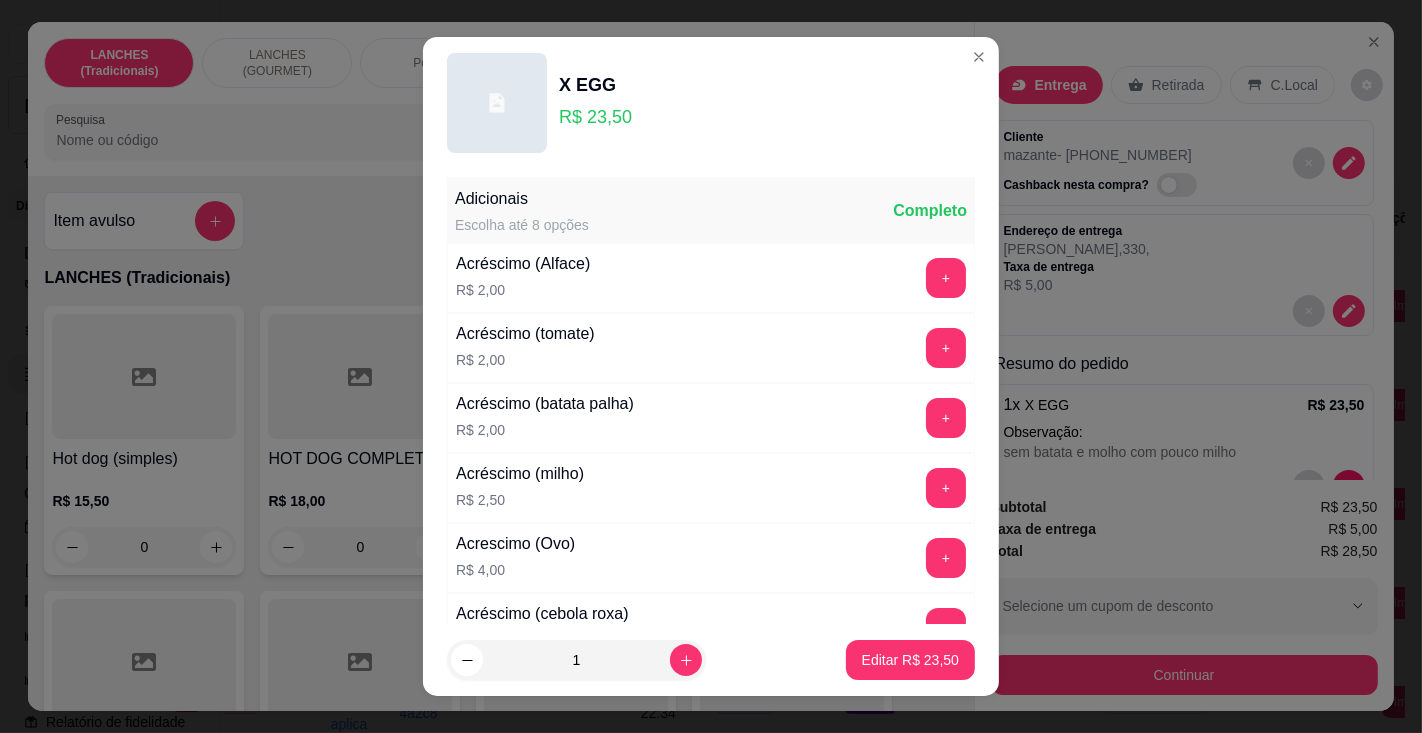 click on "+" at bounding box center (946, 558) 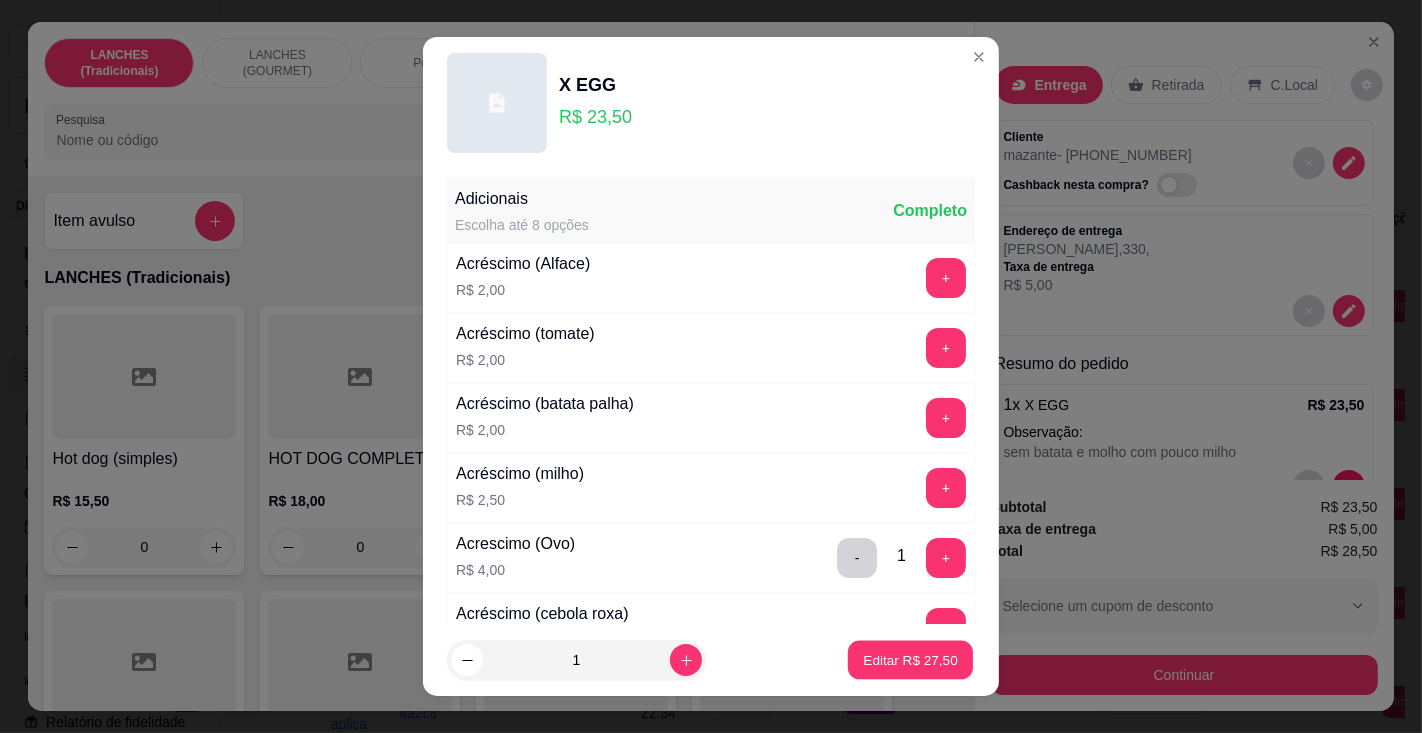 click on "Editar   R$ 27,50" at bounding box center [910, 660] 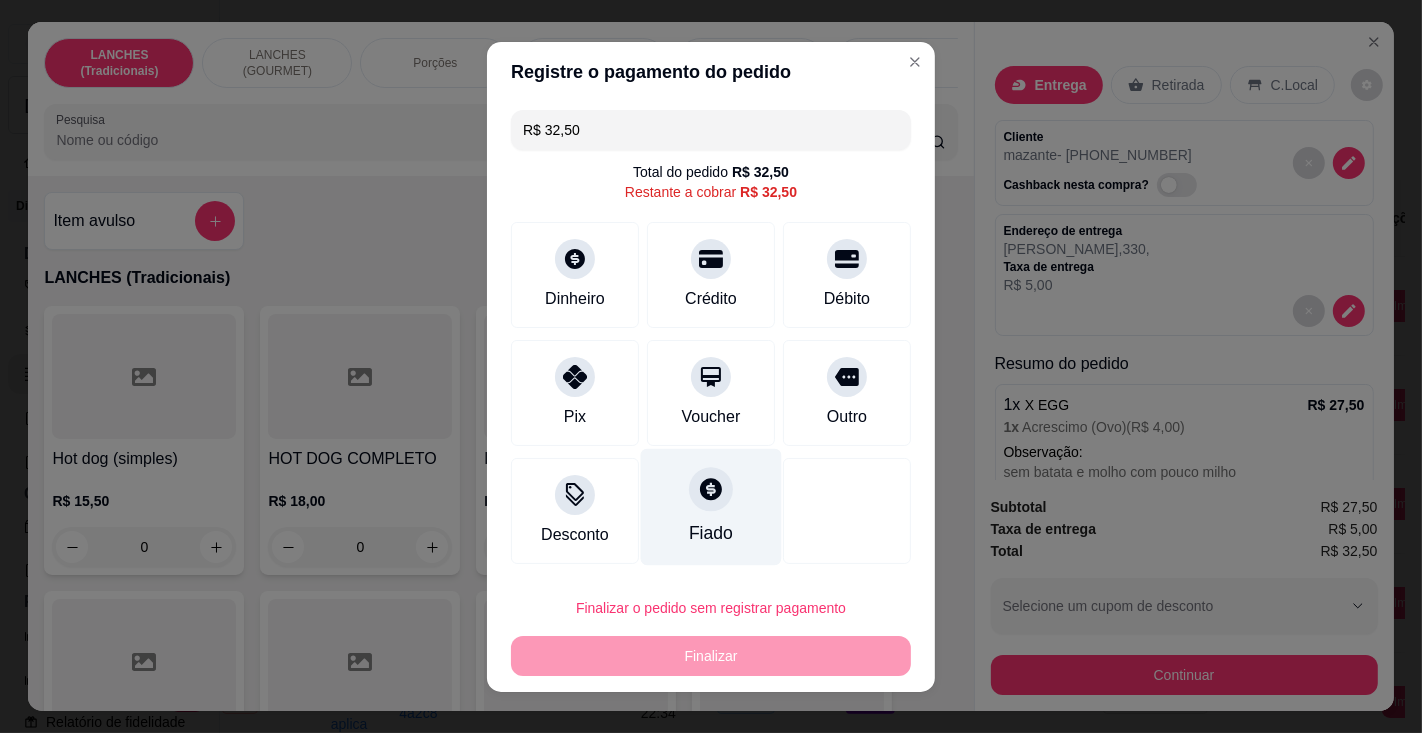 click on "Fiado" at bounding box center [711, 506] 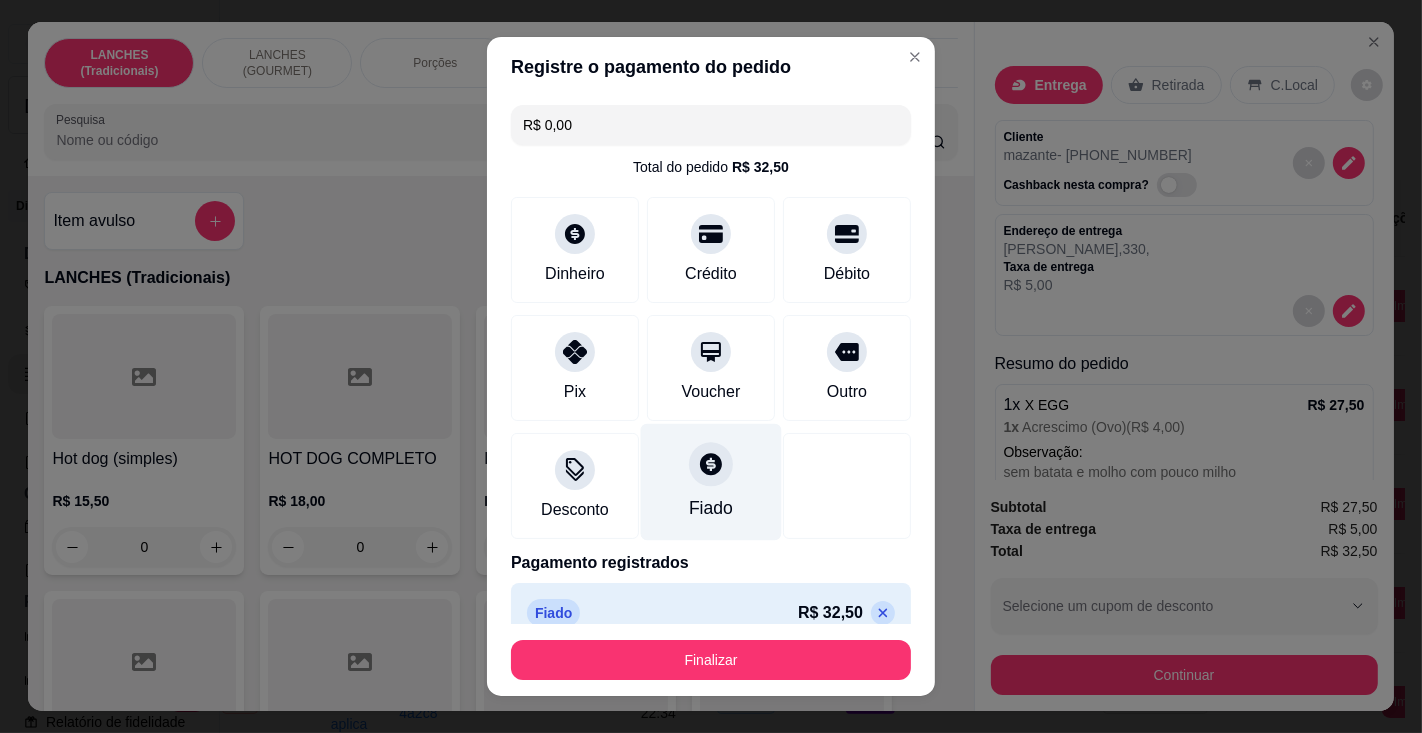 scroll, scrollTop: 24, scrollLeft: 0, axis: vertical 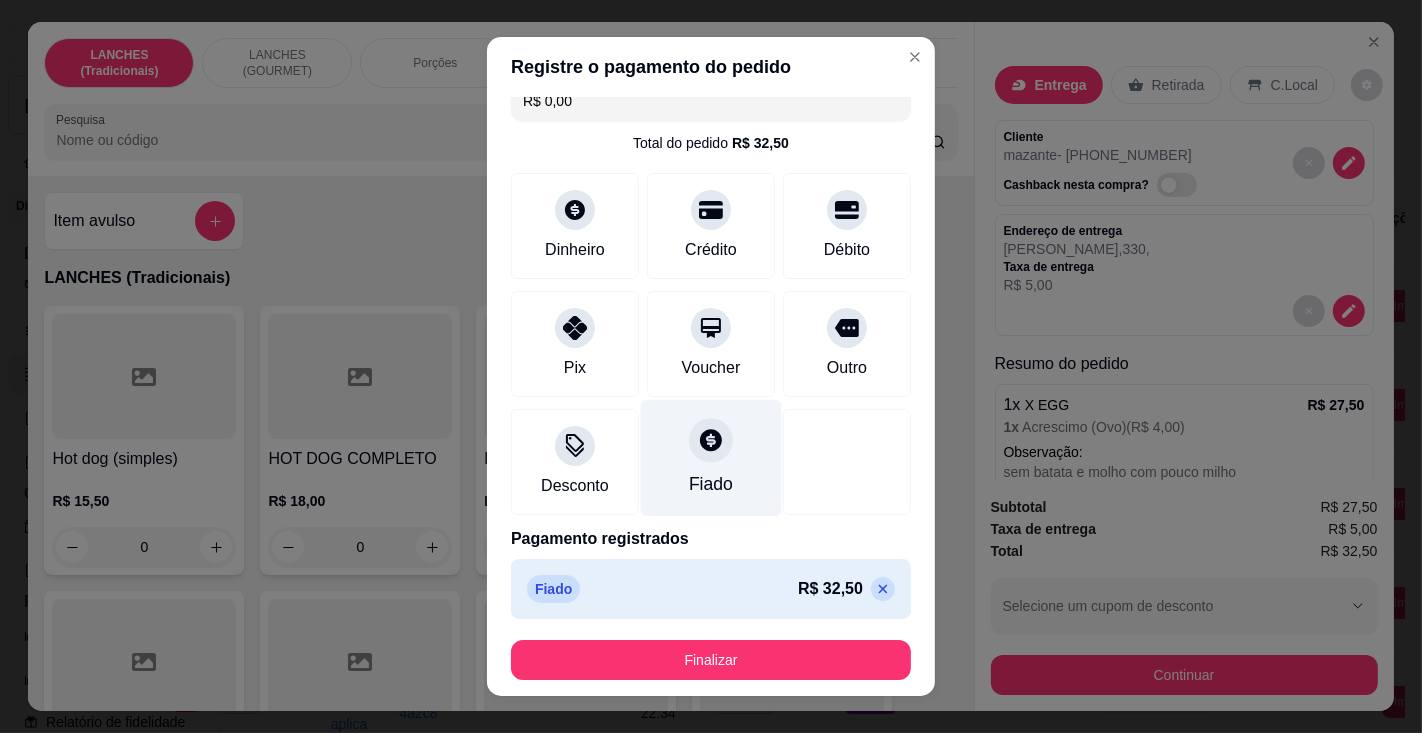 click on "Finalizar" at bounding box center (711, 660) 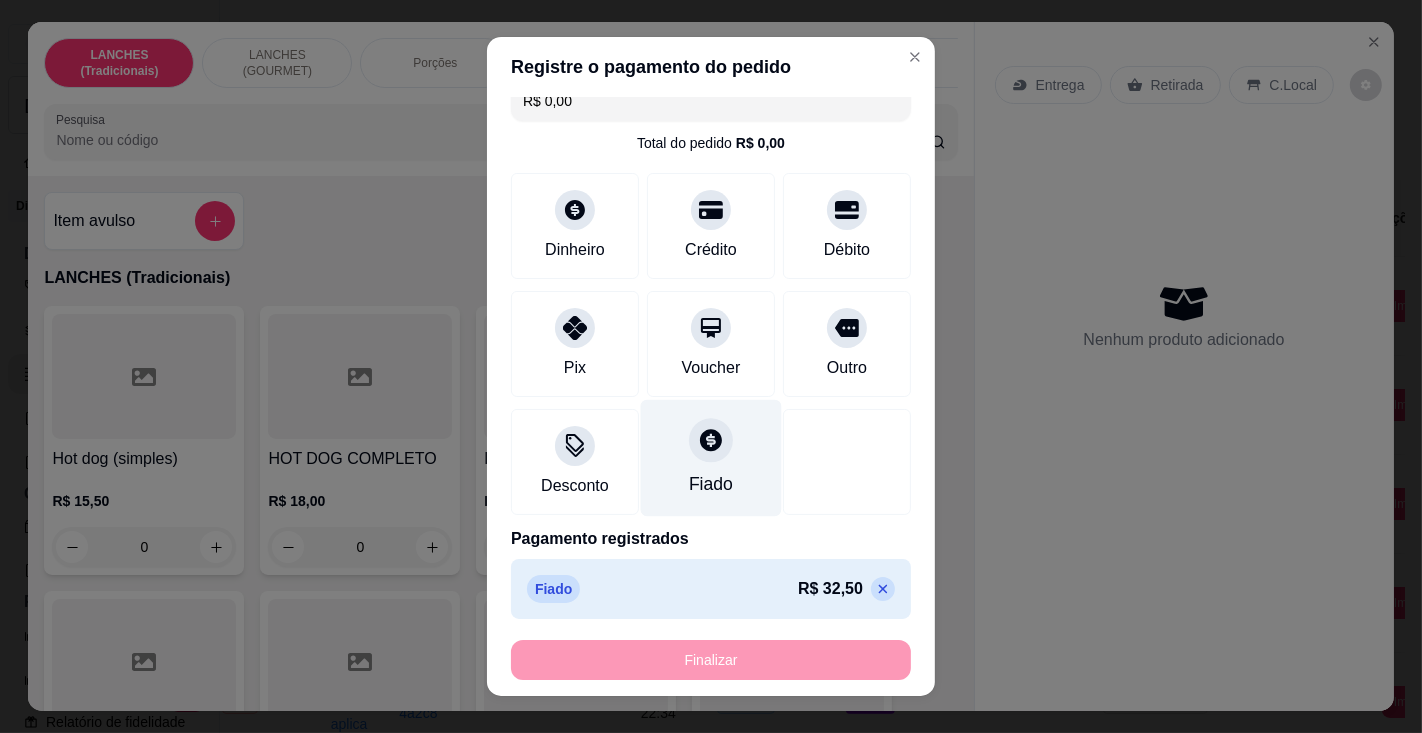 type on "-R$ 32,50" 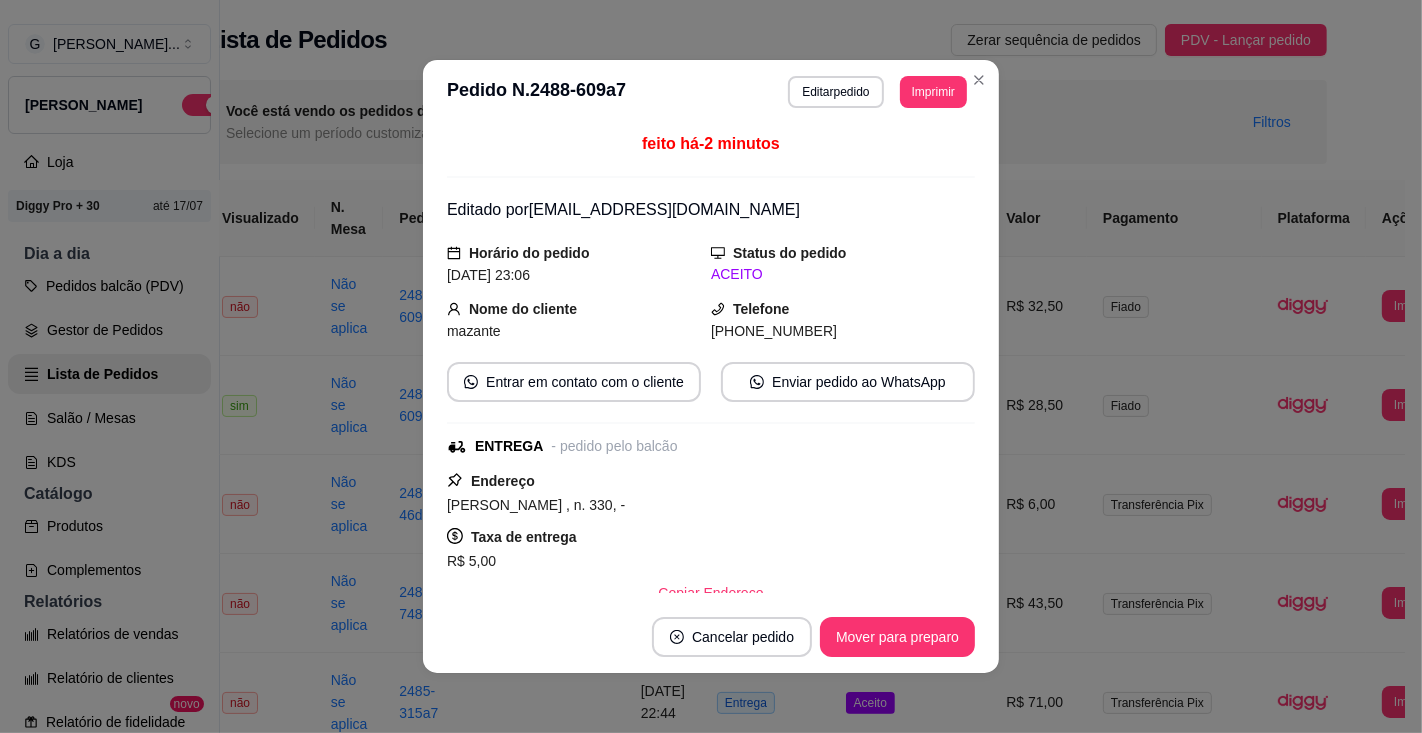click on "Imprimir" at bounding box center (933, 92) 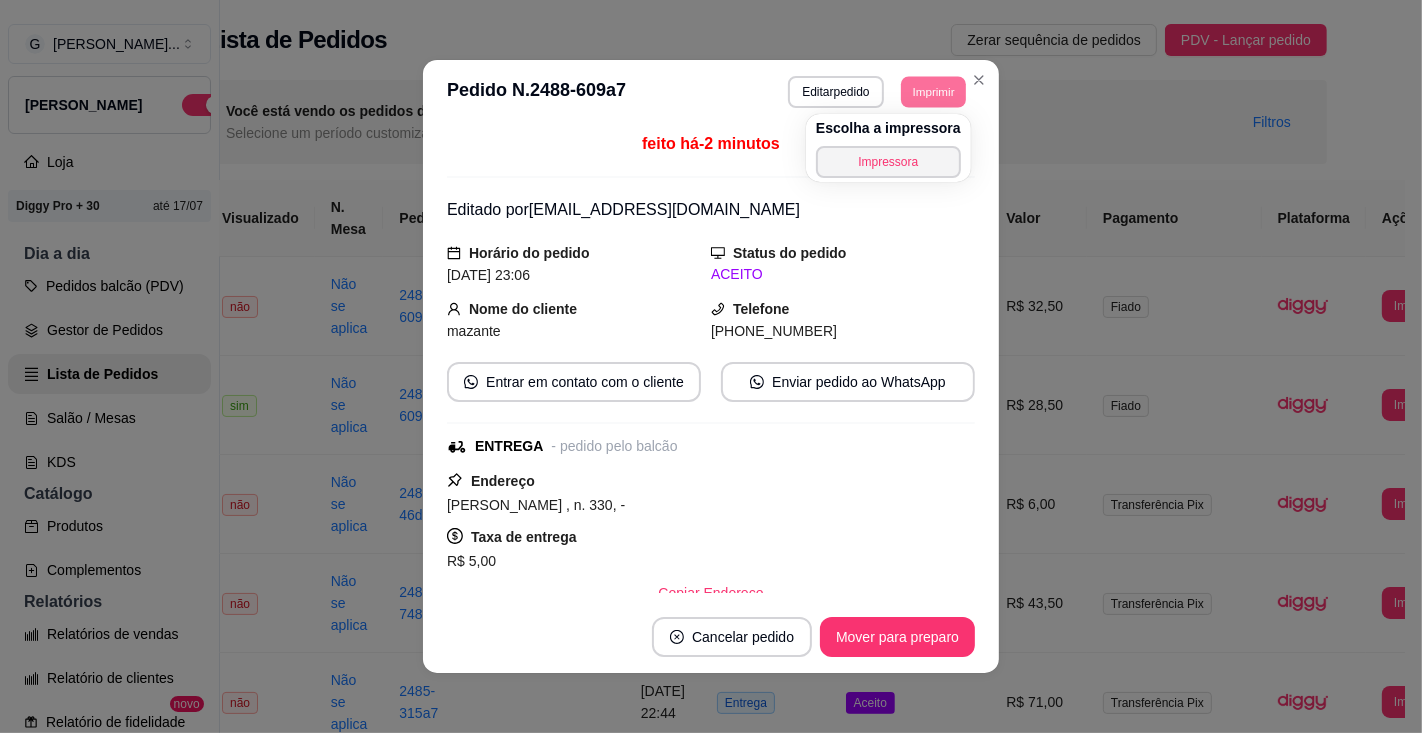 click on "Impressora" at bounding box center (888, 162) 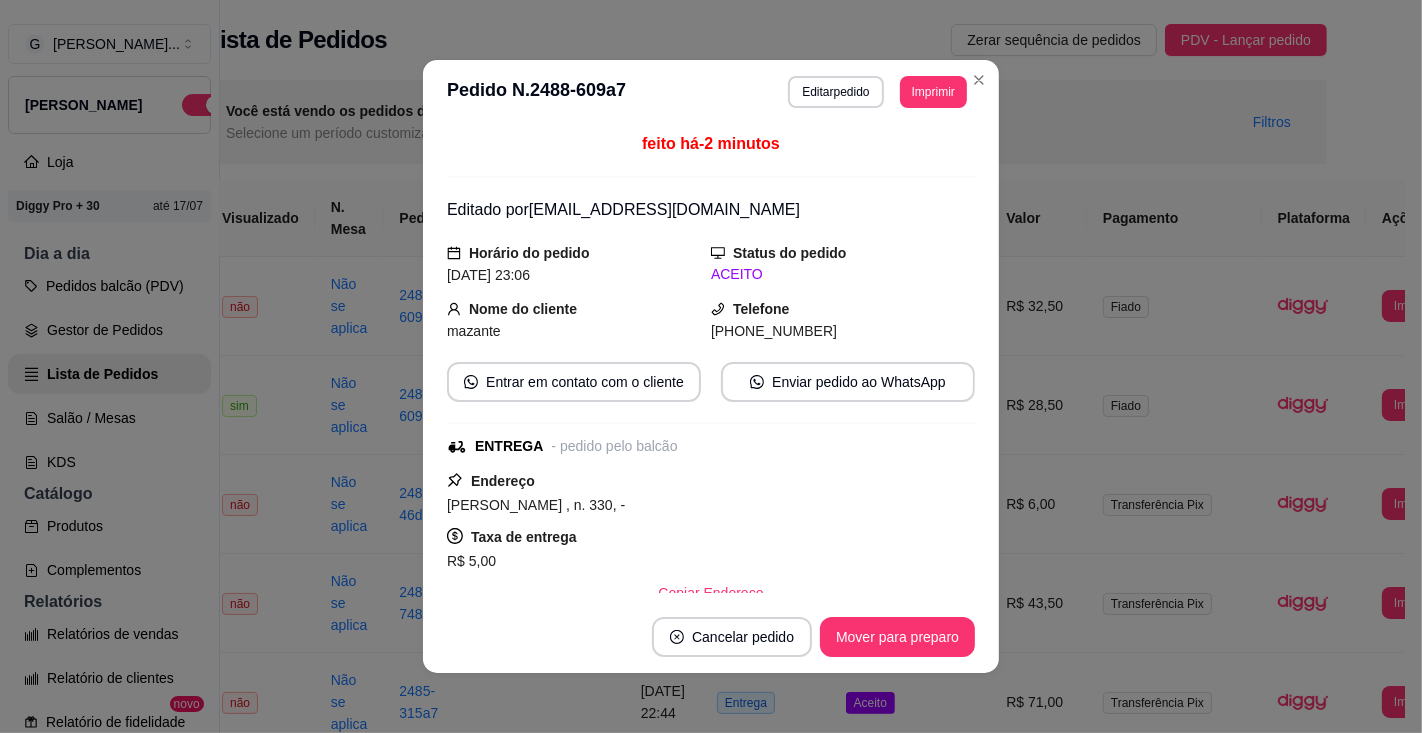 click on "Imprimir" at bounding box center [933, 92] 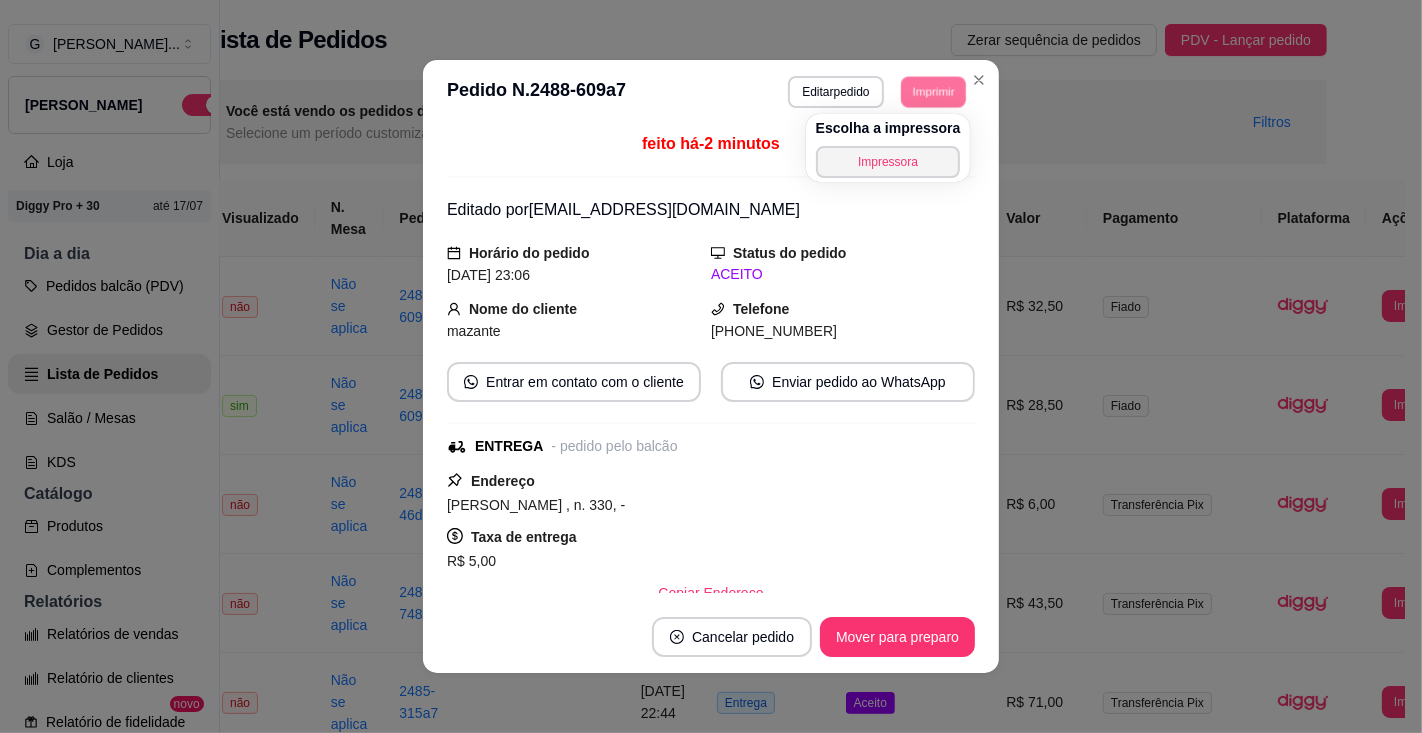 click on "Impressora" at bounding box center [888, 162] 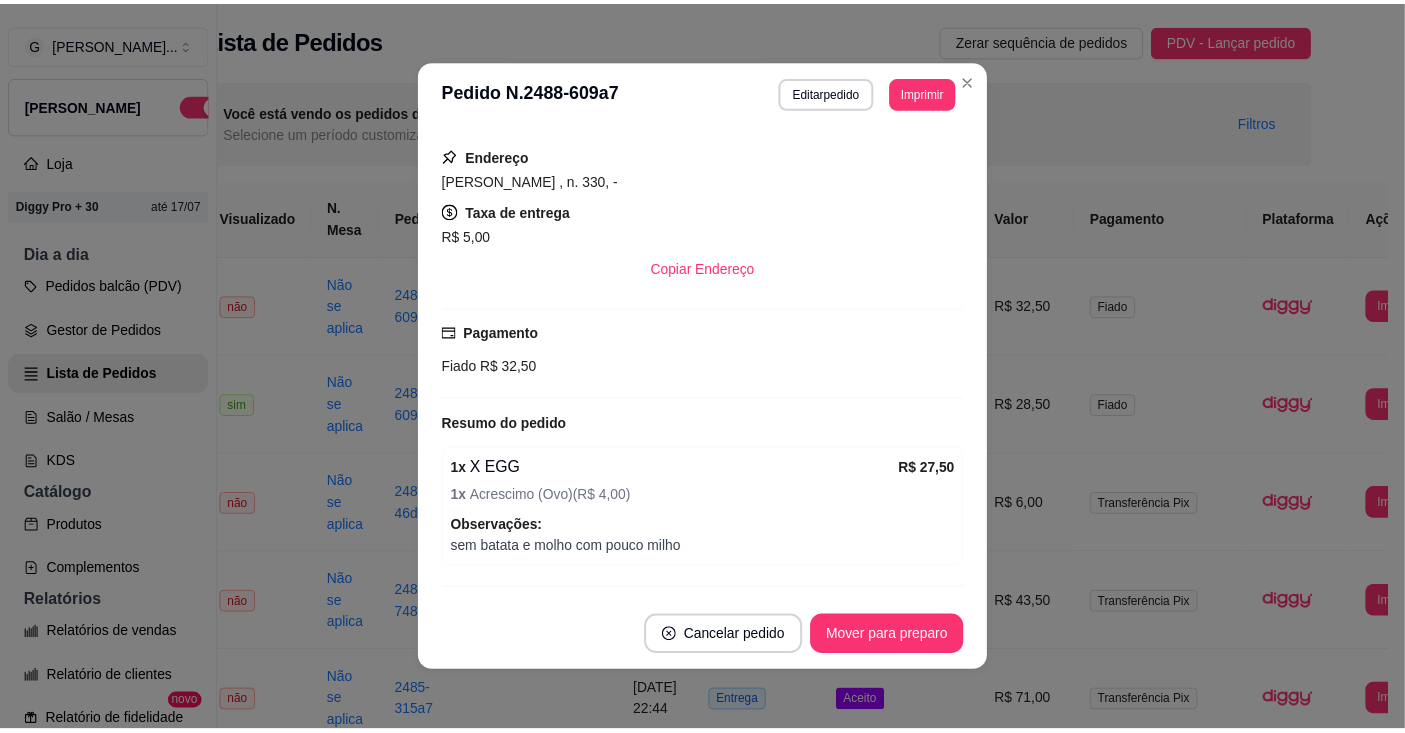 scroll, scrollTop: 375, scrollLeft: 0, axis: vertical 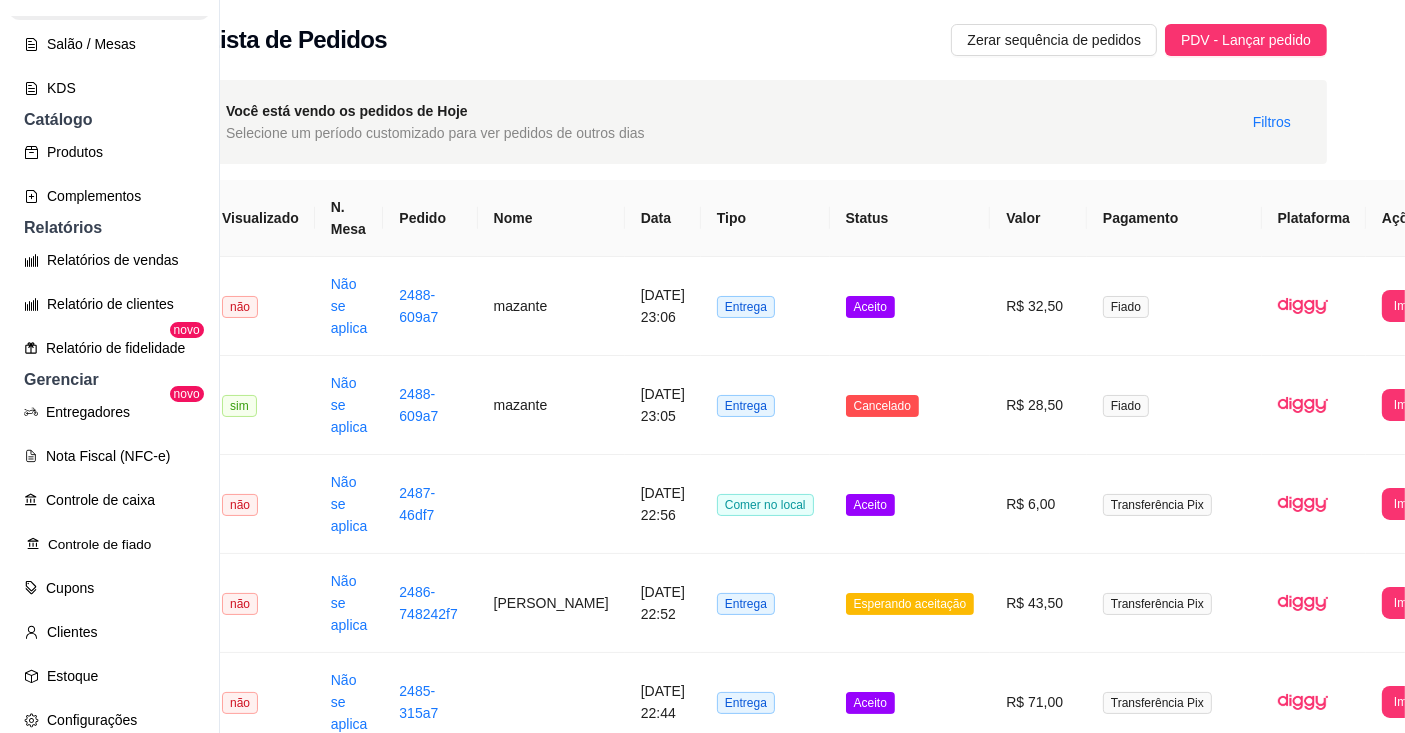 click on "Controle de fiado" at bounding box center (109, 544) 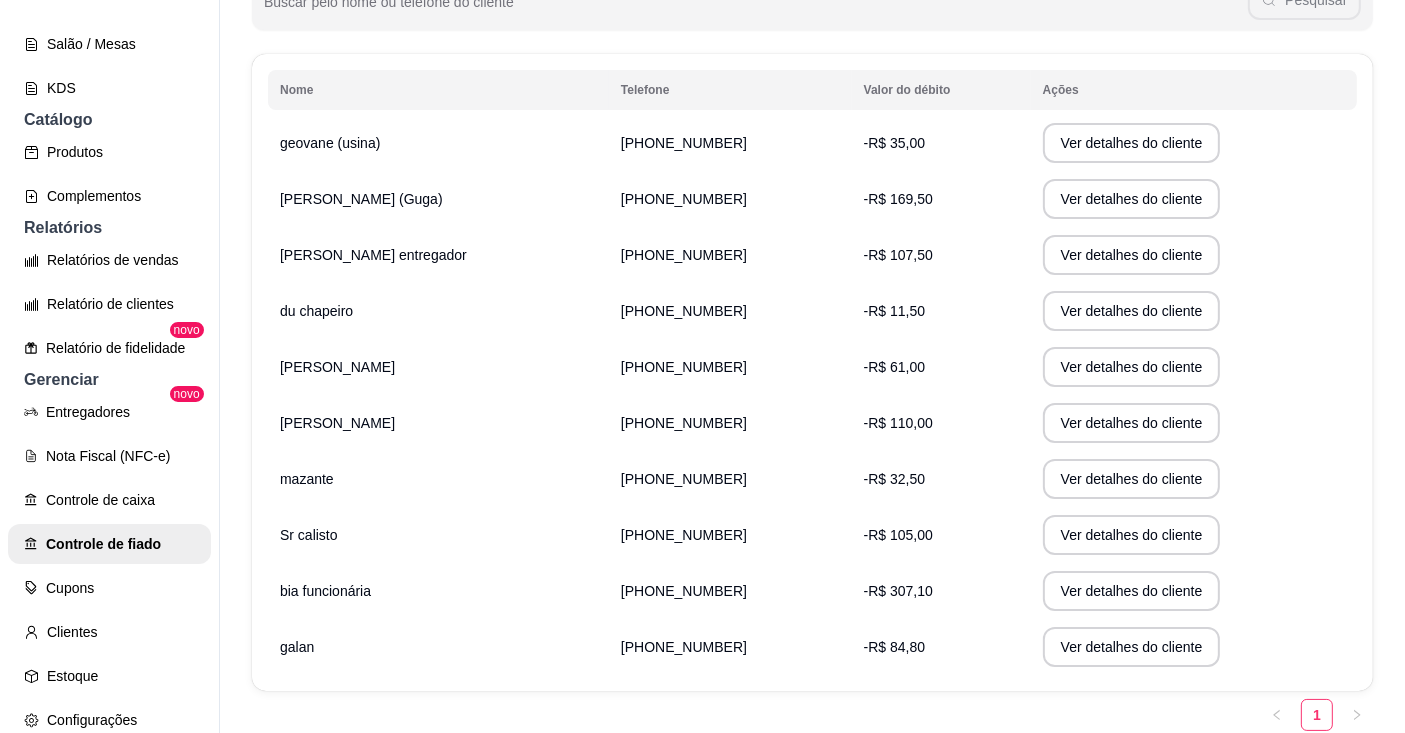scroll, scrollTop: 297, scrollLeft: 0, axis: vertical 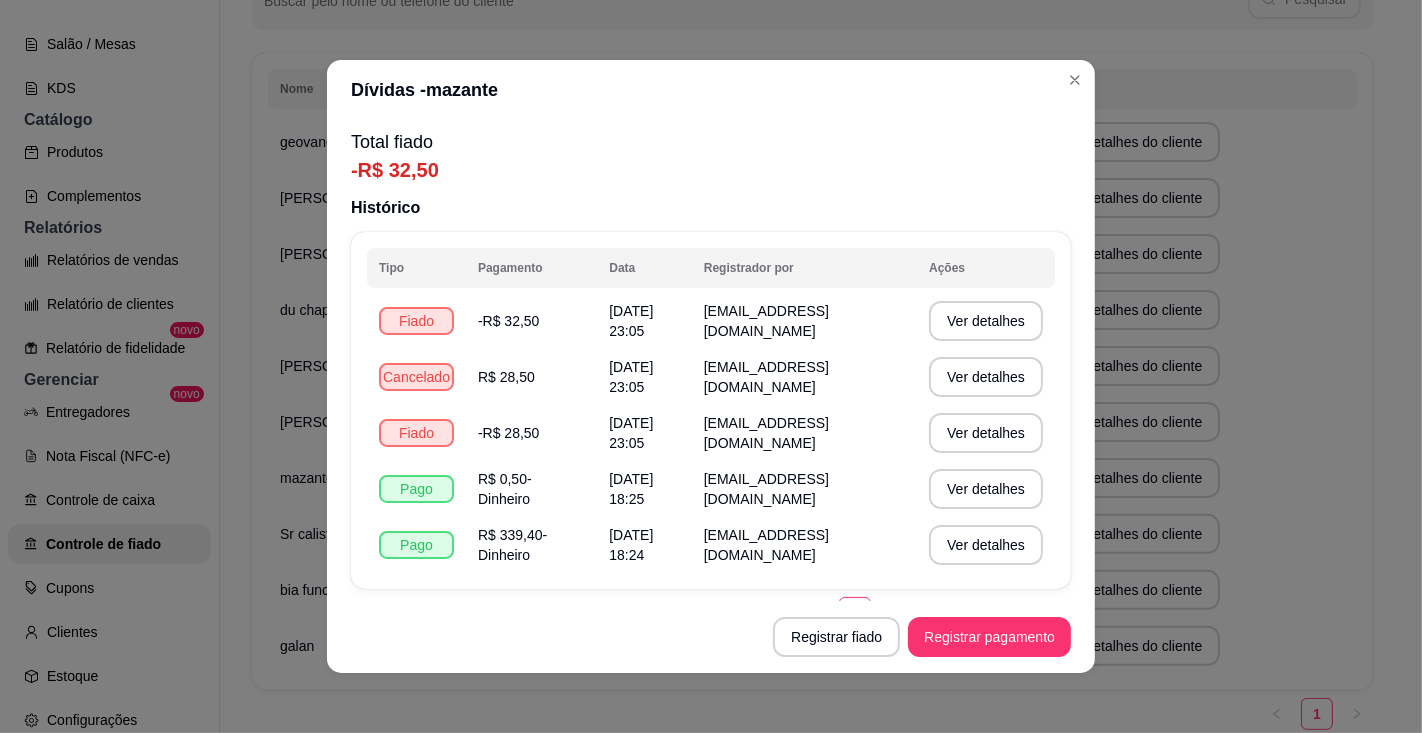 type 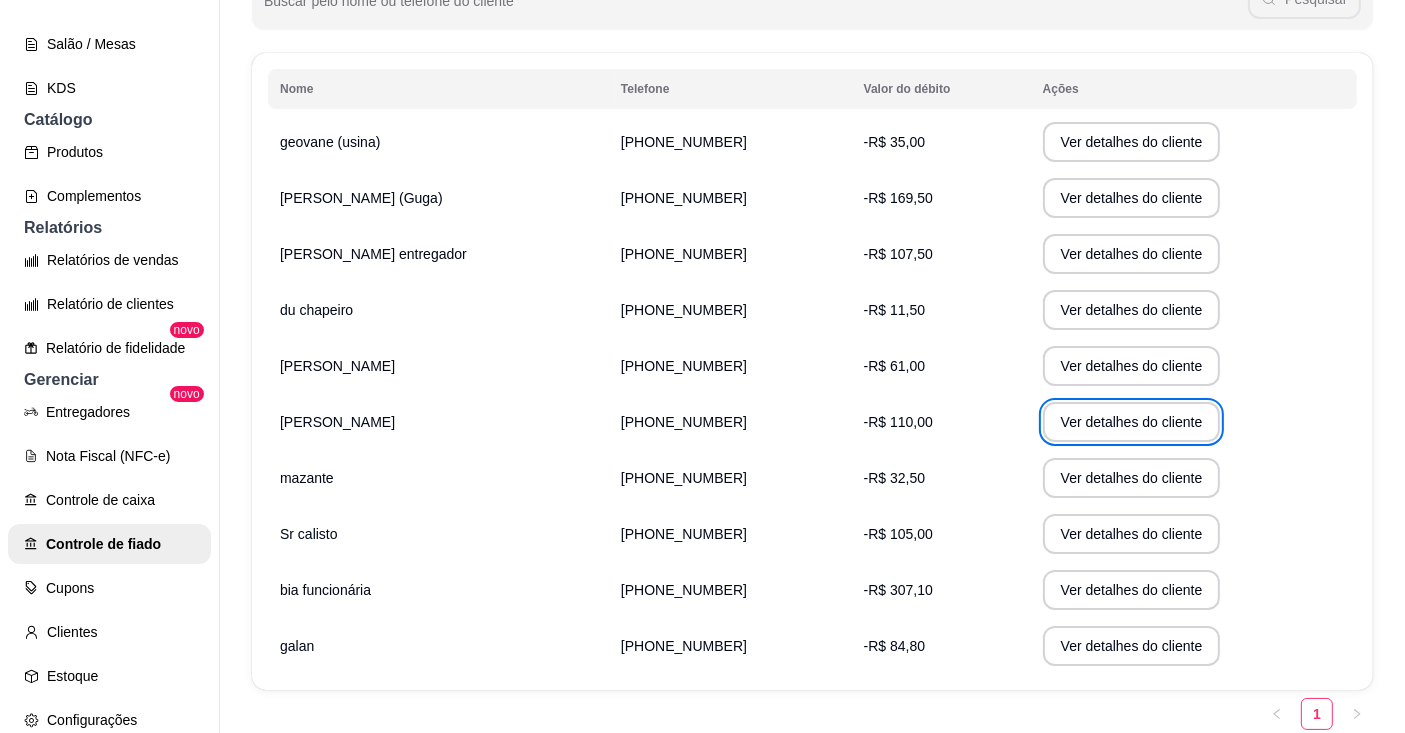 type 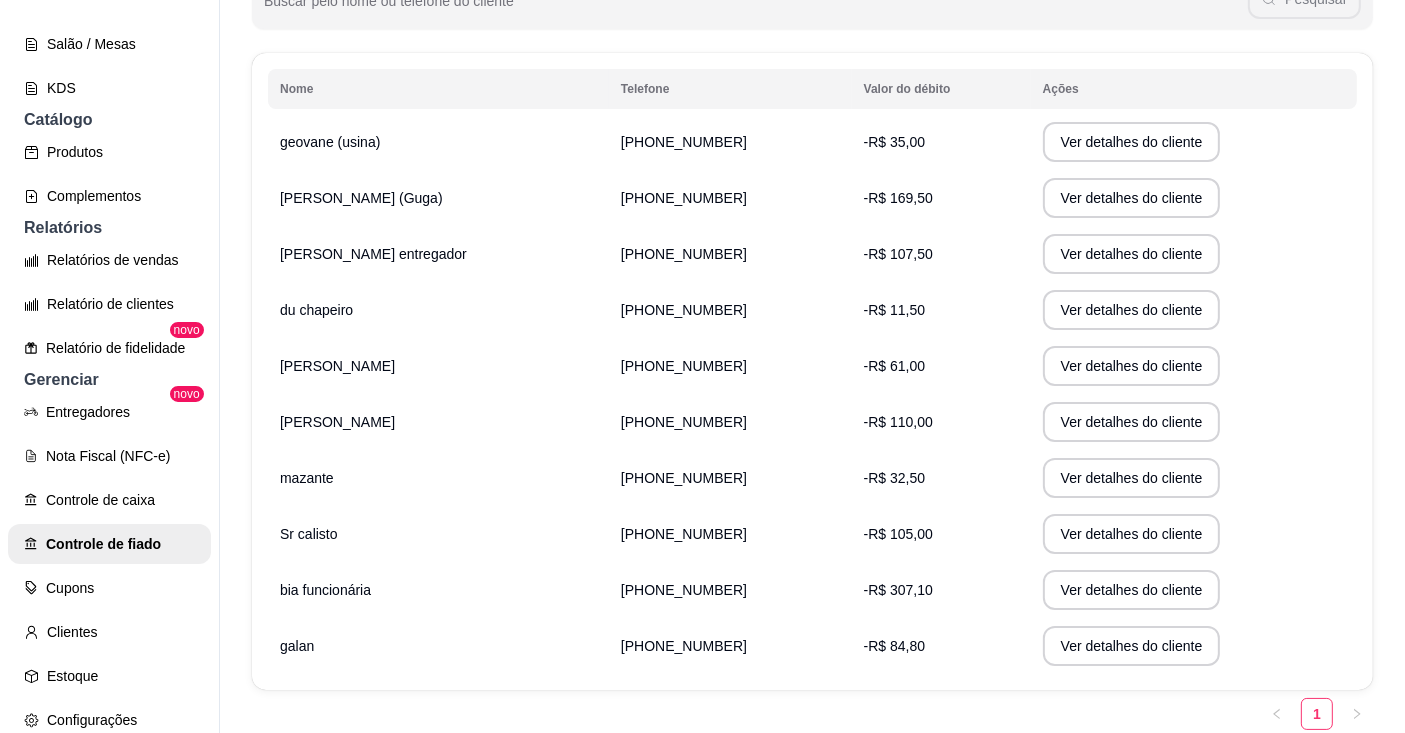 scroll, scrollTop: 0, scrollLeft: 0, axis: both 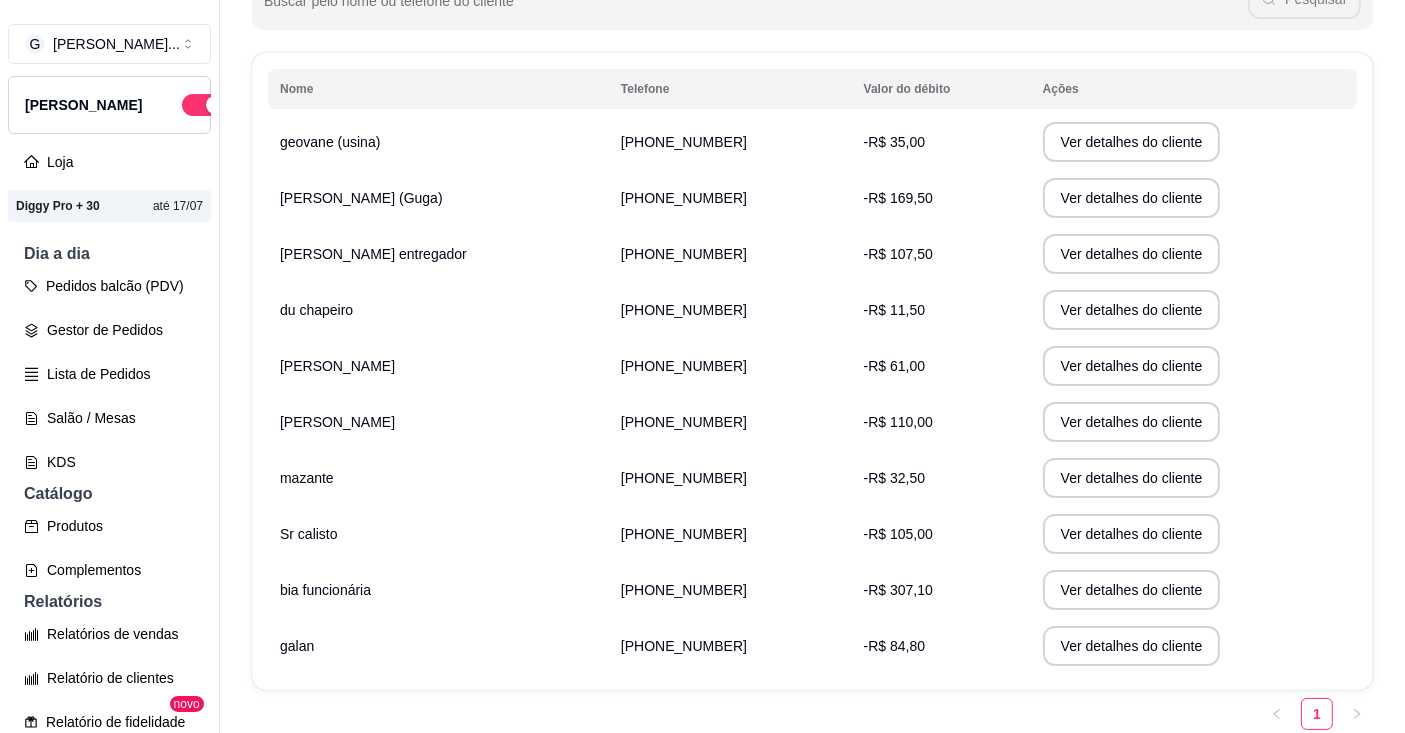 click on "Lista de Pedidos" at bounding box center [109, 374] 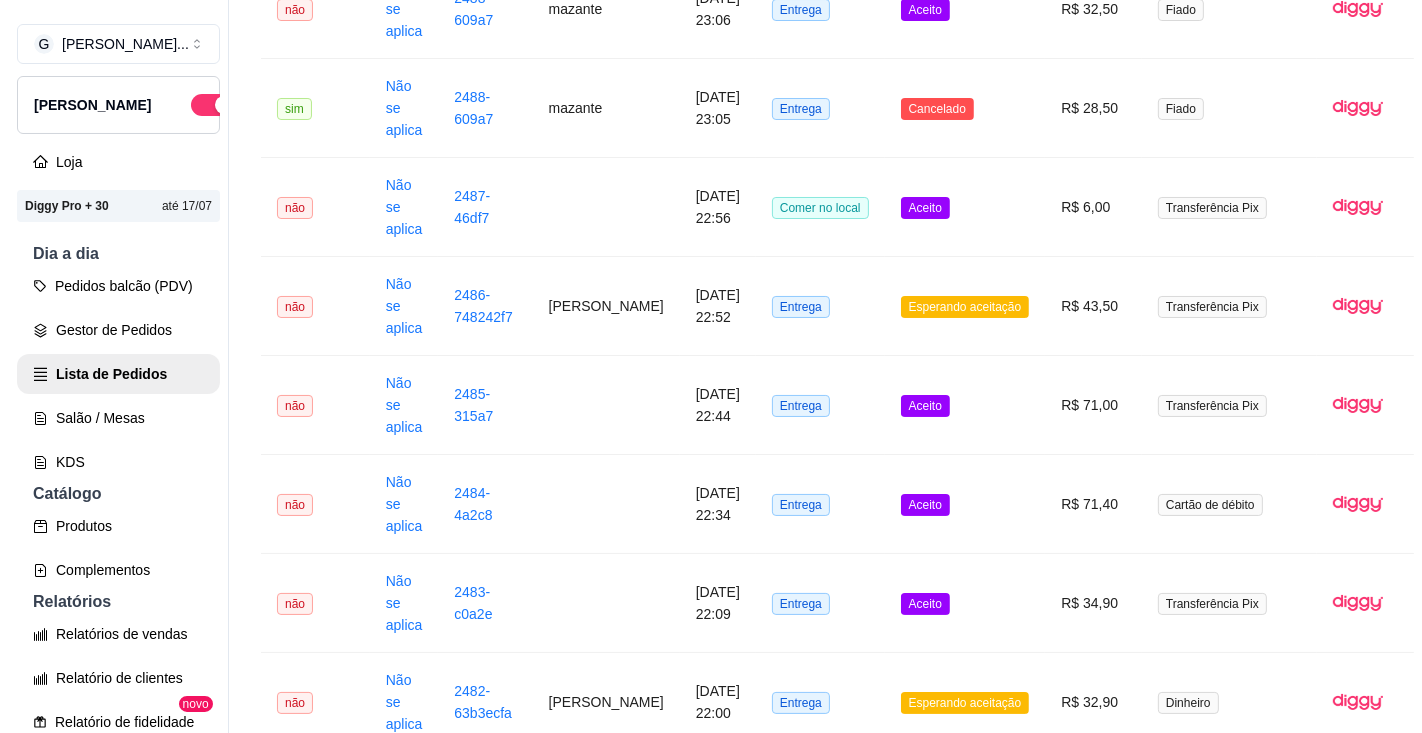 scroll, scrollTop: 0, scrollLeft: 0, axis: both 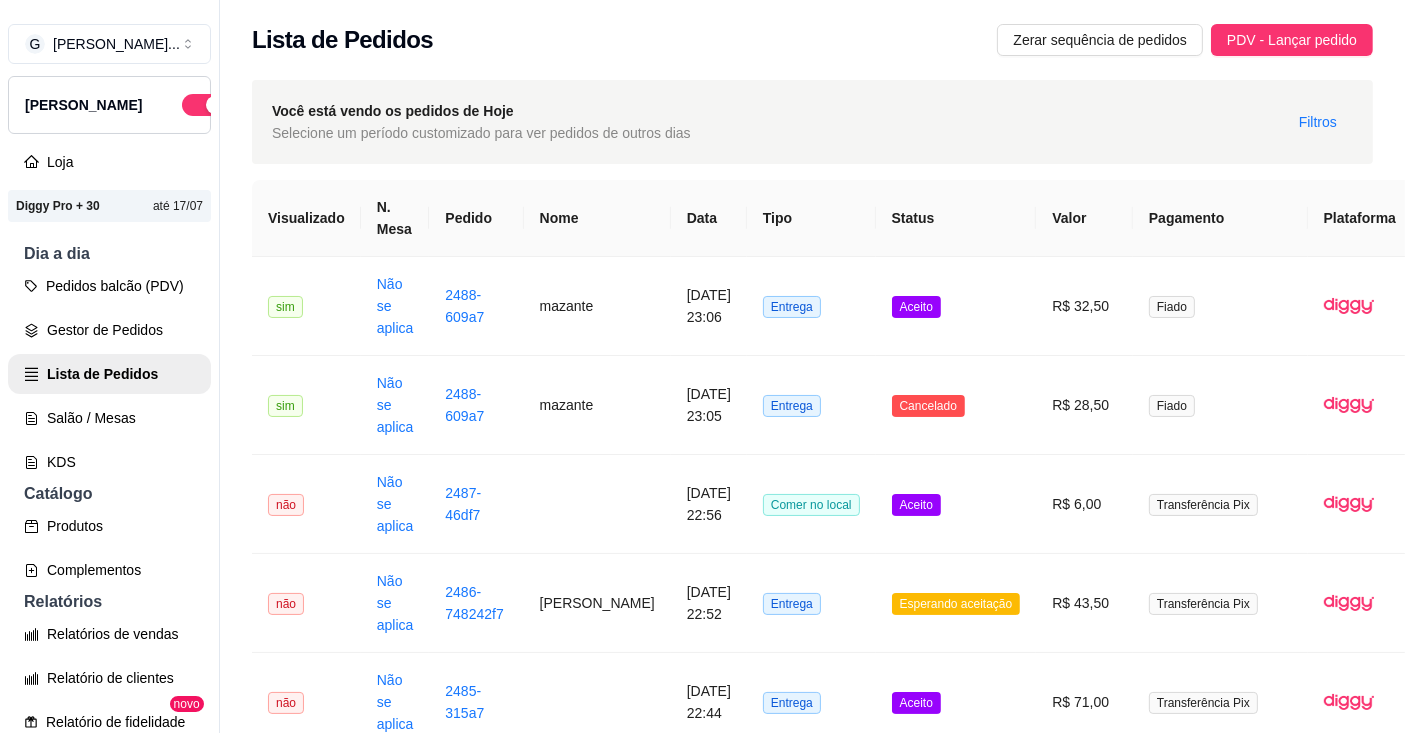 click on "Pedidos balcão (PDV)" at bounding box center (109, 286) 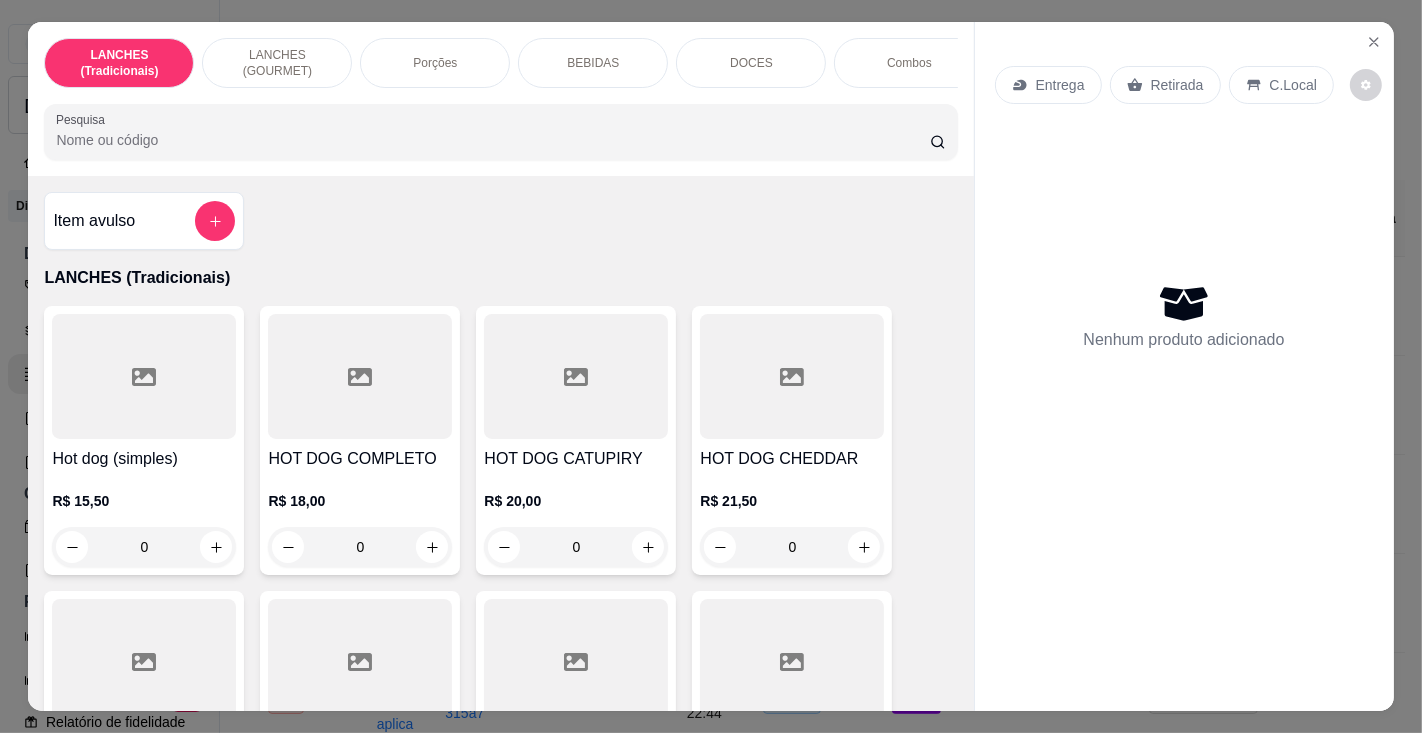 click on "Pesquisa" at bounding box center (492, 140) 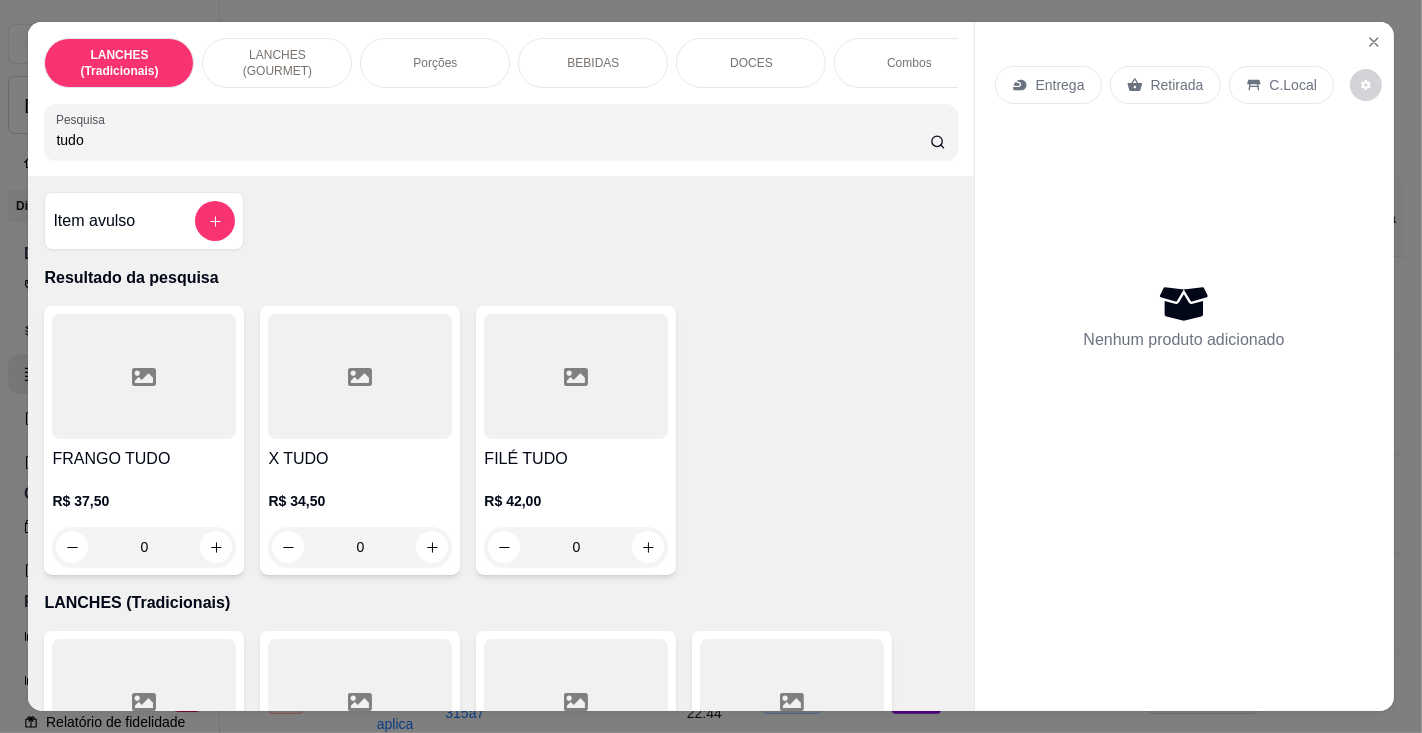 type on "tudo" 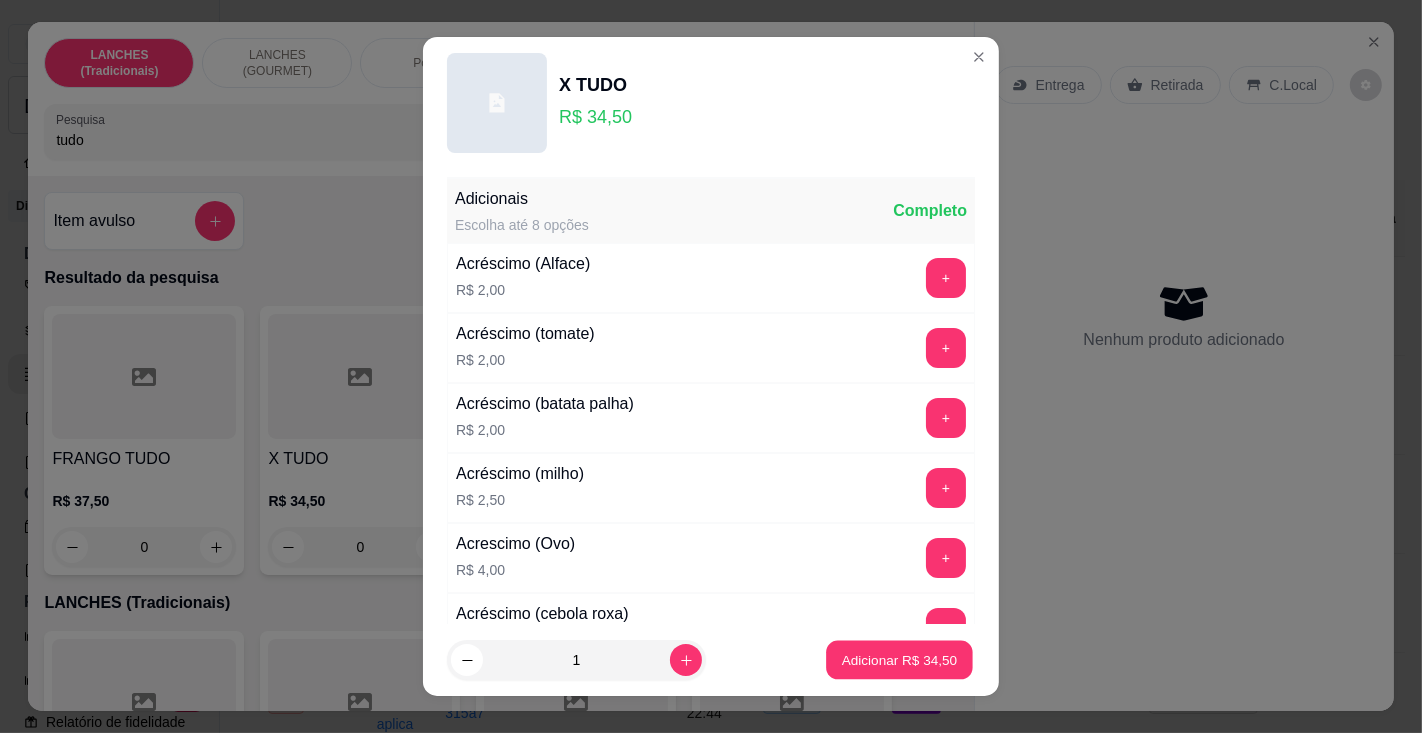 click on "Adicionar   R$ 34,50" at bounding box center (900, 660) 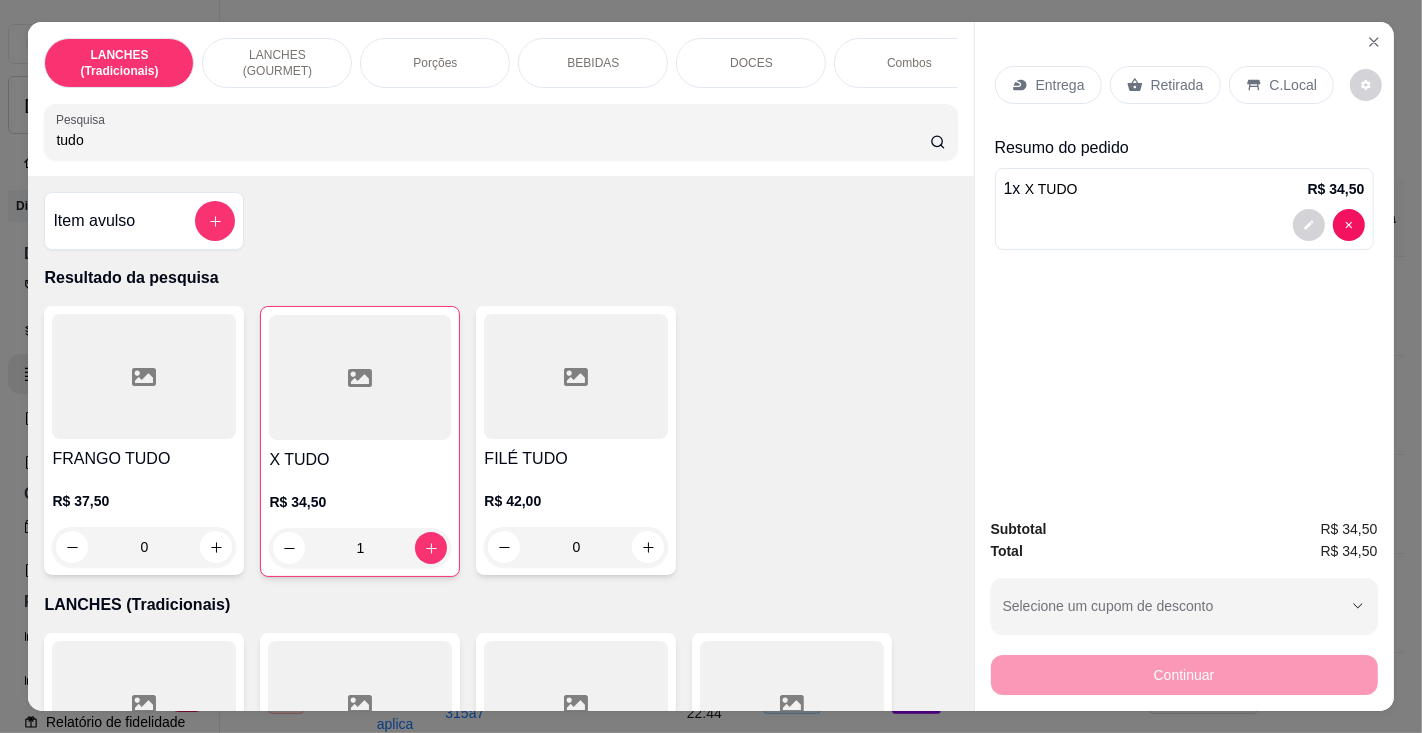 click on "tudo" at bounding box center [492, 140] 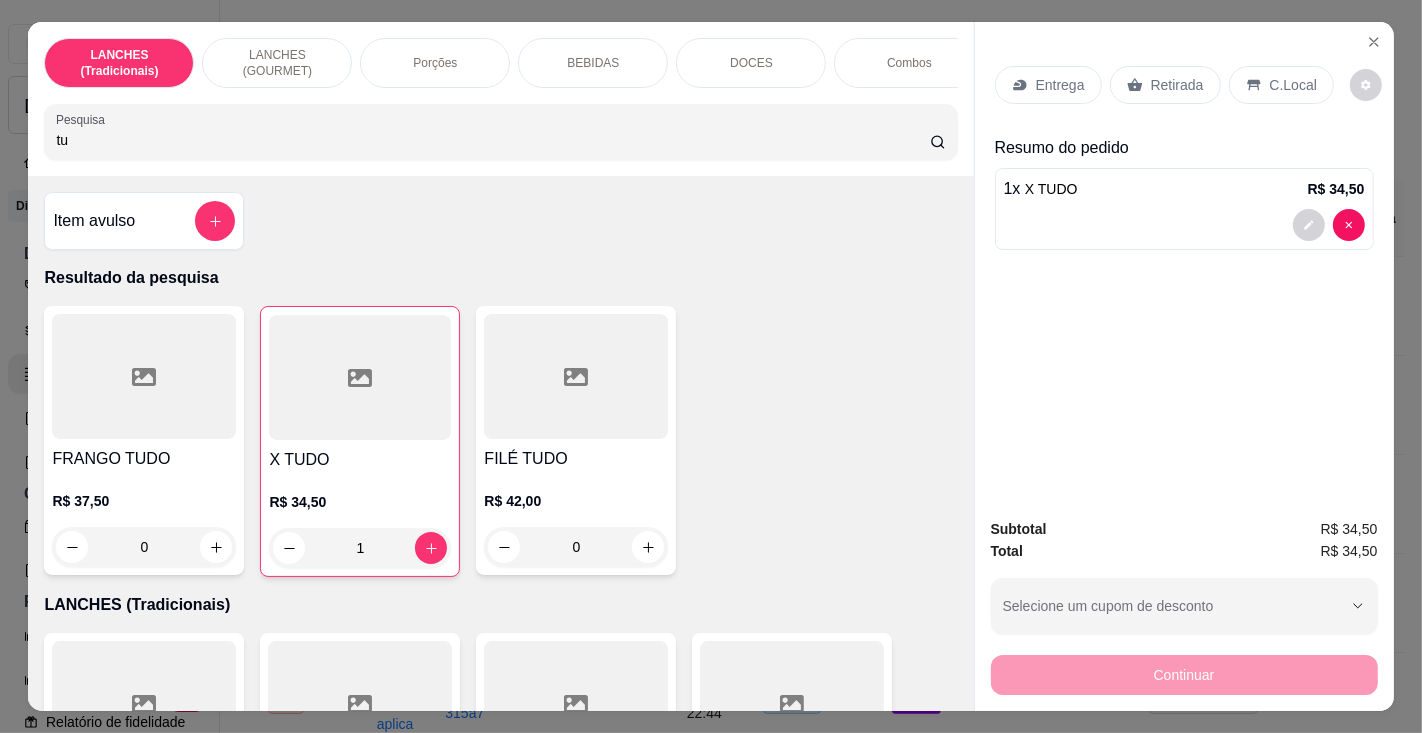 type on "t" 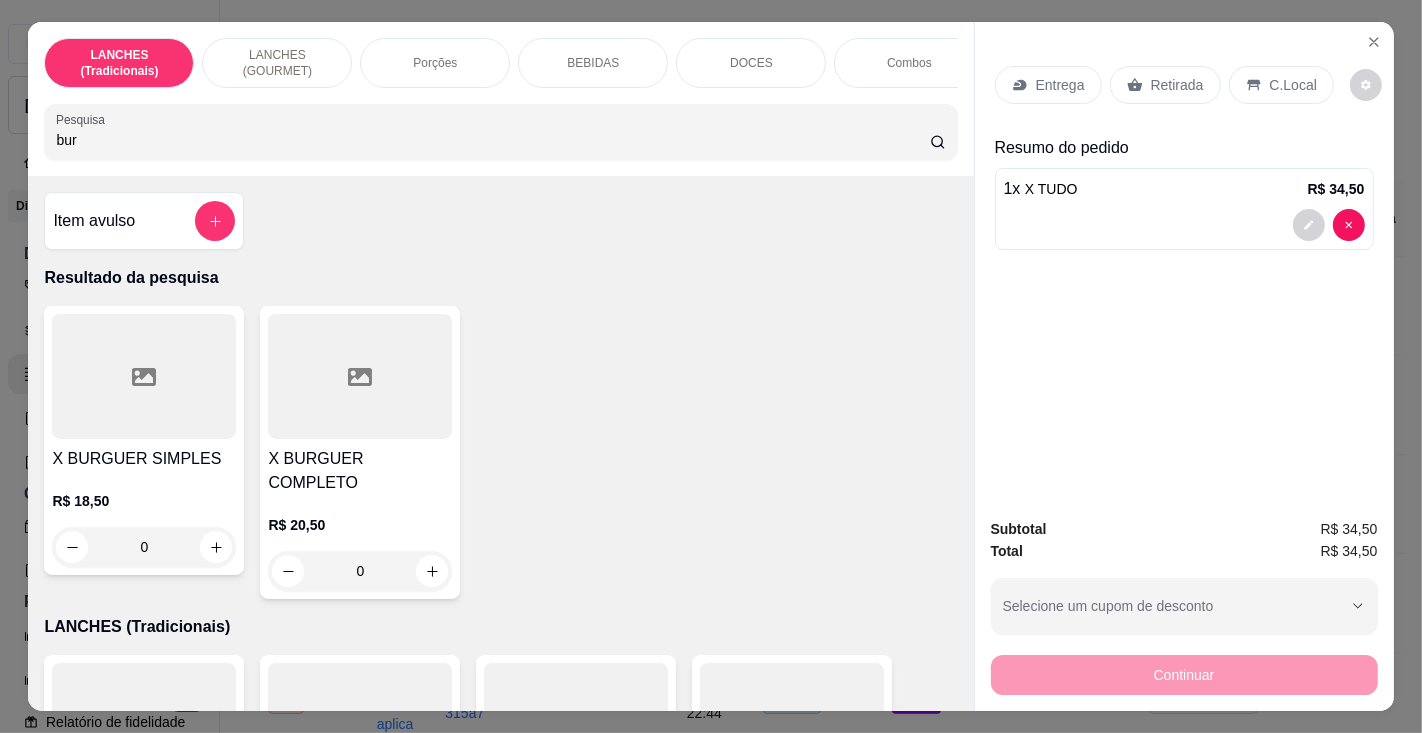 type on "bur" 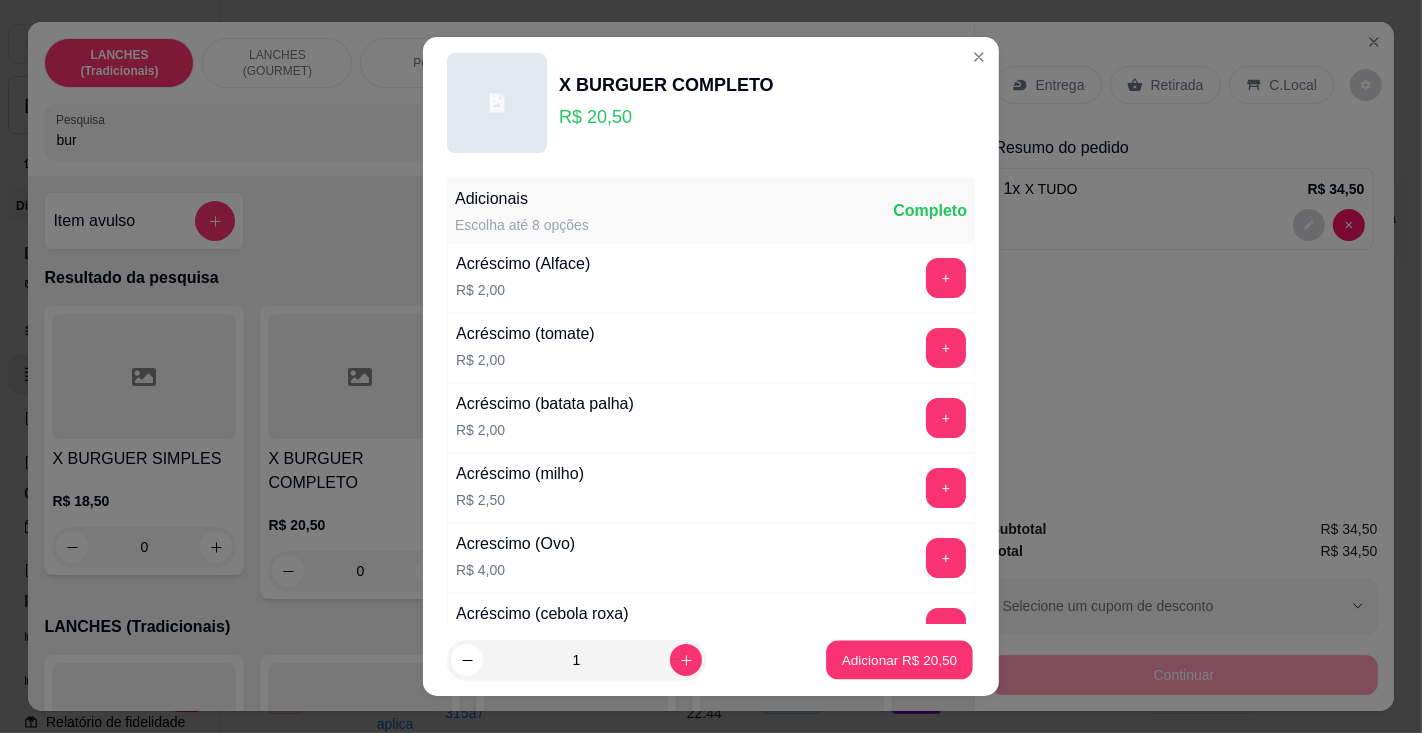 click on "Adicionar   R$ 20,50" at bounding box center (900, 660) 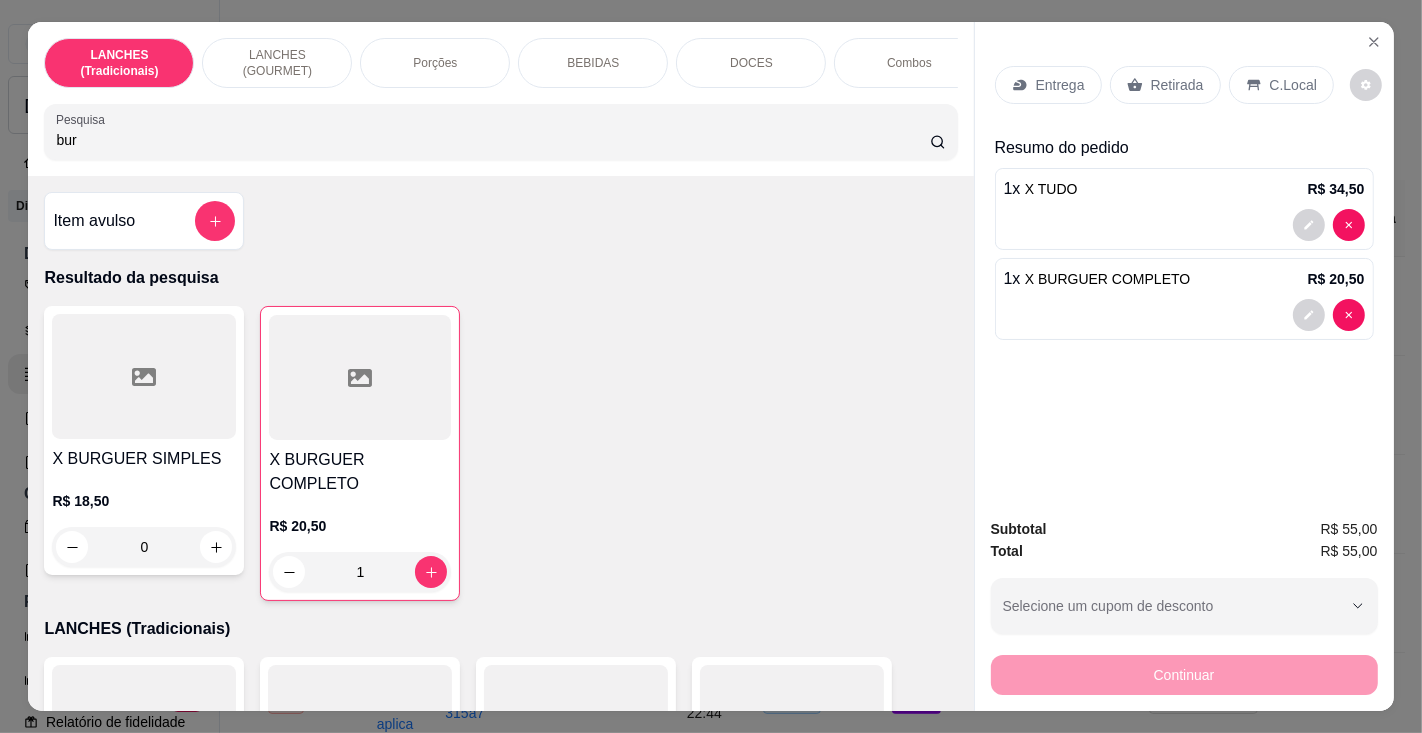 click on "bur" at bounding box center (492, 140) 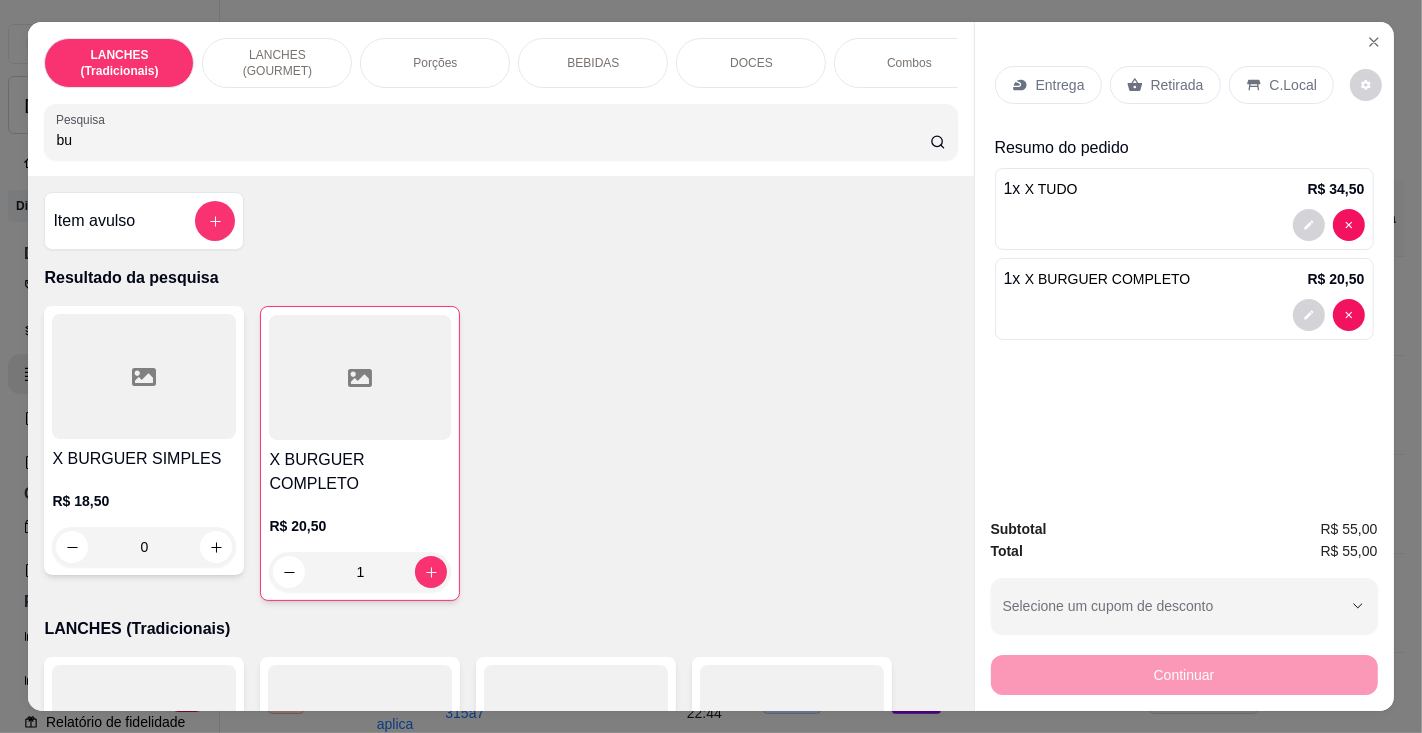 type on "b" 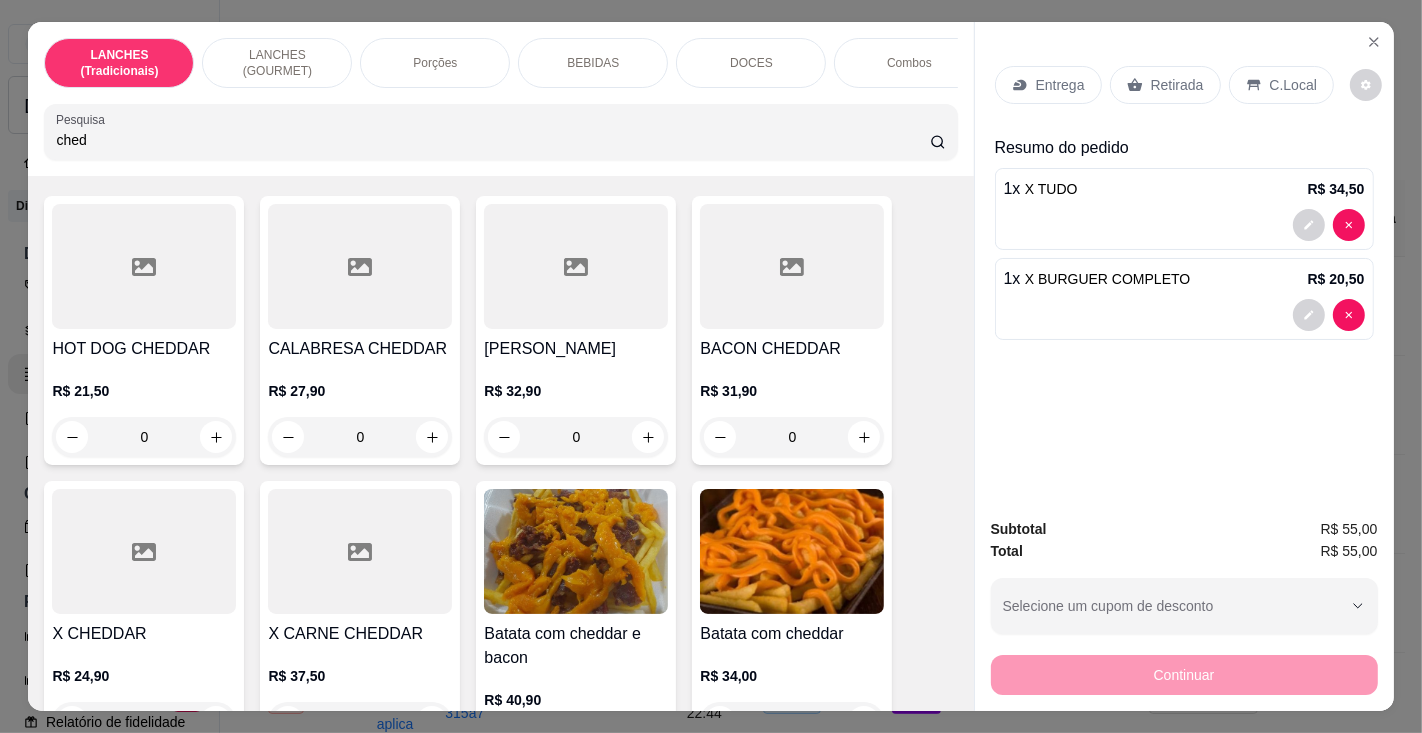 scroll, scrollTop: 0, scrollLeft: 0, axis: both 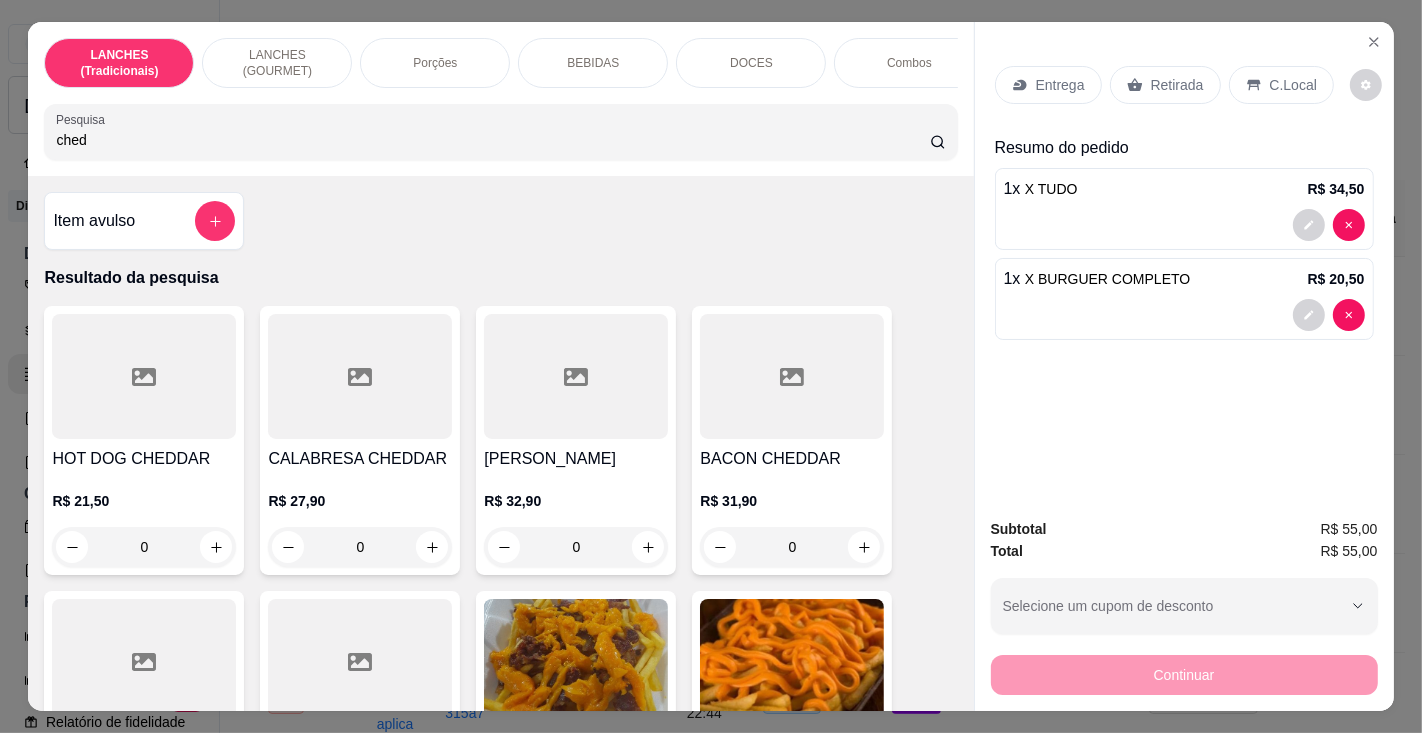 type on "ched" 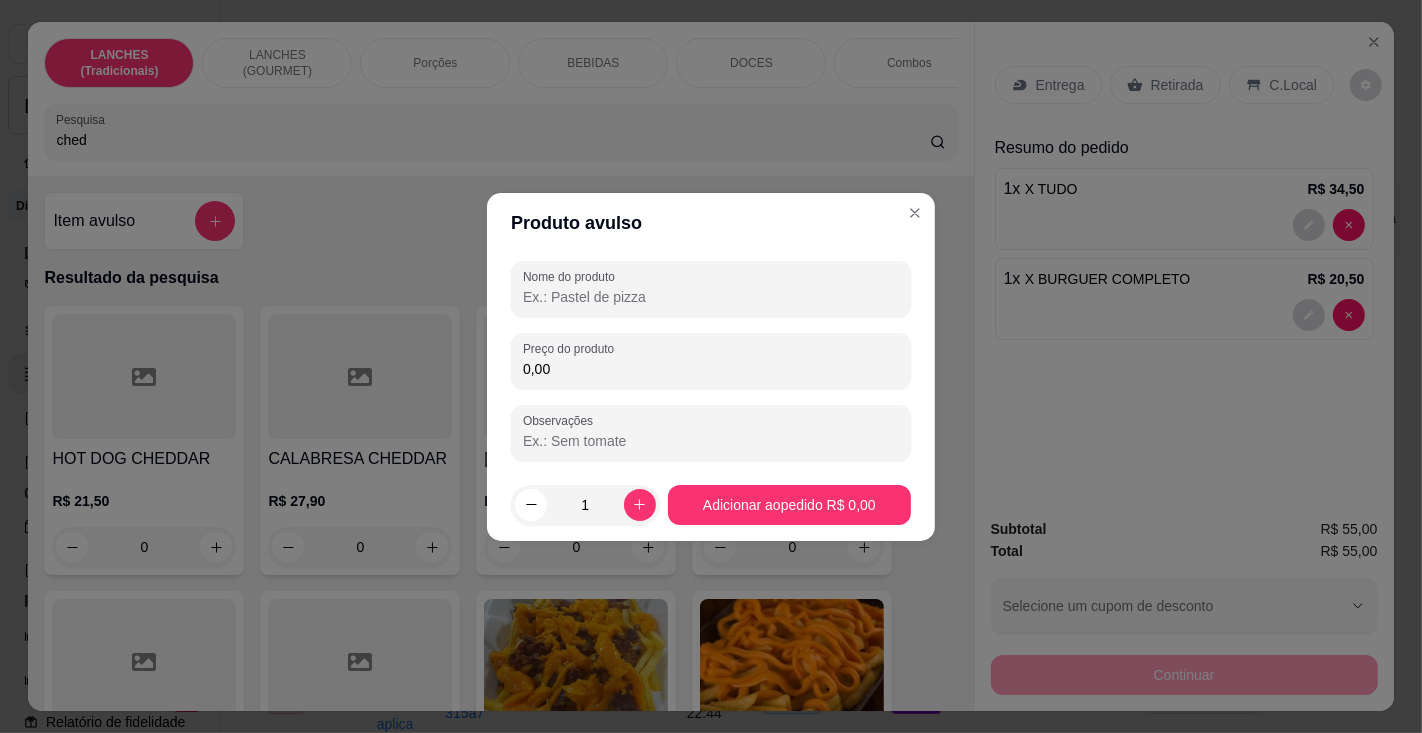 click on "Nome do produto" at bounding box center [711, 297] 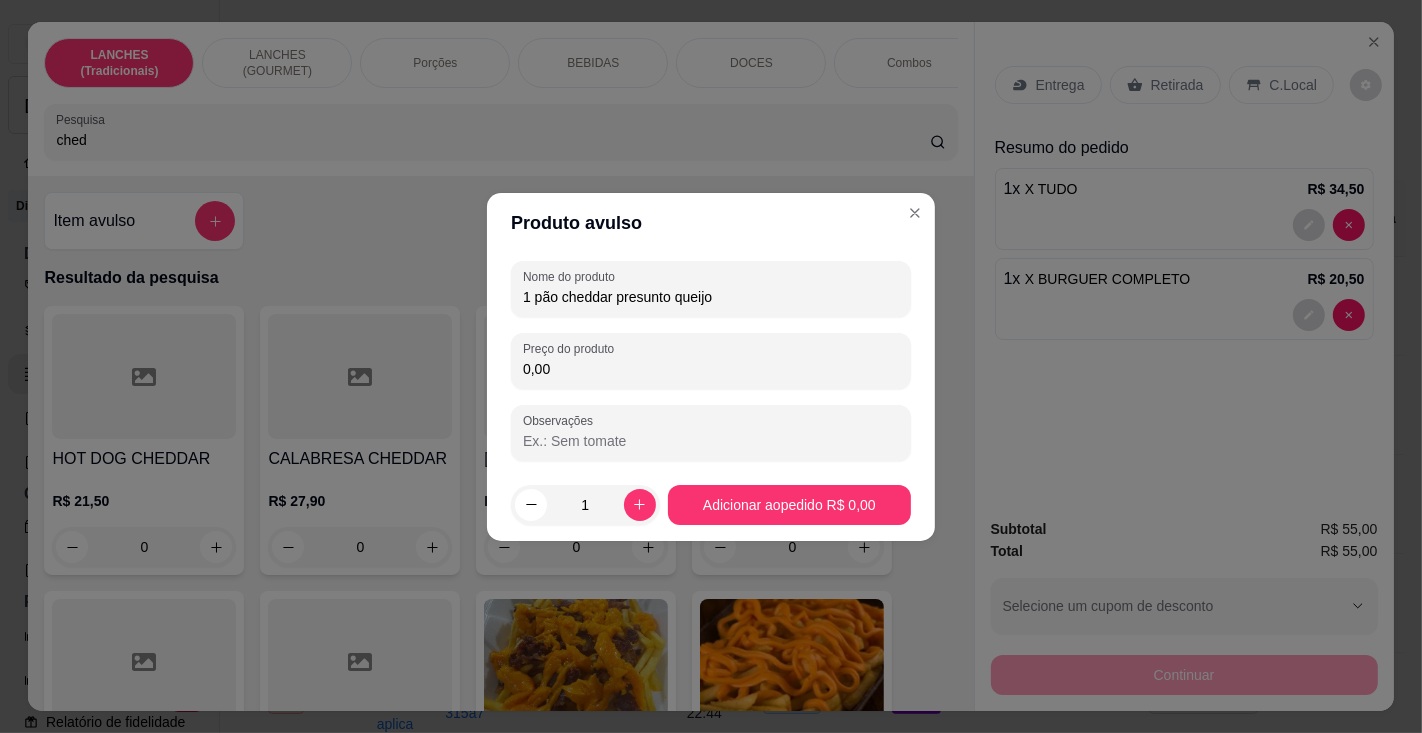 type on "1 pão cheddar presunto queijo" 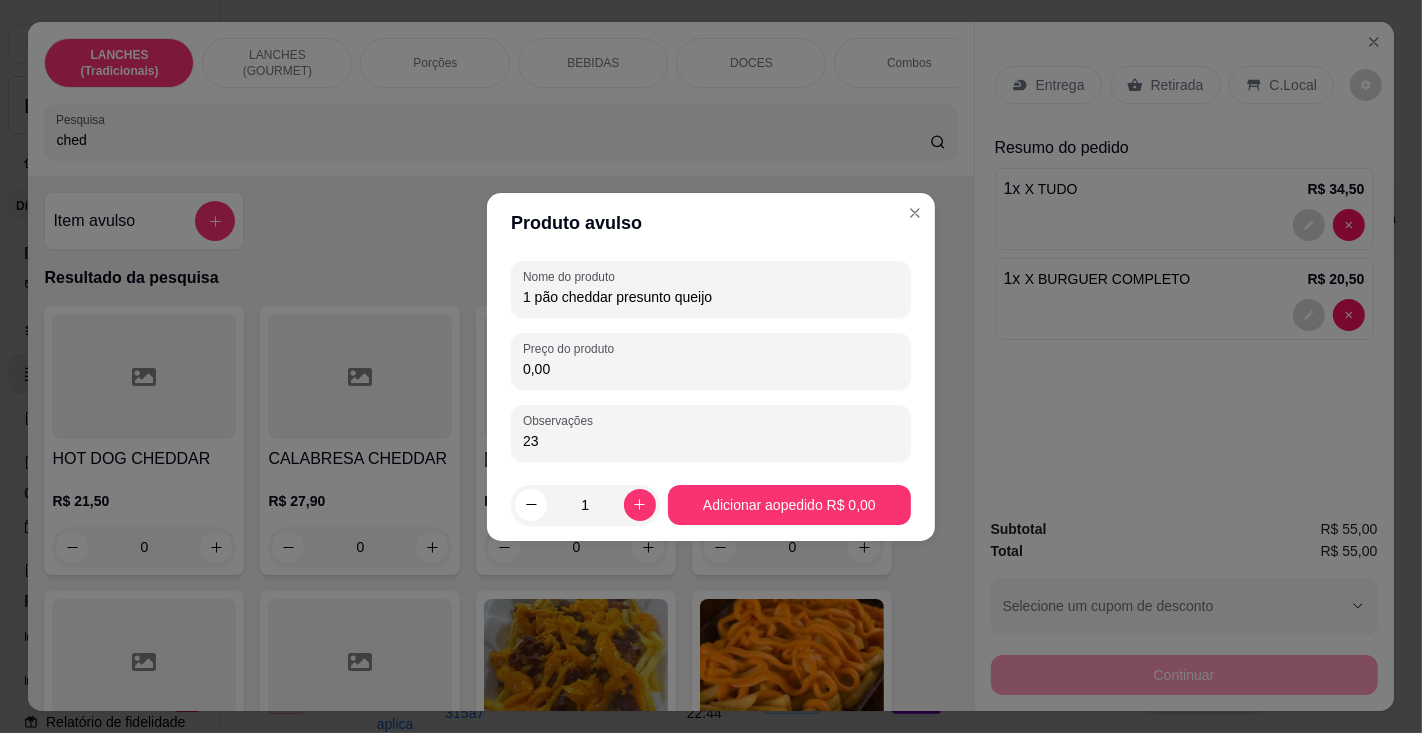 type on "2" 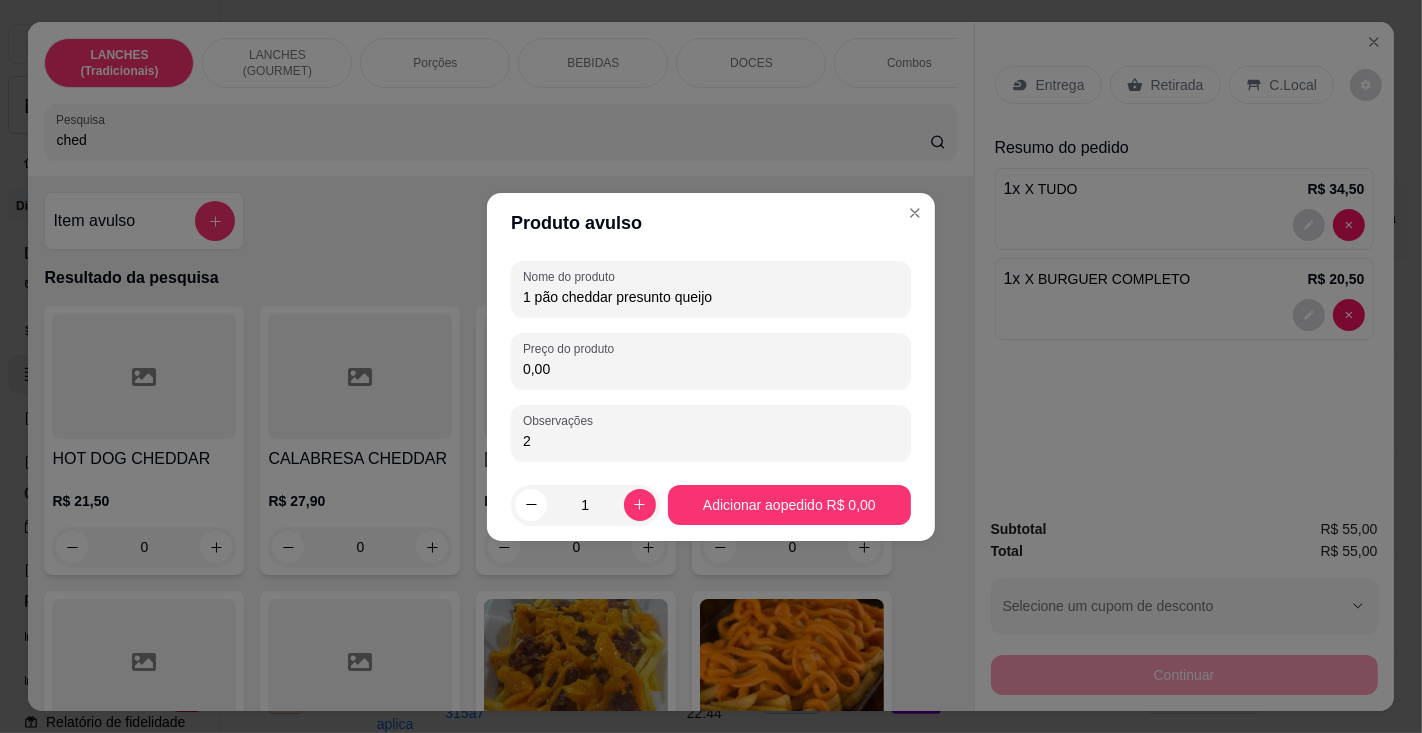 type 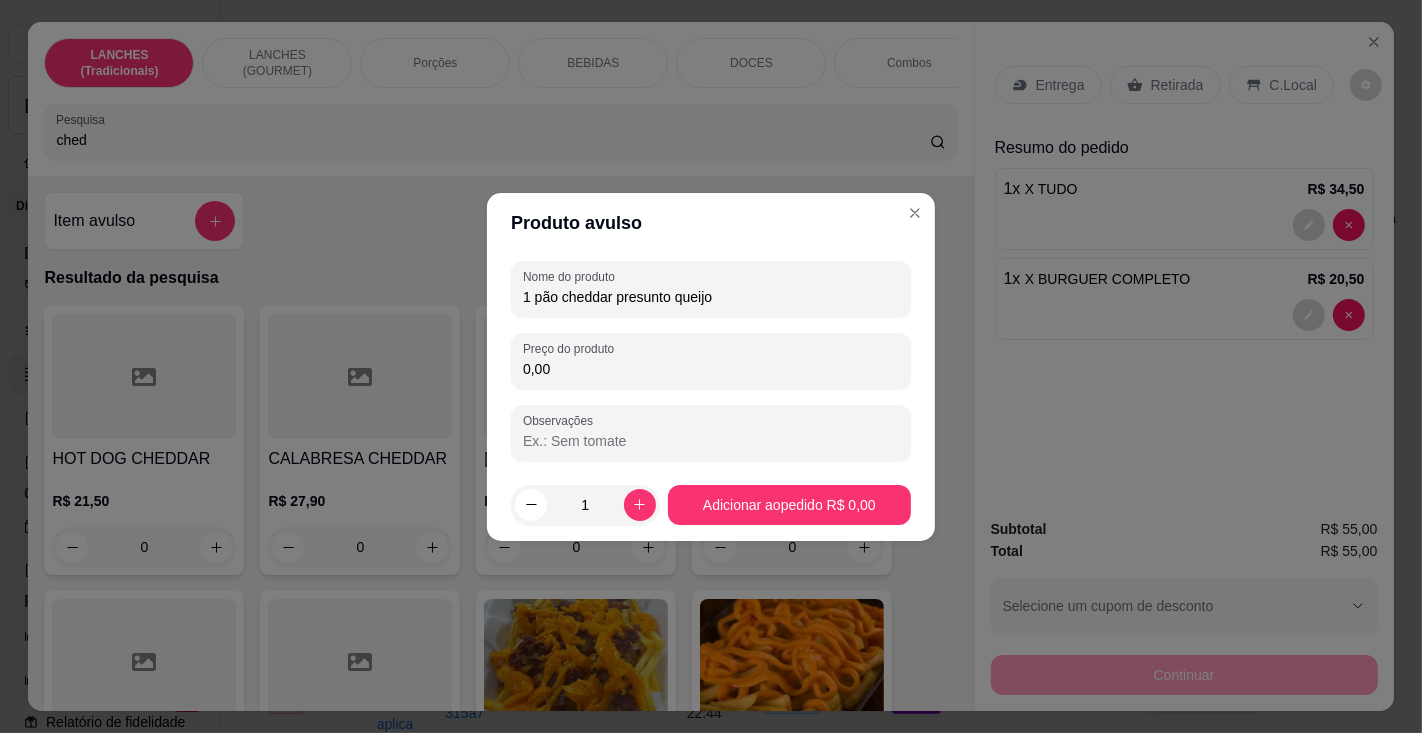 click on "0,00" at bounding box center [711, 369] 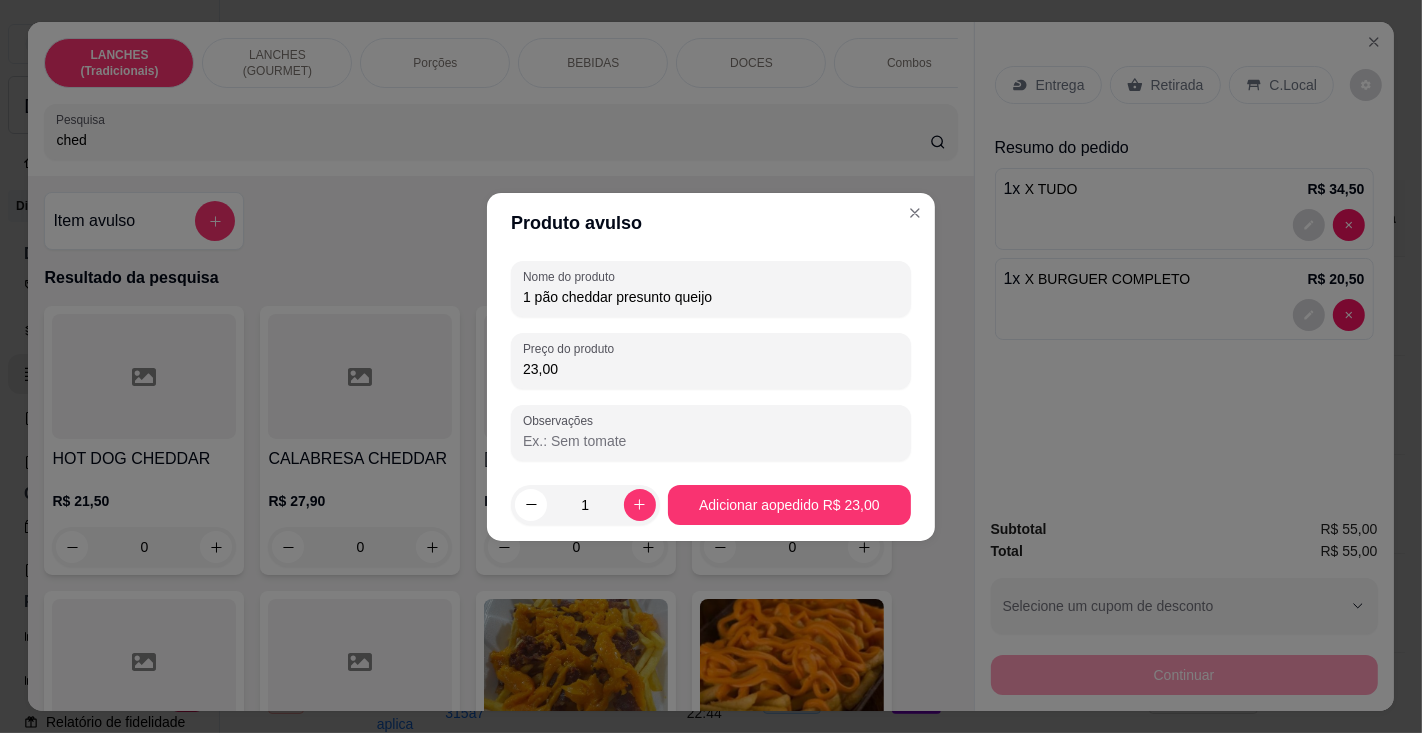 type on "23,00" 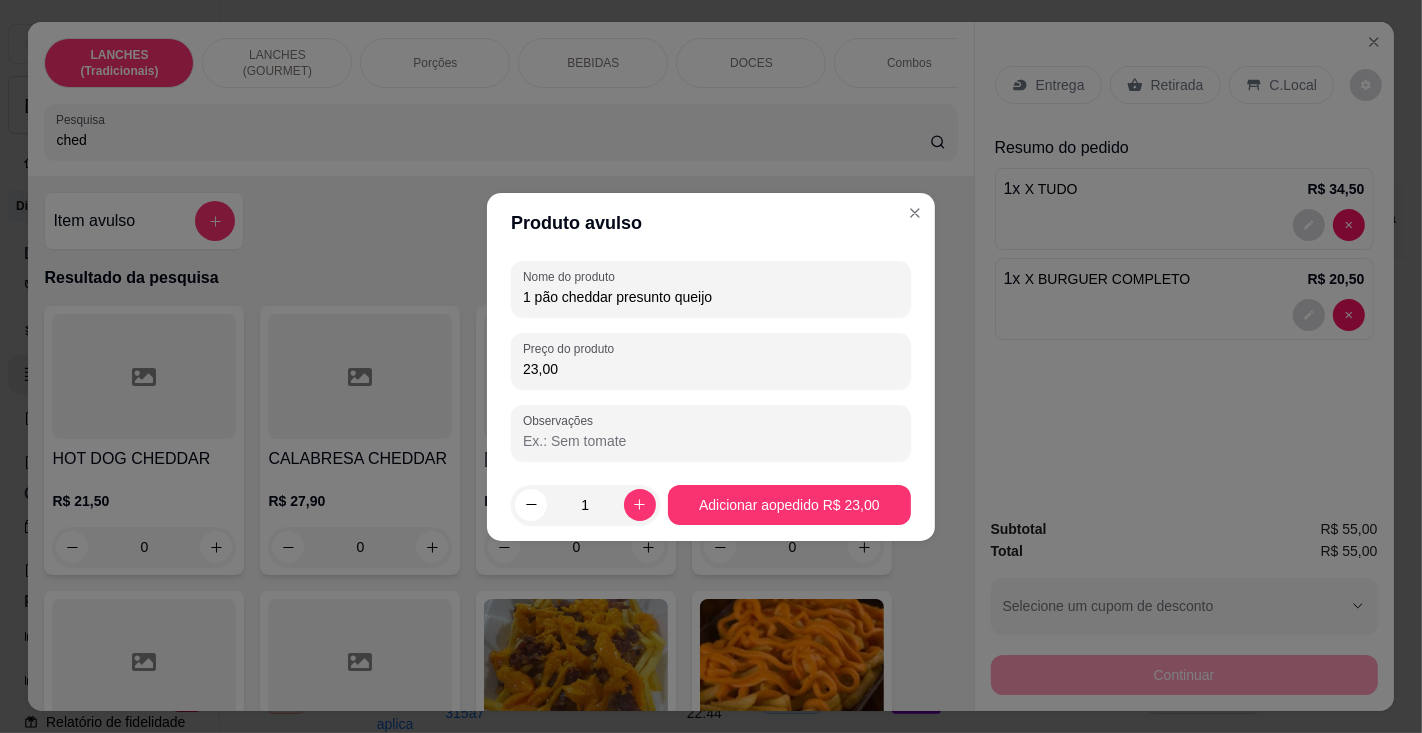 click on "R$ 31,90" at bounding box center (792, 501) 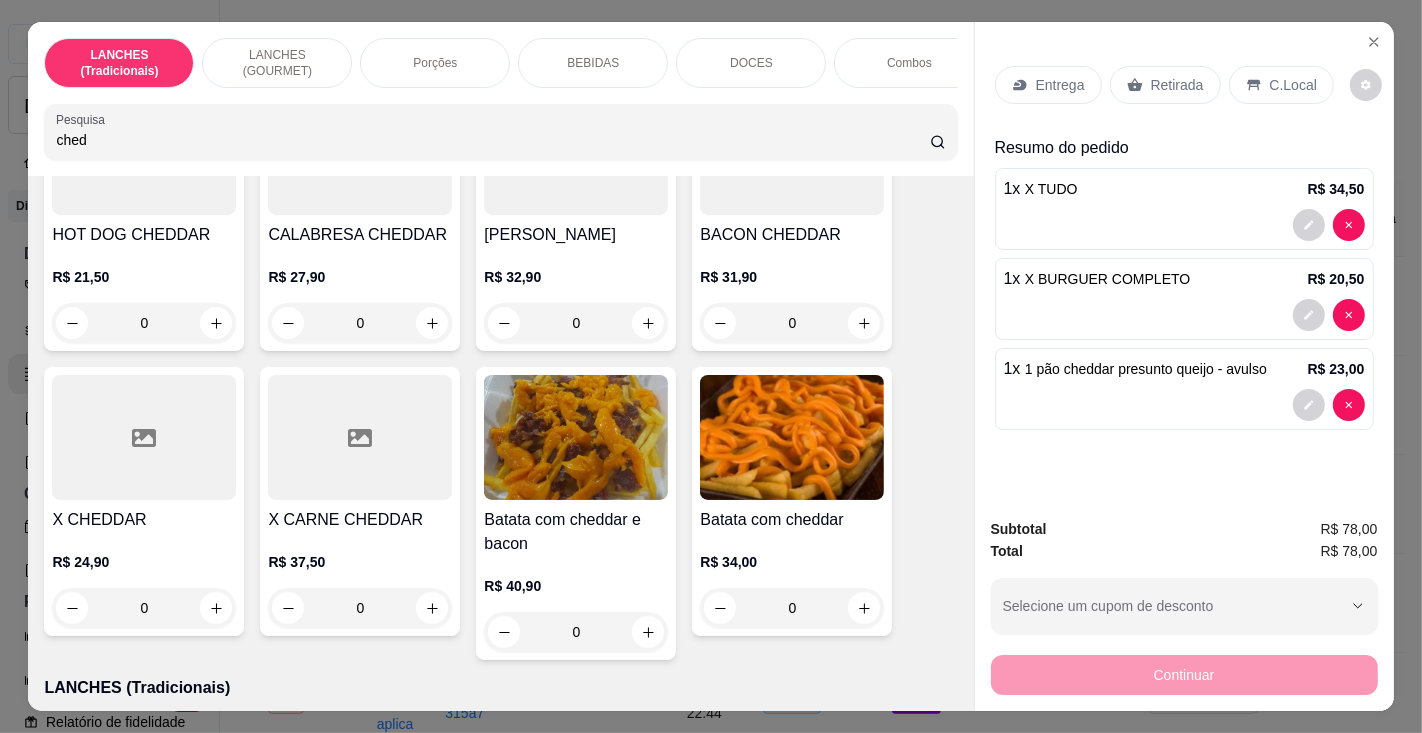 scroll, scrollTop: 253, scrollLeft: 0, axis: vertical 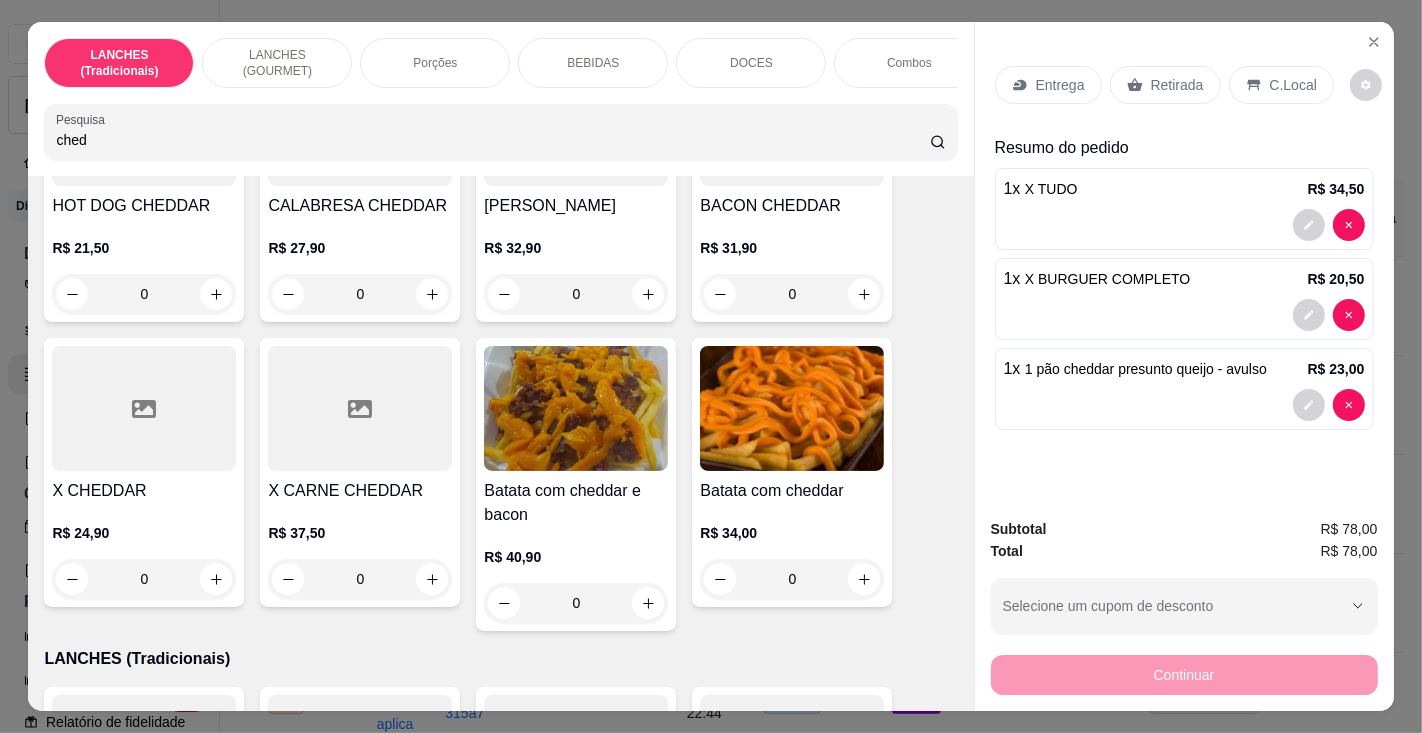 click on "1 x   1 pão cheddar presunto queijo  - avulso R$ 23,00" at bounding box center [1184, 389] 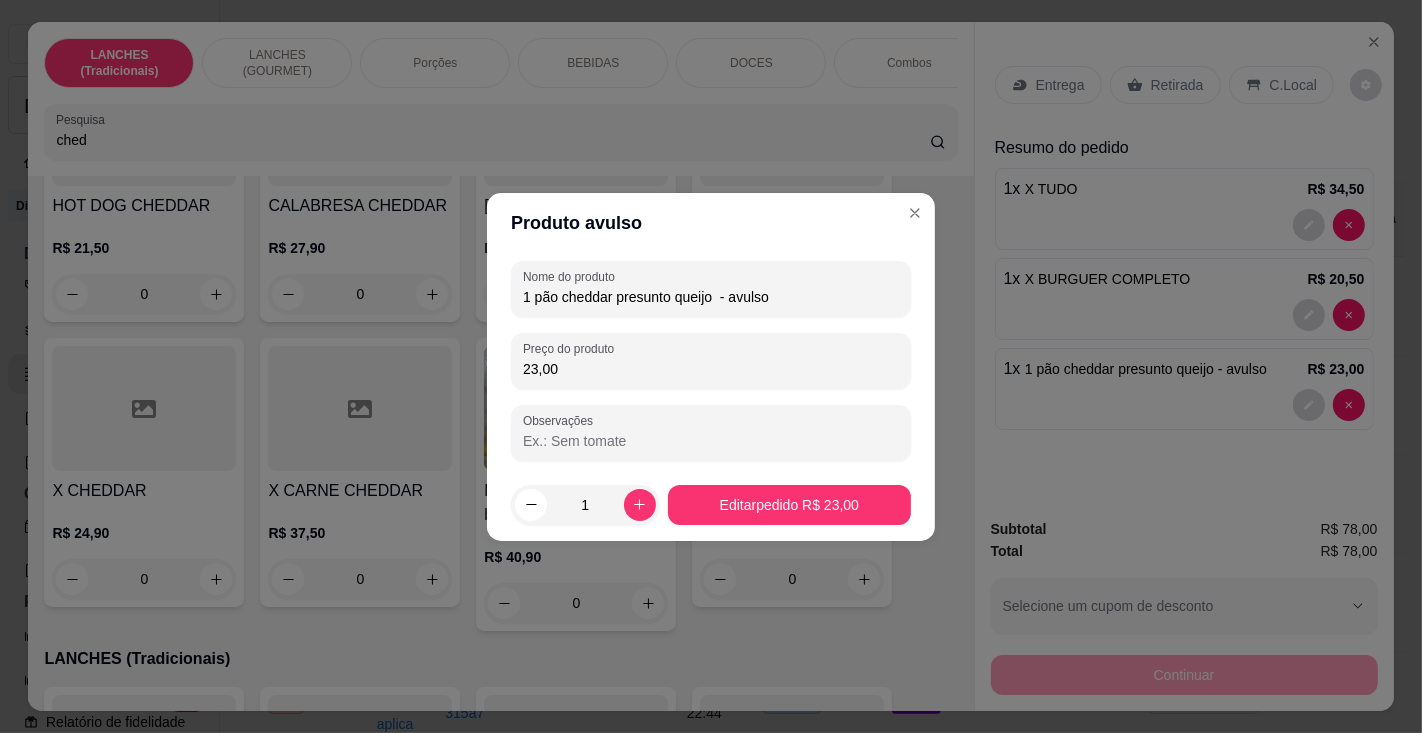 click on "23,00" at bounding box center (711, 369) 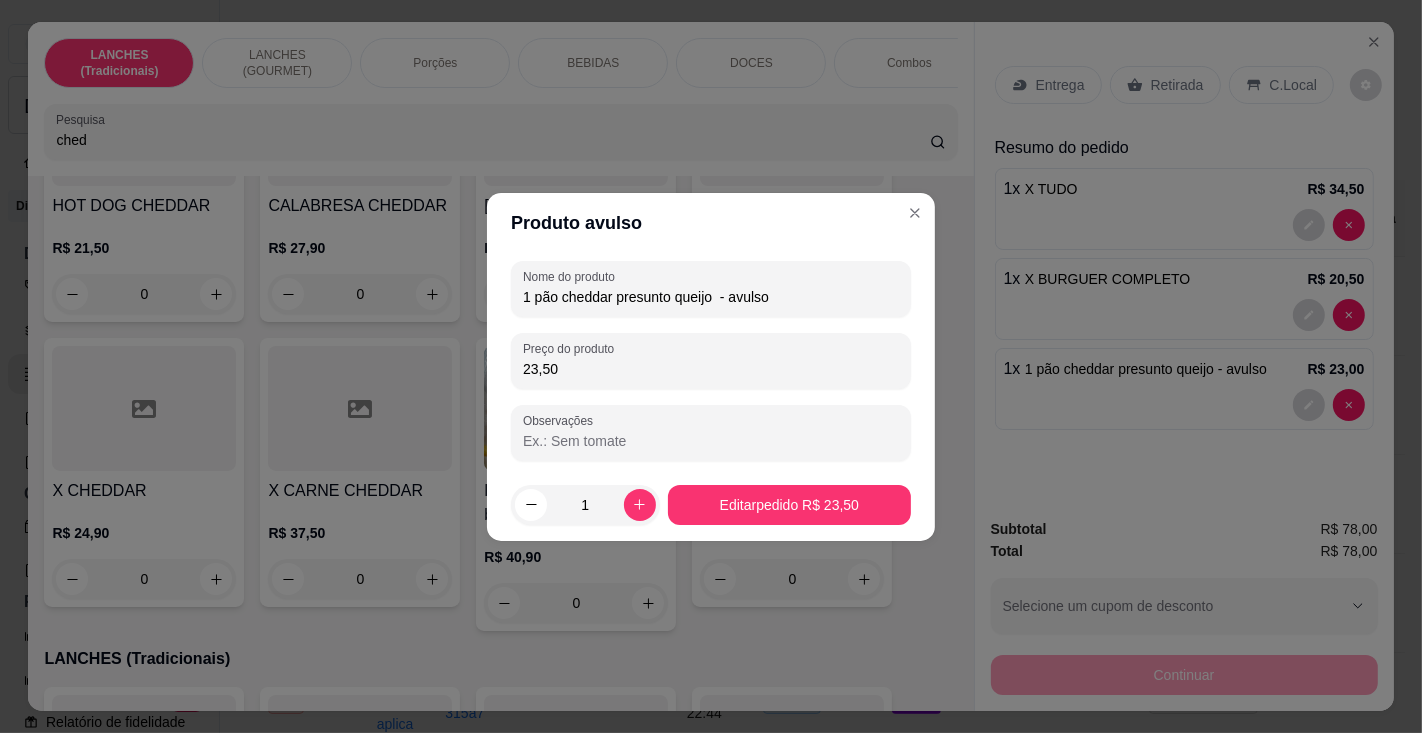 type on "23,50" 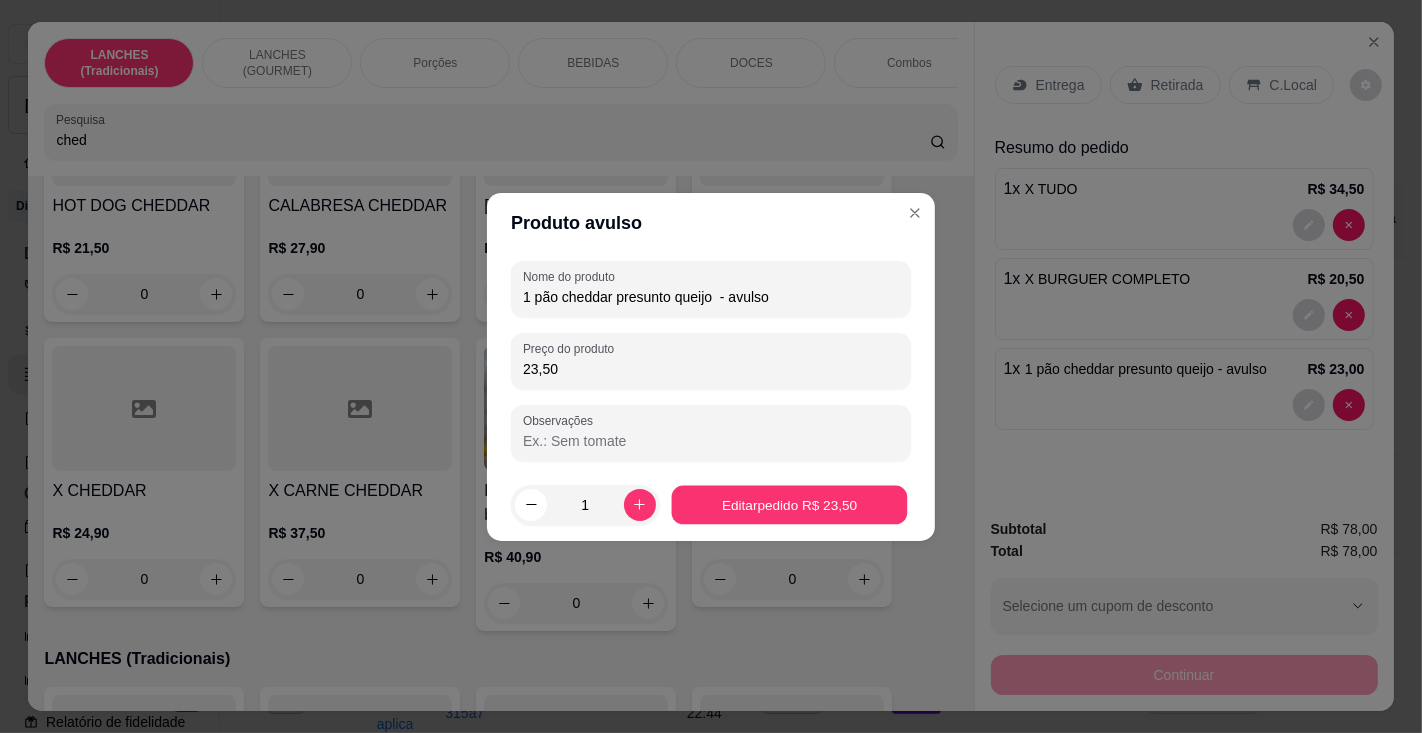 click on "Batata com cheddar" at bounding box center (792, 491) 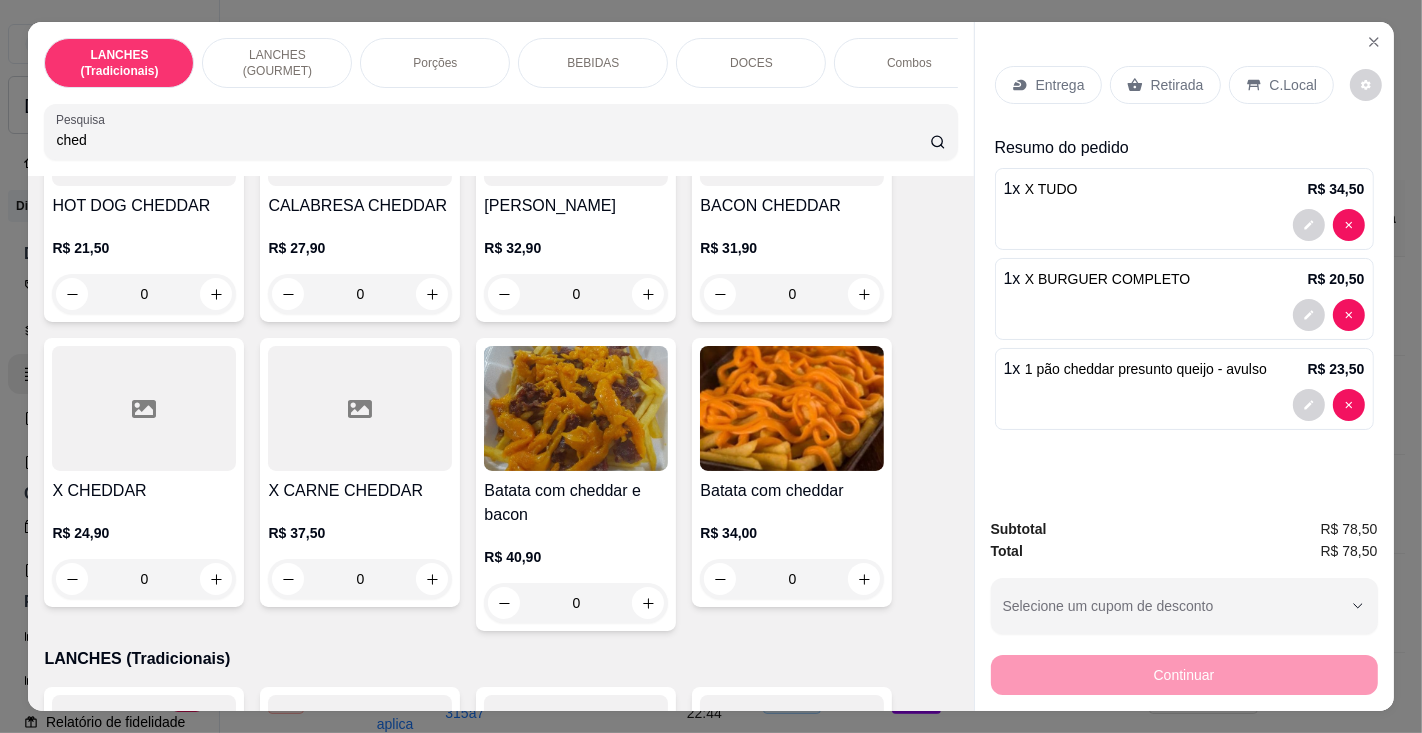 click on "Entrega" at bounding box center (1060, 85) 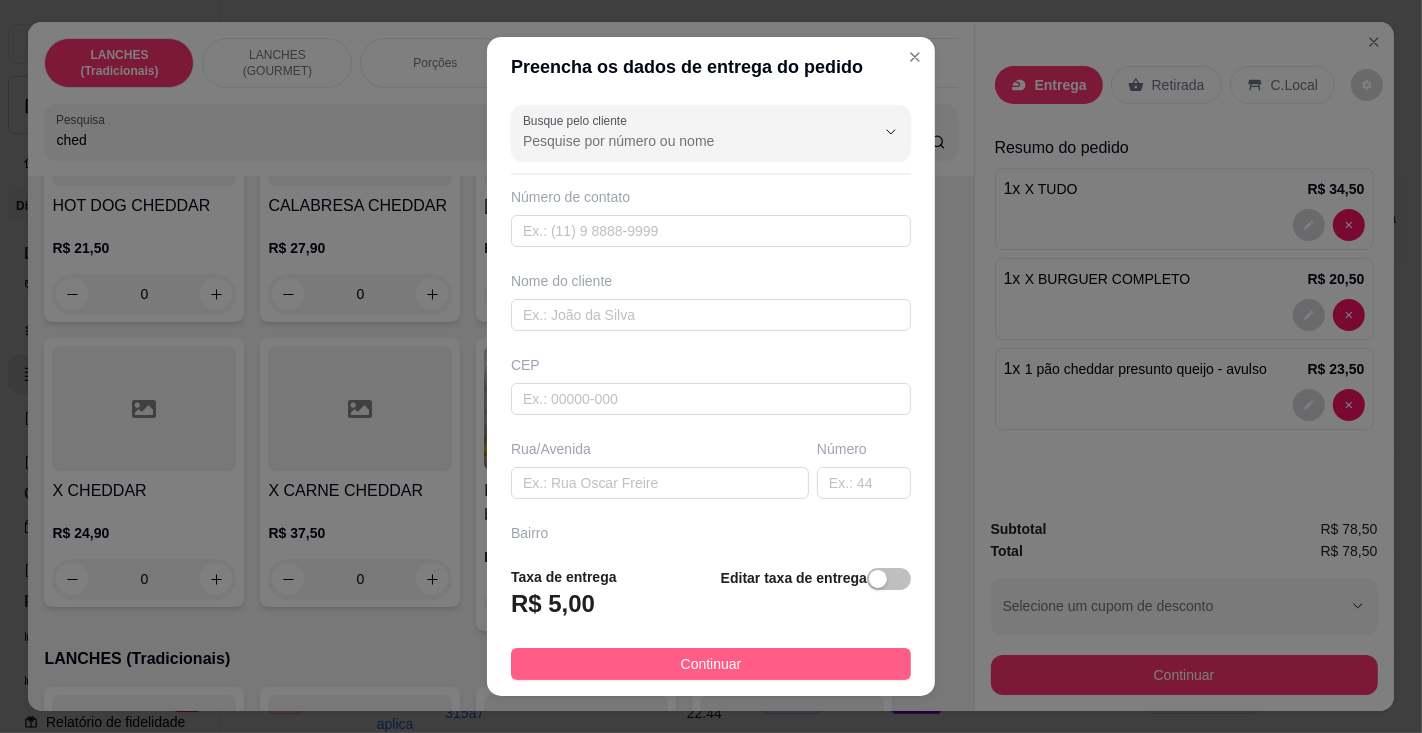 click on "Continuar" at bounding box center [711, 664] 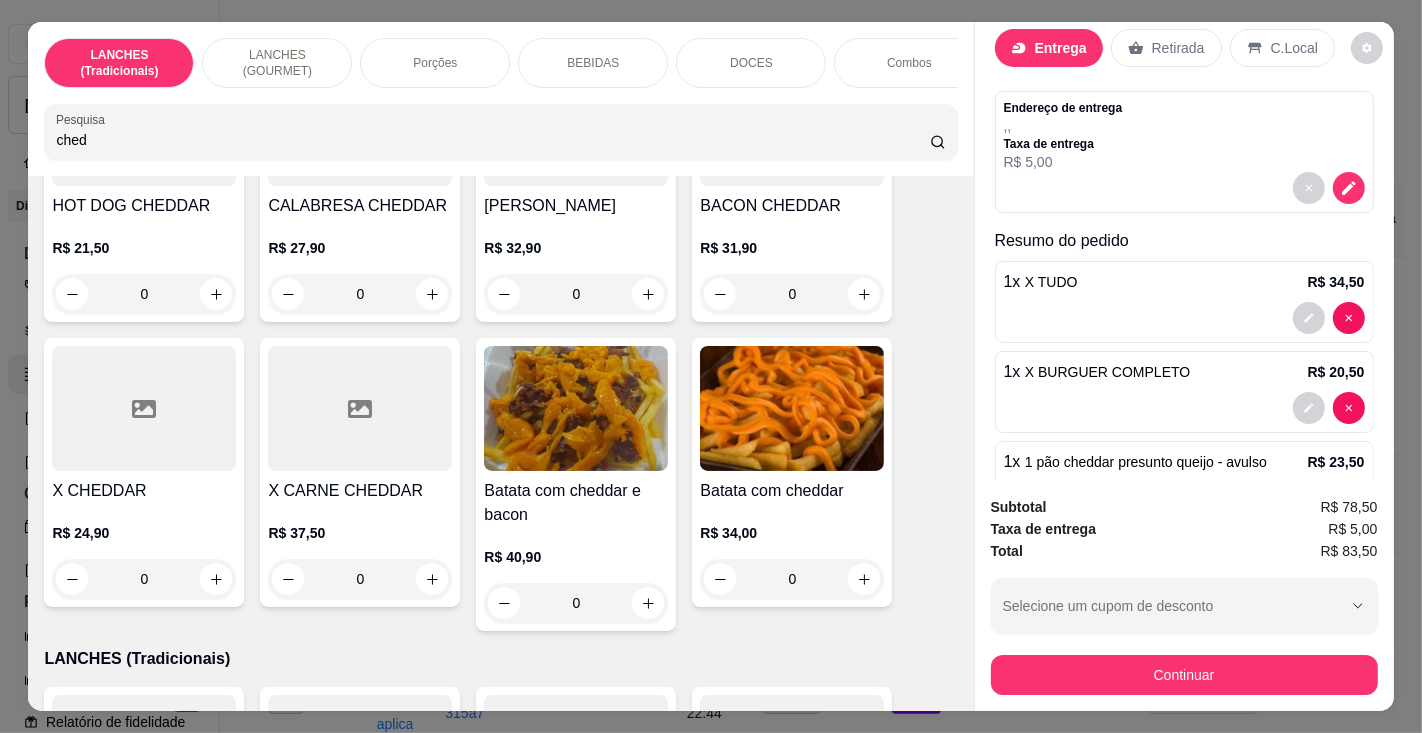 scroll, scrollTop: 0, scrollLeft: 0, axis: both 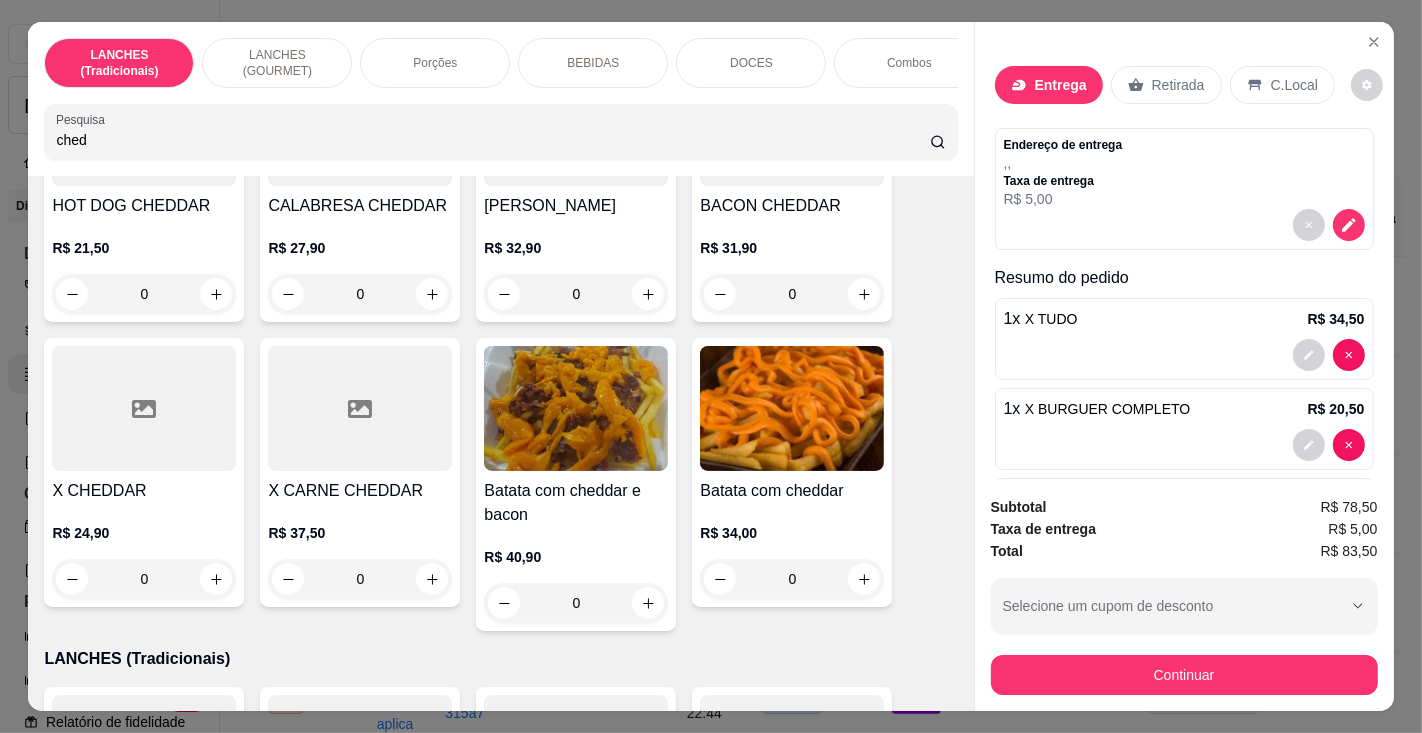 click on "1 x   X TUDO R$ 34,50" at bounding box center (1184, 319) 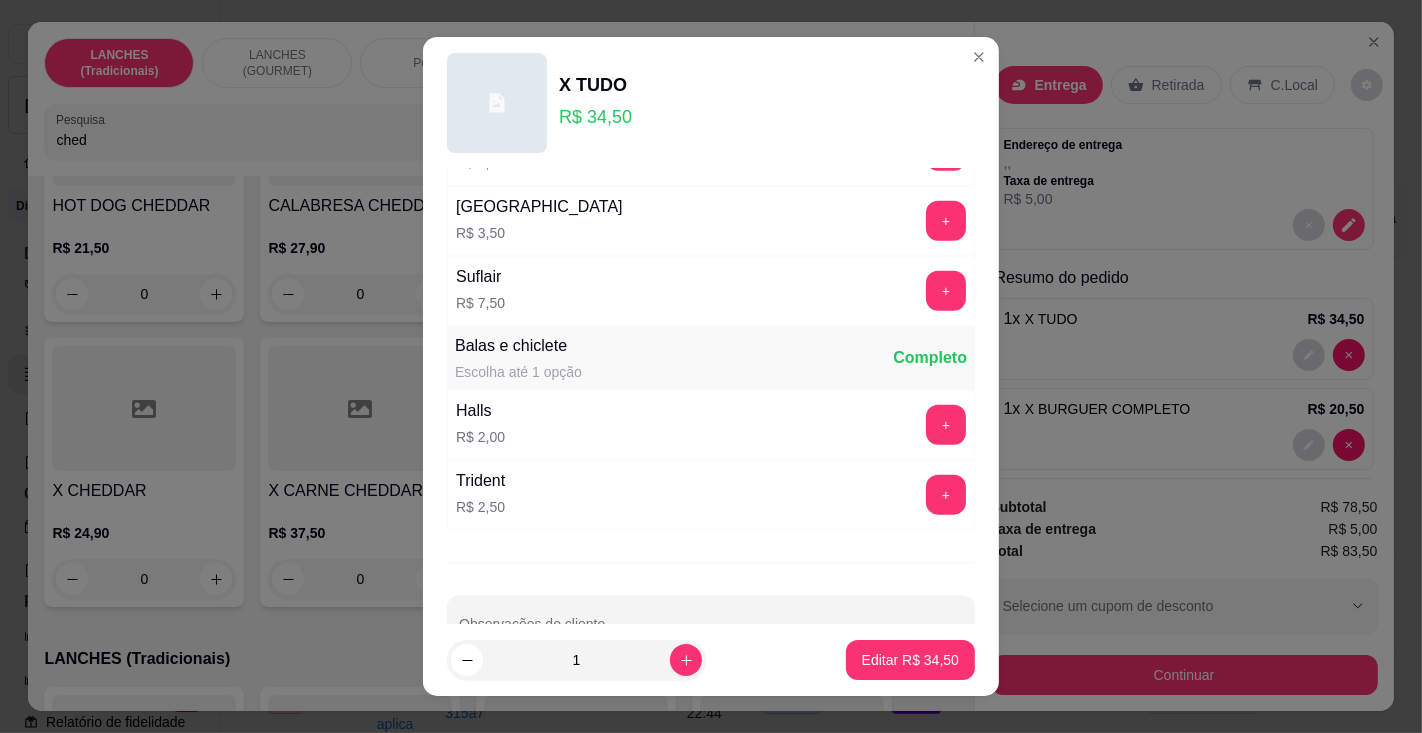 scroll, scrollTop: 2047, scrollLeft: 0, axis: vertical 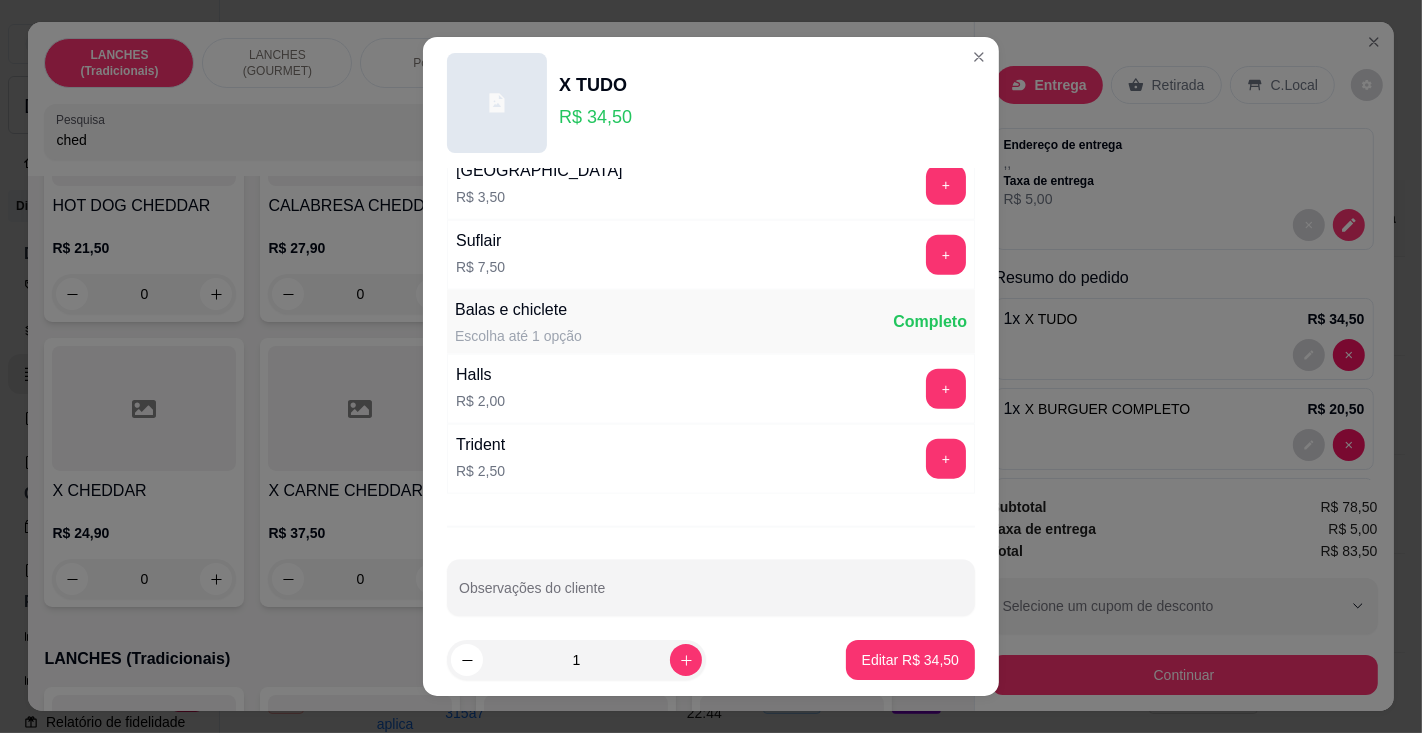 click on "Observações do cliente" at bounding box center [711, 588] 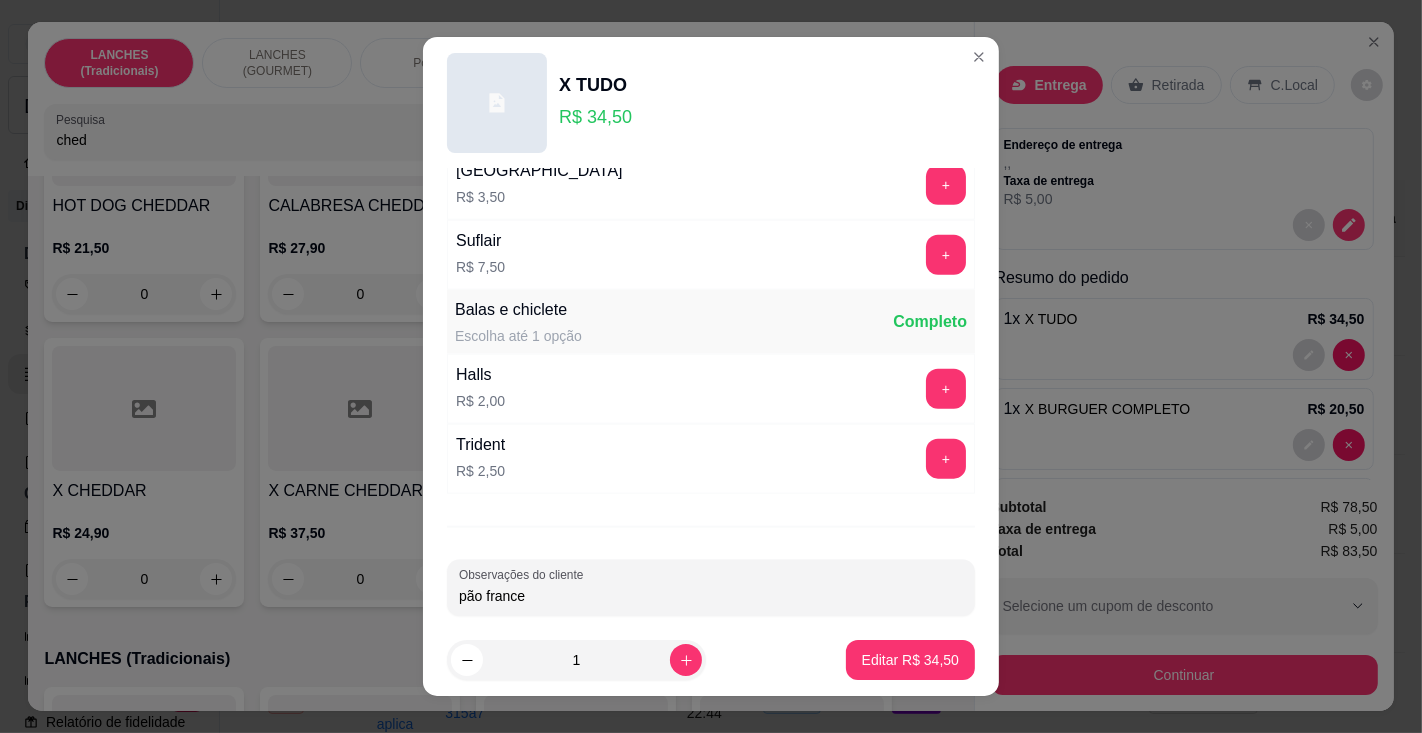type on "[PERSON_NAME]" 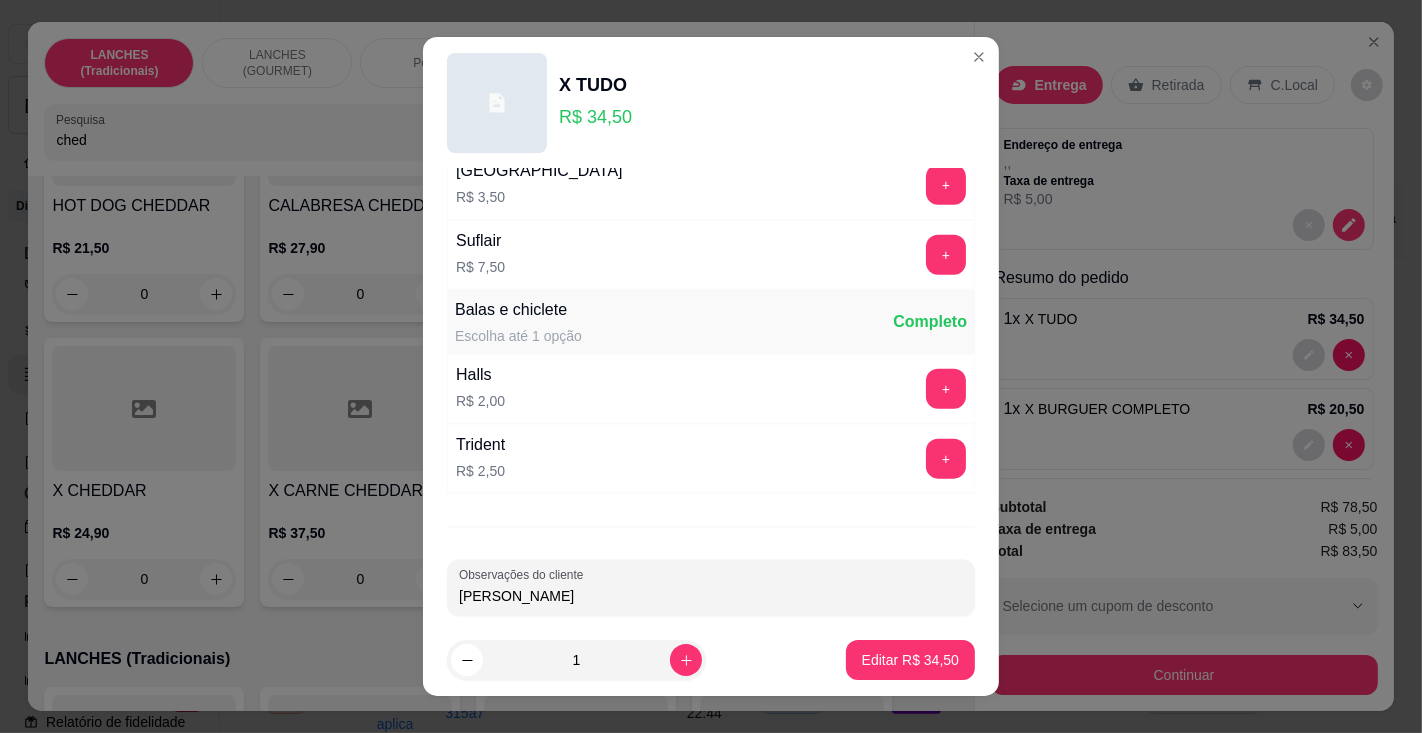 click on "Editar   R$ 34,50" at bounding box center (910, 660) 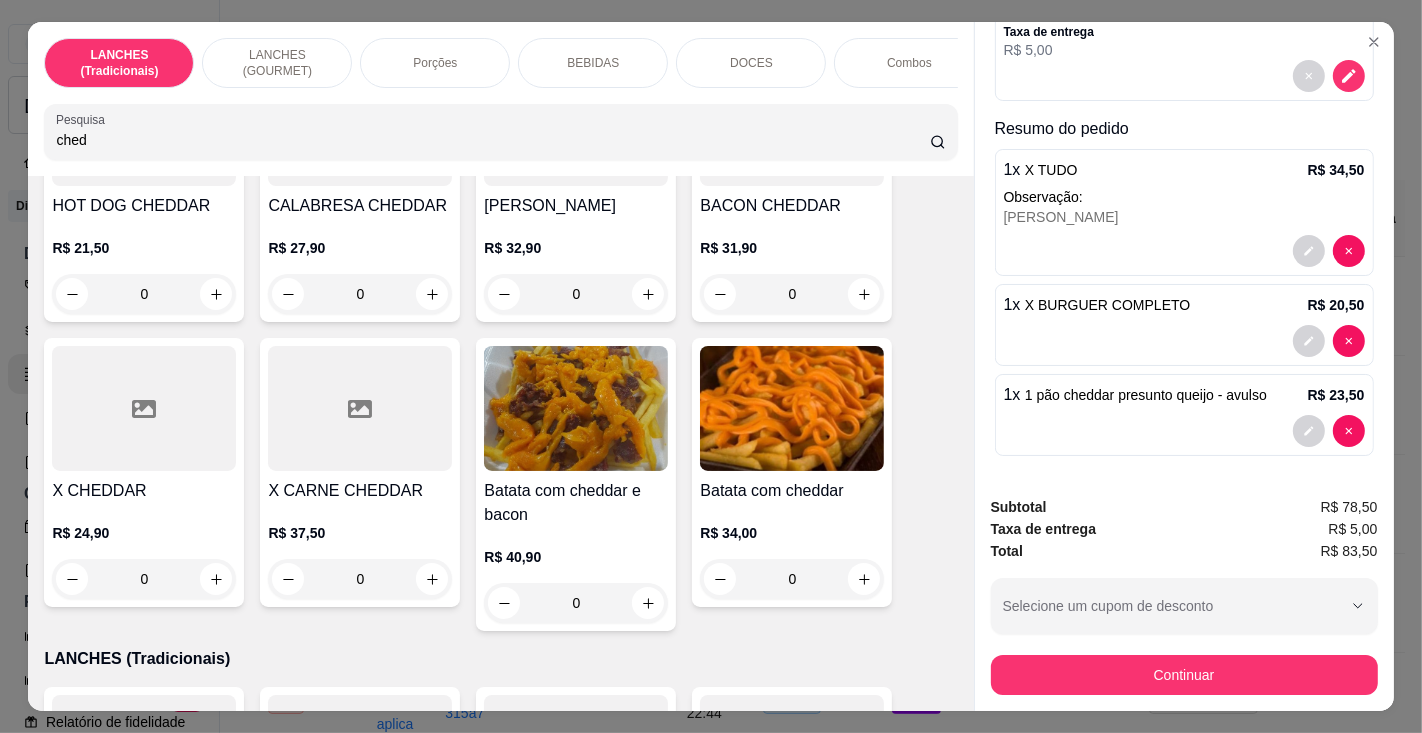 scroll, scrollTop: 0, scrollLeft: 0, axis: both 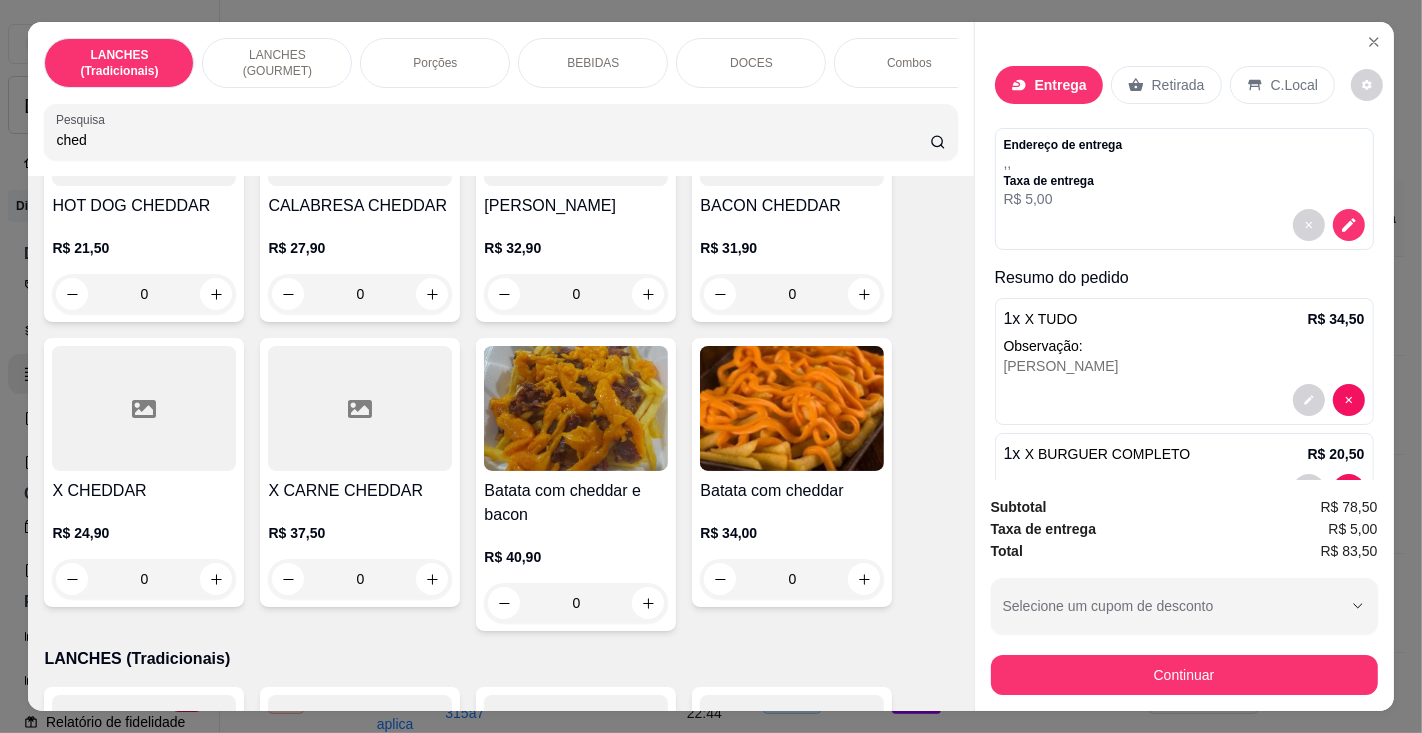 click on "Observação:" at bounding box center (1184, 346) 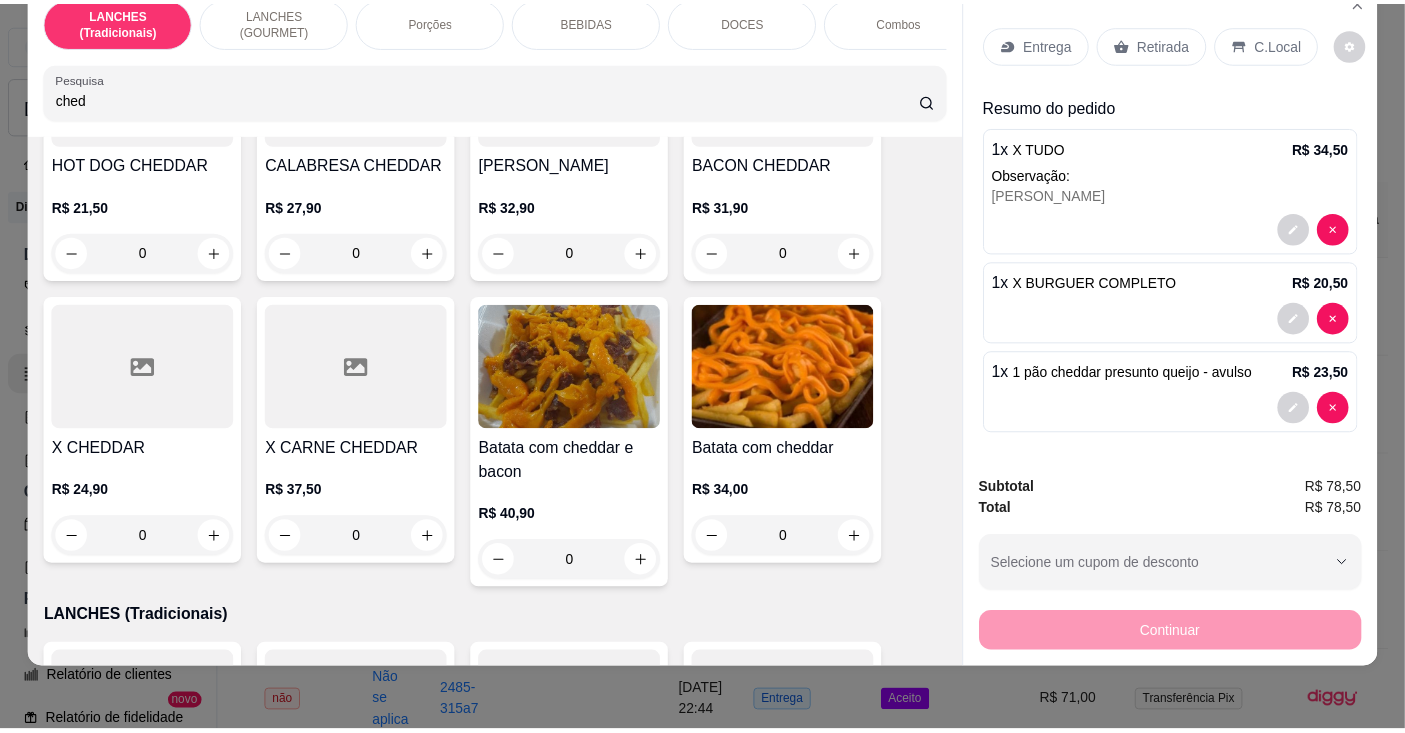 scroll, scrollTop: 0, scrollLeft: 0, axis: both 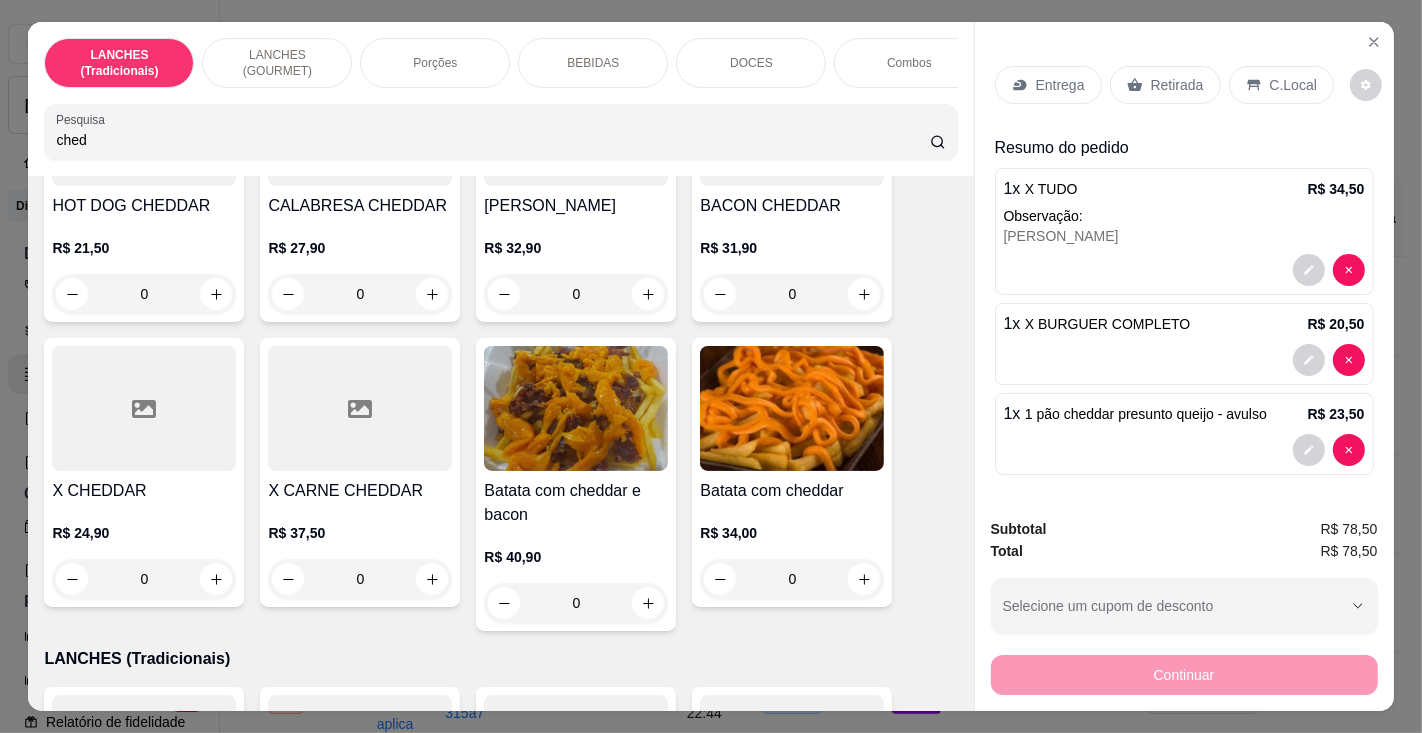 click on "Retirada" at bounding box center (1177, 85) 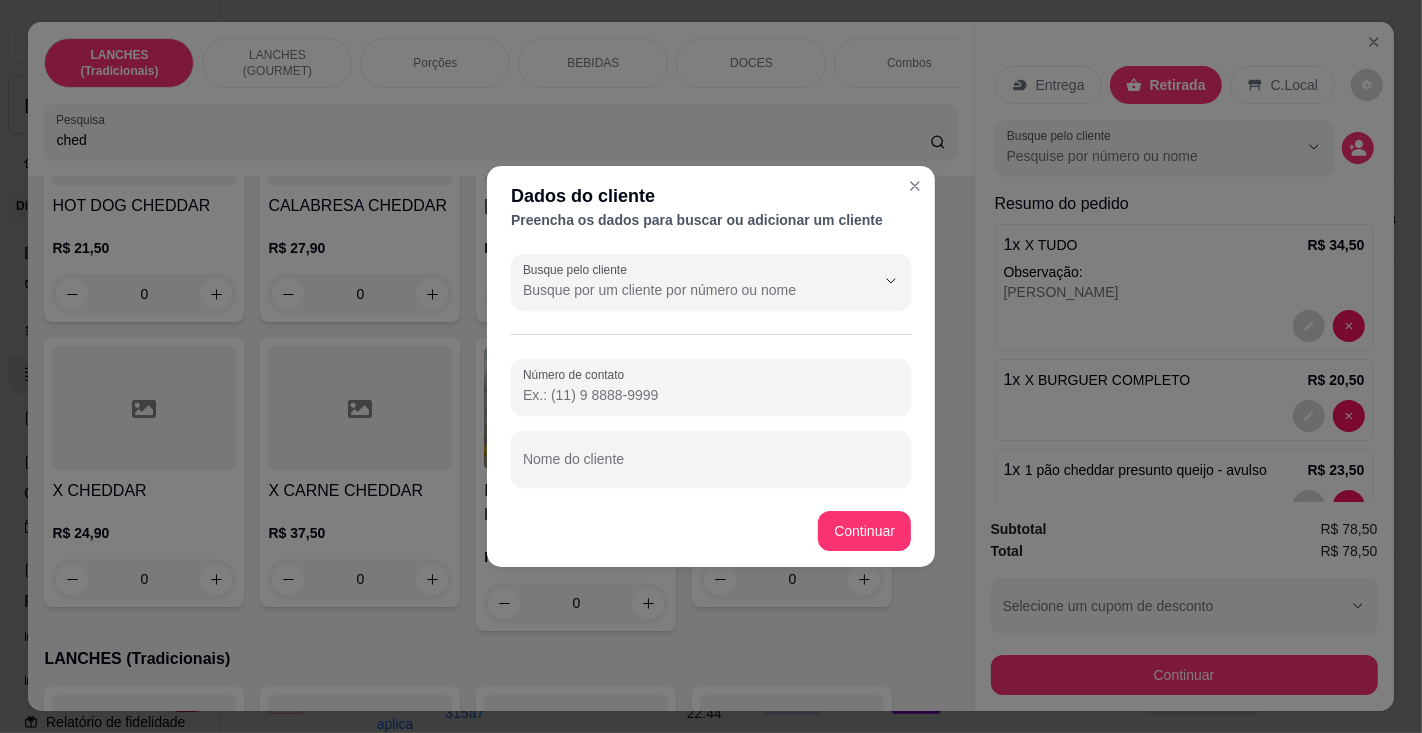 click on "Nome do cliente" at bounding box center [711, 467] 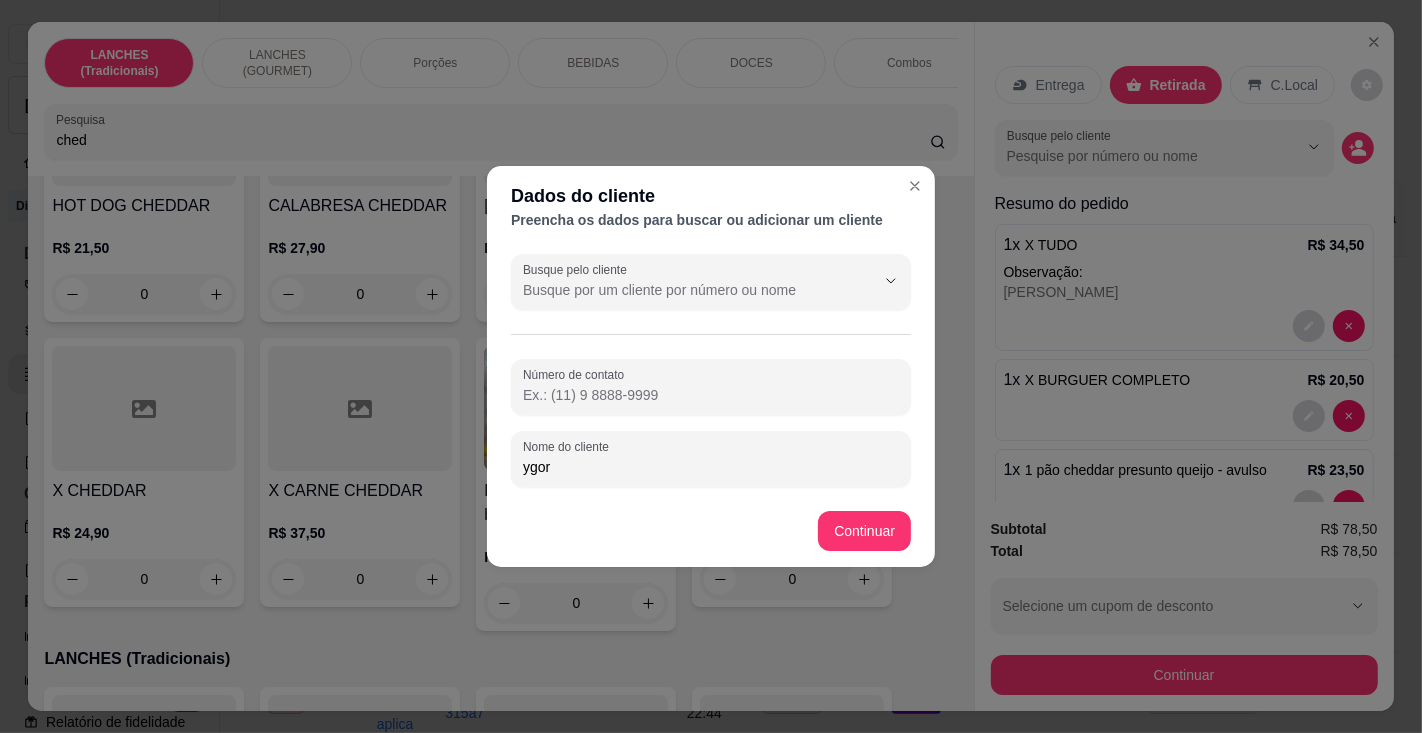 type on "ygor" 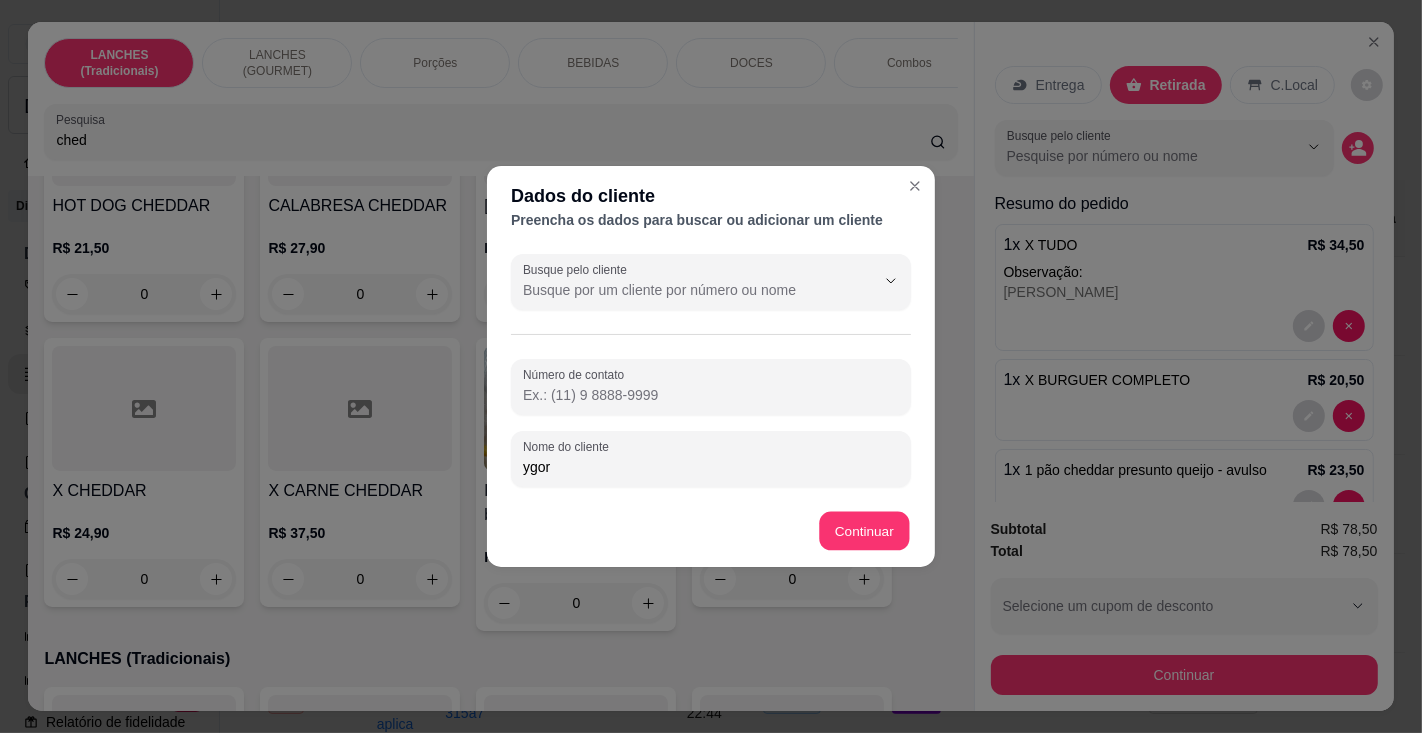 click on "R$ 34,00 0" at bounding box center (792, 551) 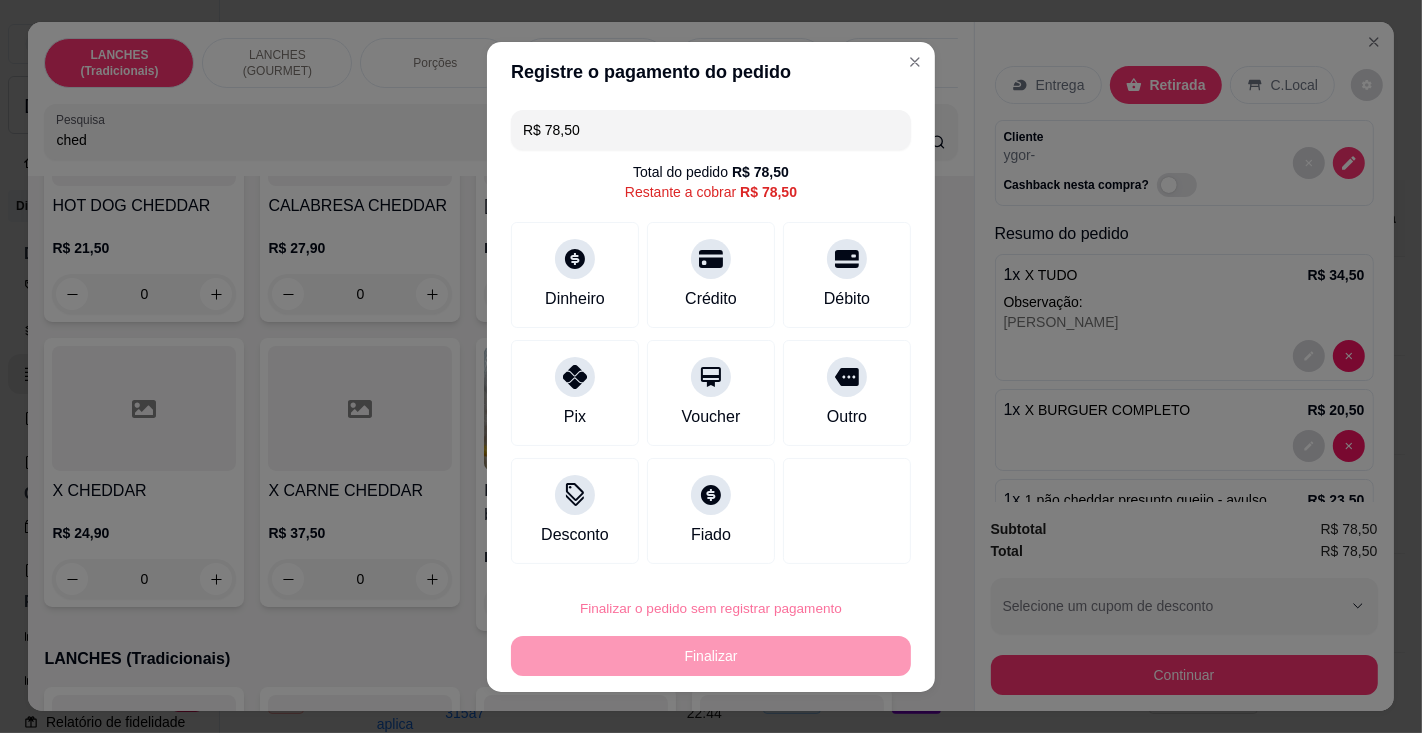 click on "Confirmar" at bounding box center (823, 550) 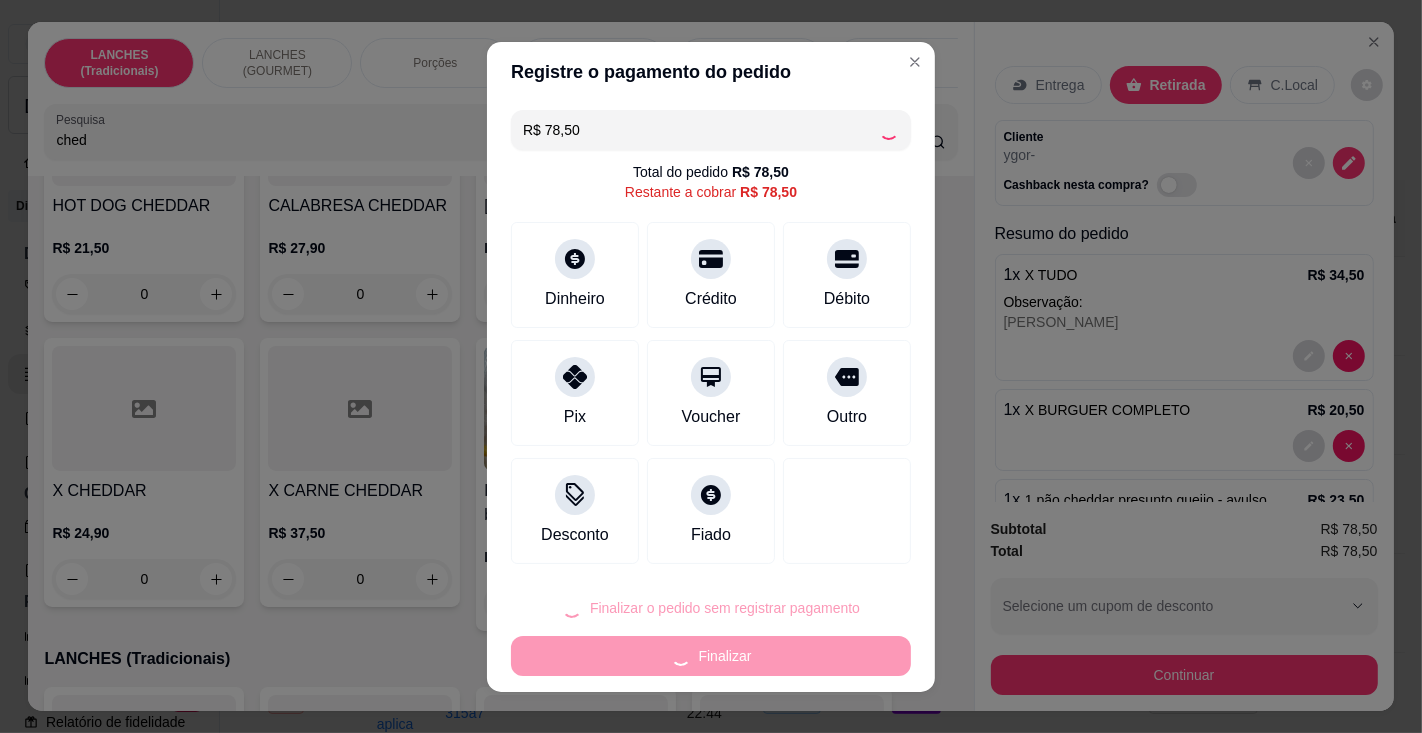 type on "0" 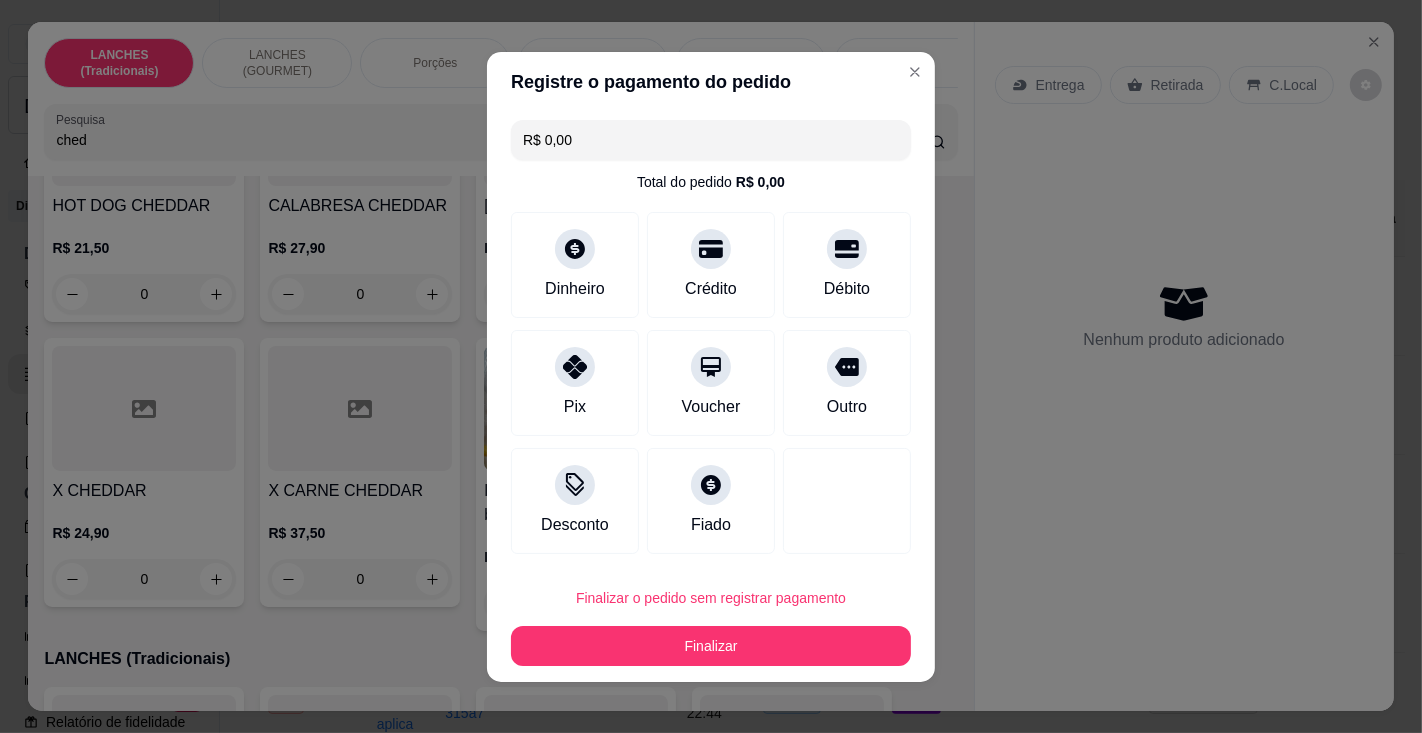 type on "R$ 0,00" 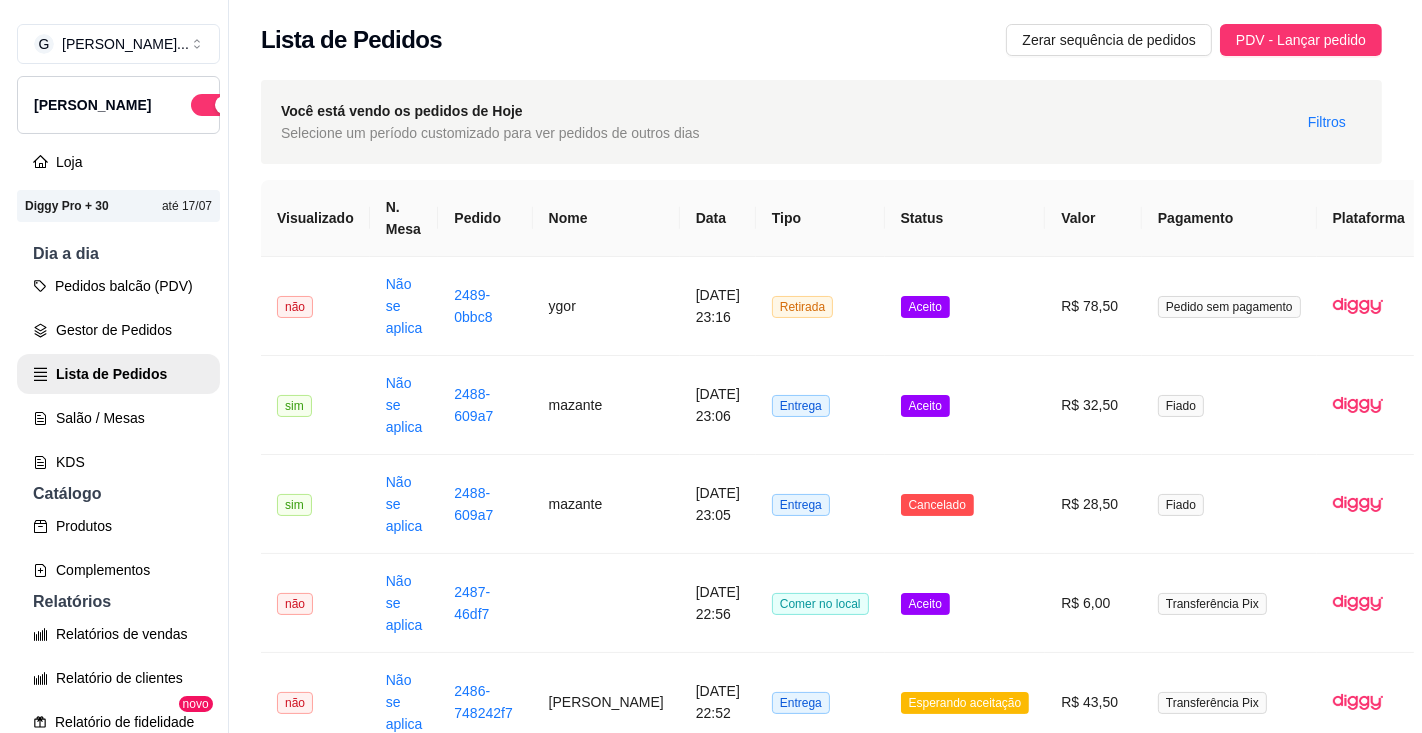 scroll, scrollTop: 0, scrollLeft: 68, axis: horizontal 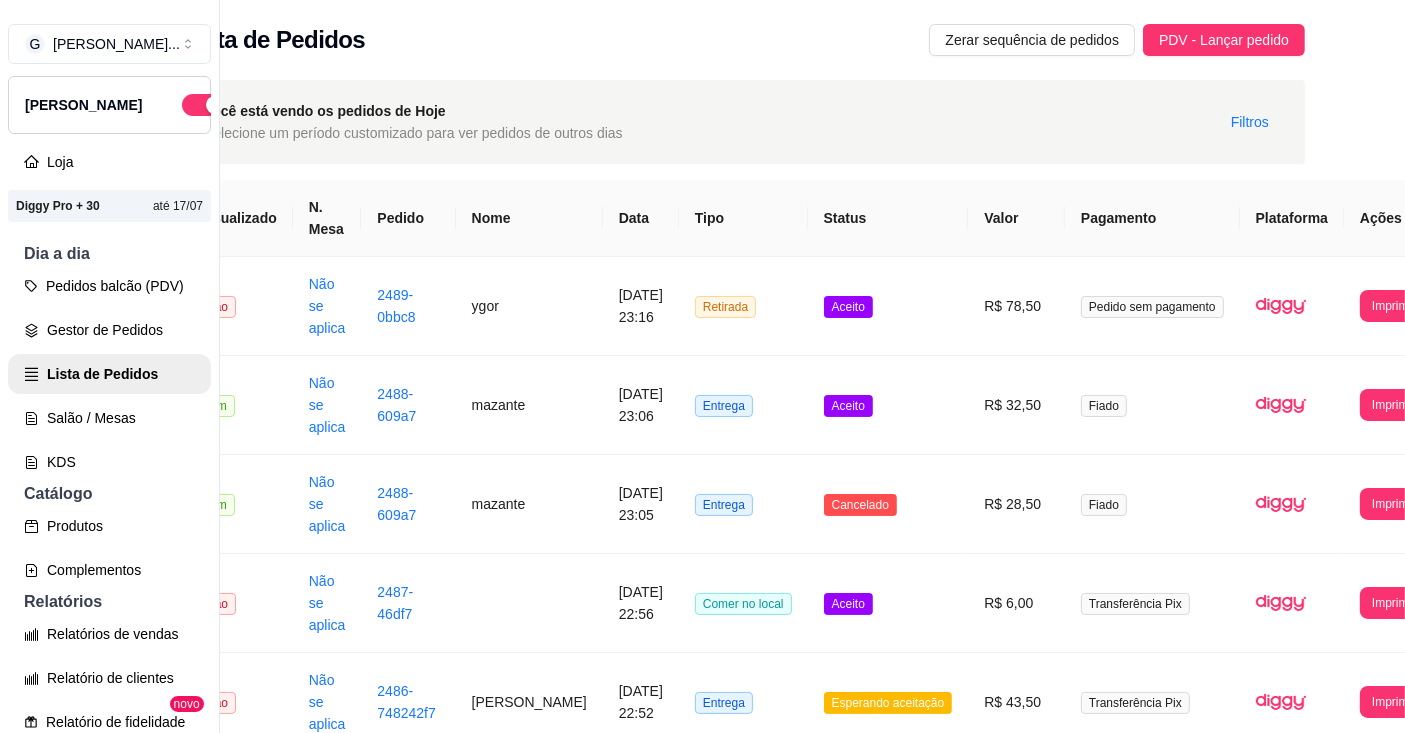 click on "Imprimir" at bounding box center (1393, 306) 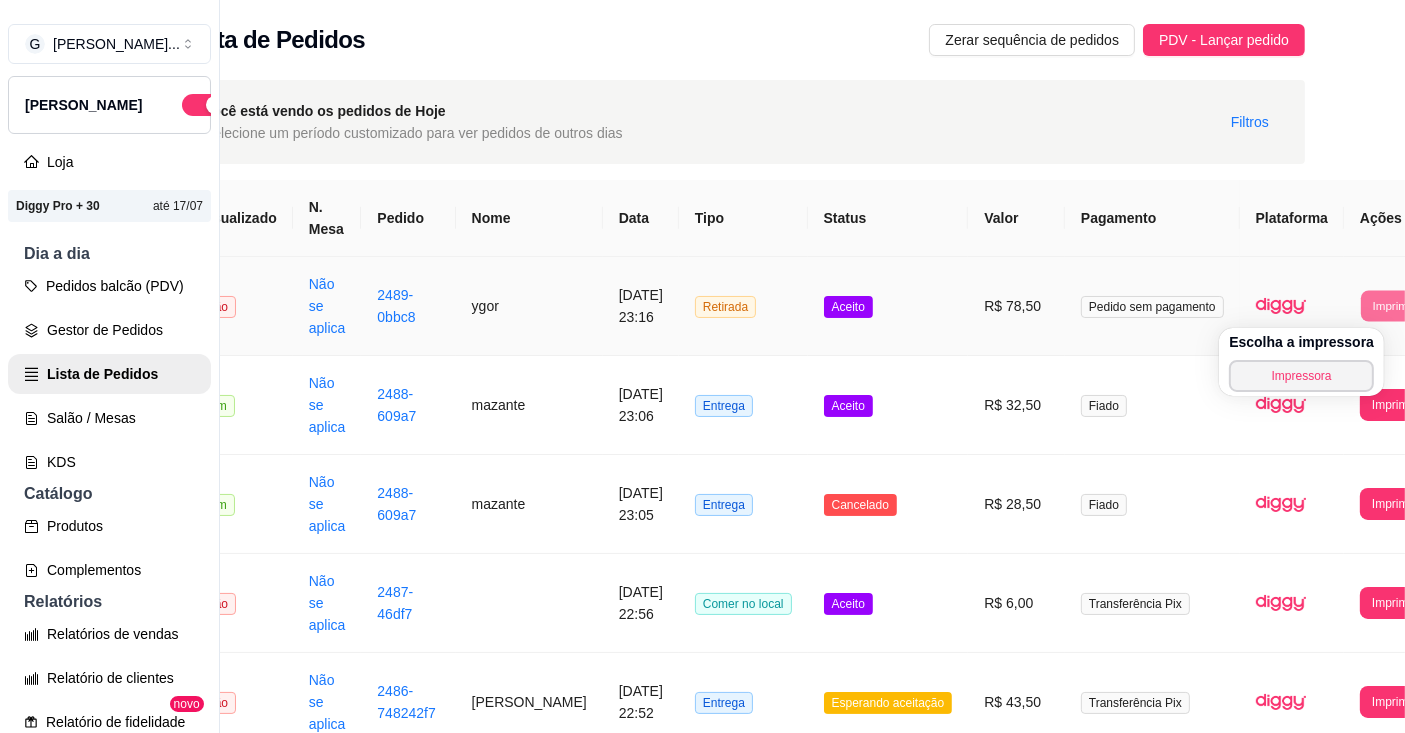 click on "Impressora" at bounding box center [1301, 376] 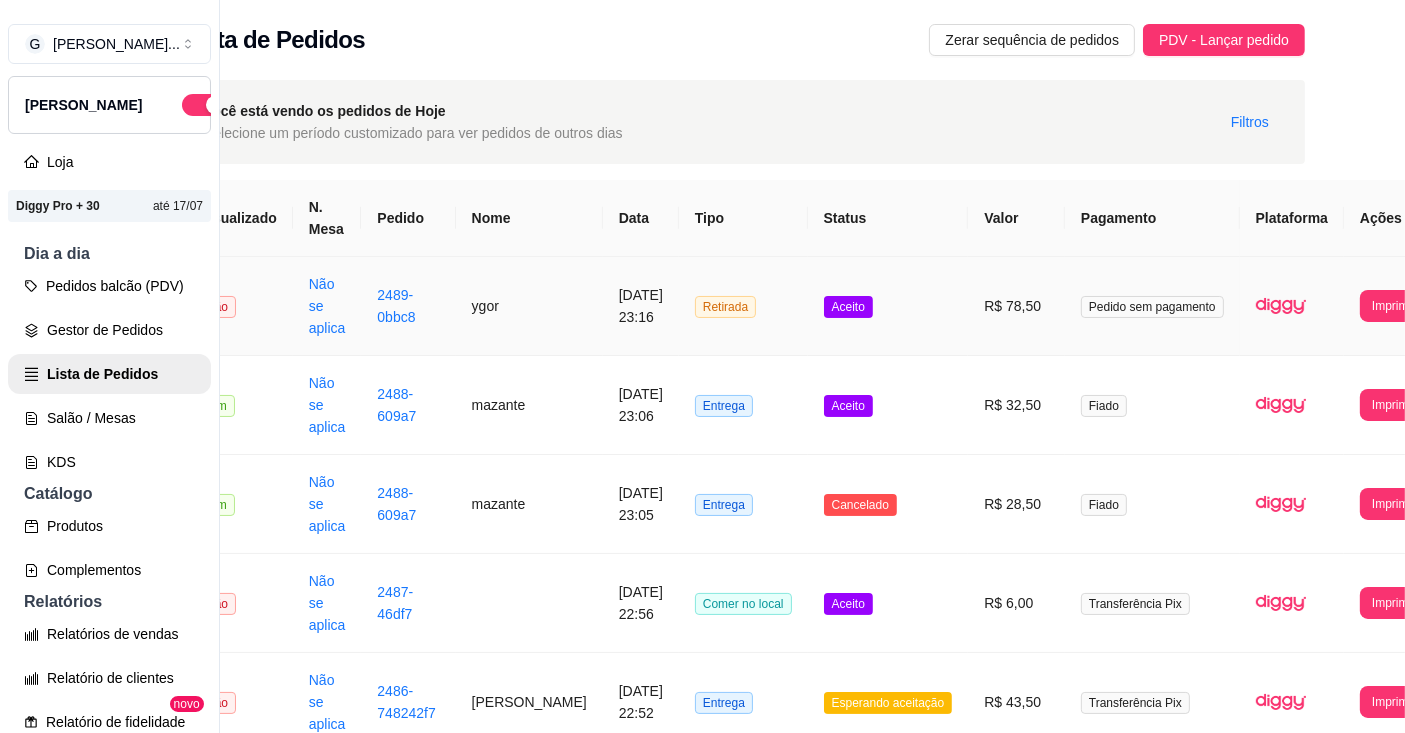 click on "Imprimir" at bounding box center [1393, 306] 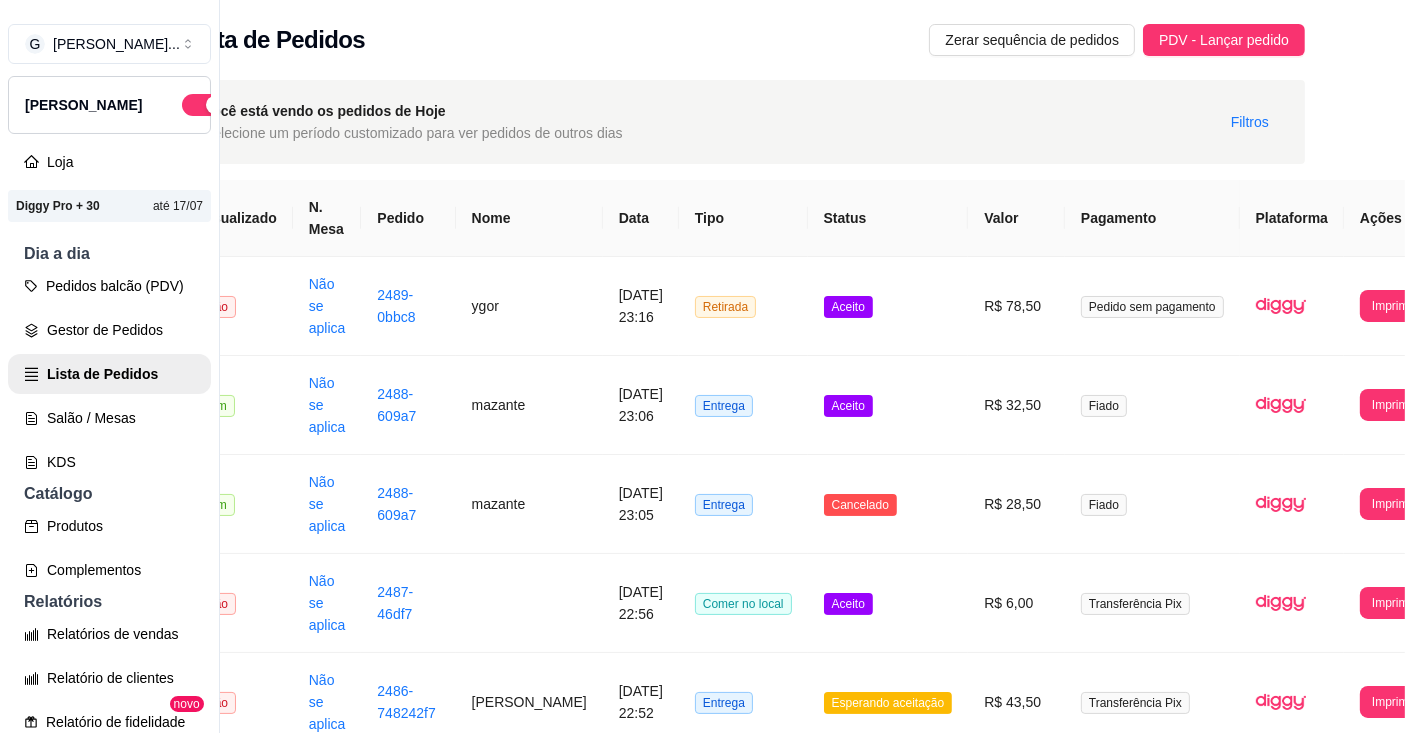 click on "Pedidos balcão (PDV)" at bounding box center [109, 286] 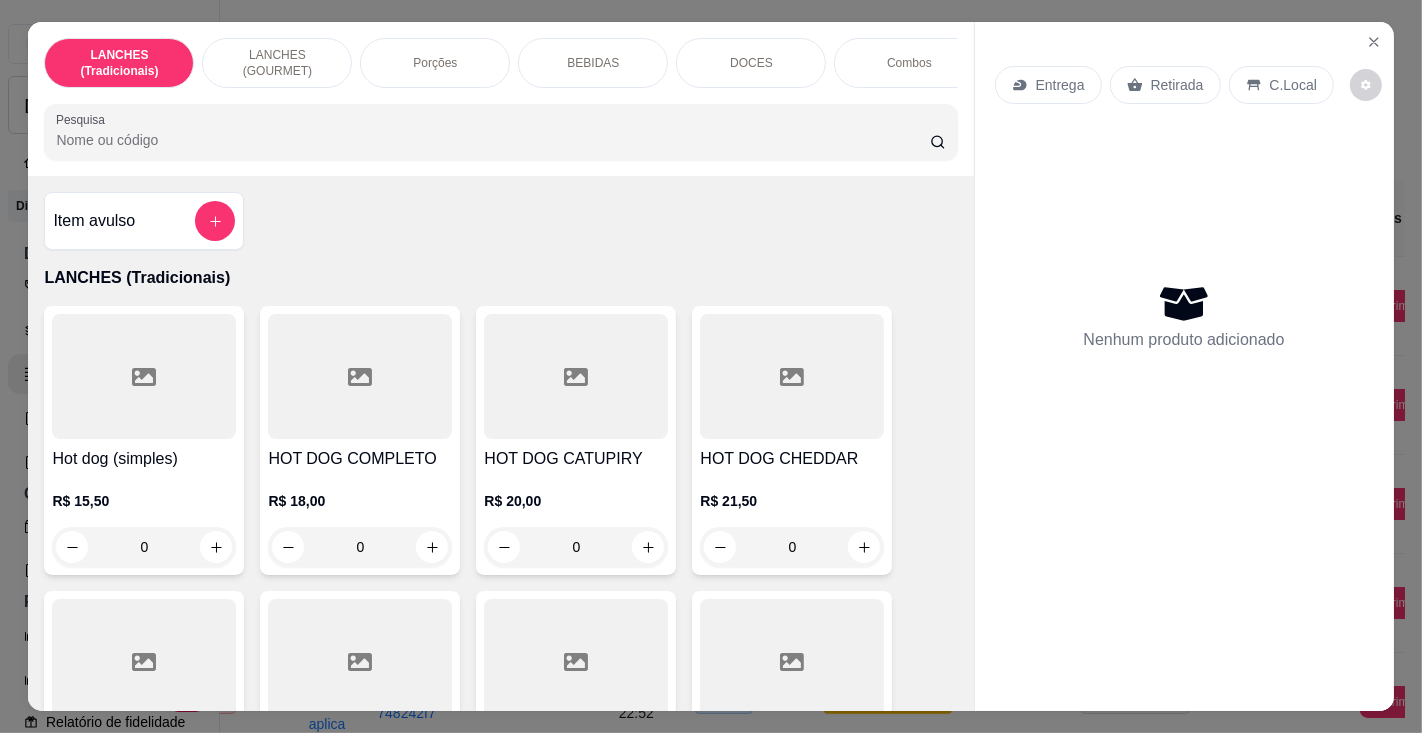 click on "Pesquisa" at bounding box center [492, 140] 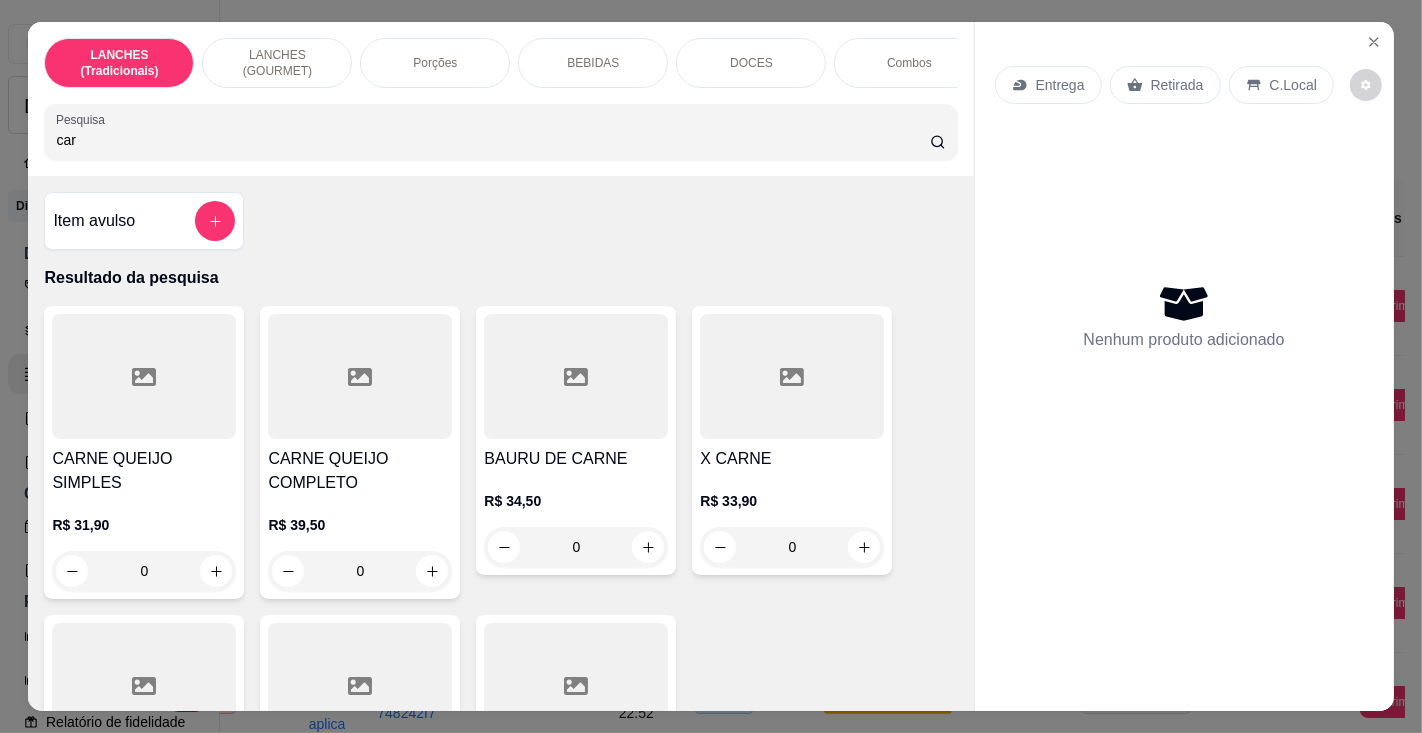 type on "car" 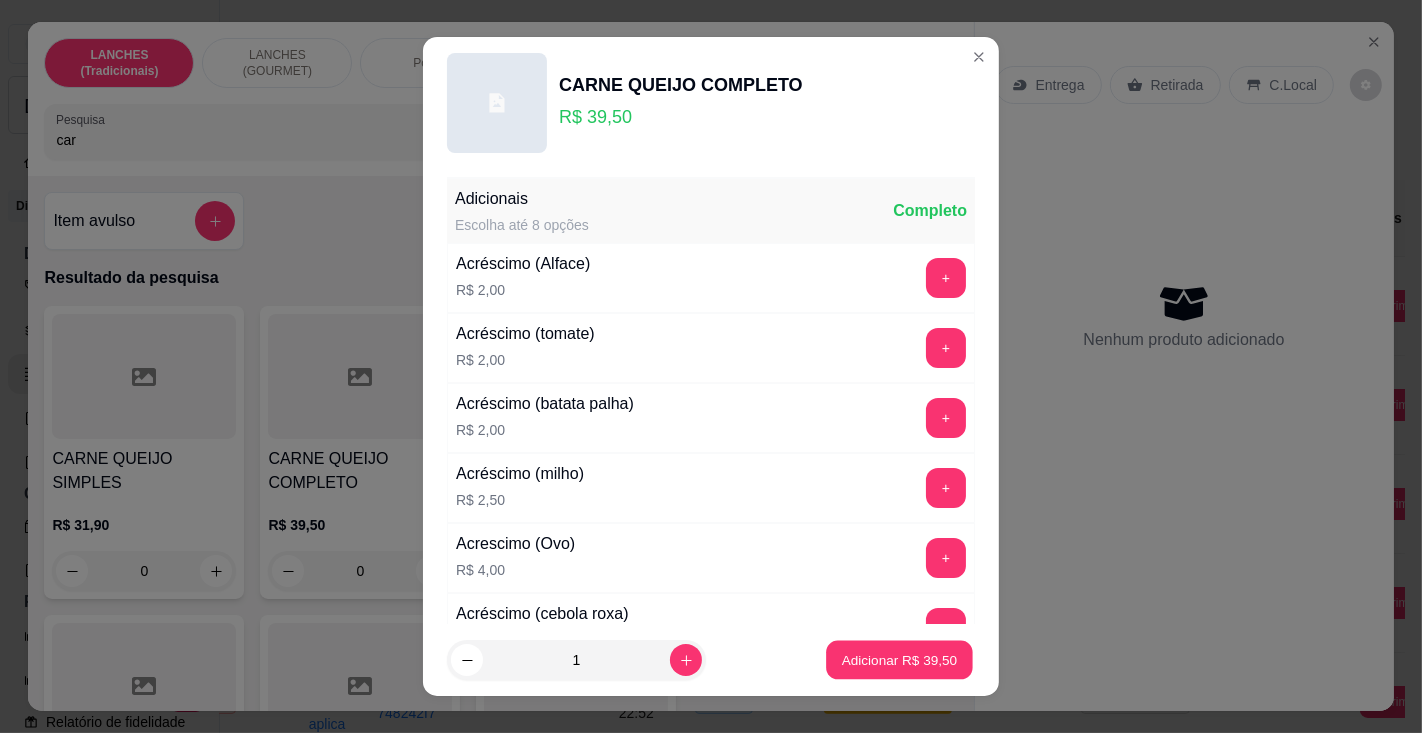 click on "Adicionar   R$ 39,50" at bounding box center [900, 660] 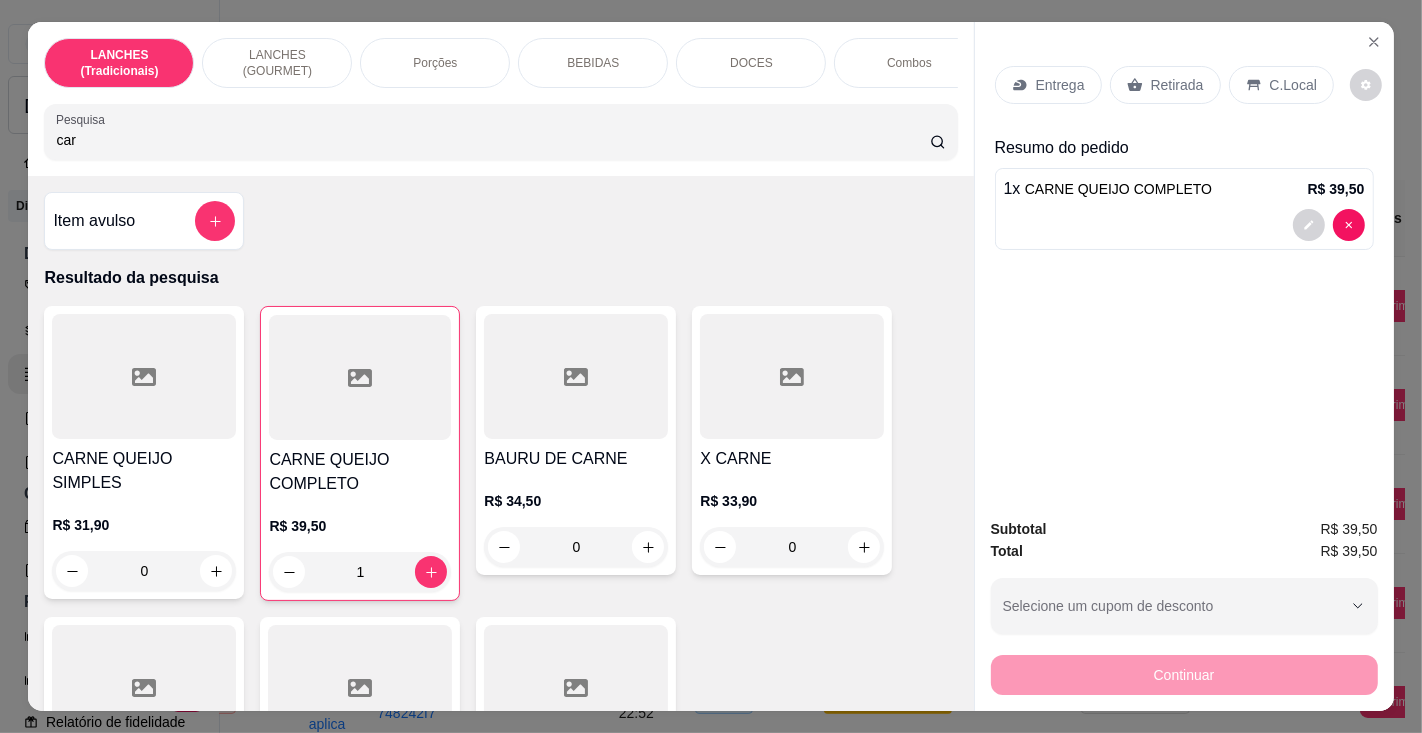 click on "BEBIDAS" at bounding box center (593, 63) 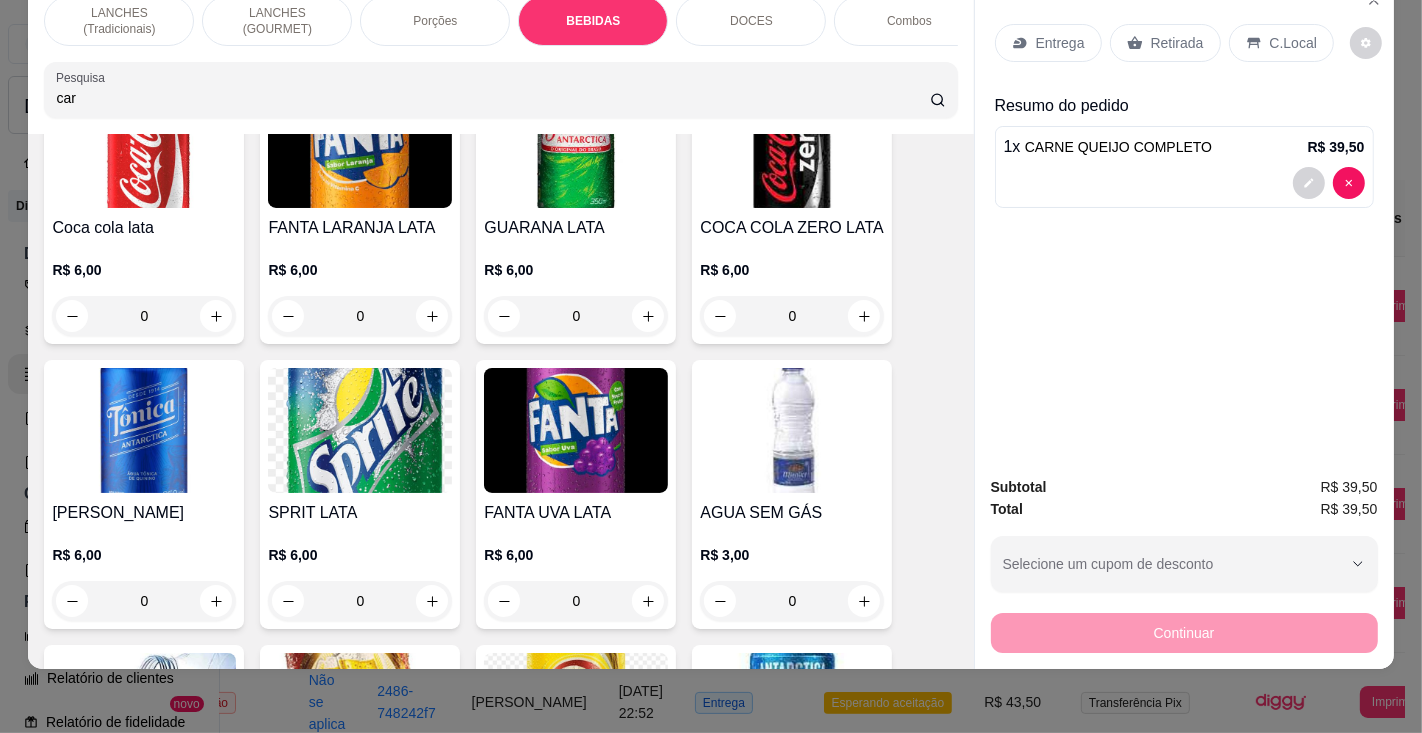 scroll, scrollTop: 6509, scrollLeft: 0, axis: vertical 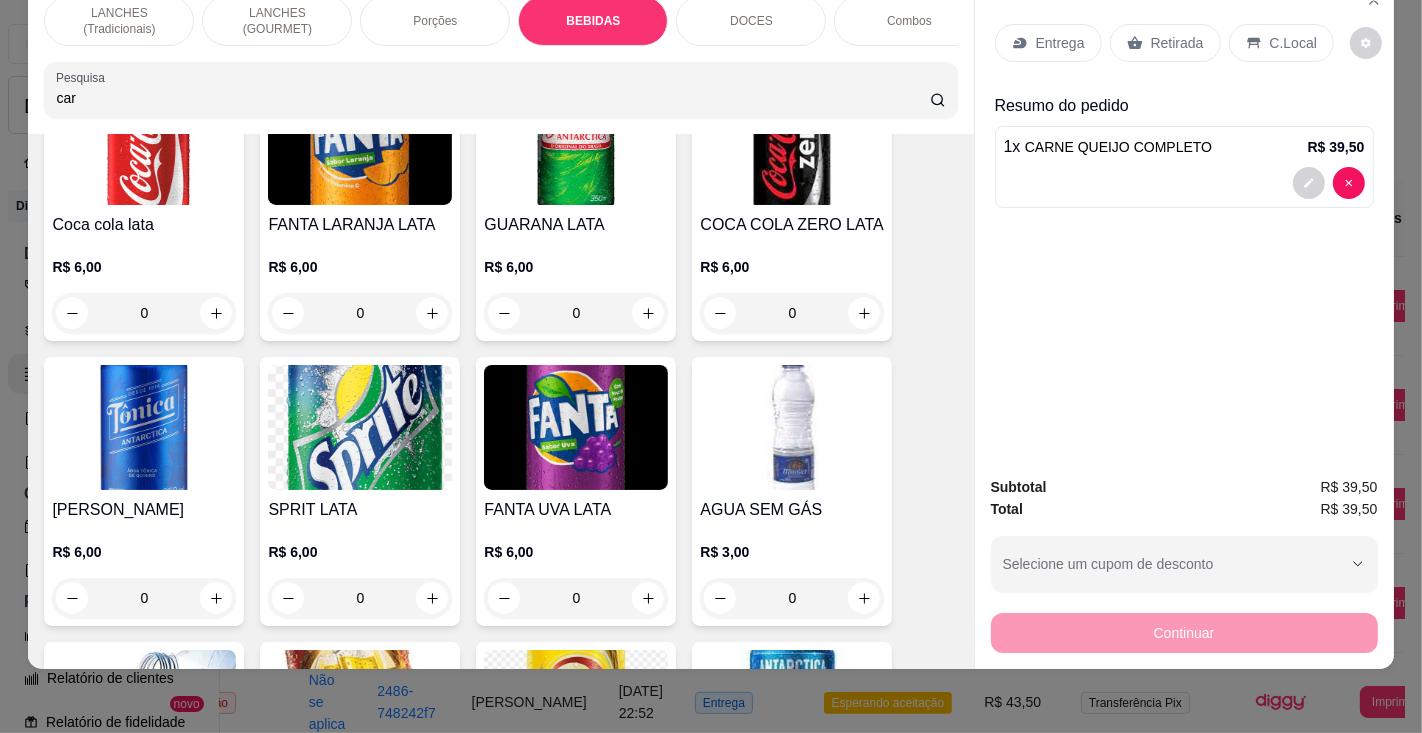 click 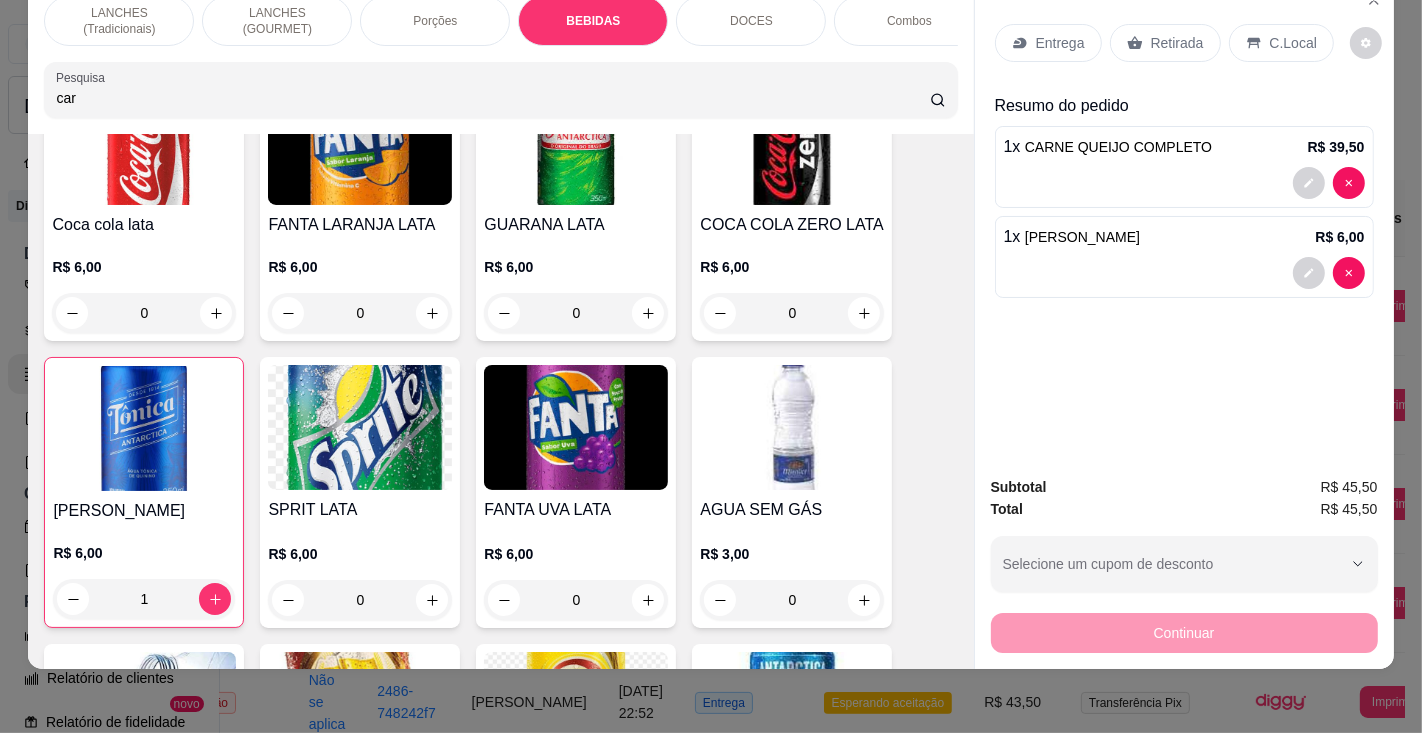 click on "C.Local" at bounding box center [1293, 43] 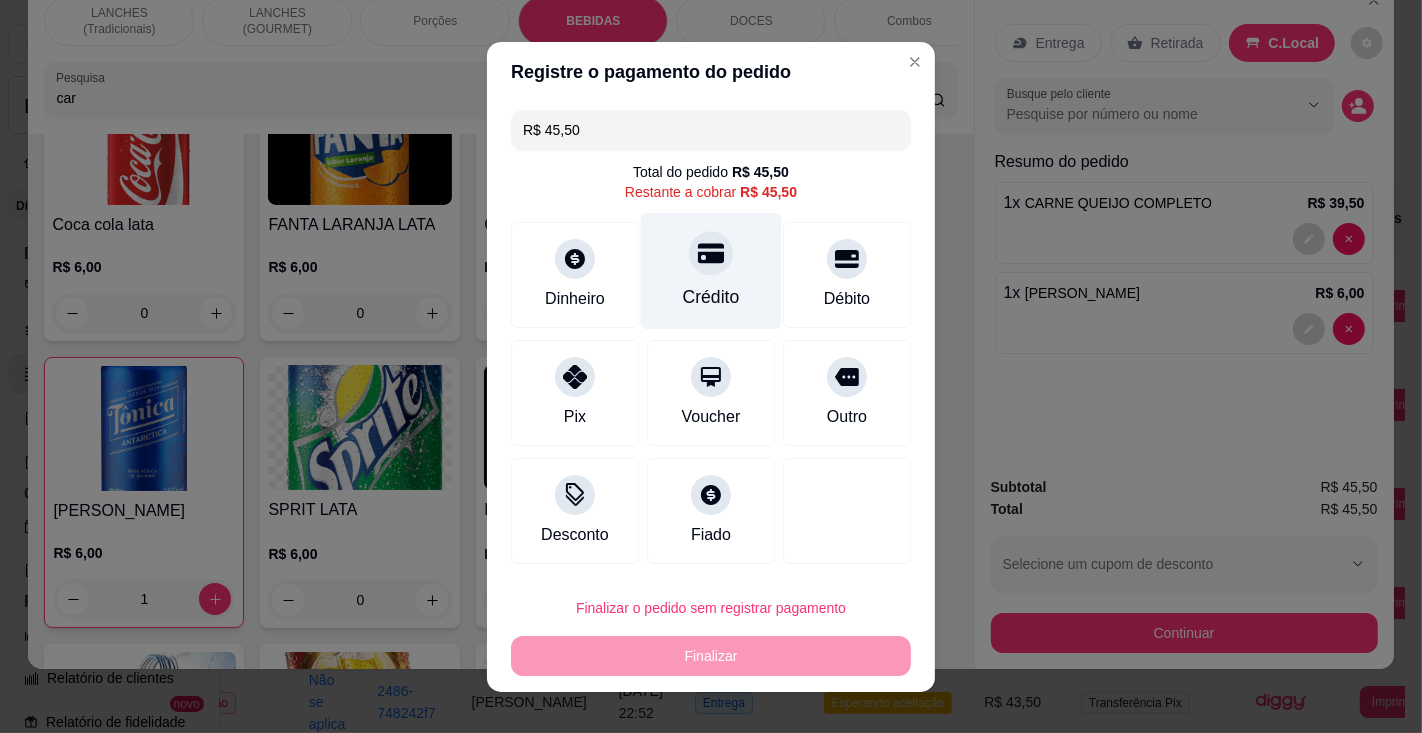 click on "Crédito" at bounding box center [711, 270] 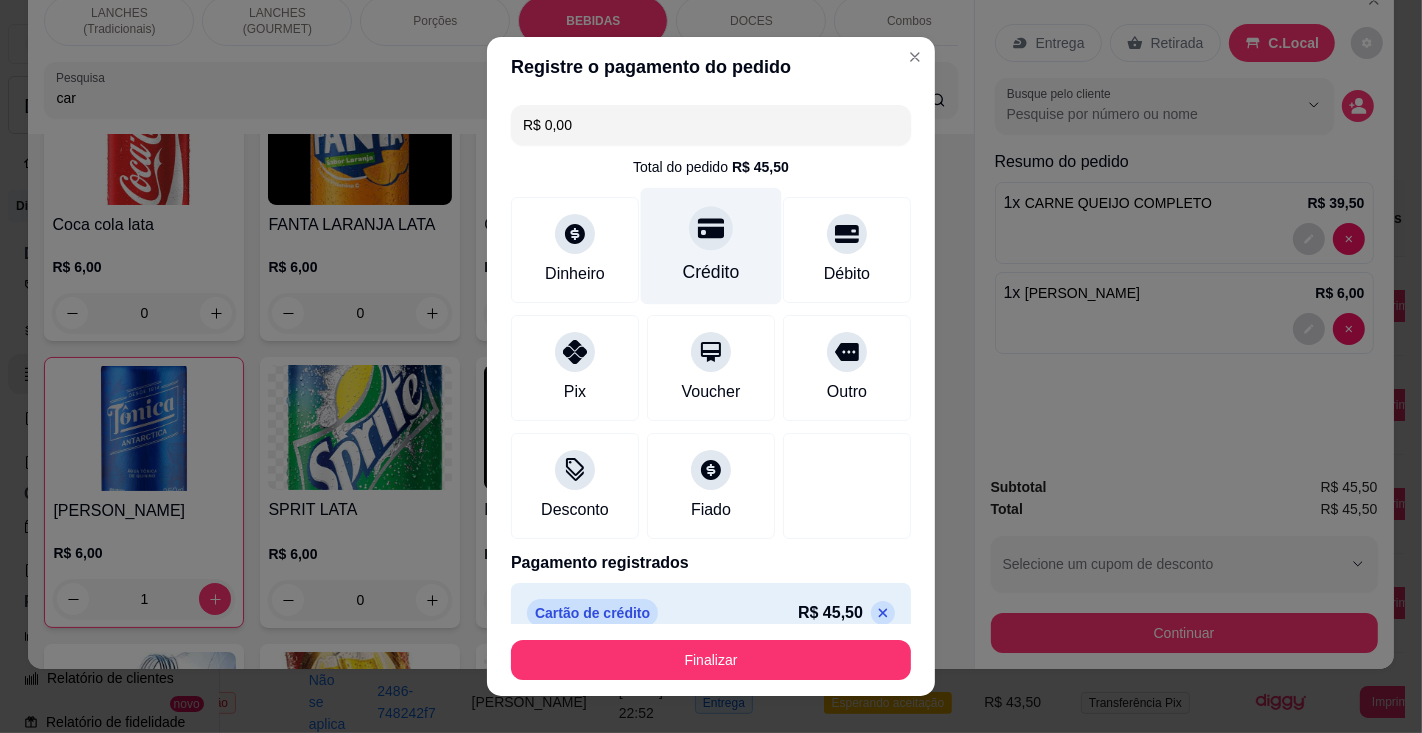type on "R$ 0,00" 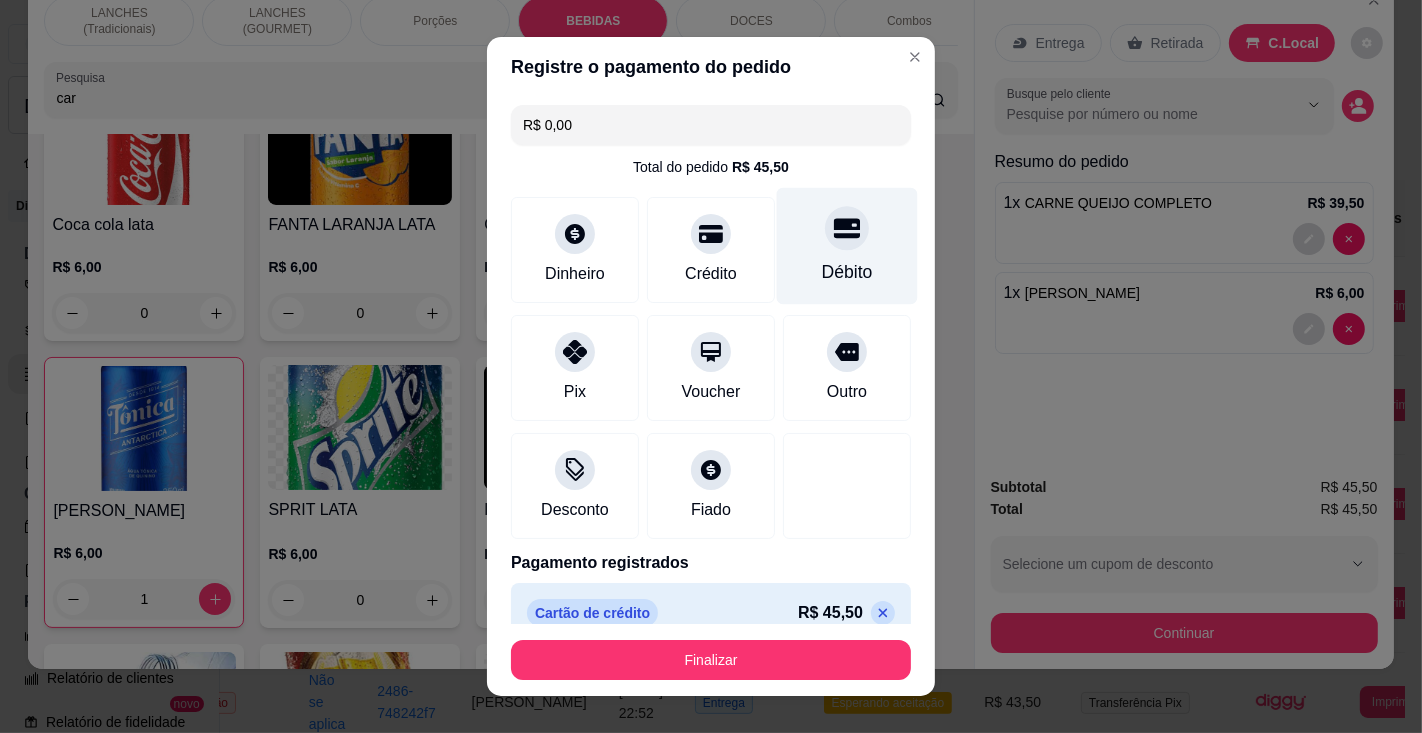 click on "Finalizar" at bounding box center [711, 660] 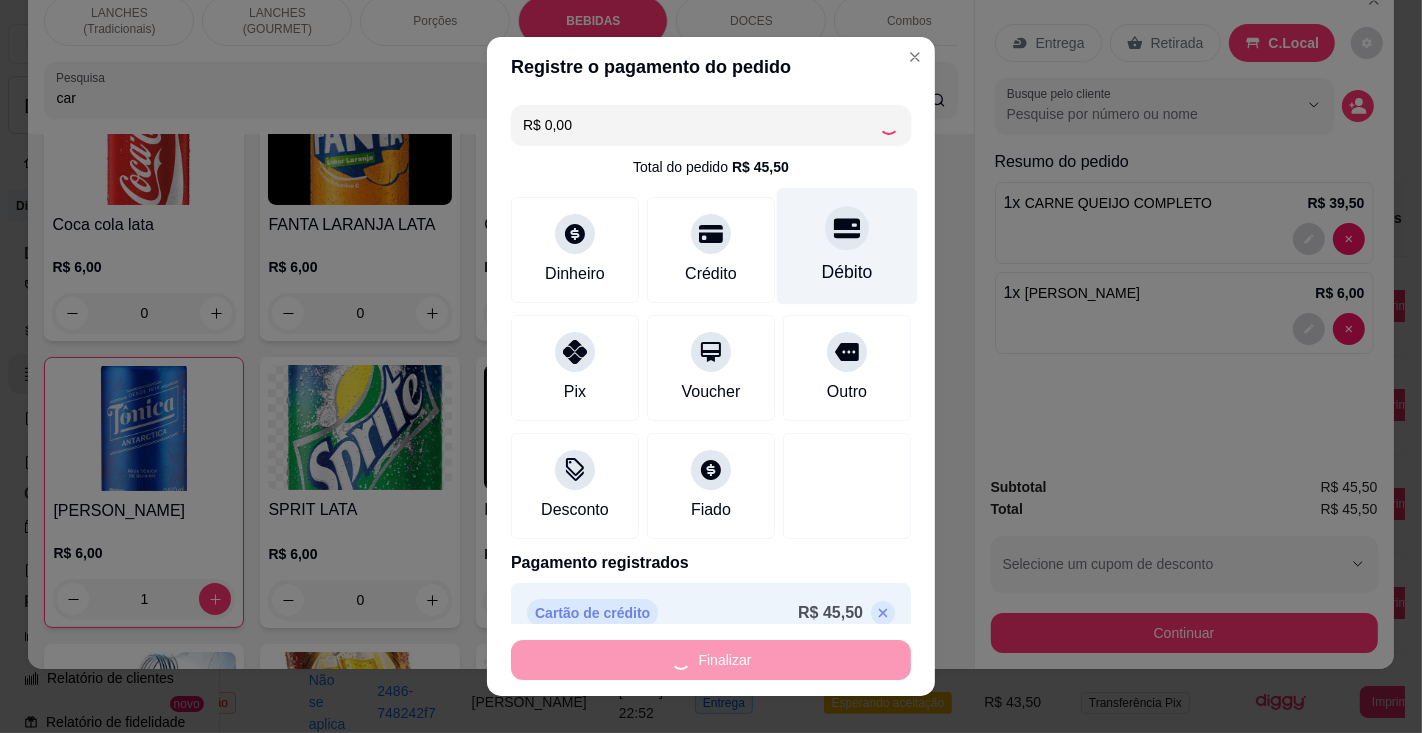 type on "0" 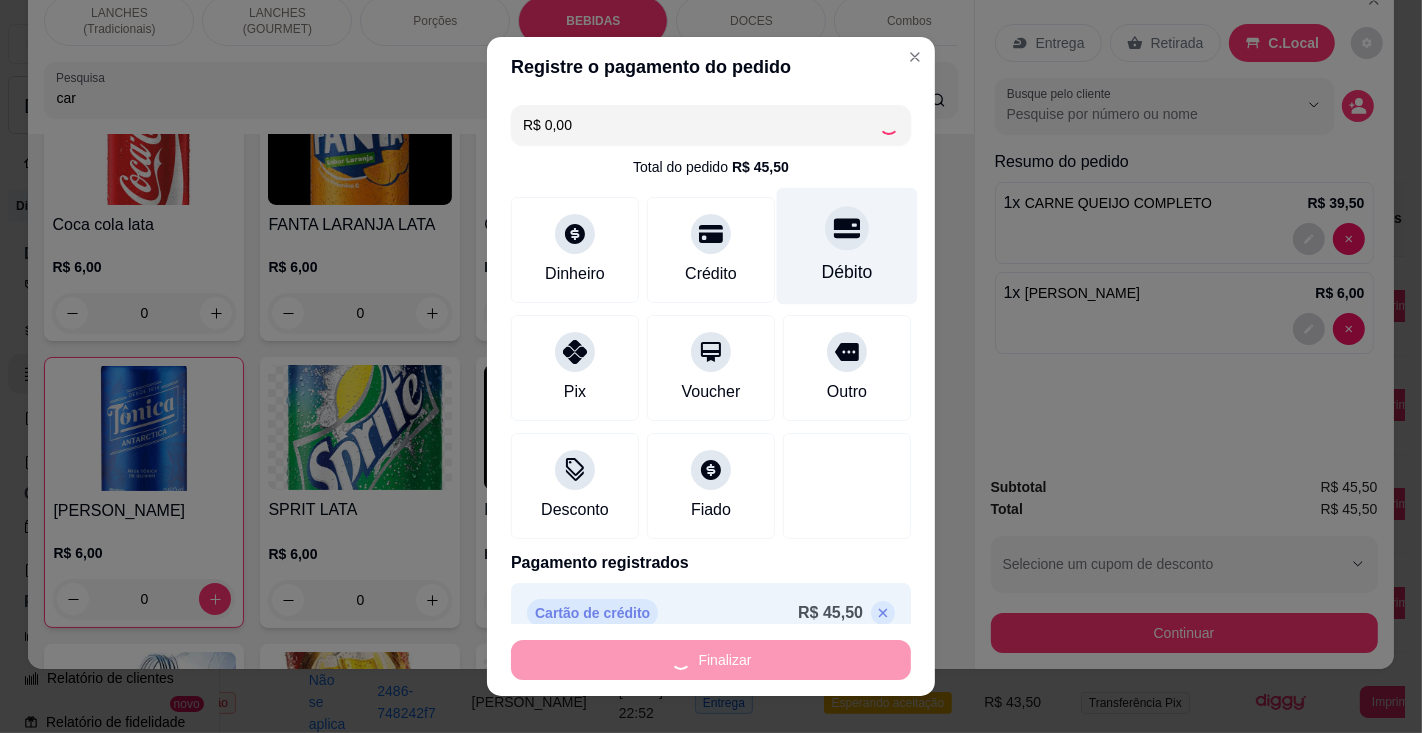 type on "0" 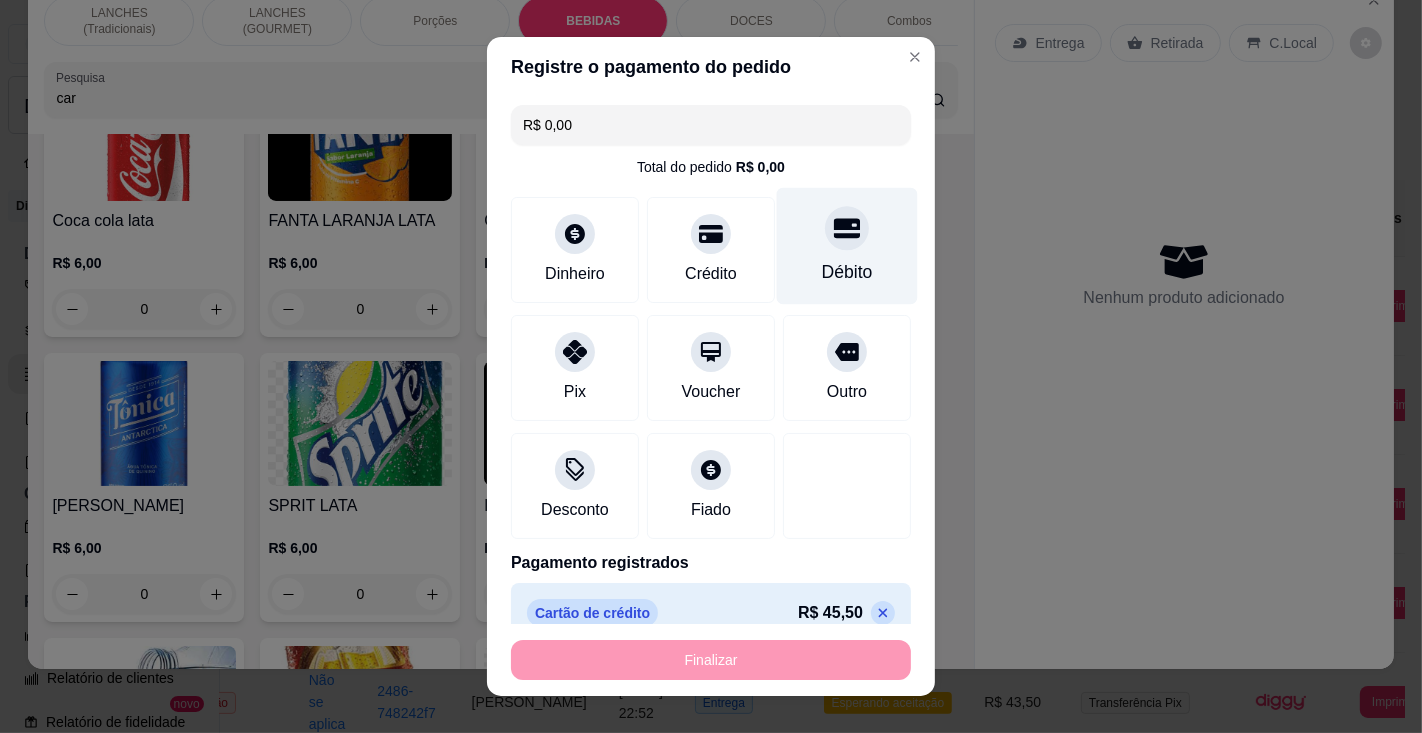 type on "-R$ 45,50" 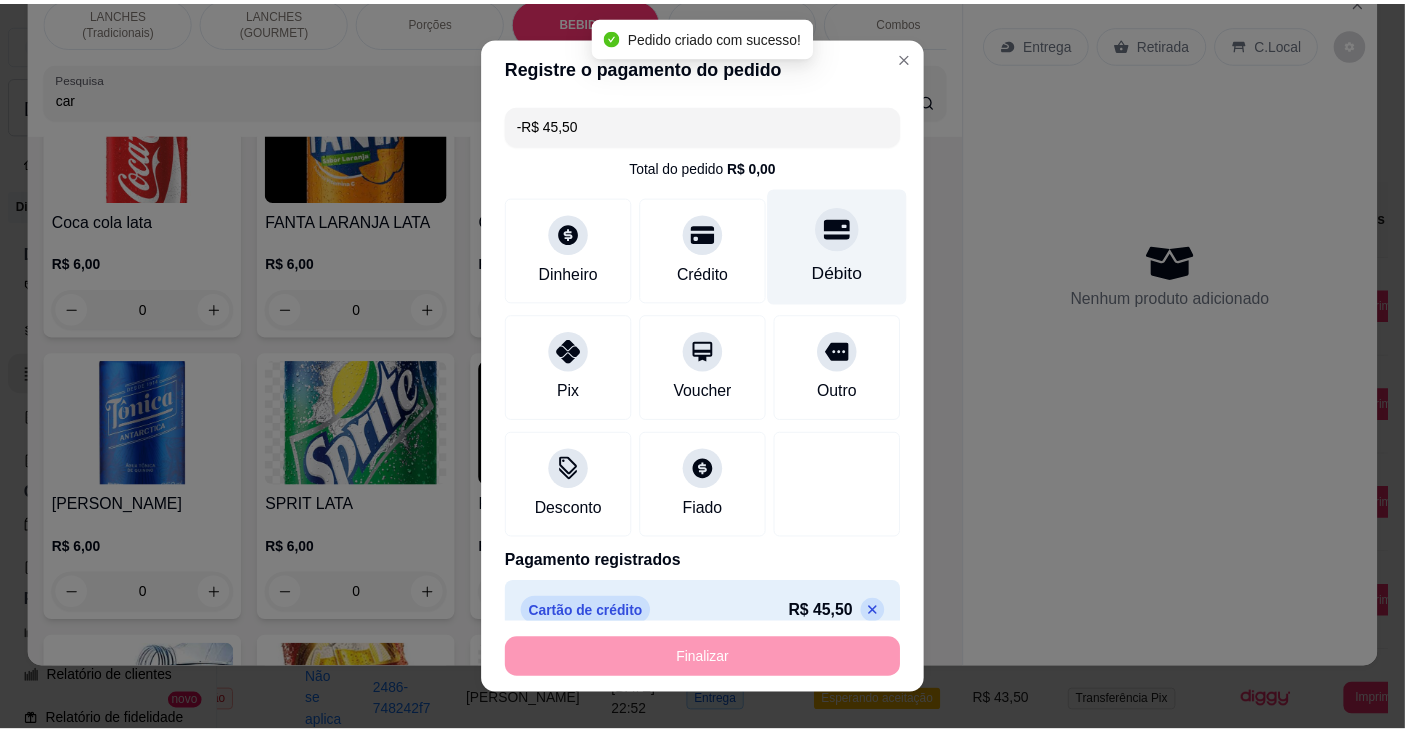 scroll, scrollTop: 6506, scrollLeft: 0, axis: vertical 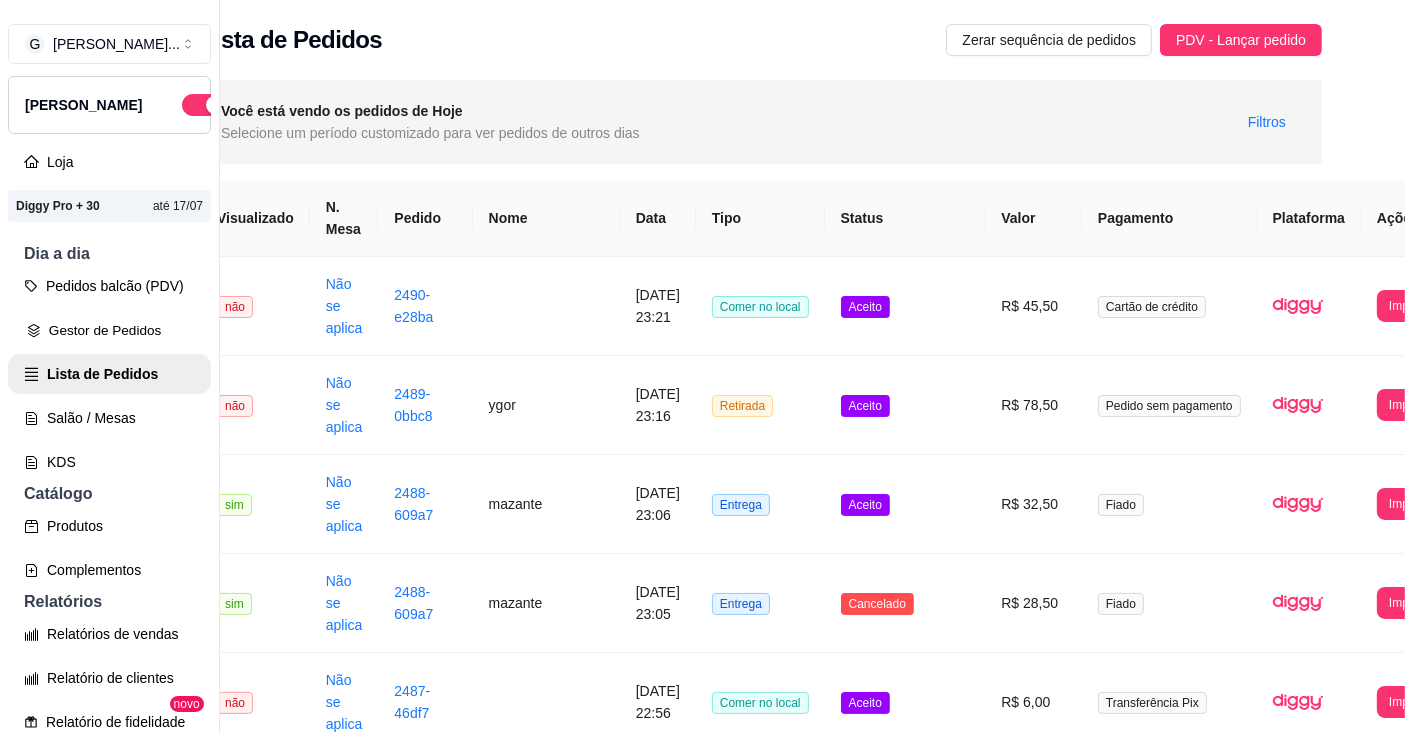 click on "Gestor de Pedidos" at bounding box center [109, 330] 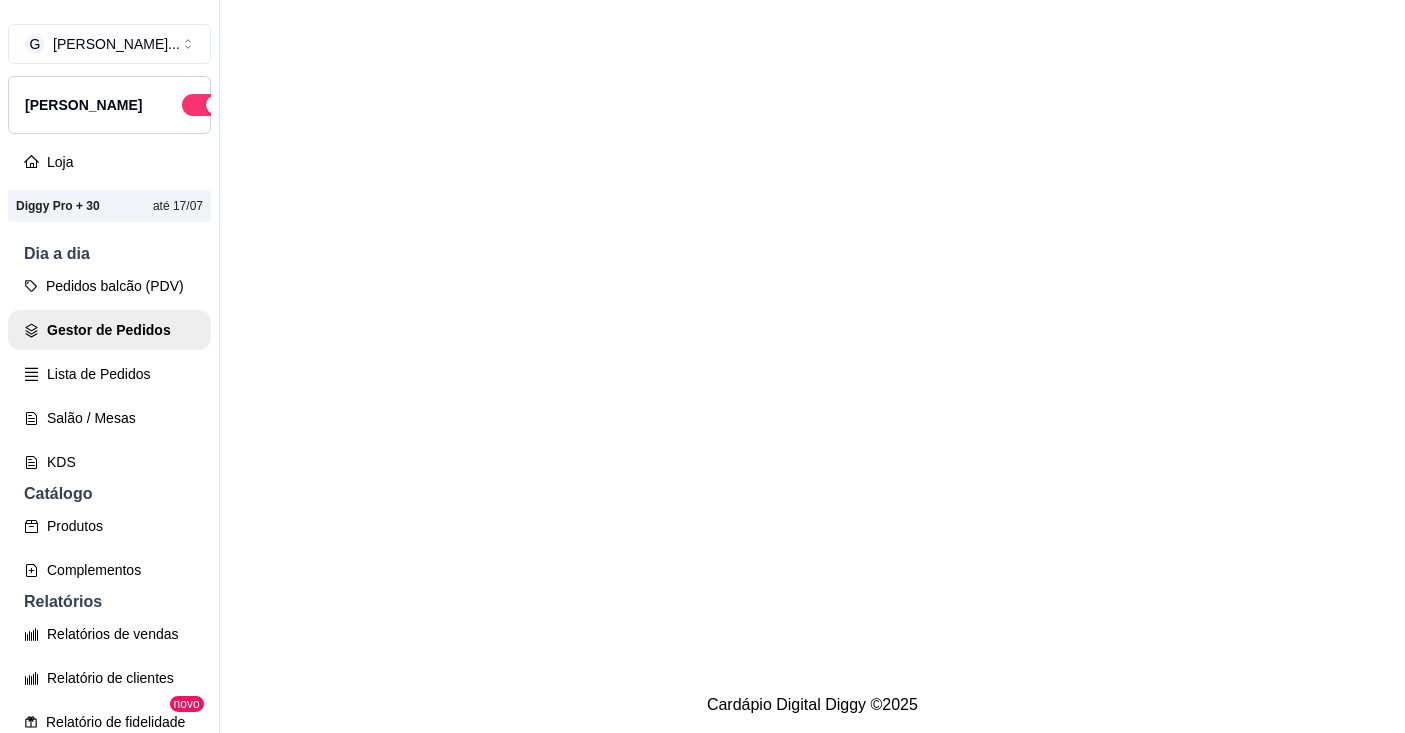 scroll, scrollTop: 0, scrollLeft: 0, axis: both 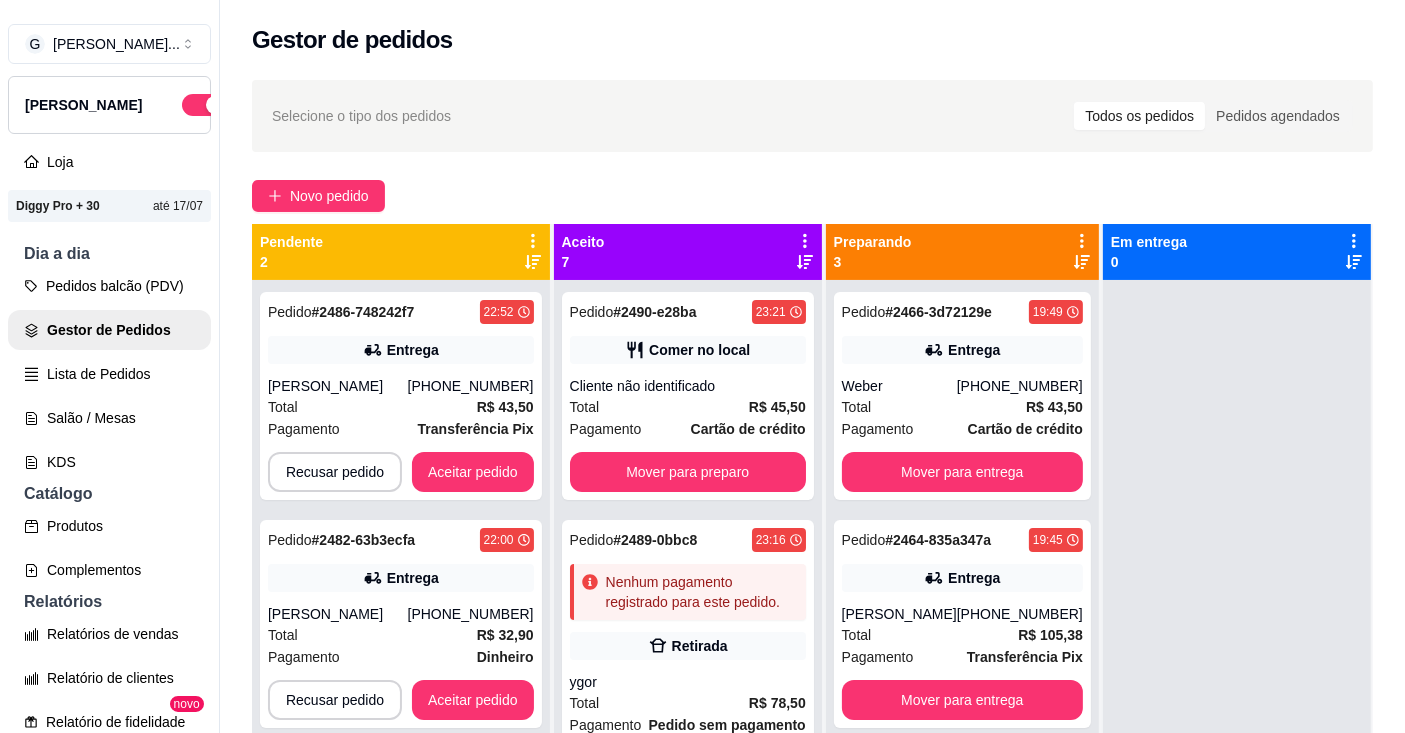 click on "Lista de Pedidos" at bounding box center (109, 374) 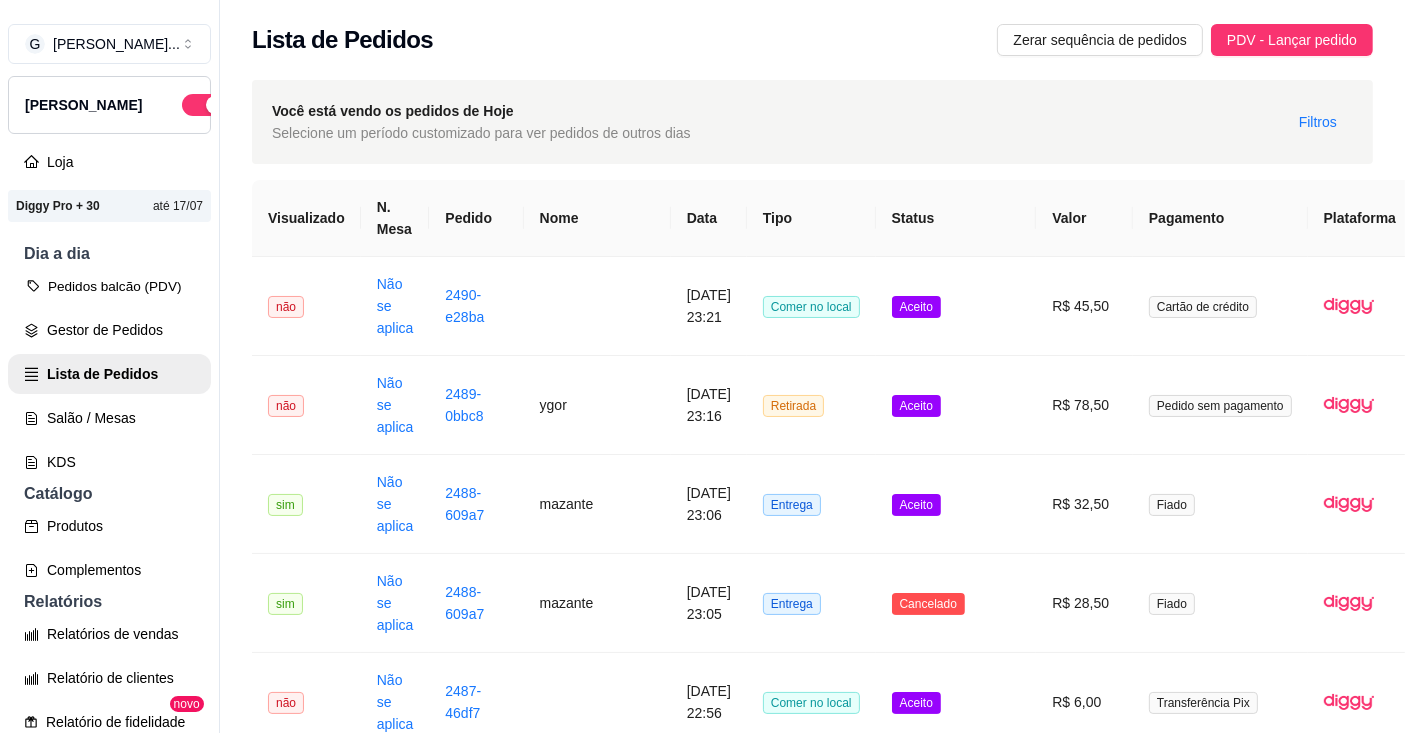 click on "Pedidos balcão (PDV)" at bounding box center [109, 286] 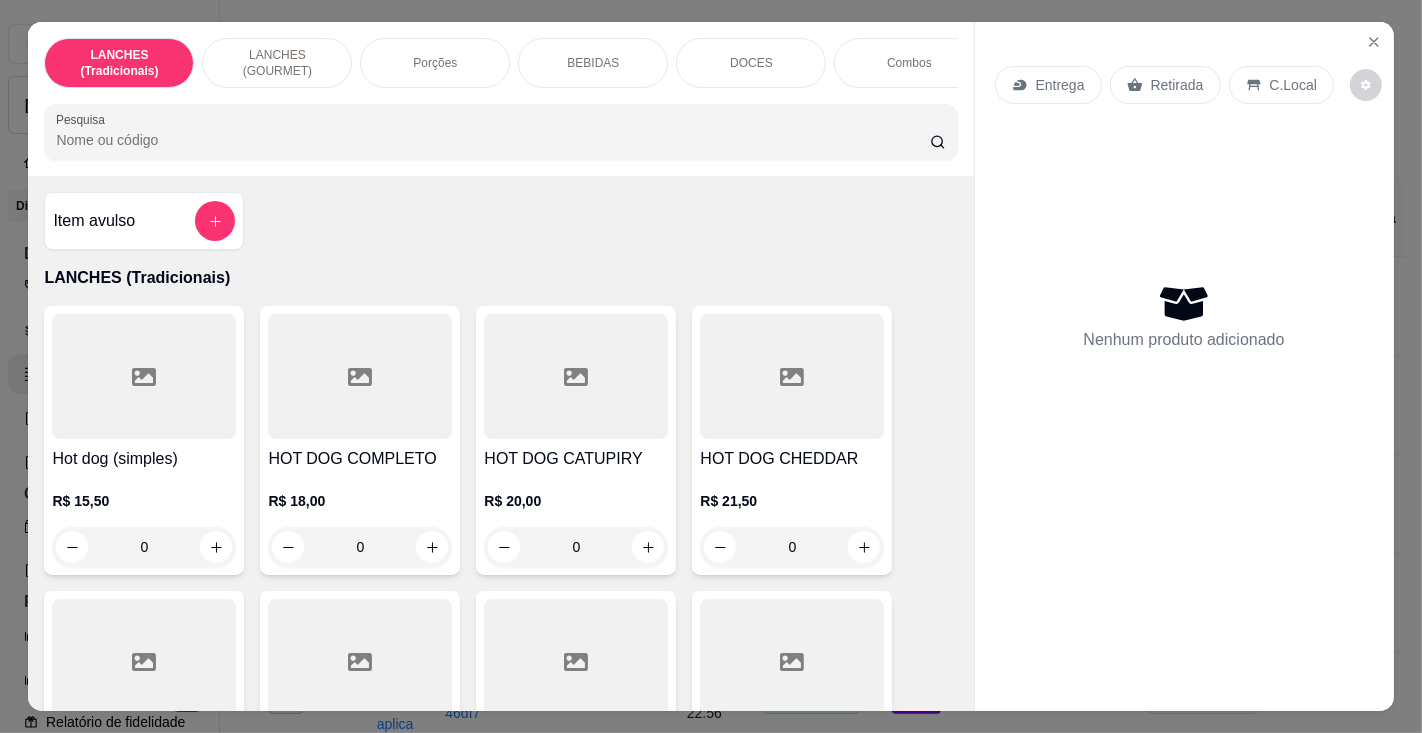 click on "Pesquisa" at bounding box center (492, 140) 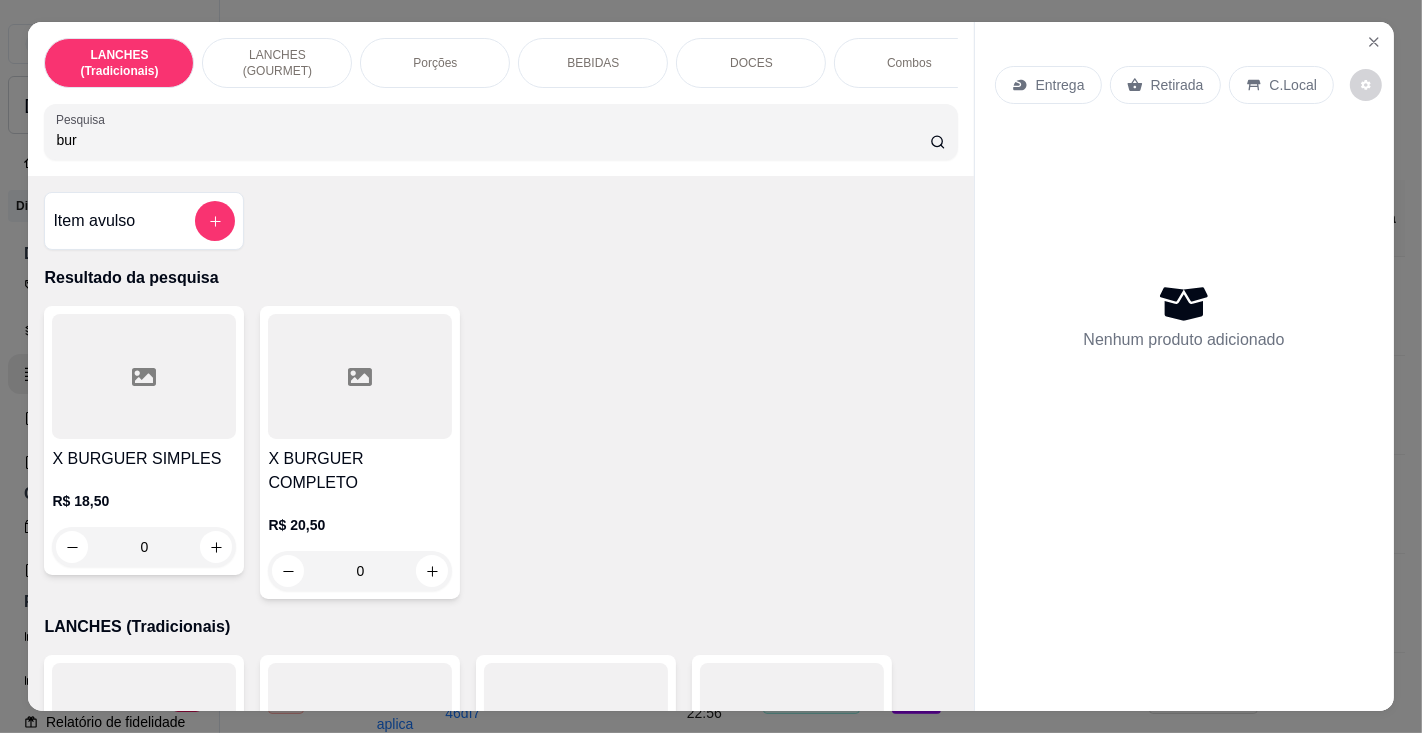 type on "bur" 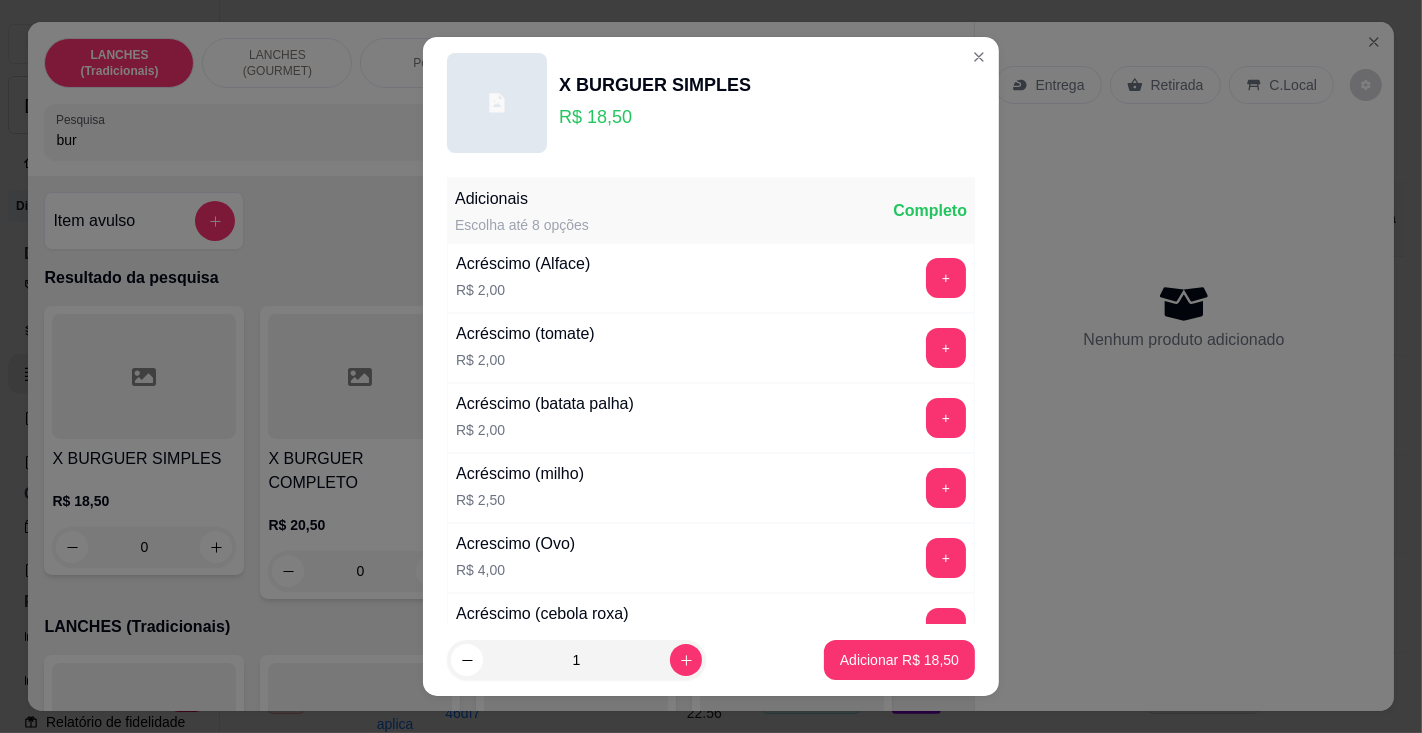 click on "Adicionar   R$ 18,50" at bounding box center [899, 660] 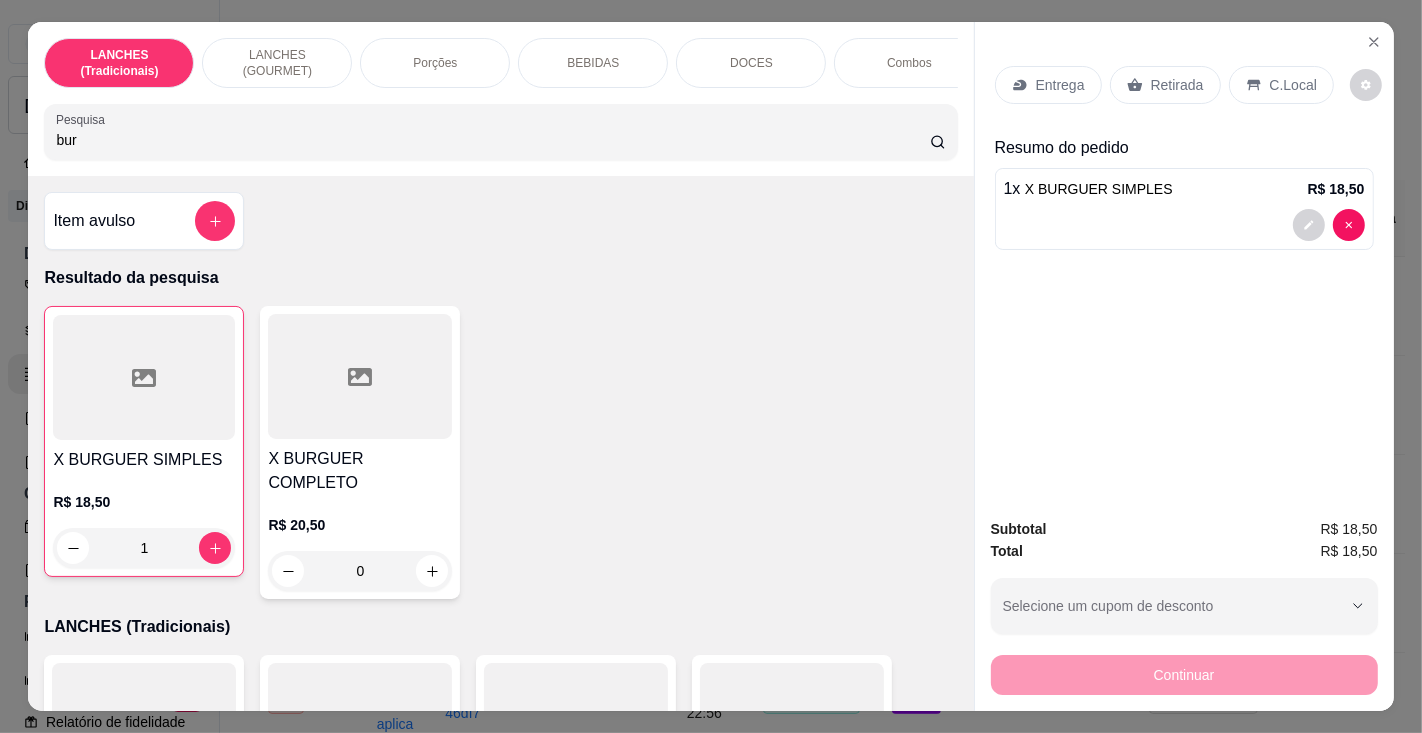 click on "Entrega" at bounding box center [1060, 85] 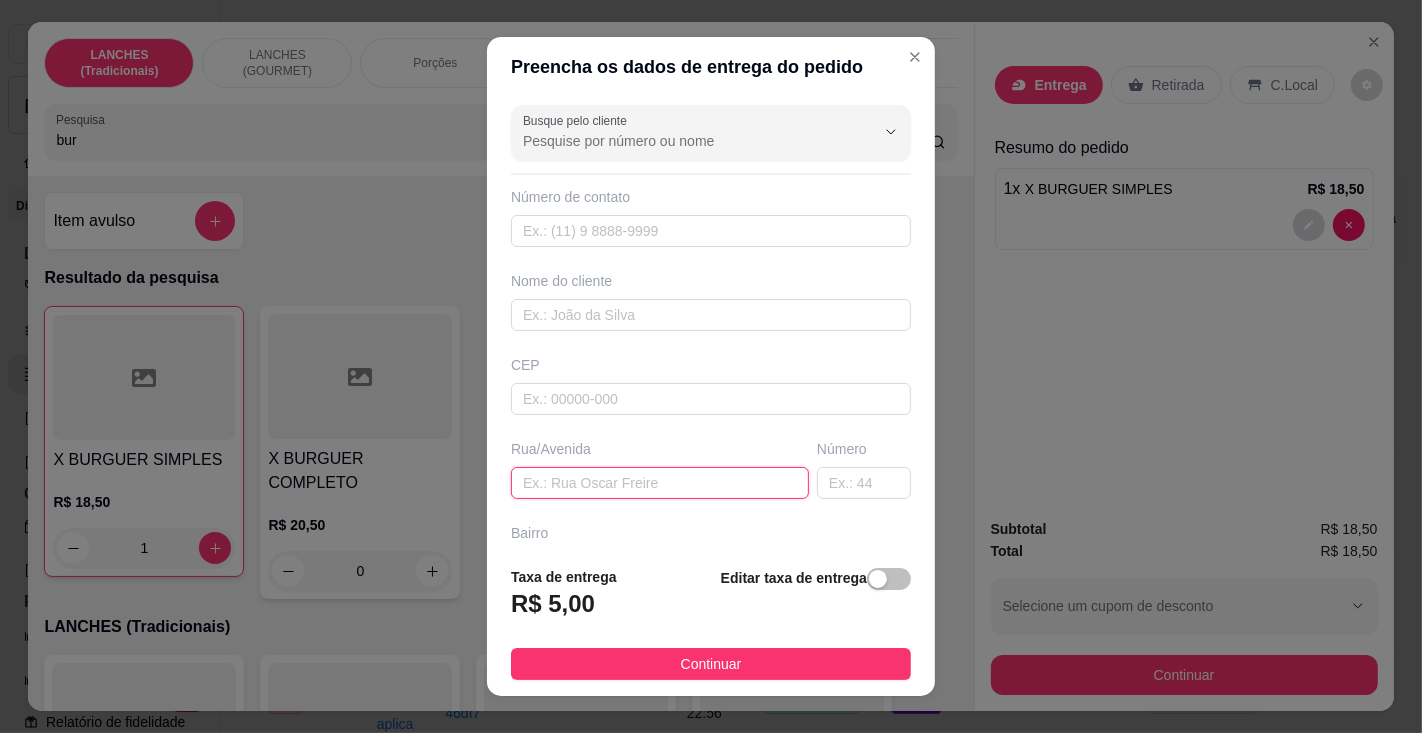 click at bounding box center [660, 483] 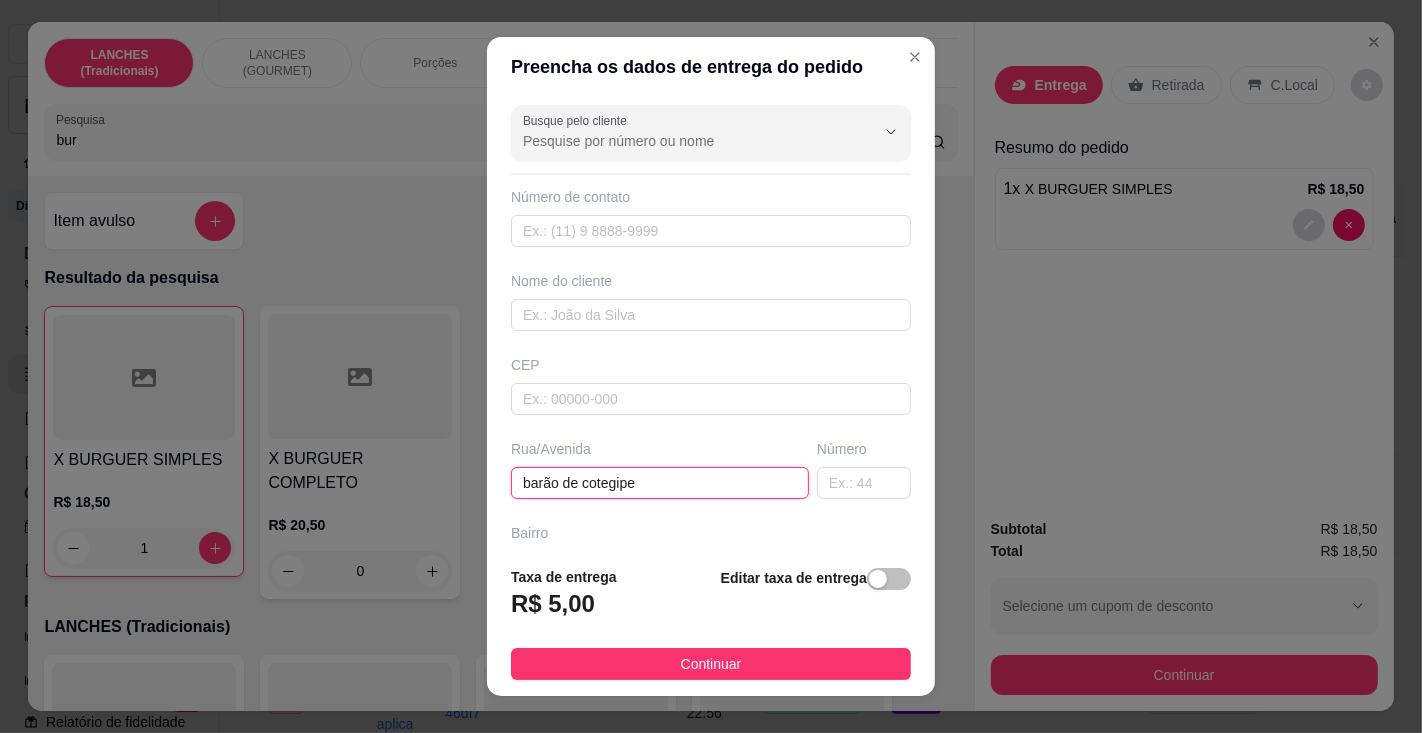 type on "barão de cotegipe" 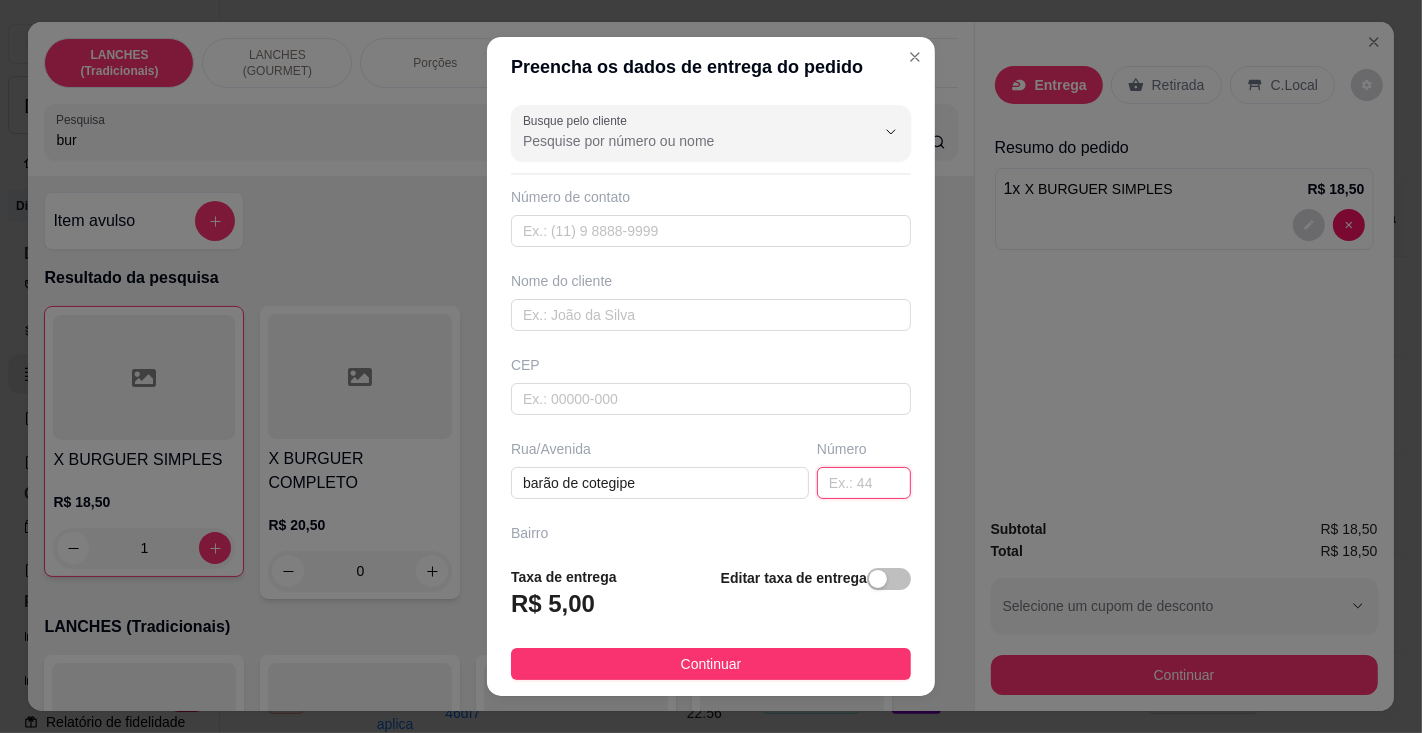 click at bounding box center [864, 483] 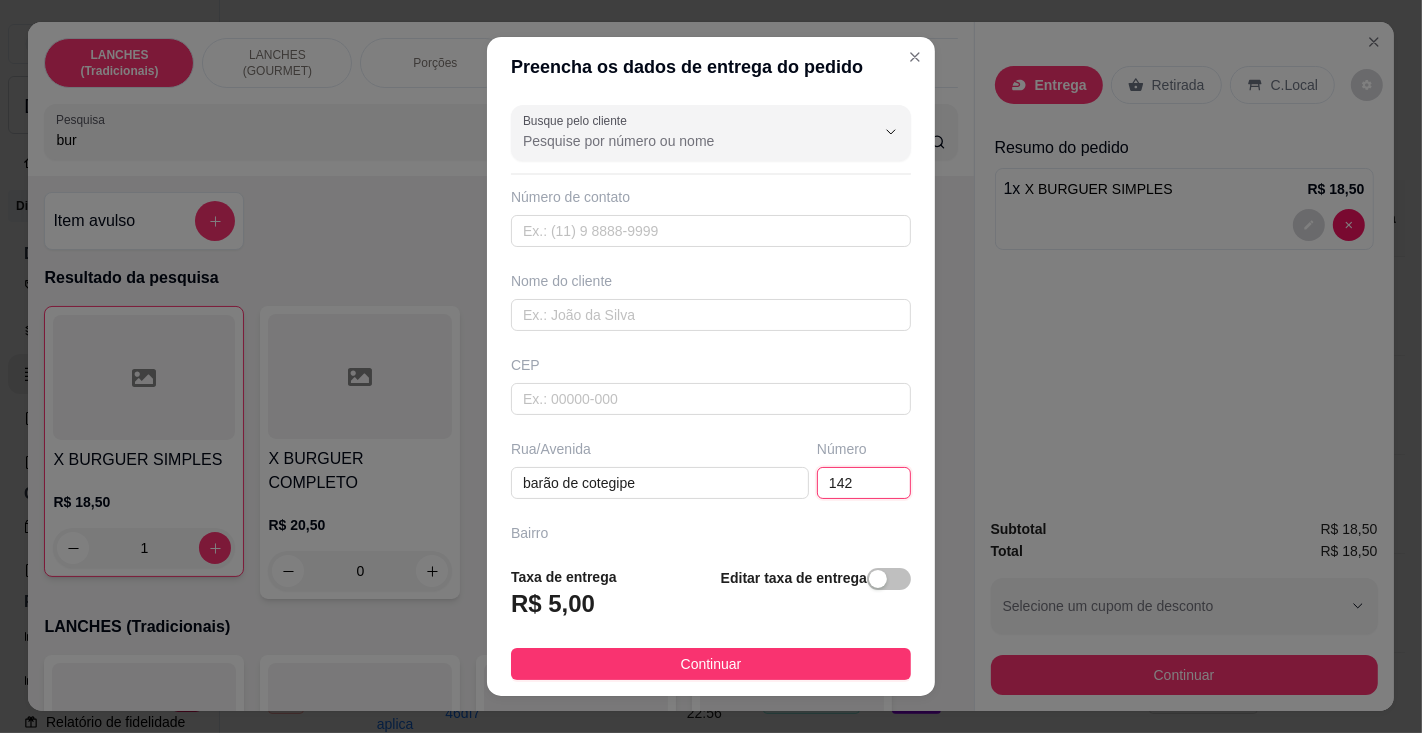 type on "1427" 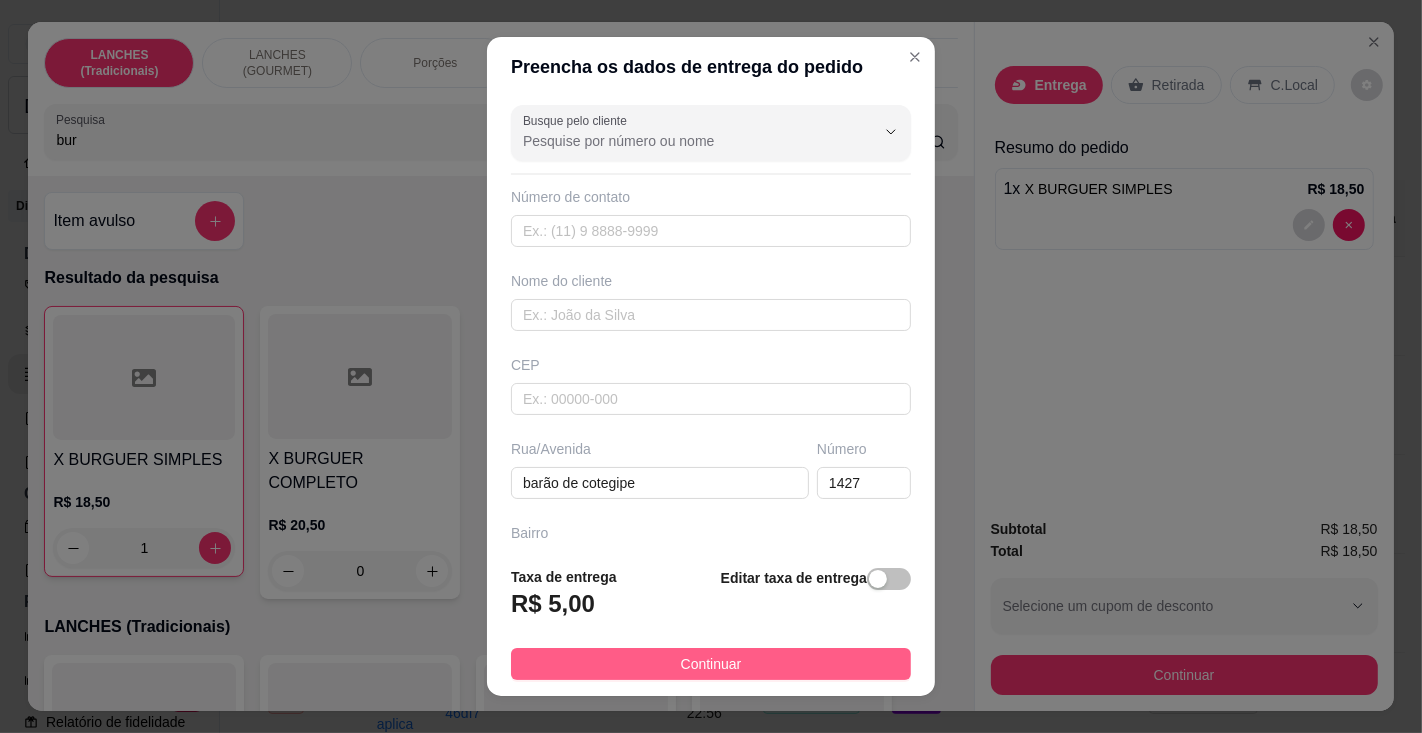 click on "Continuar" at bounding box center [711, 664] 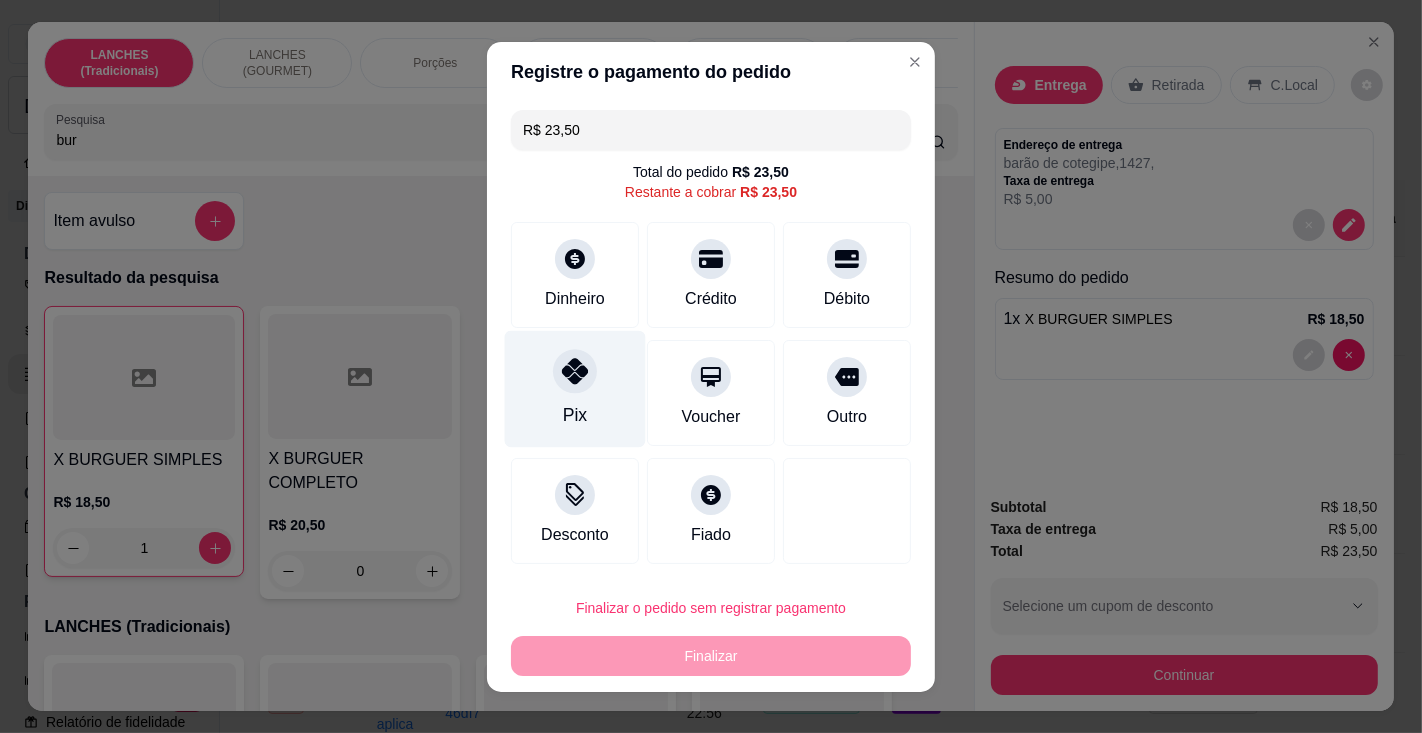 click on "Pix" at bounding box center [575, 388] 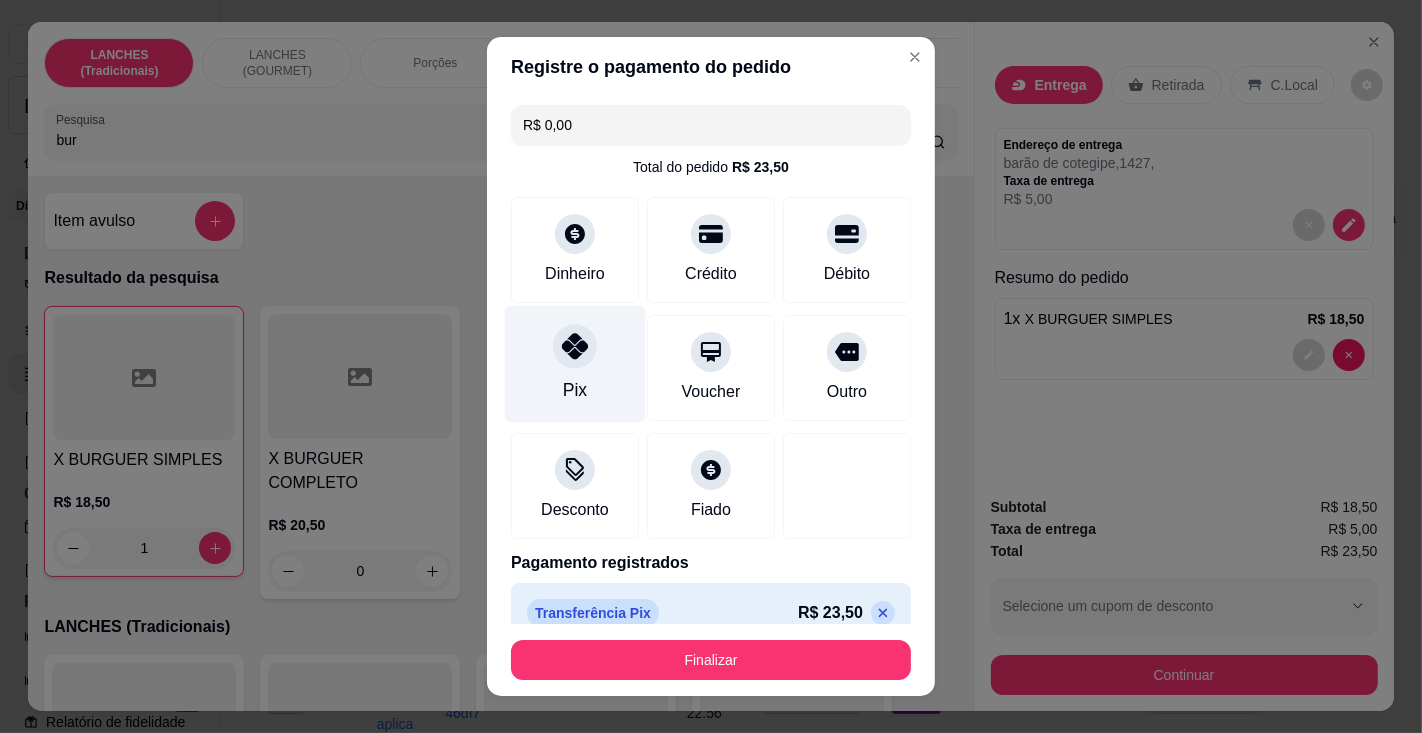 click on "Finalizar" at bounding box center [711, 660] 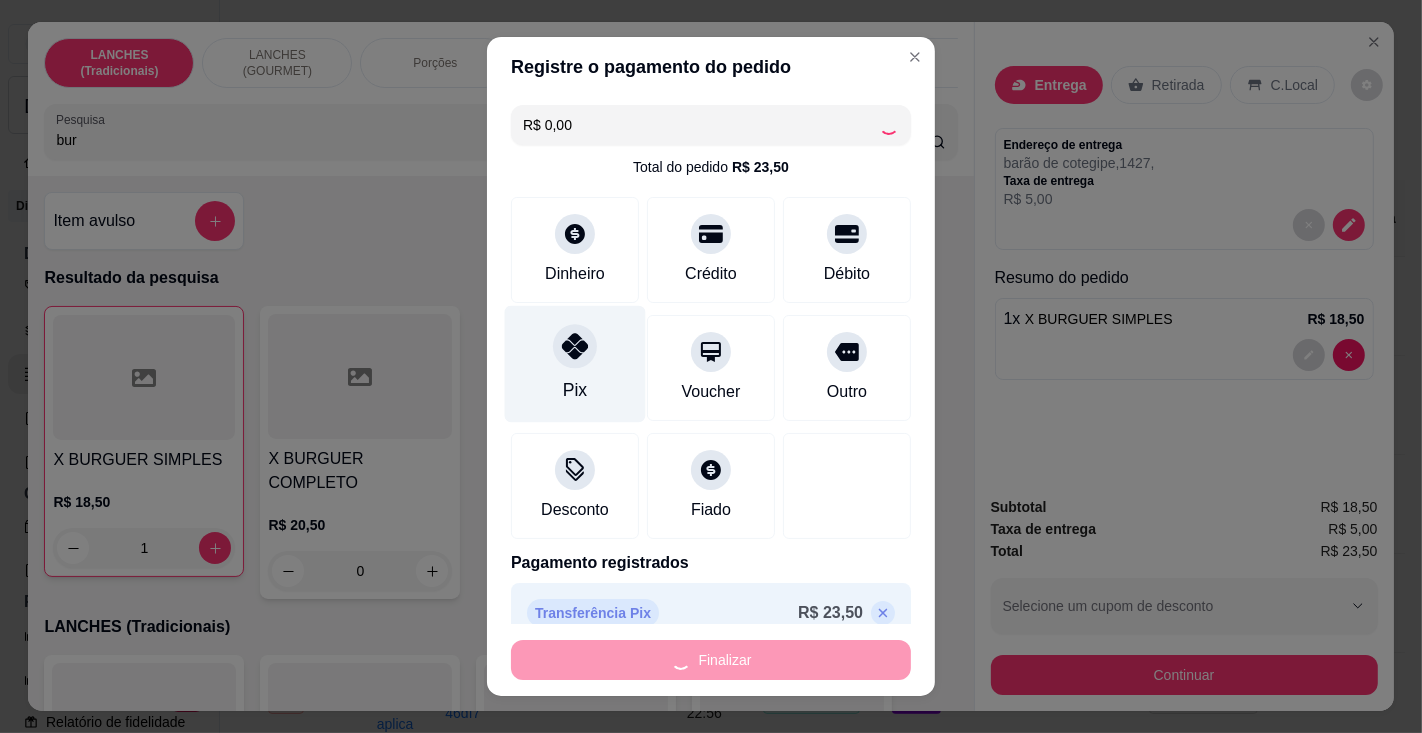 type on "0" 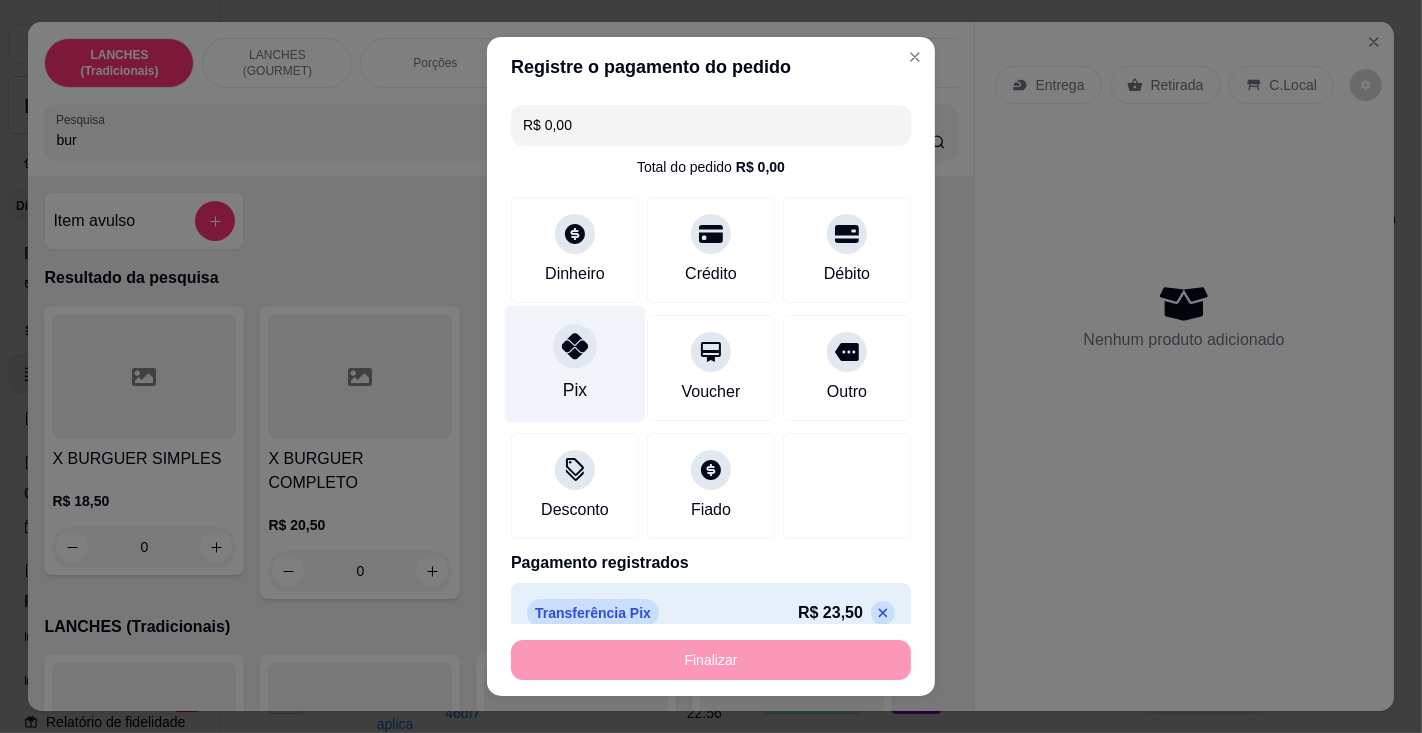type on "-R$ 23,50" 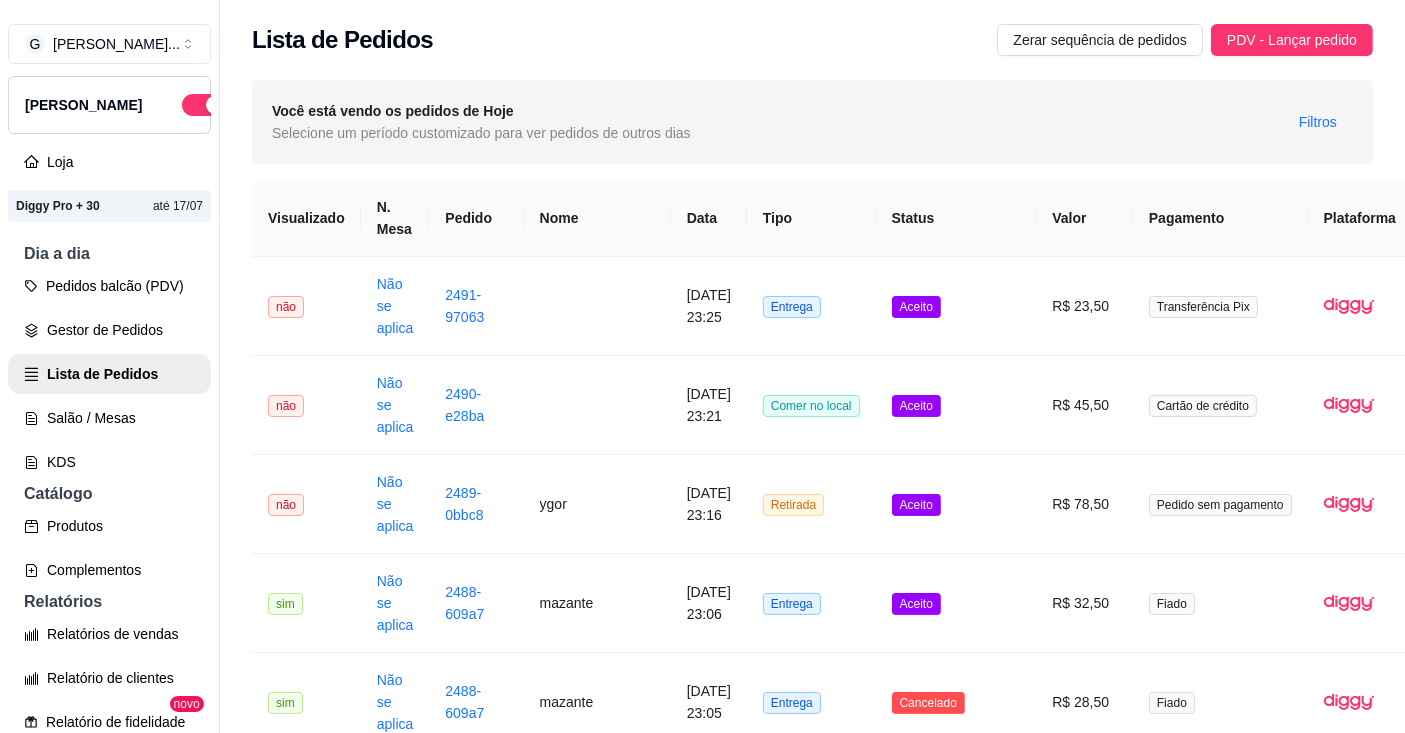 scroll, scrollTop: 0, scrollLeft: 68, axis: horizontal 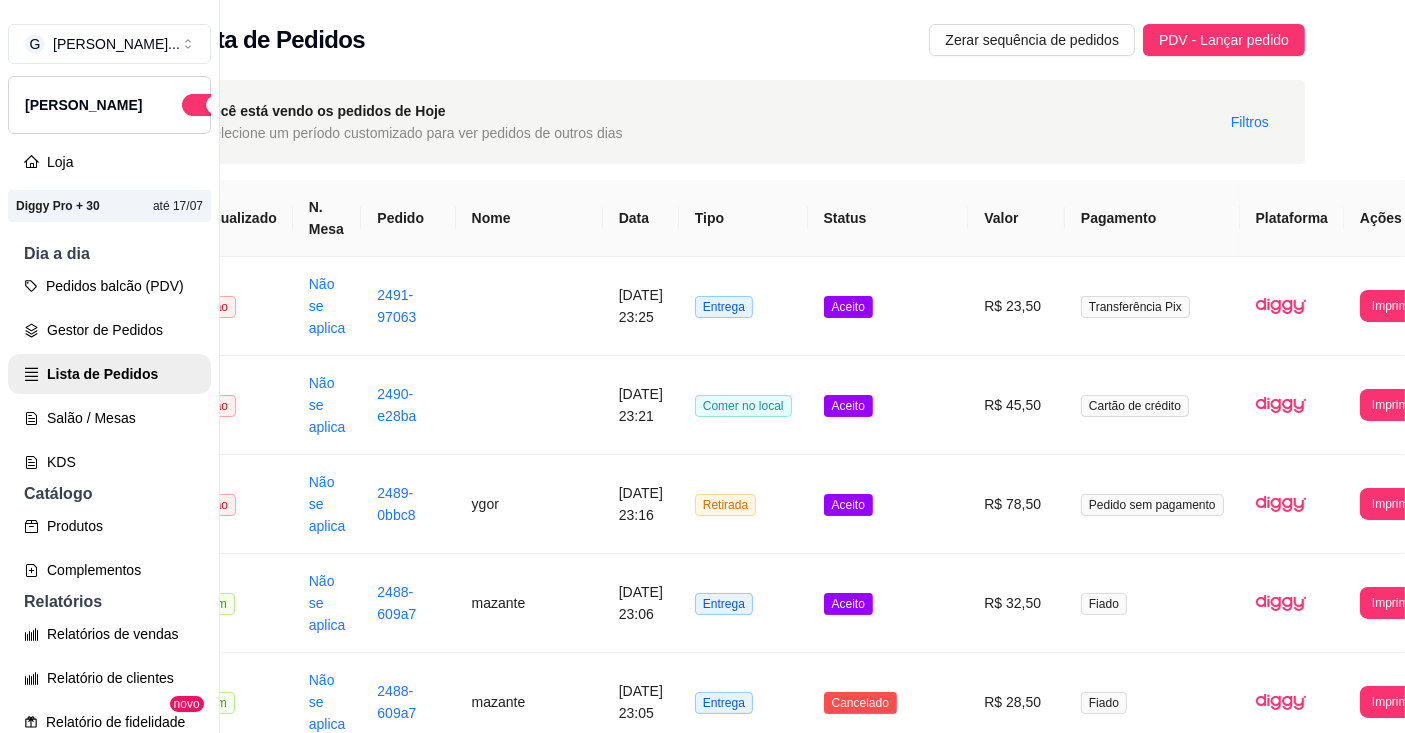 click on "Imprimir" at bounding box center [1393, 306] 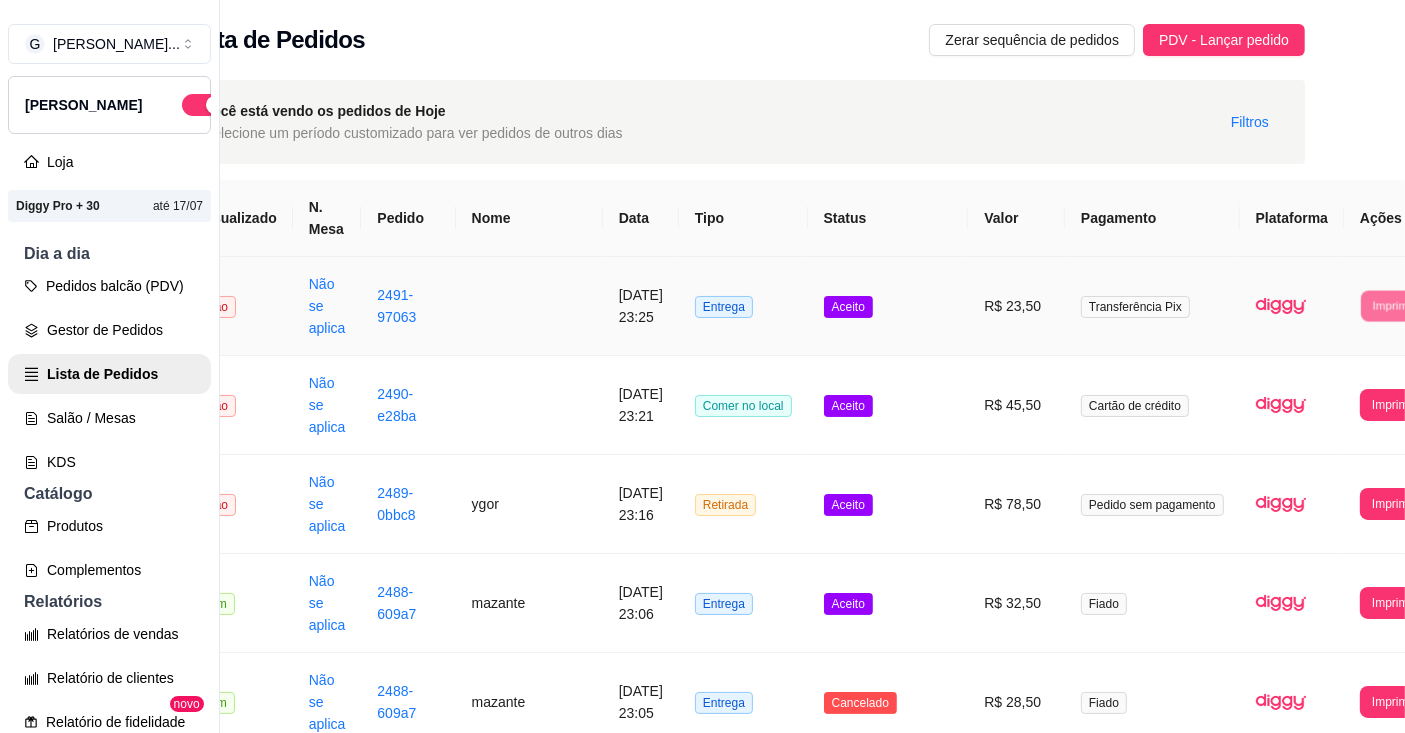 click on "Impressora" at bounding box center [1318, 367] 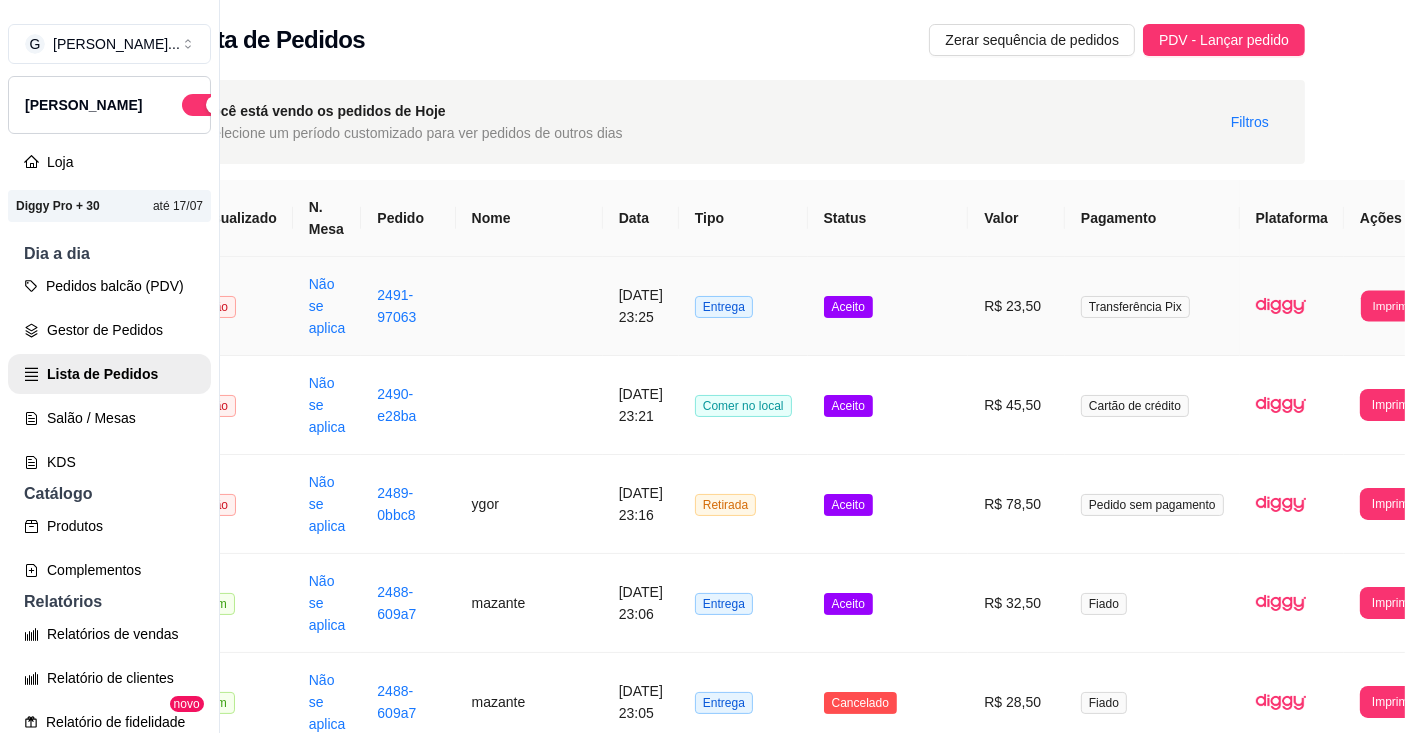 click on "Imprimir" at bounding box center (1393, 305) 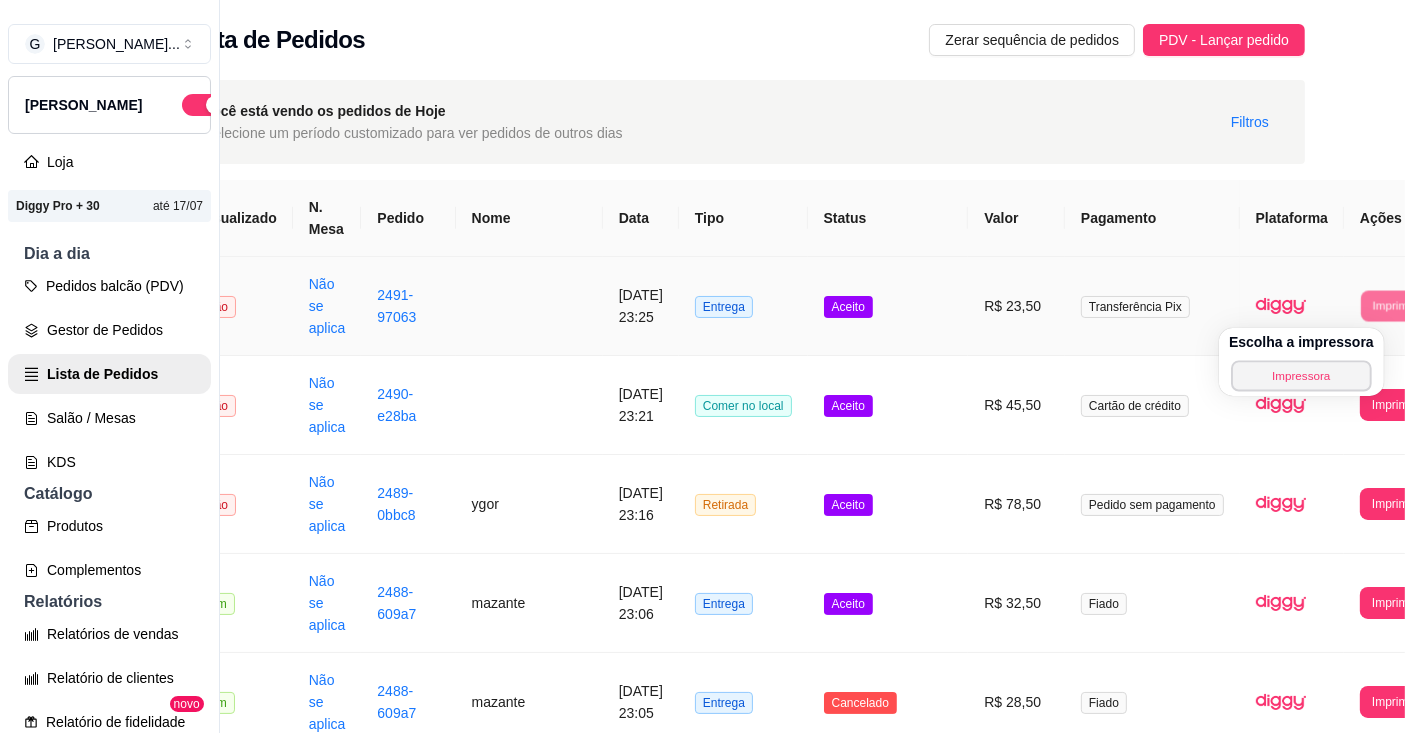 click on "Impressora" at bounding box center [1301, 375] 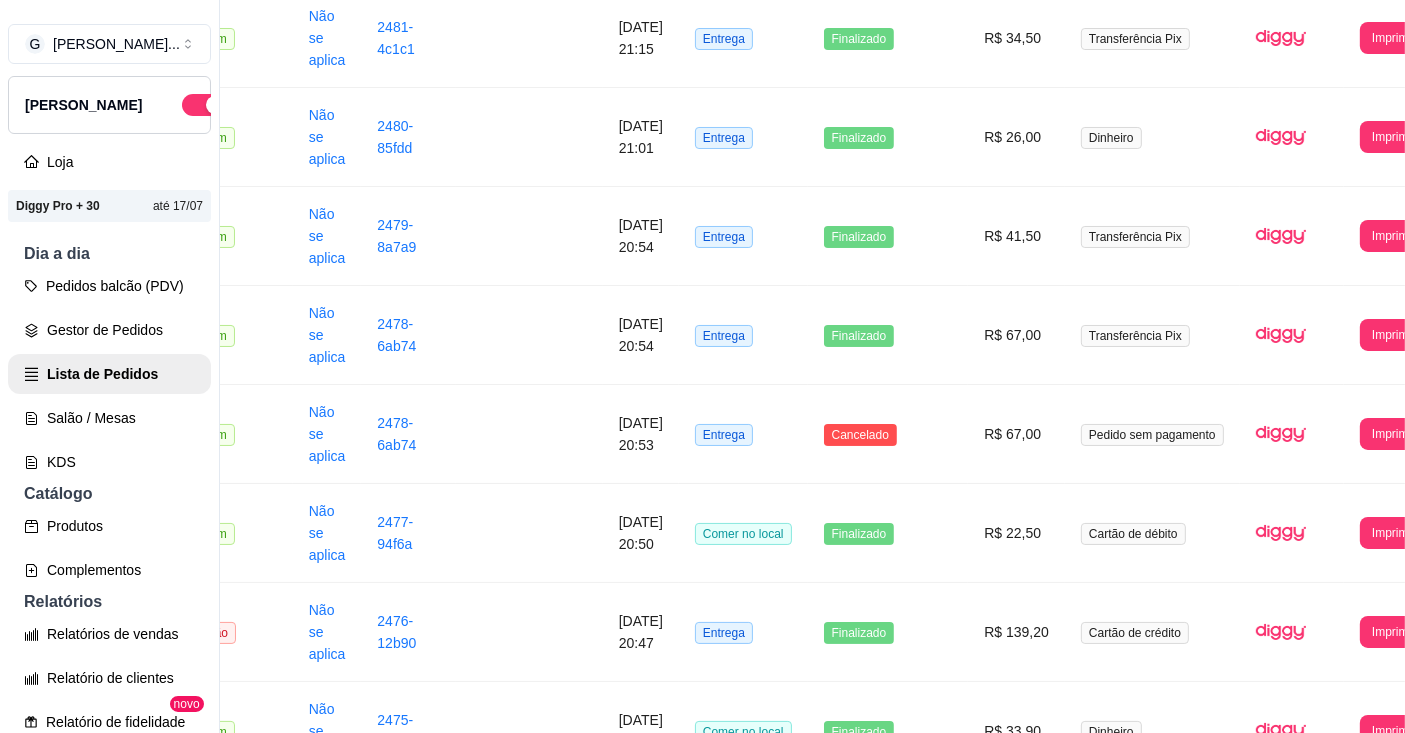 scroll, scrollTop: 1388, scrollLeft: 68, axis: both 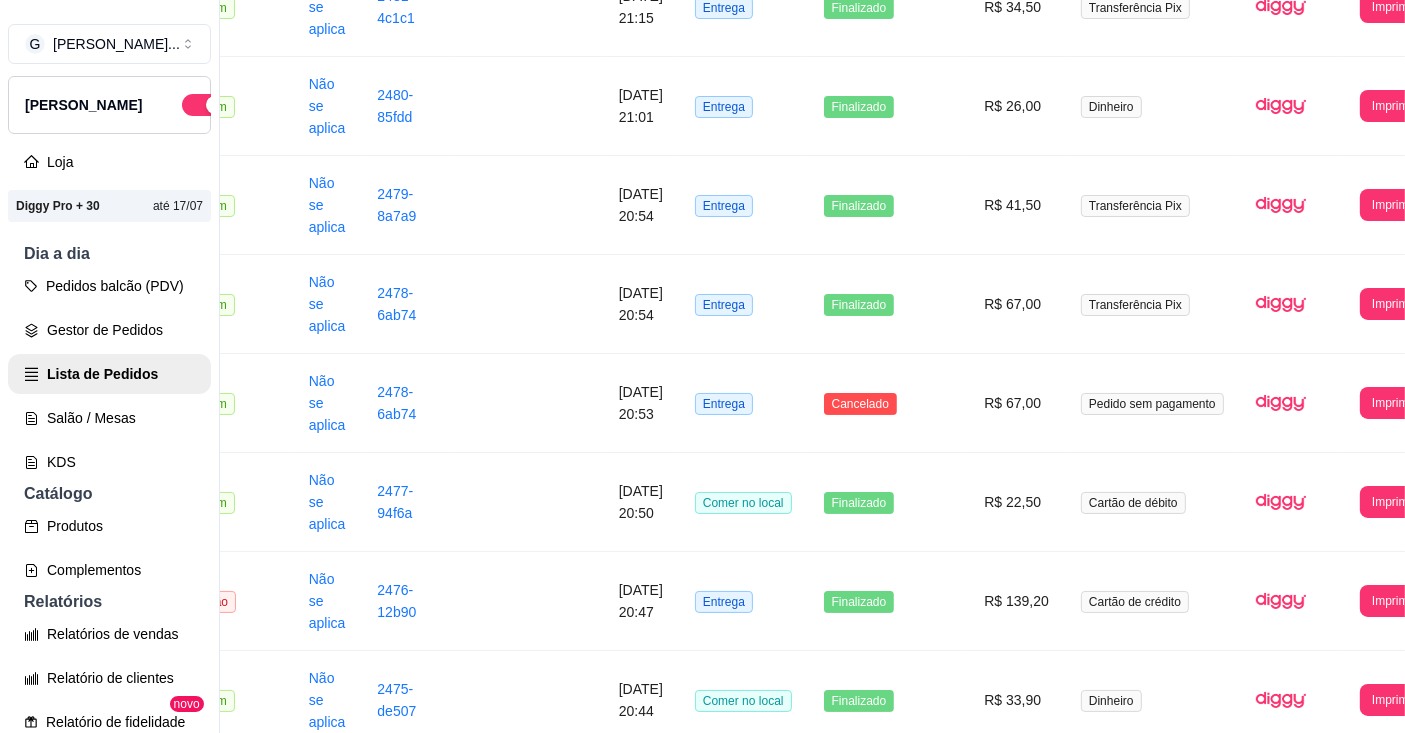 click on "Pedido sem pagamento" at bounding box center (1152, 403) 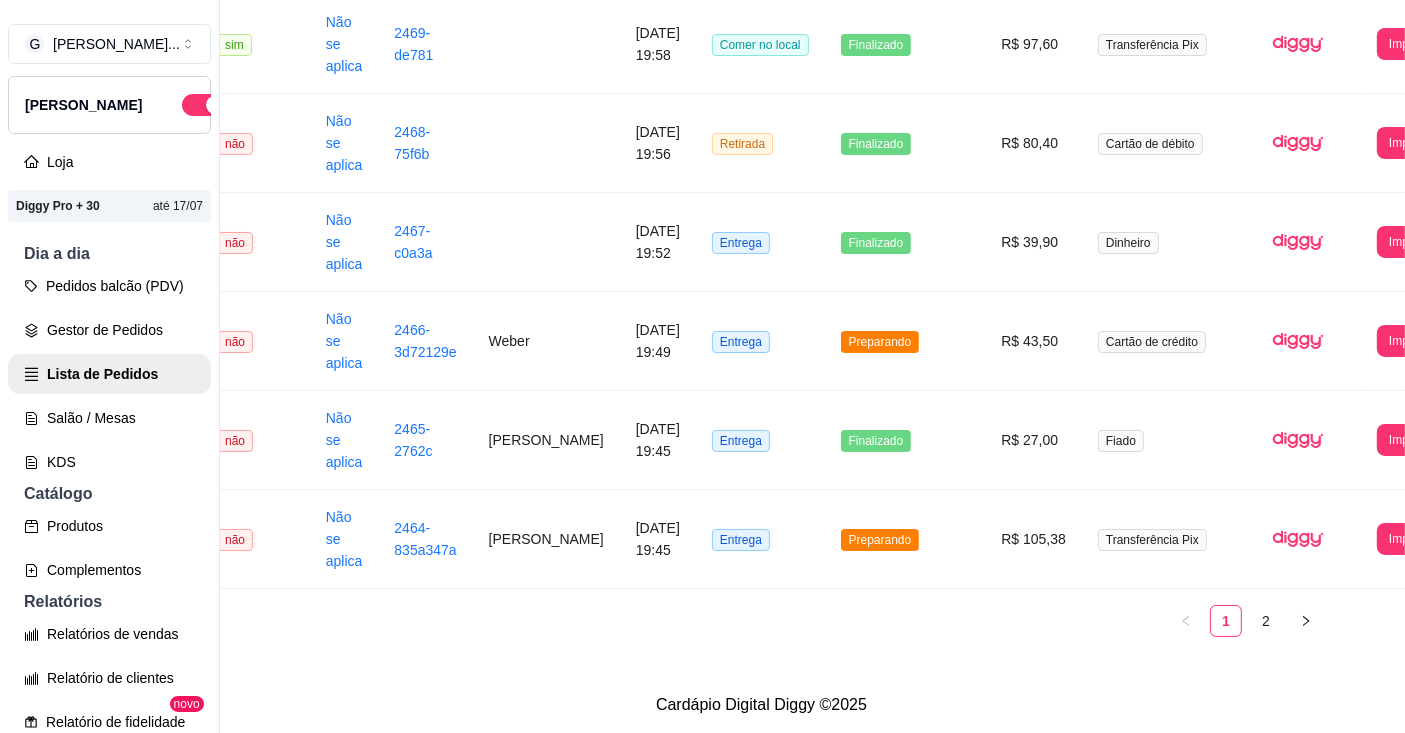 scroll, scrollTop: 2712, scrollLeft: 51, axis: both 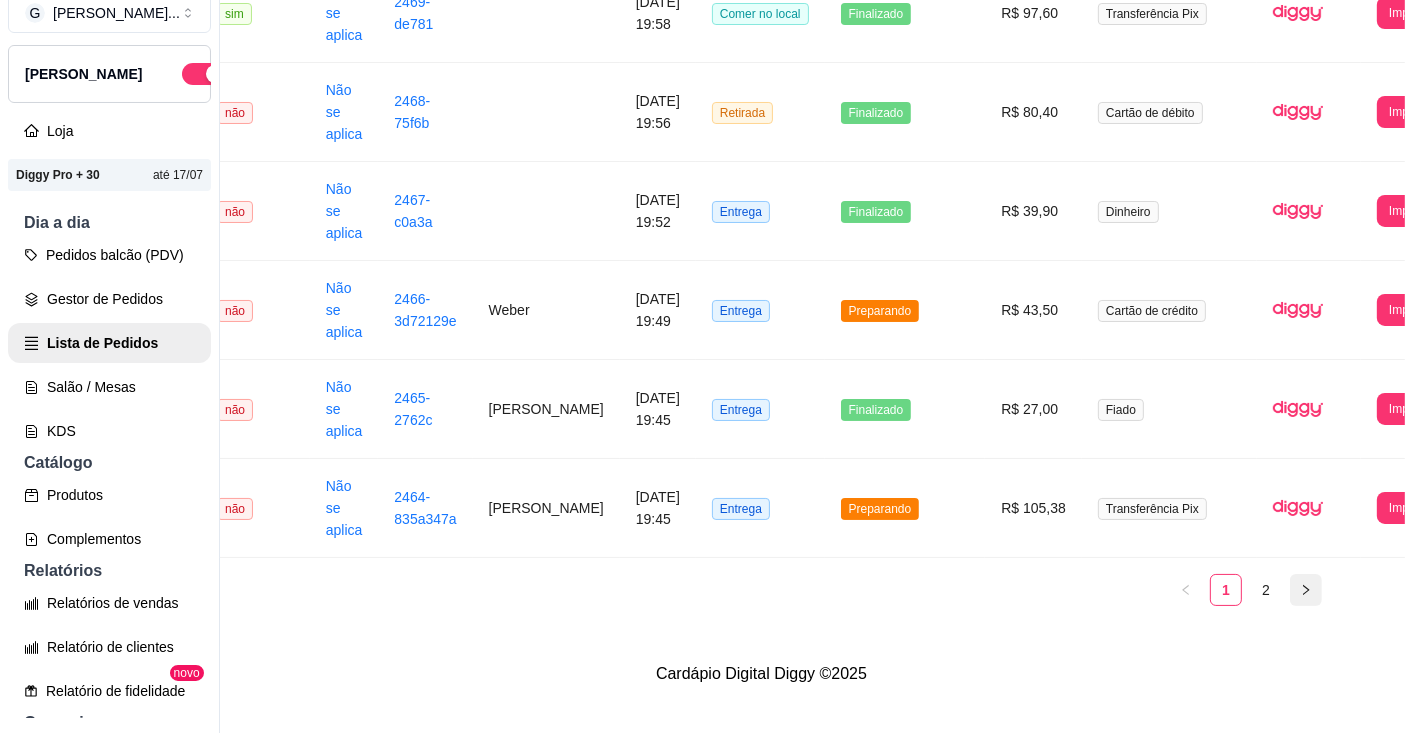 click 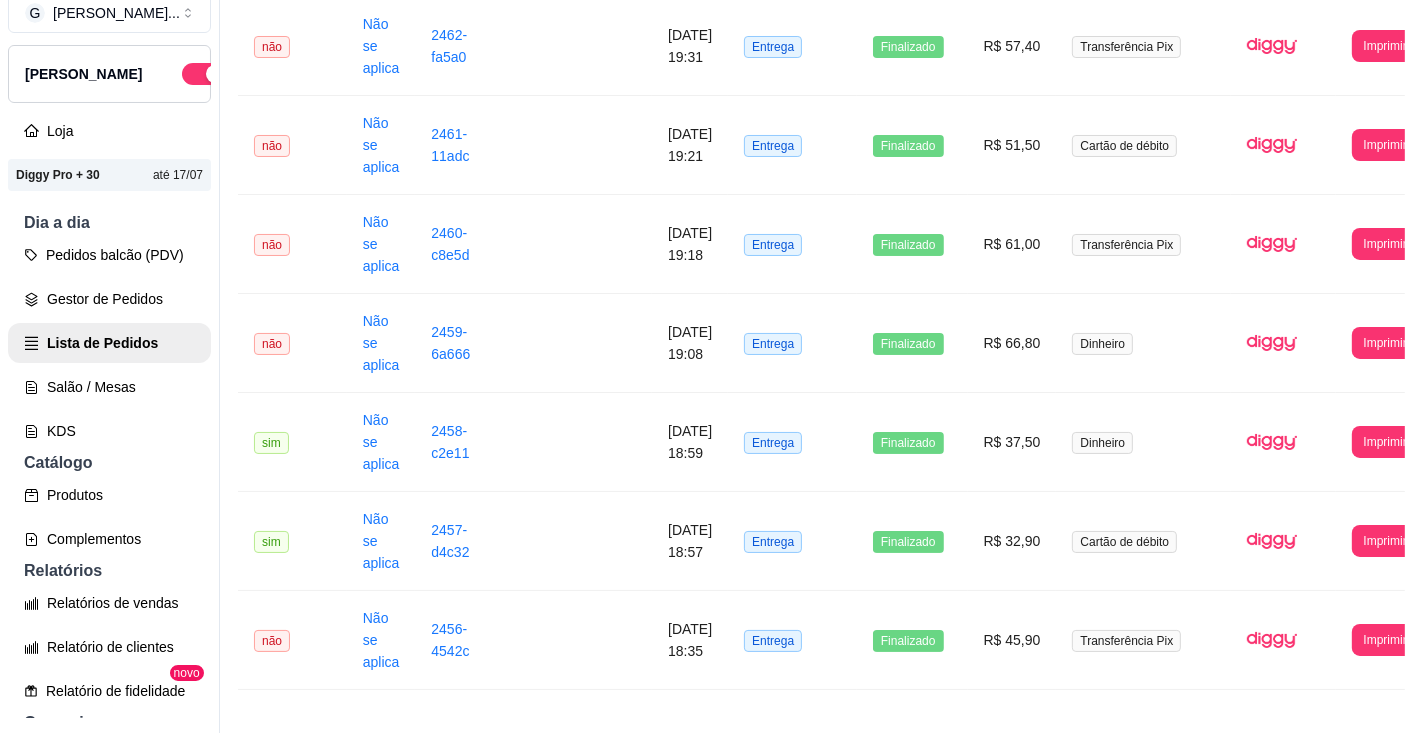 scroll, scrollTop: 1066, scrollLeft: 14, axis: both 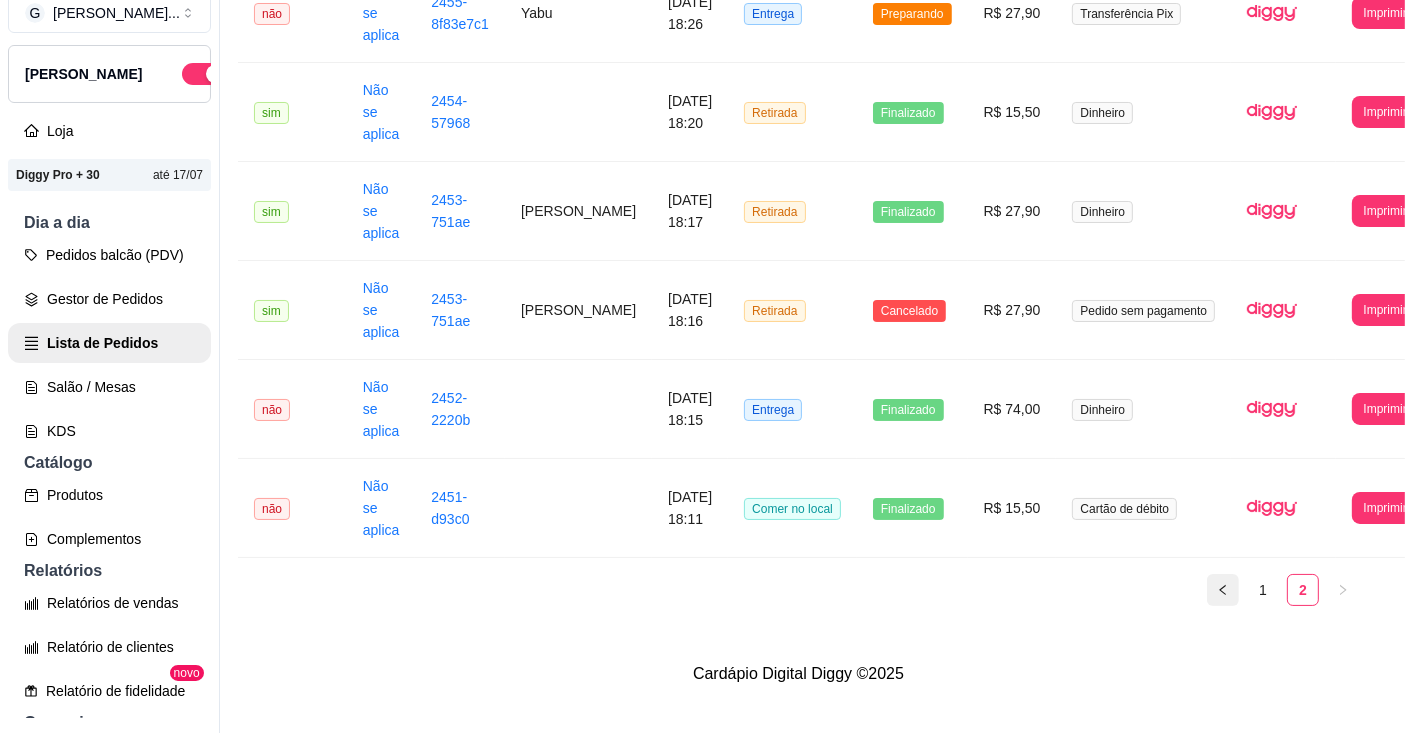 click 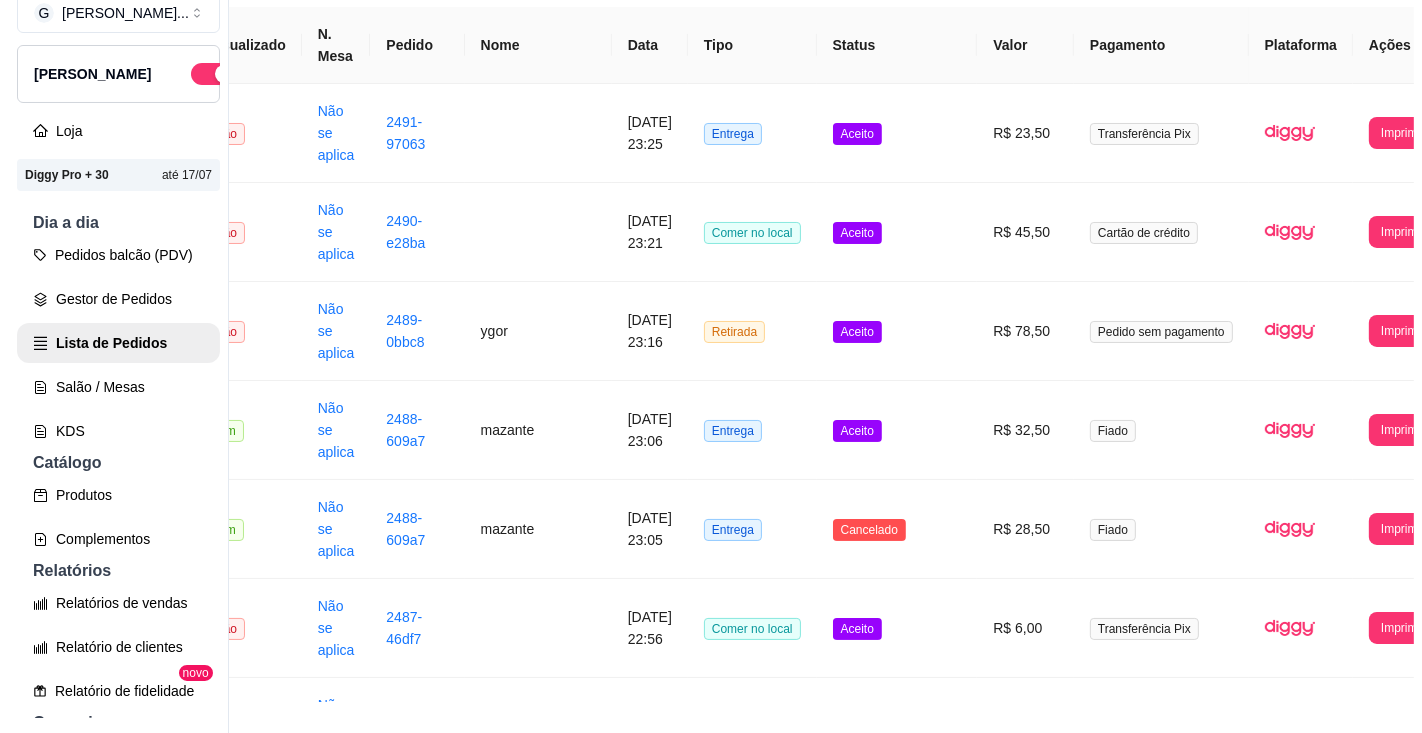scroll, scrollTop: 190, scrollLeft: 68, axis: both 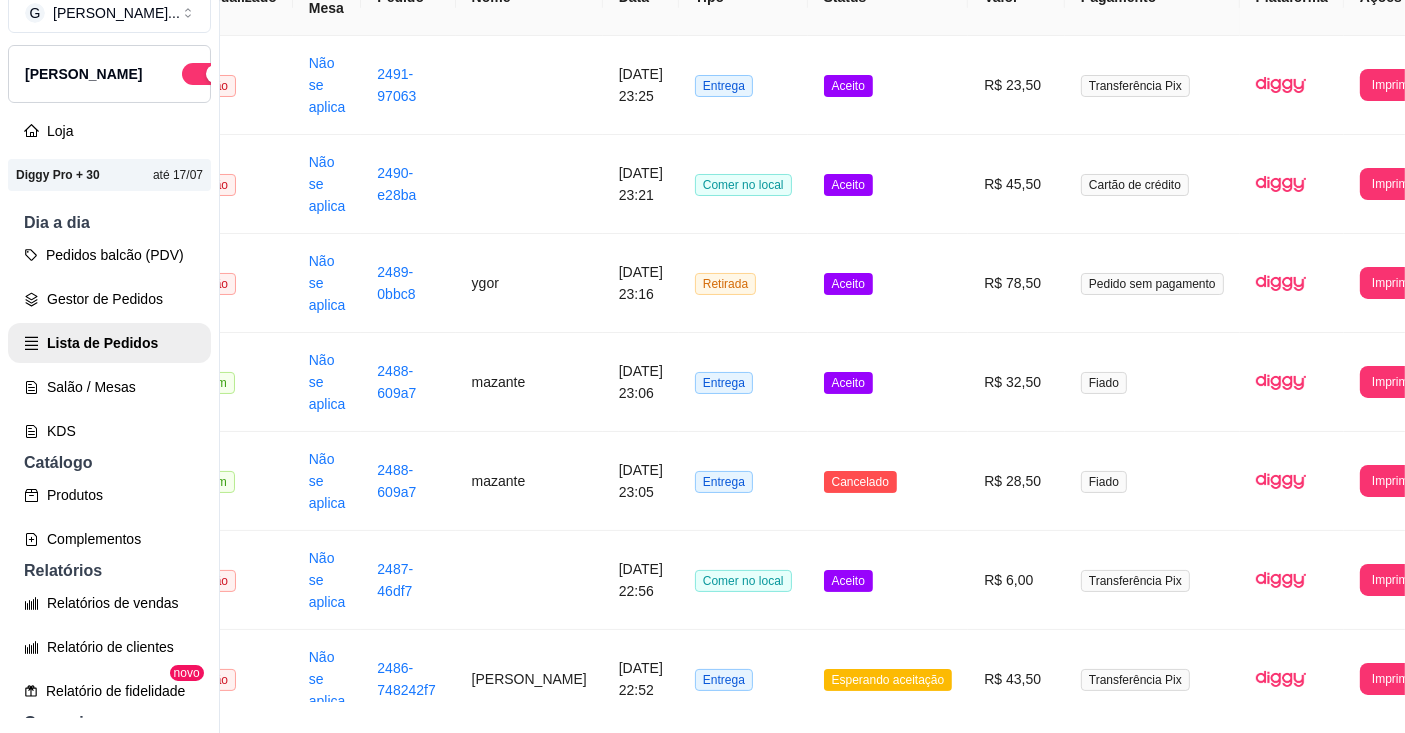 click on "ygor" at bounding box center (529, 283) 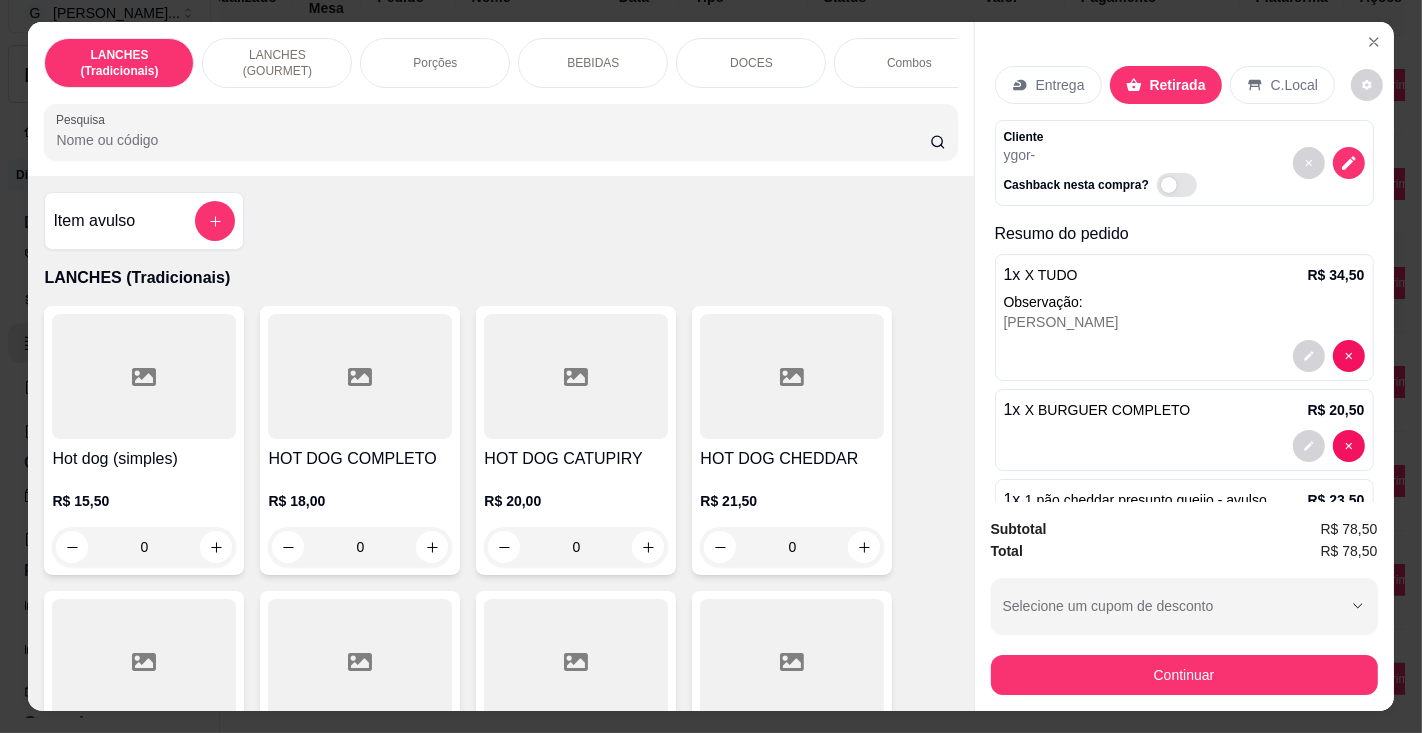 click on "Pesquisa" at bounding box center [492, 140] 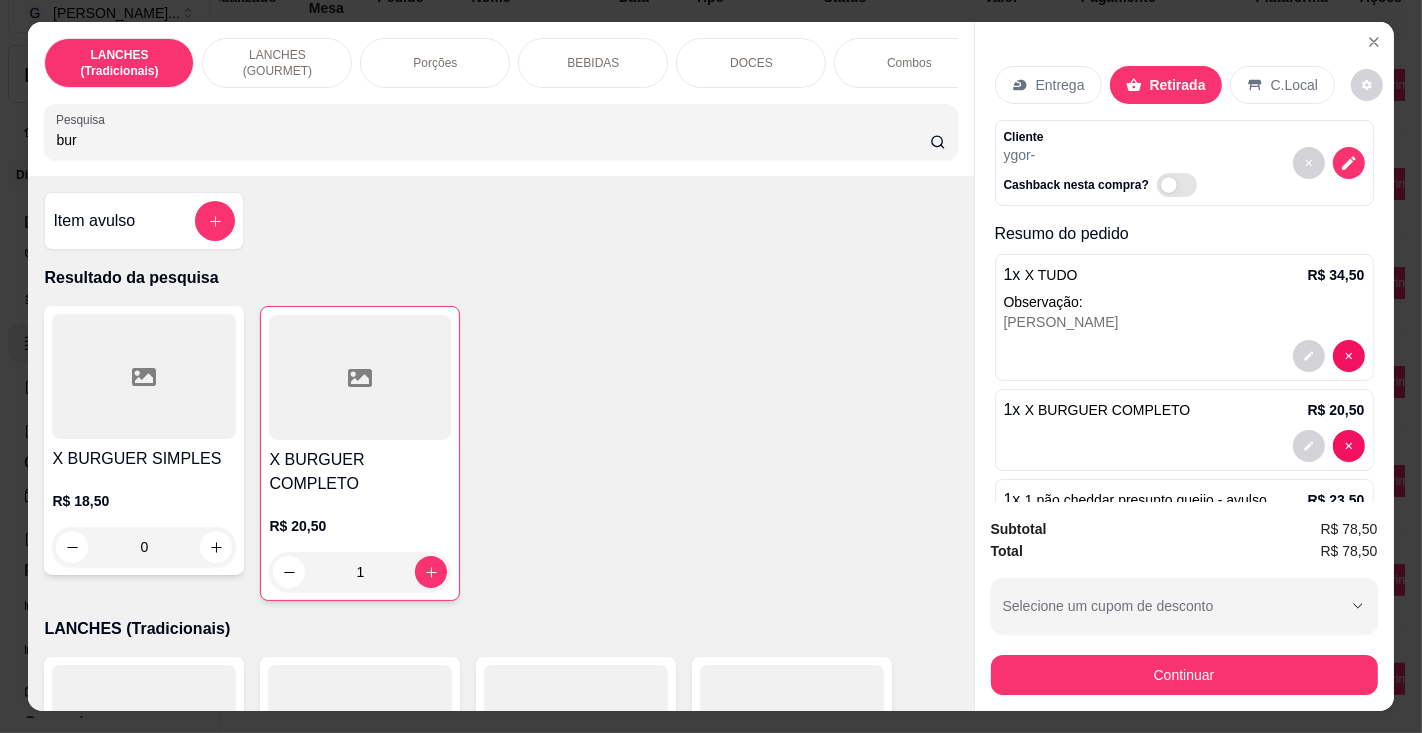 type on "bur" 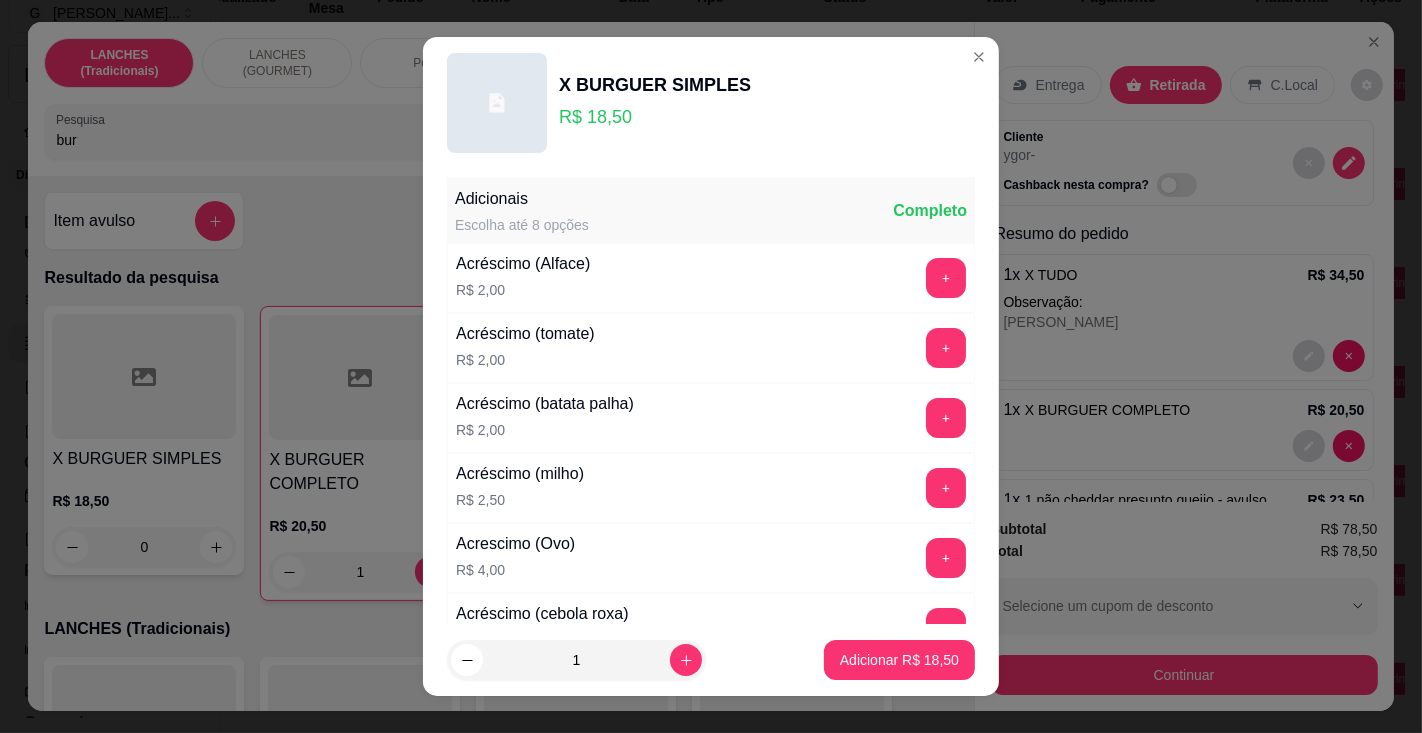 click on "Adicionar   R$ 18,50" at bounding box center (899, 660) 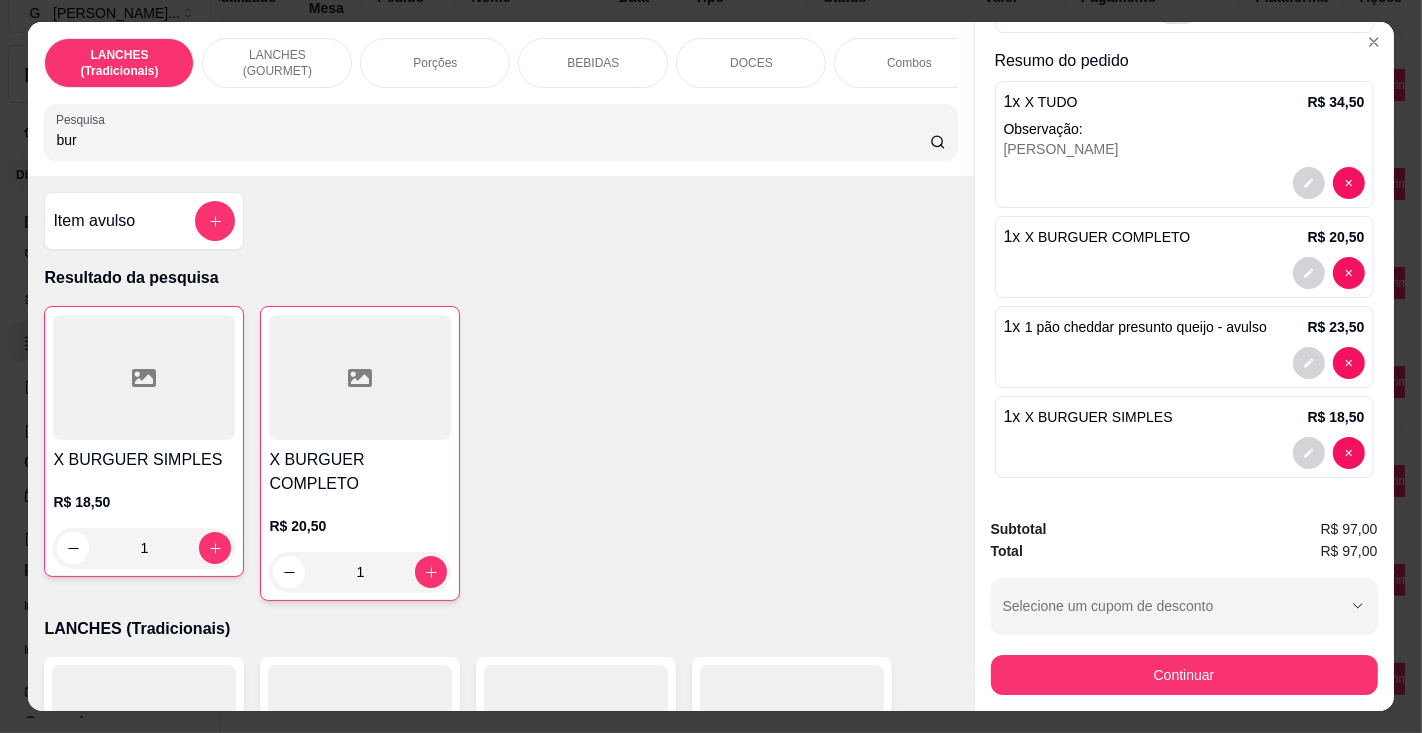 scroll, scrollTop: 0, scrollLeft: 0, axis: both 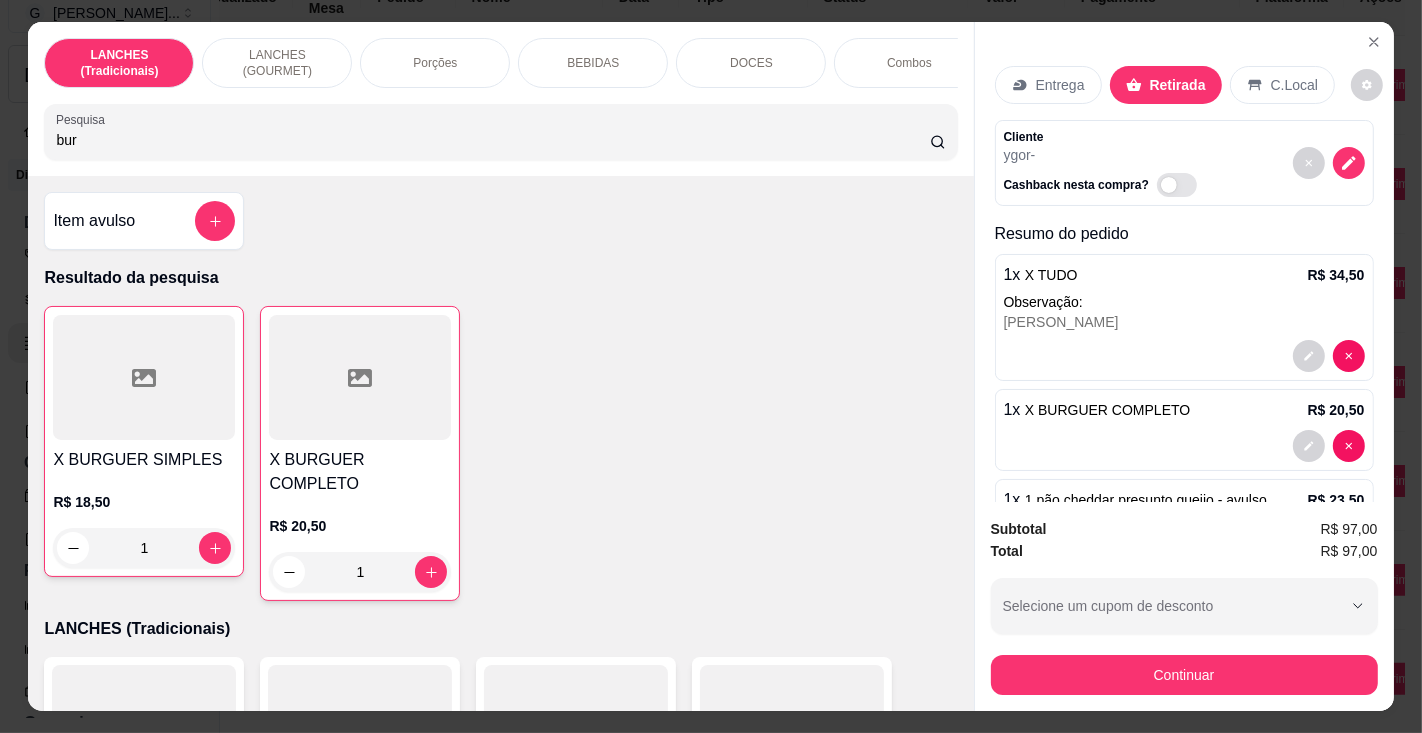 click on "Entrega" at bounding box center [1060, 85] 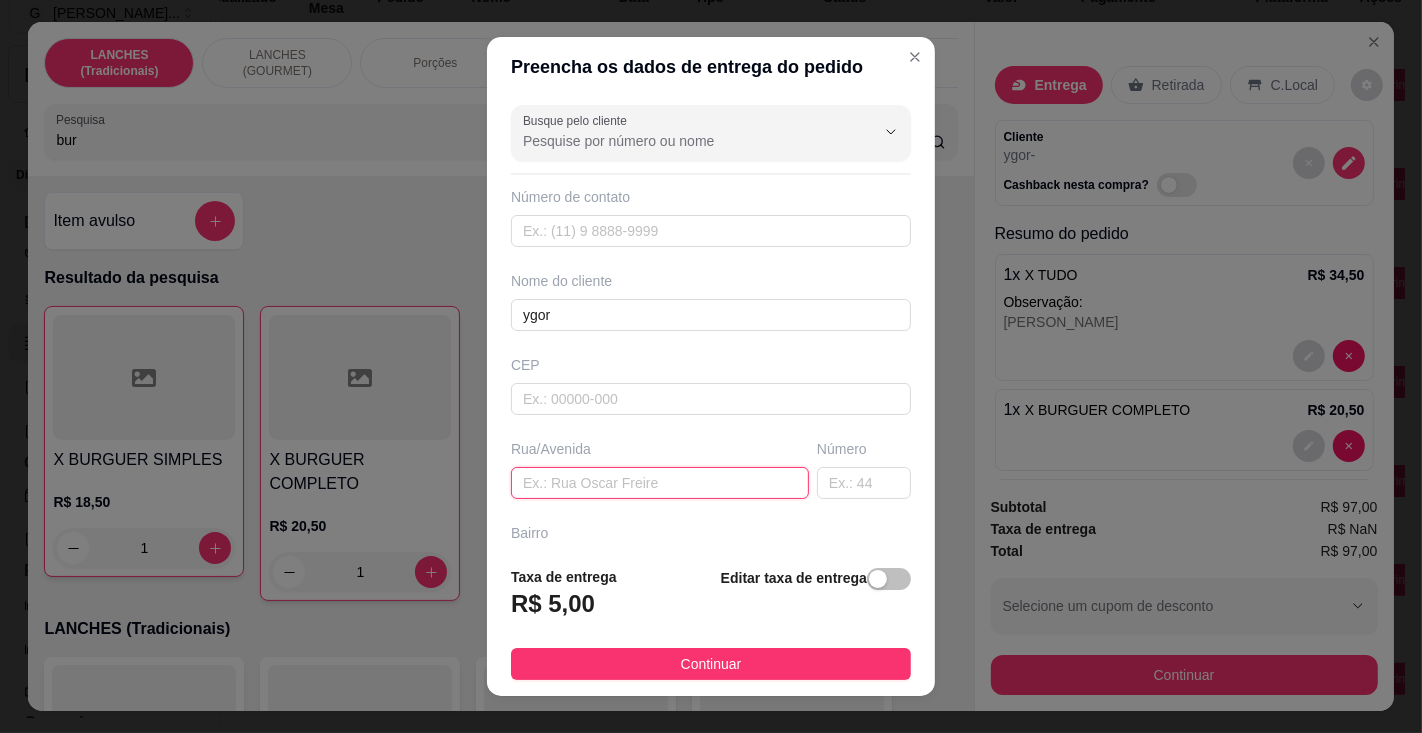 click at bounding box center (660, 483) 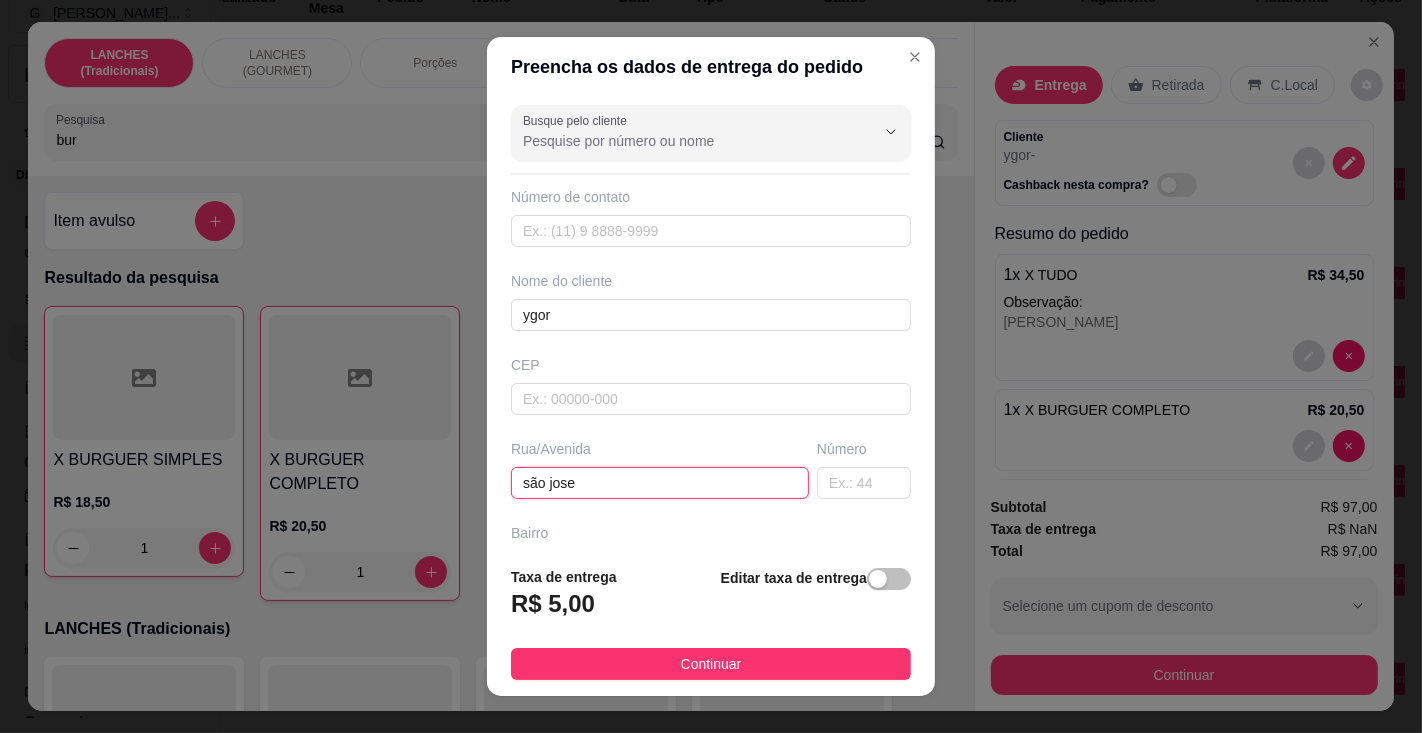 type on "são jose" 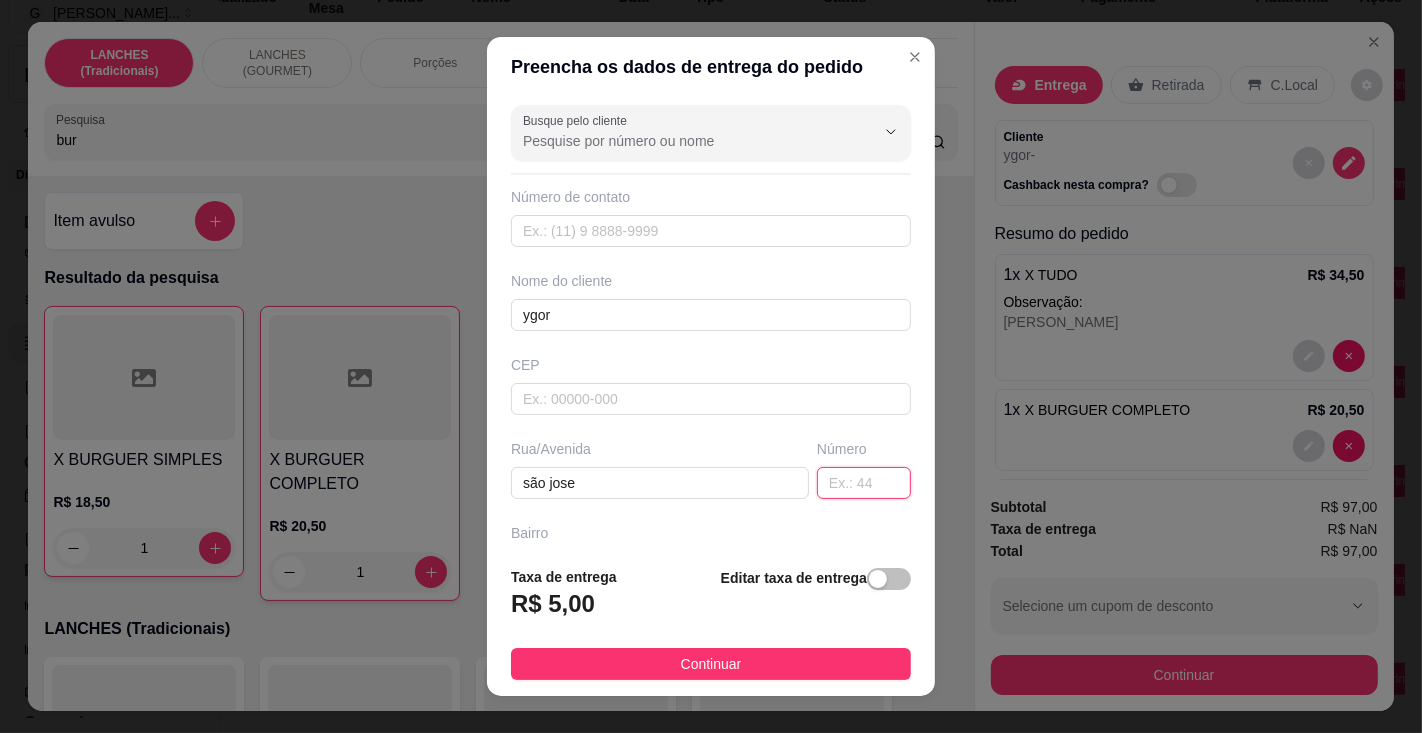 click at bounding box center [864, 483] 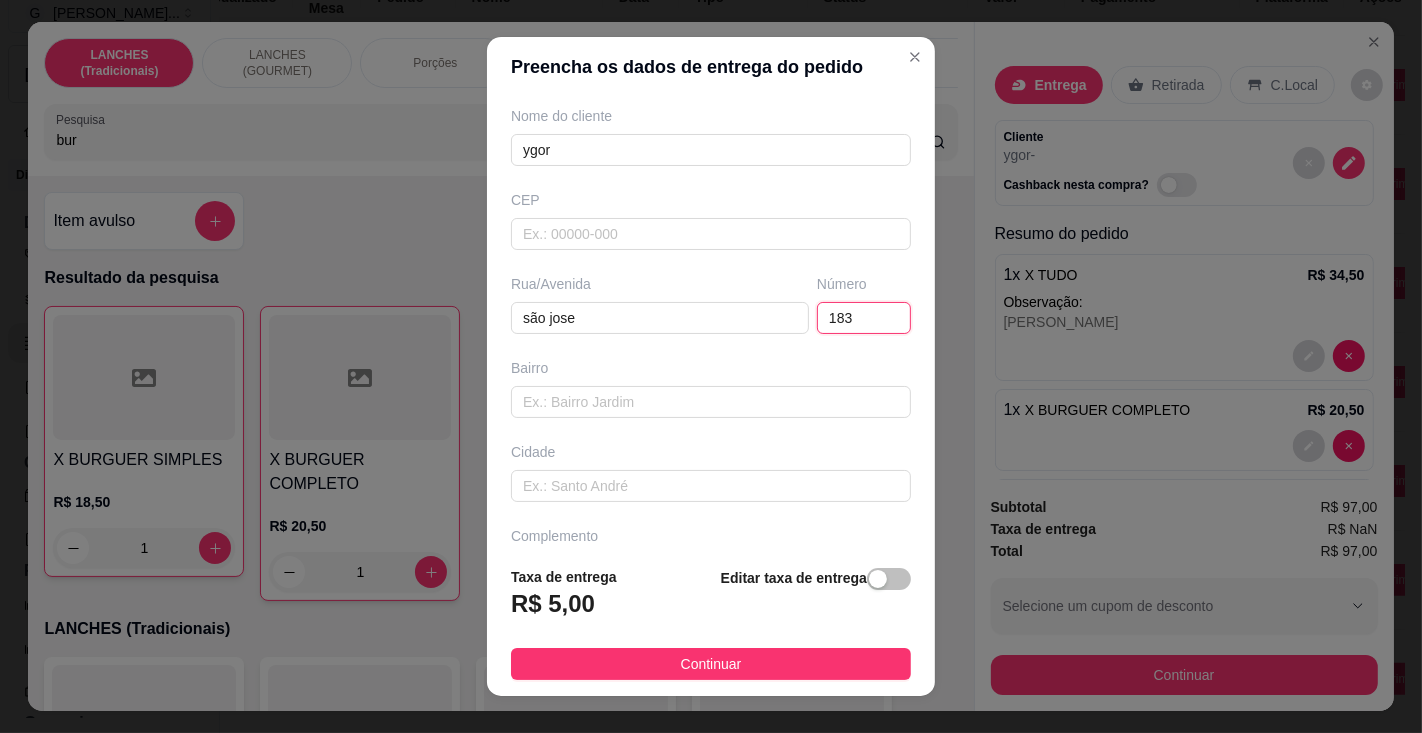 scroll, scrollTop: 215, scrollLeft: 0, axis: vertical 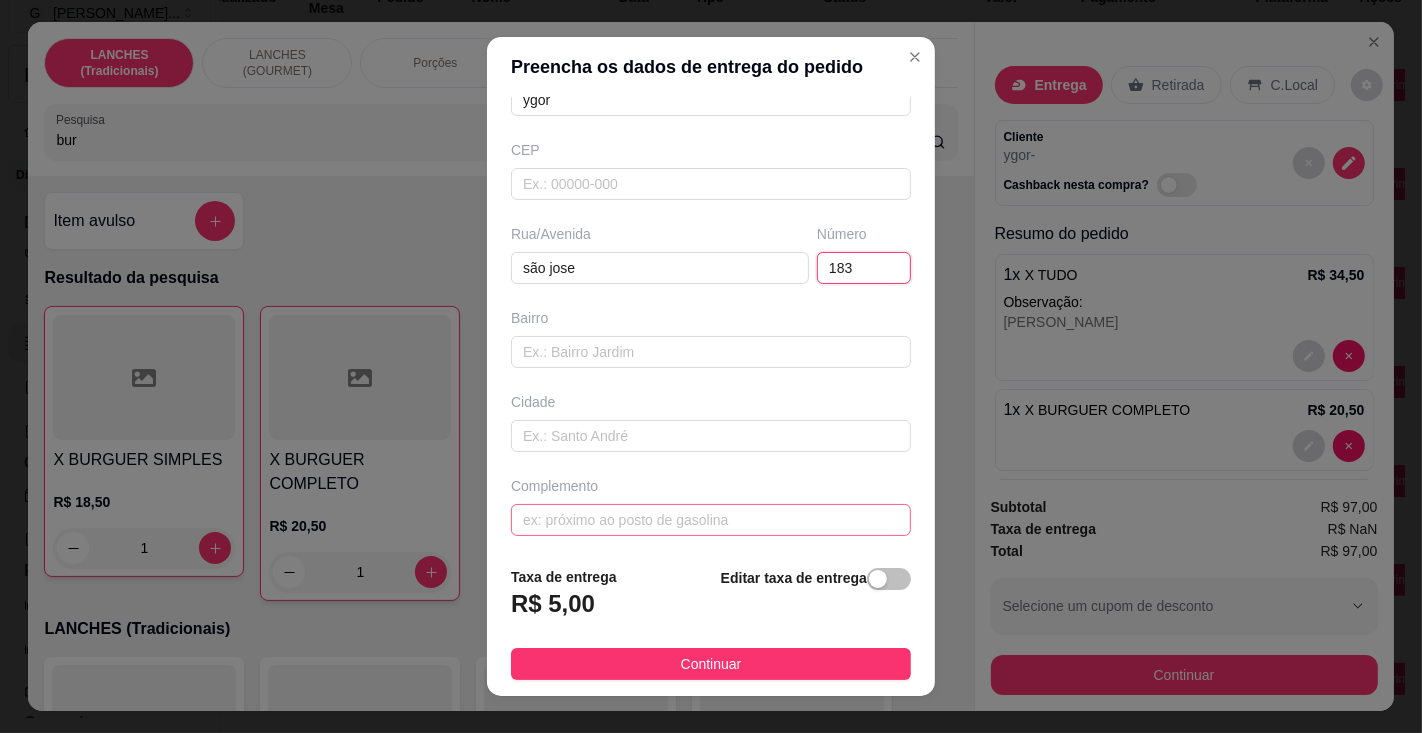 type on "183" 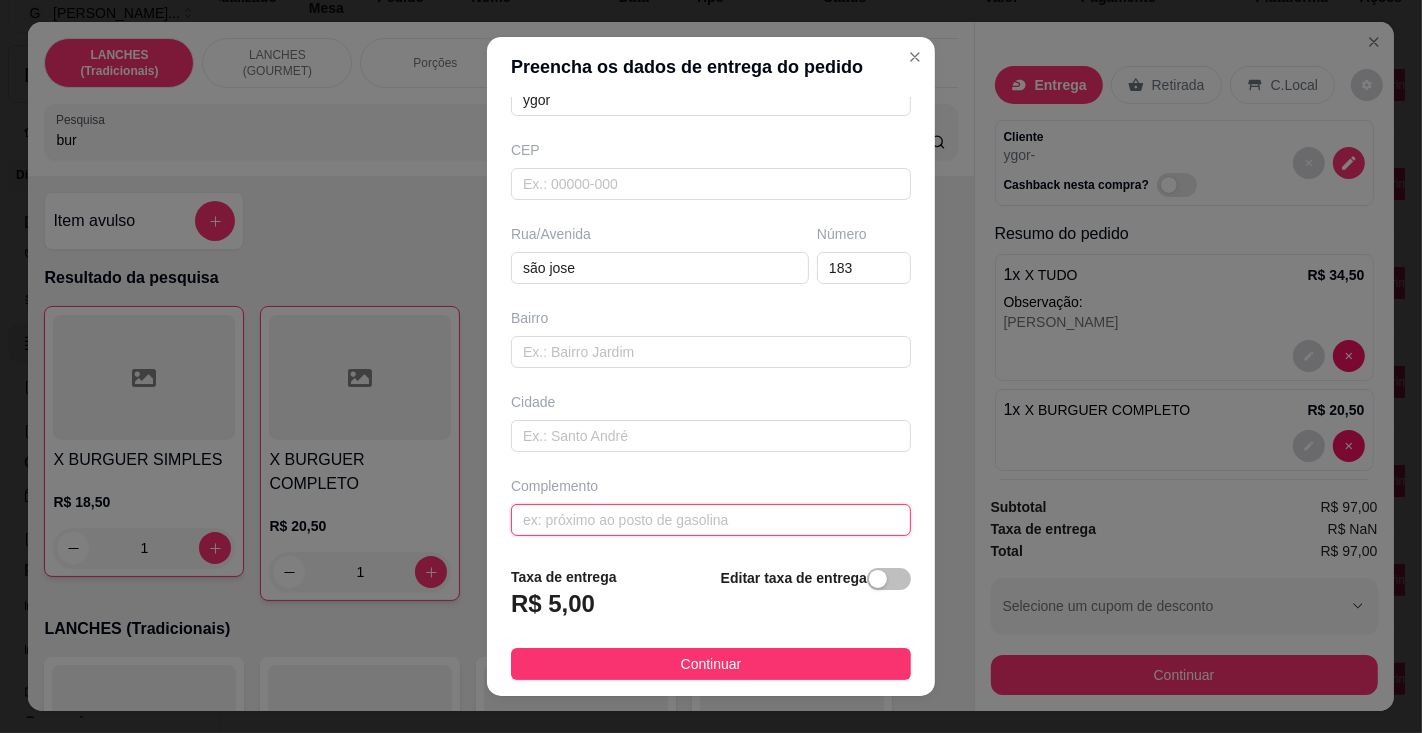 click at bounding box center (711, 520) 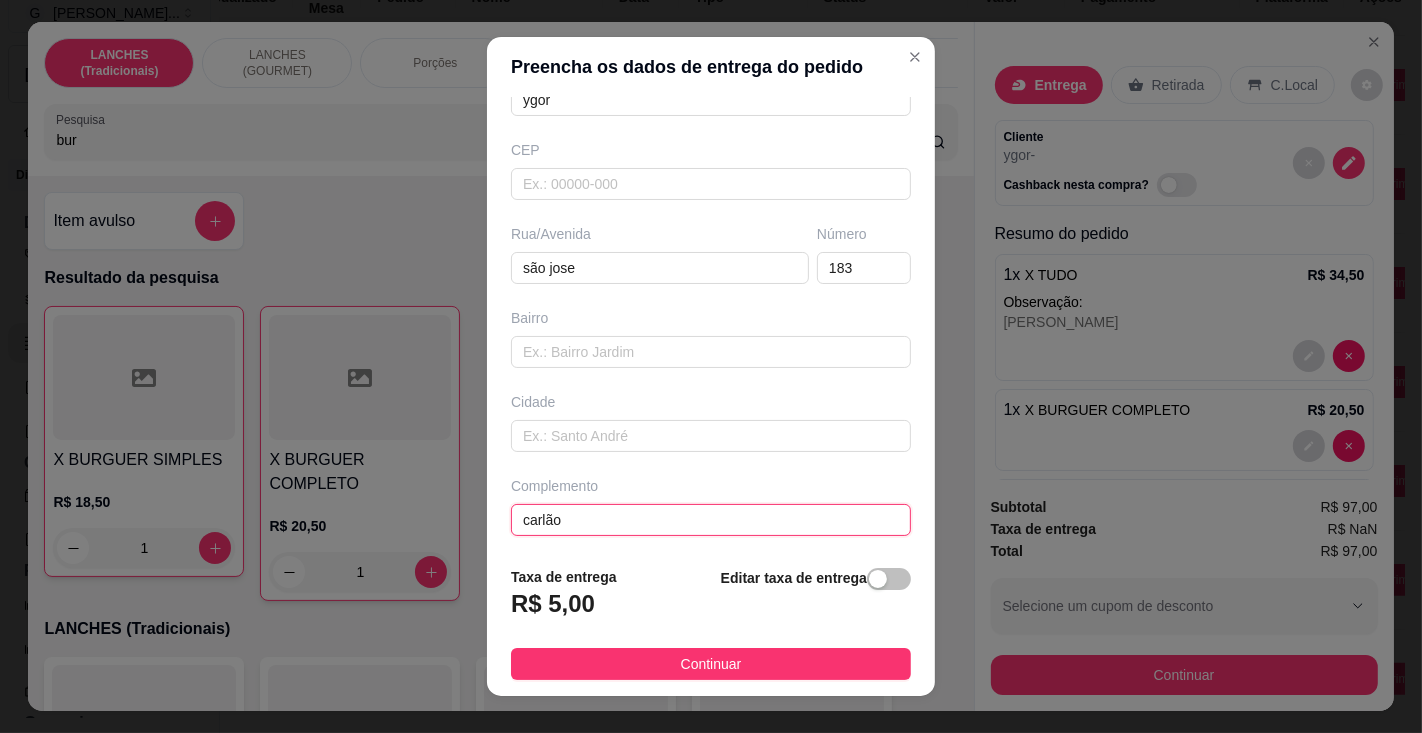 type on "carlão" 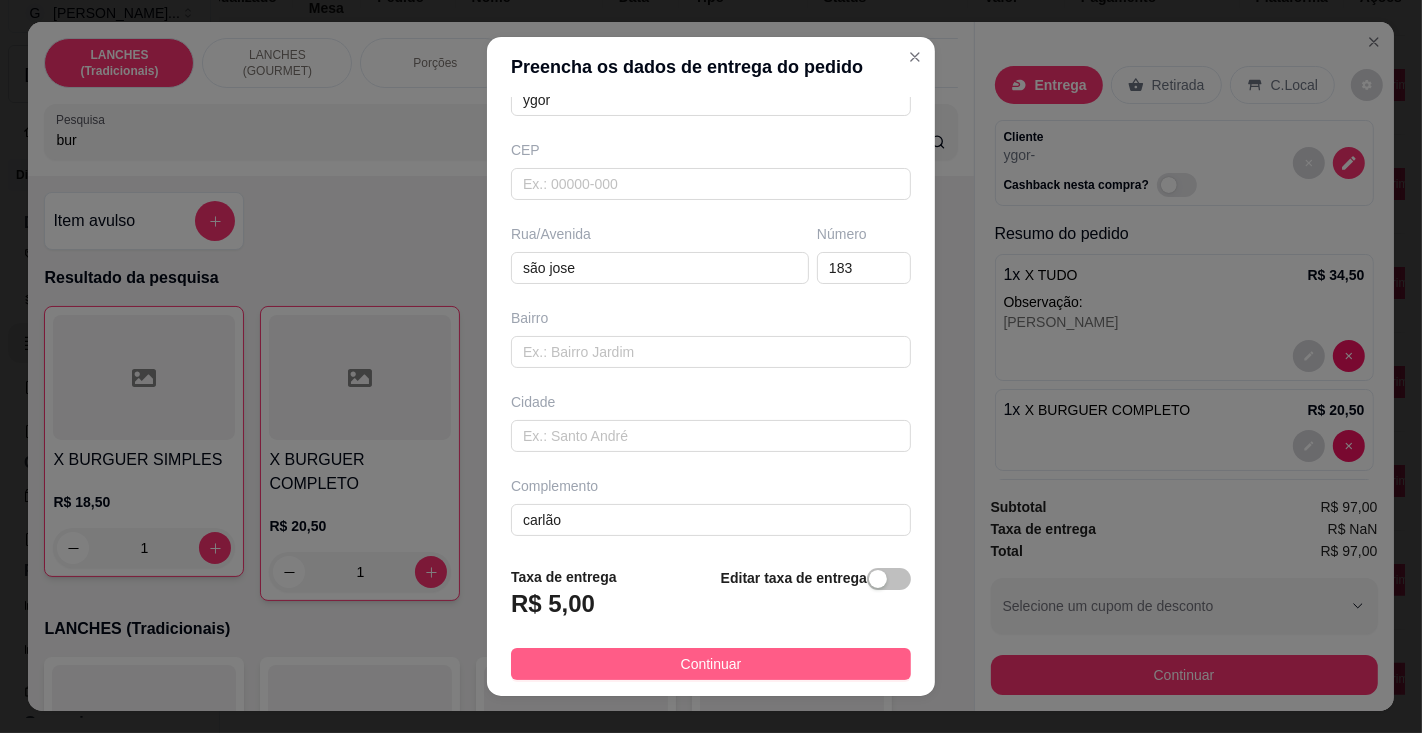 click on "Continuar" at bounding box center (711, 664) 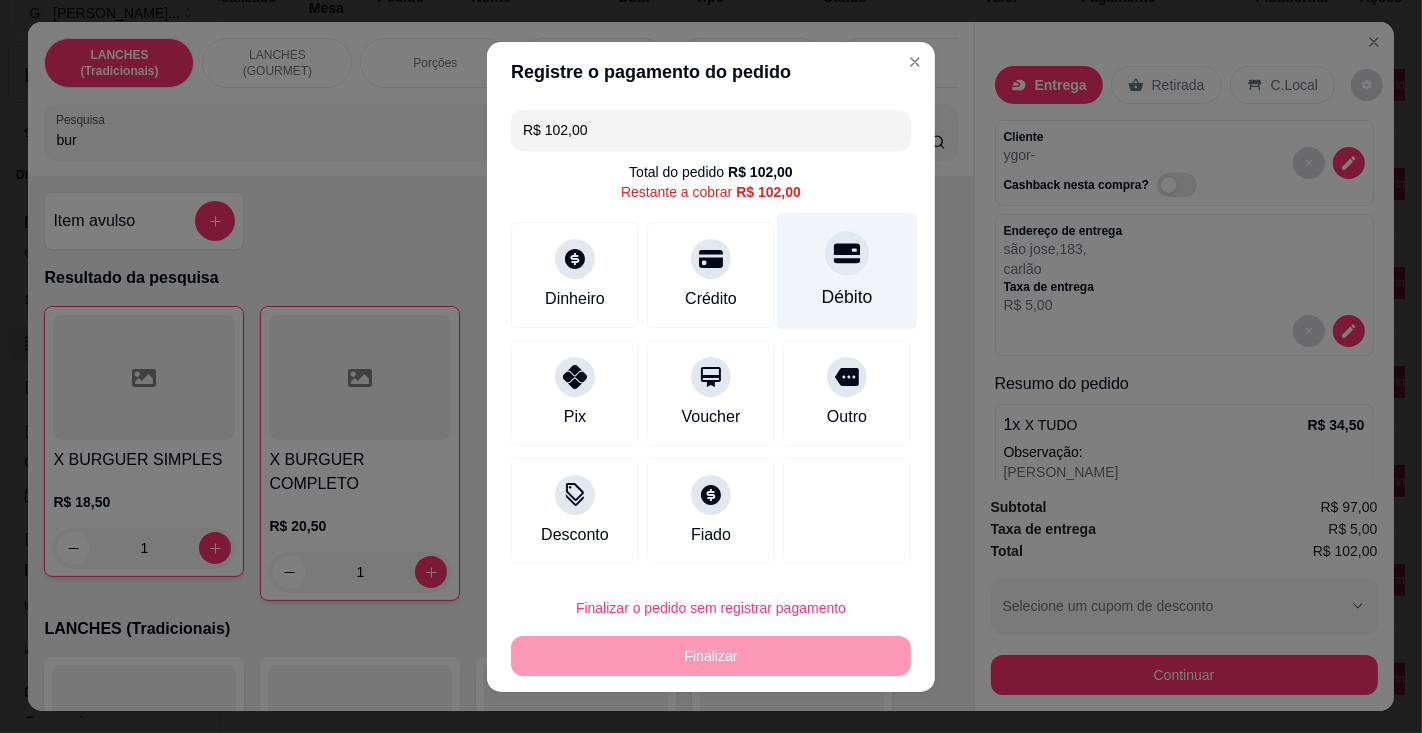 click at bounding box center (847, 253) 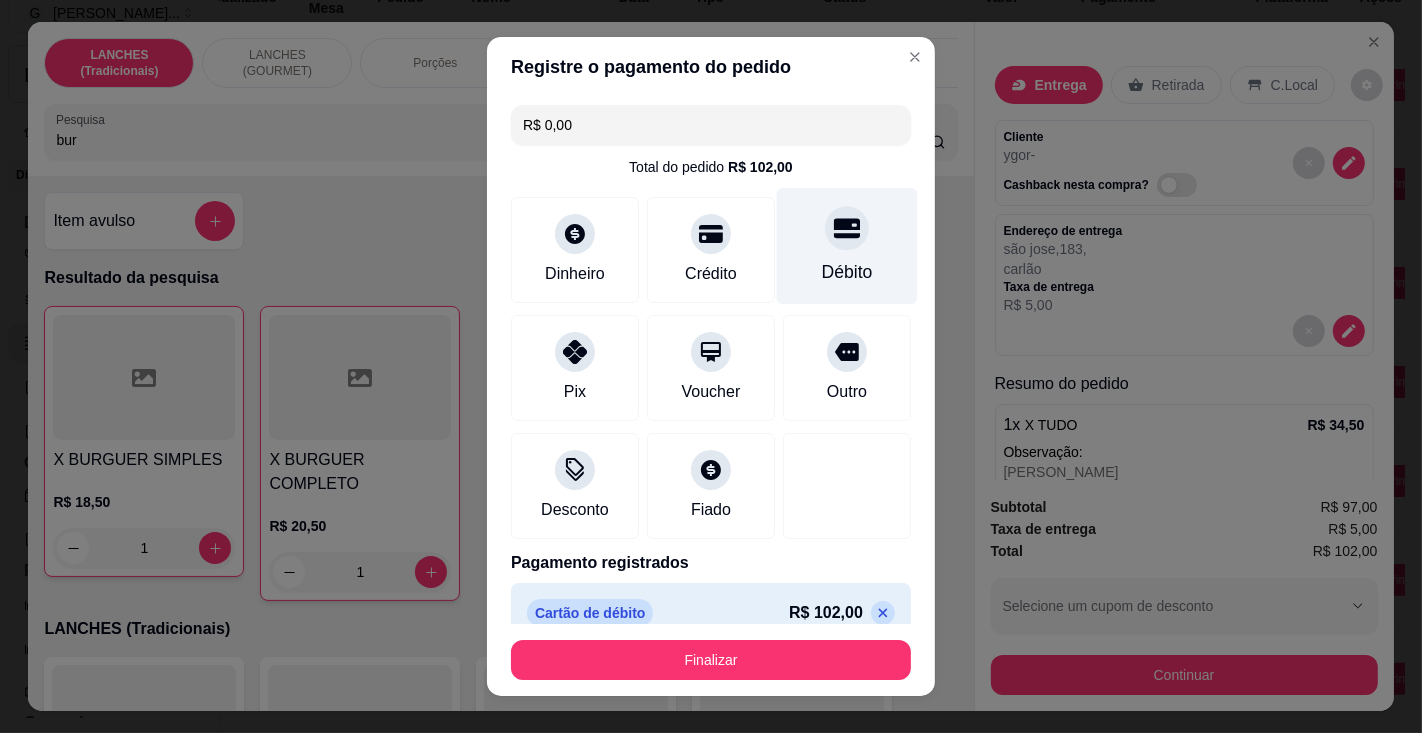 click on "Finalizar" at bounding box center [711, 660] 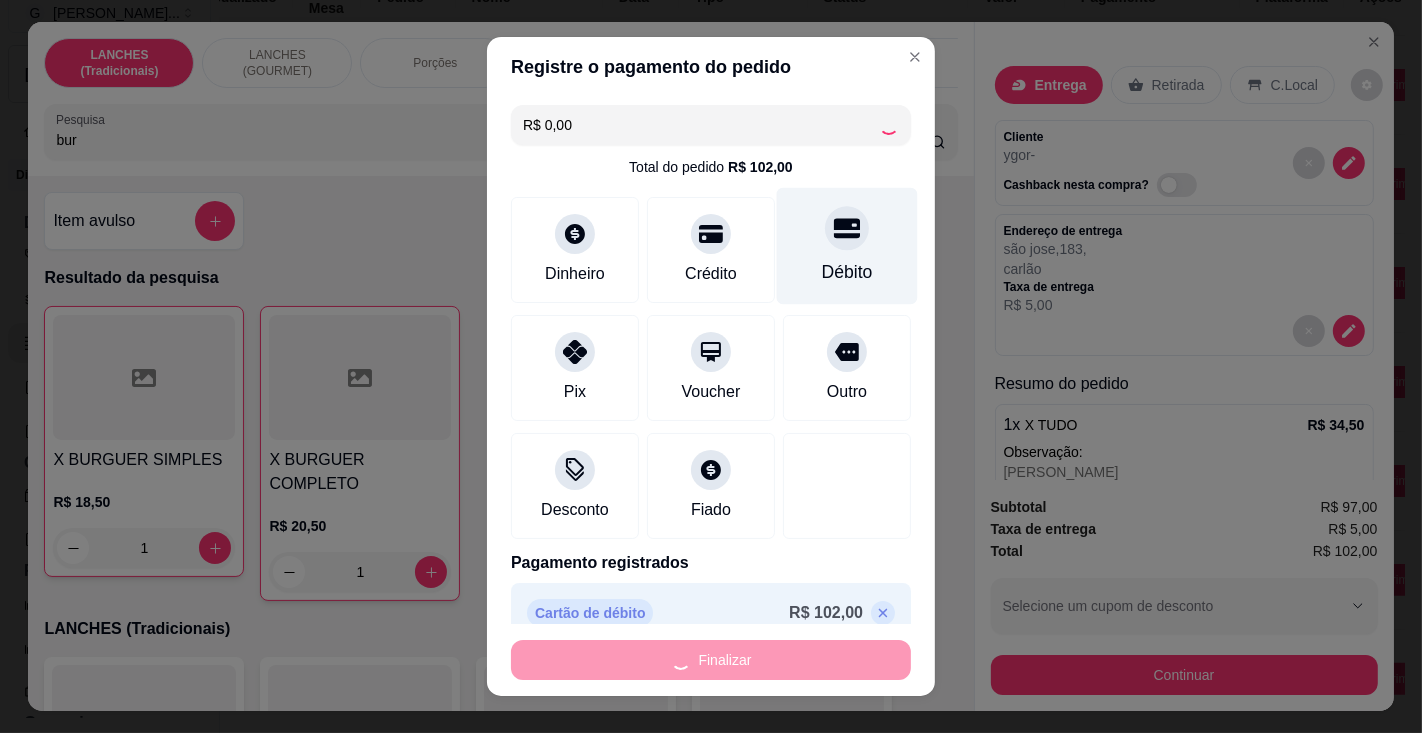 type on "0" 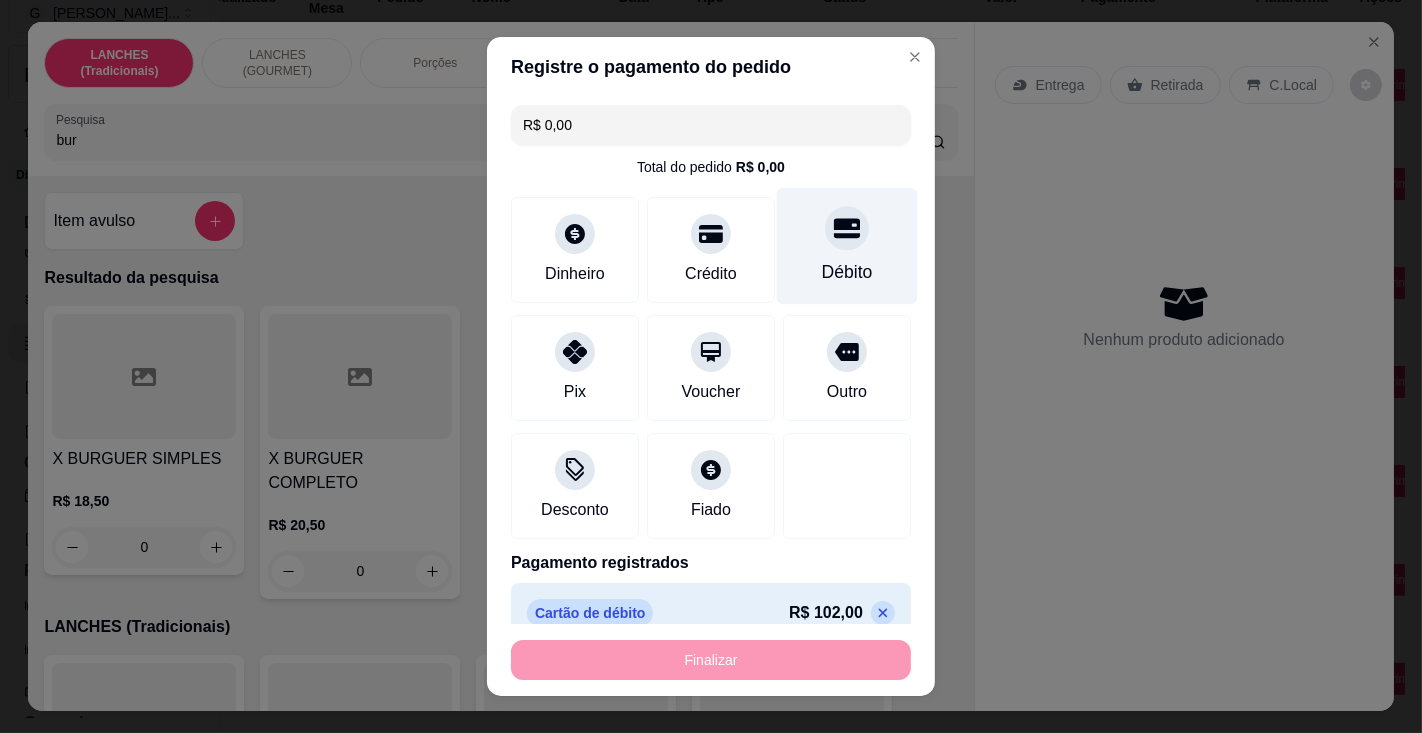 type on "-R$ 102,00" 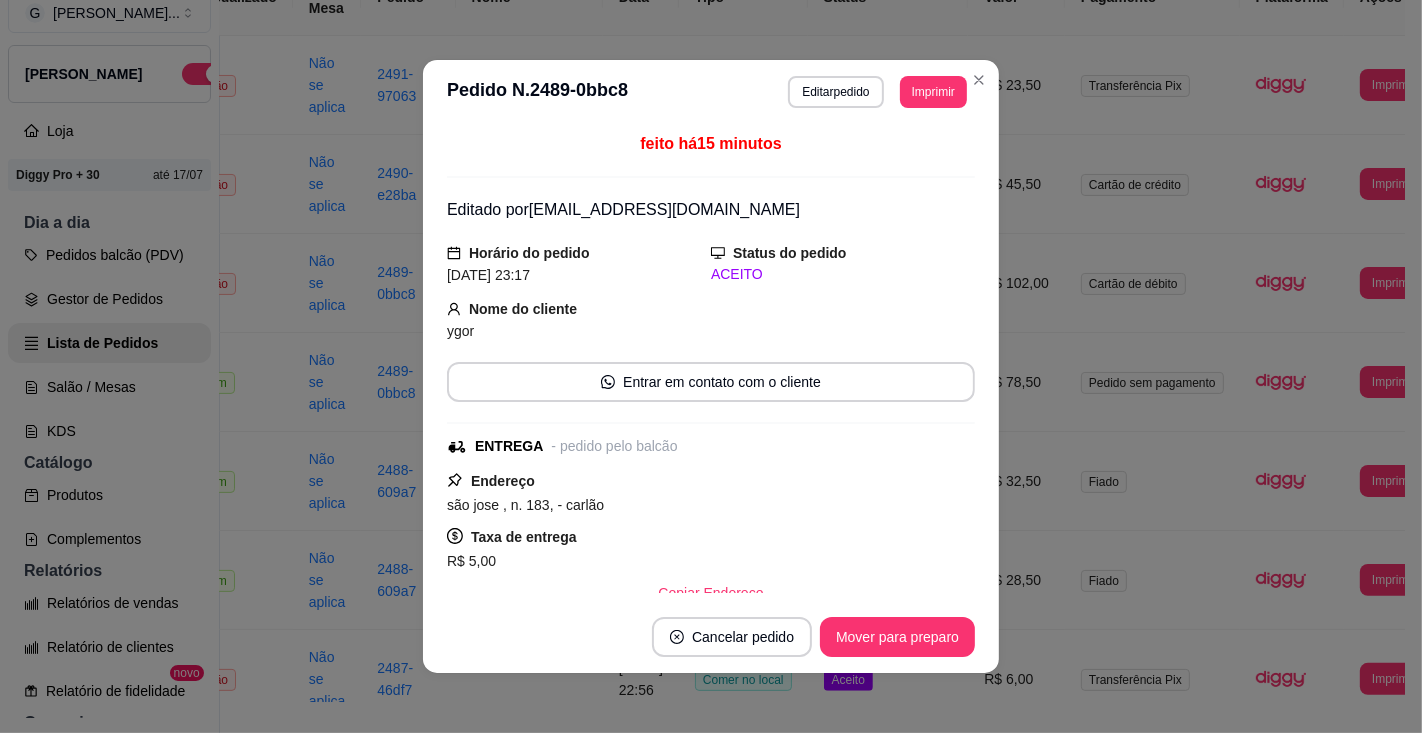 click on "Imprimir" at bounding box center (933, 92) 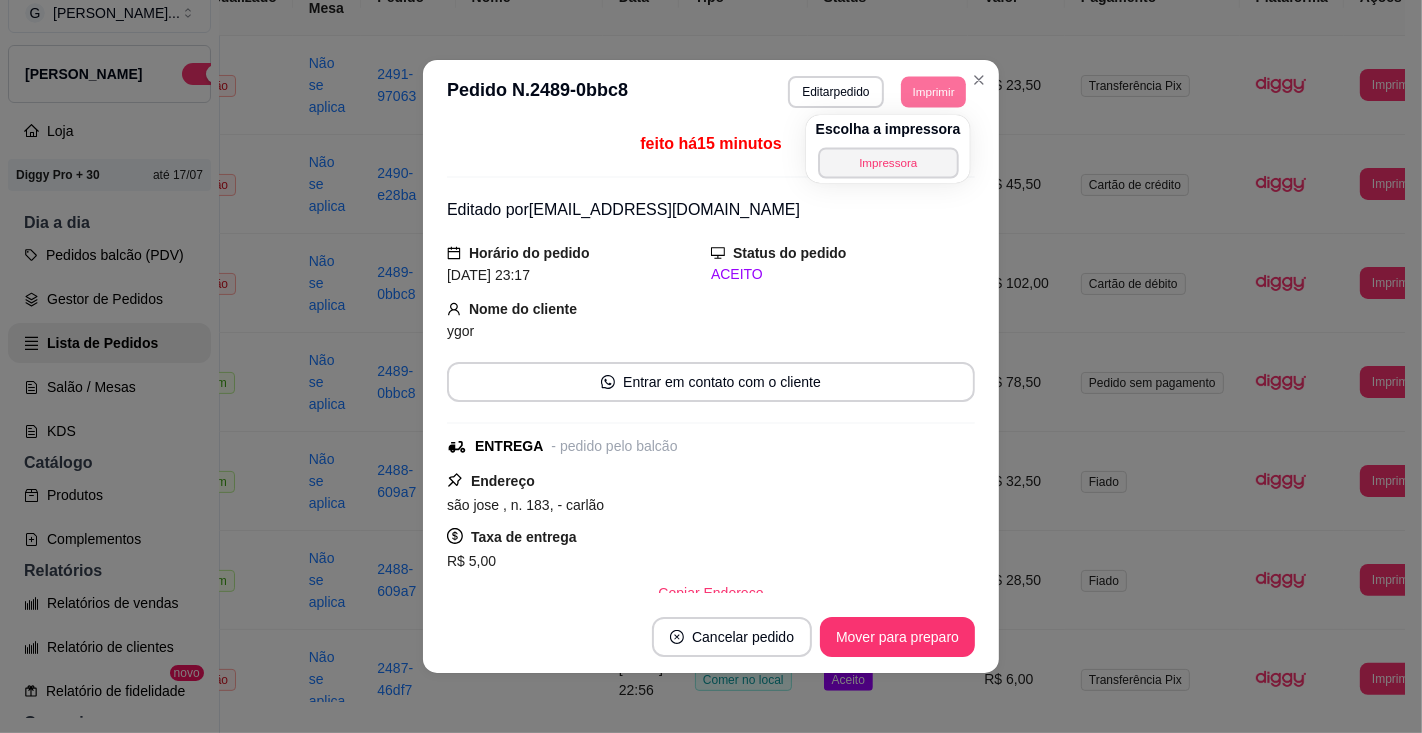 click on "Impressora" at bounding box center (888, 162) 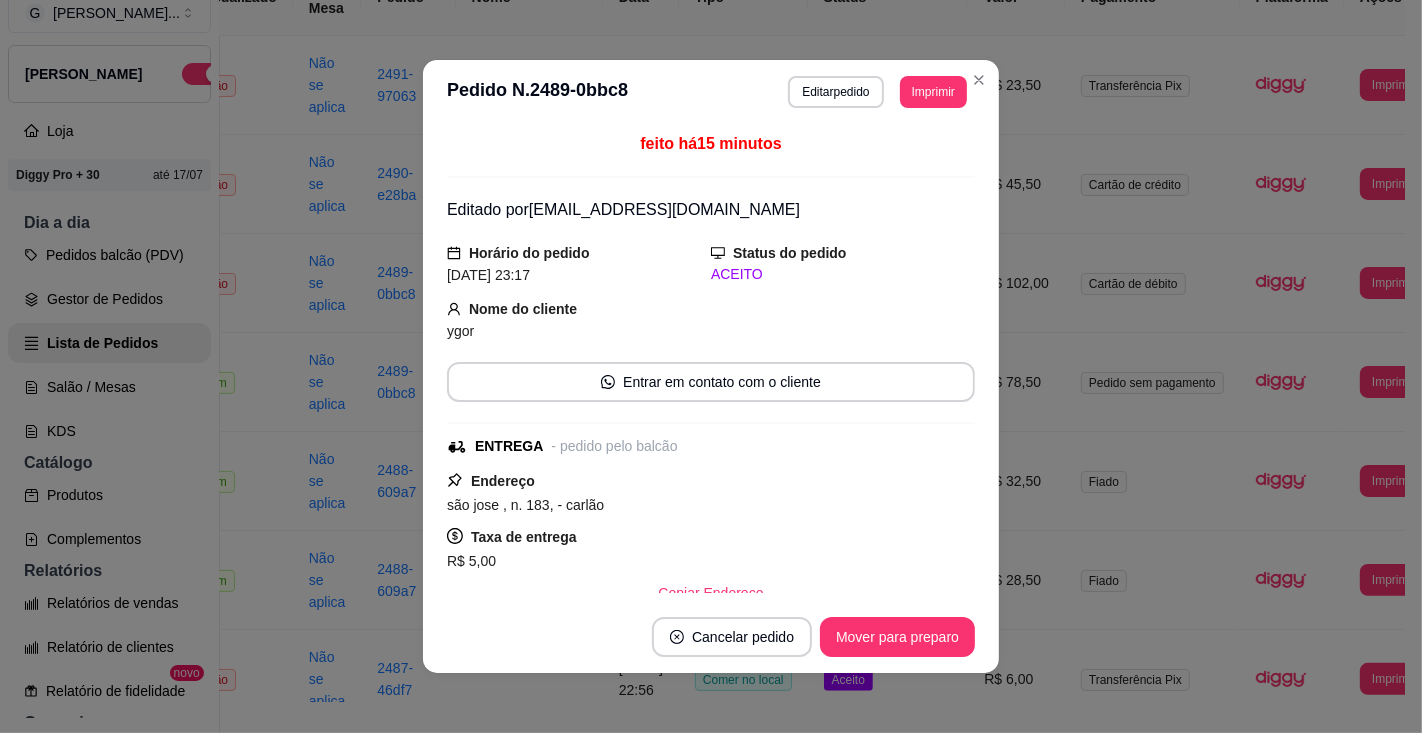 click on "Imprimir" at bounding box center [933, 92] 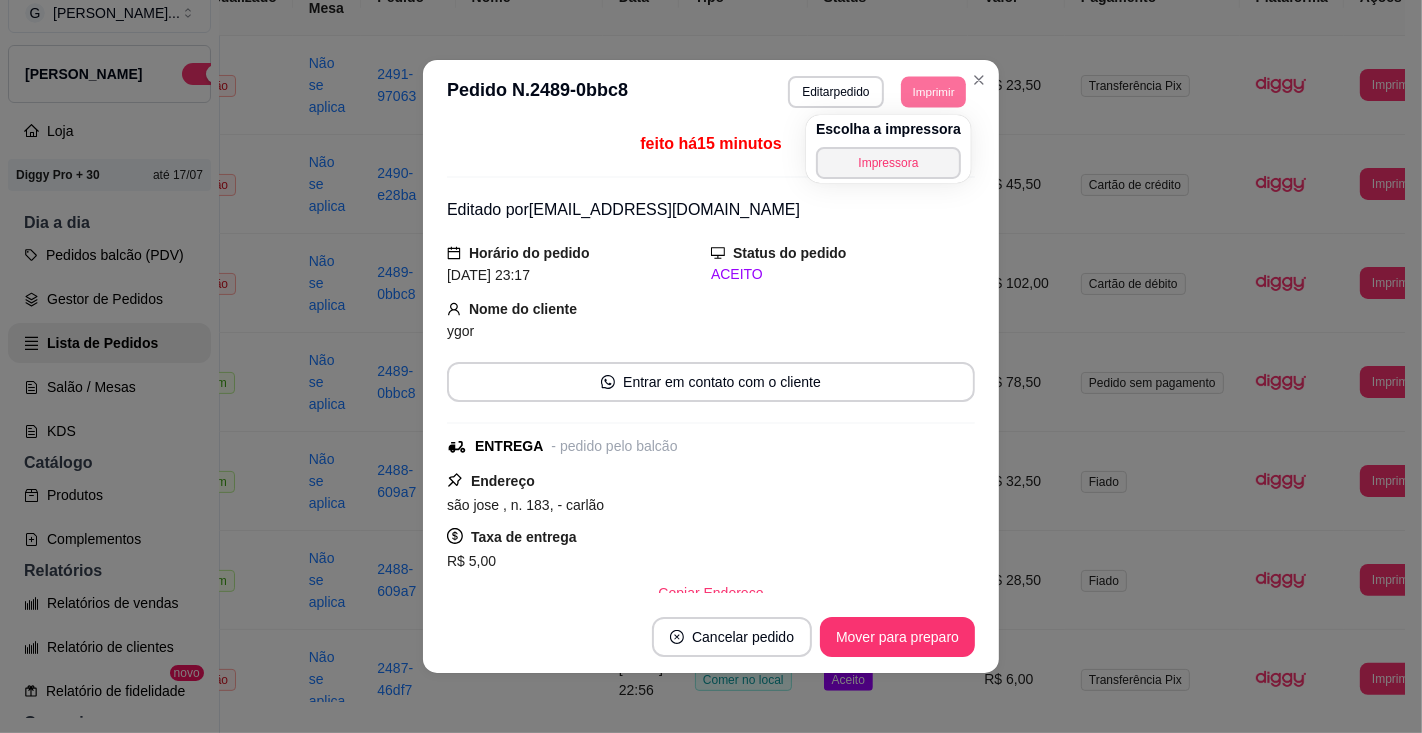 click on "Impressora" at bounding box center [888, 163] 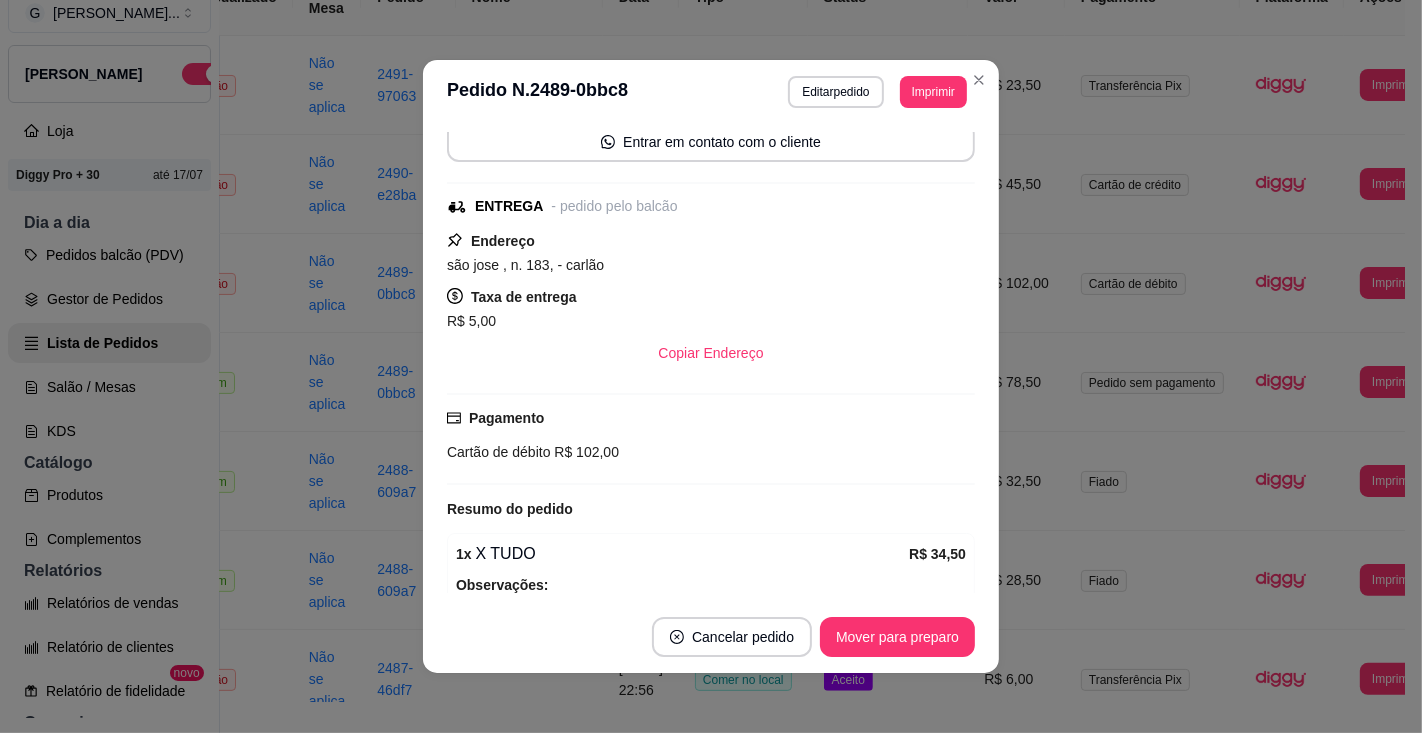 scroll, scrollTop: 534, scrollLeft: 0, axis: vertical 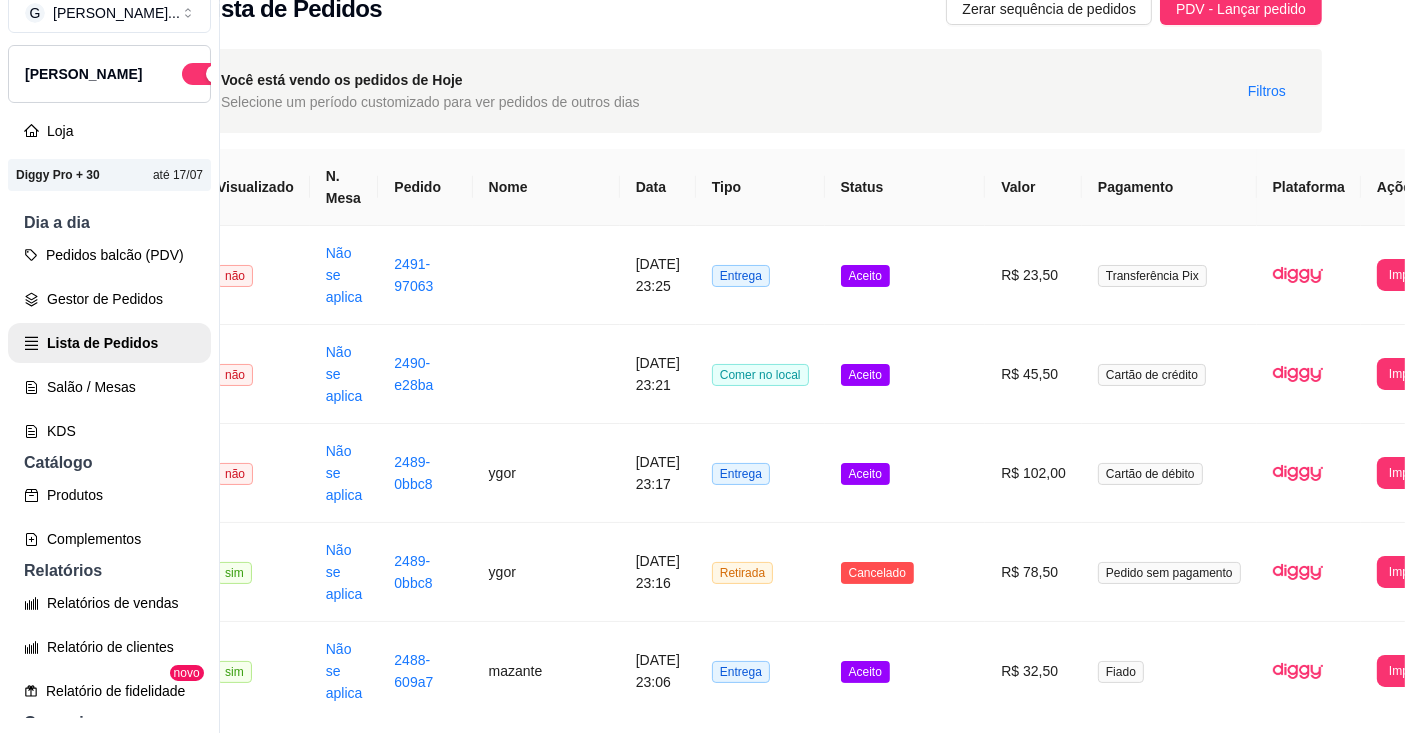 click on "ygor" at bounding box center [546, 473] 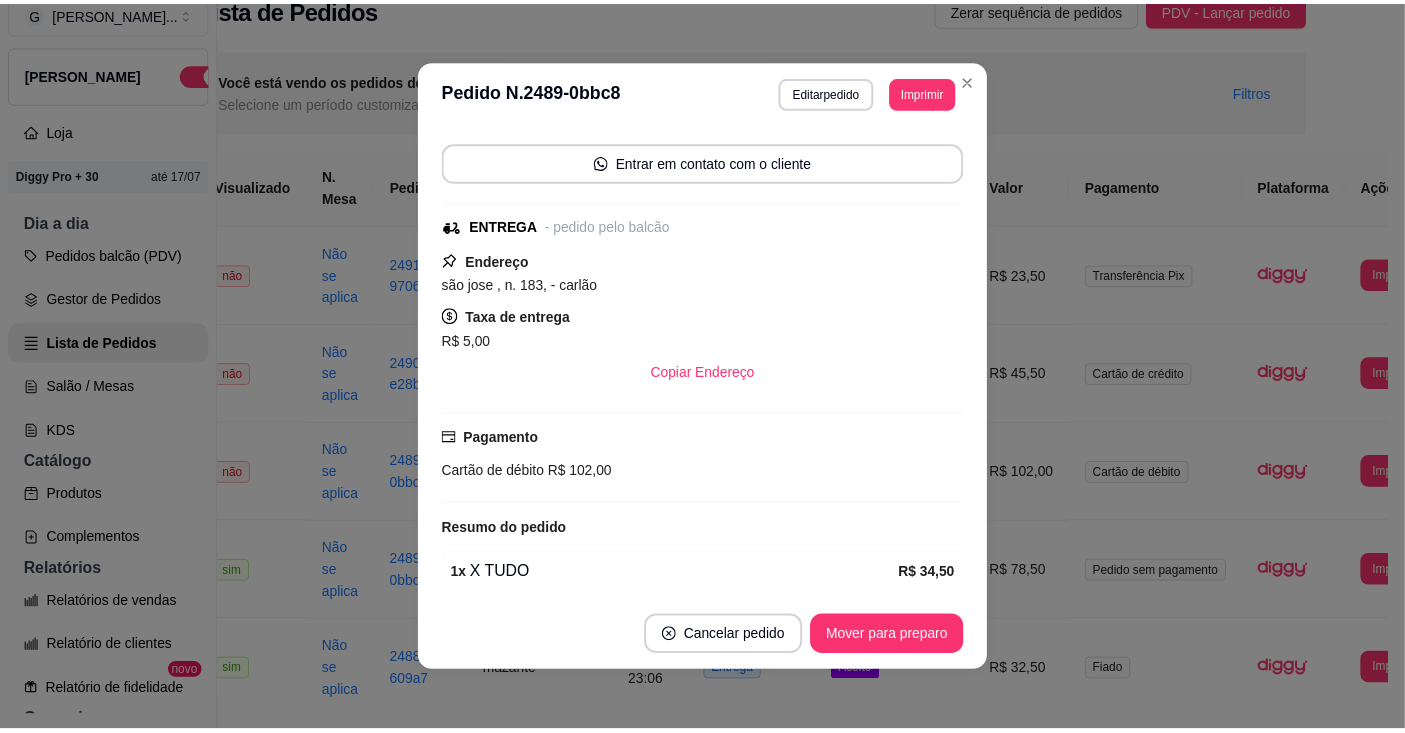 scroll, scrollTop: 534, scrollLeft: 0, axis: vertical 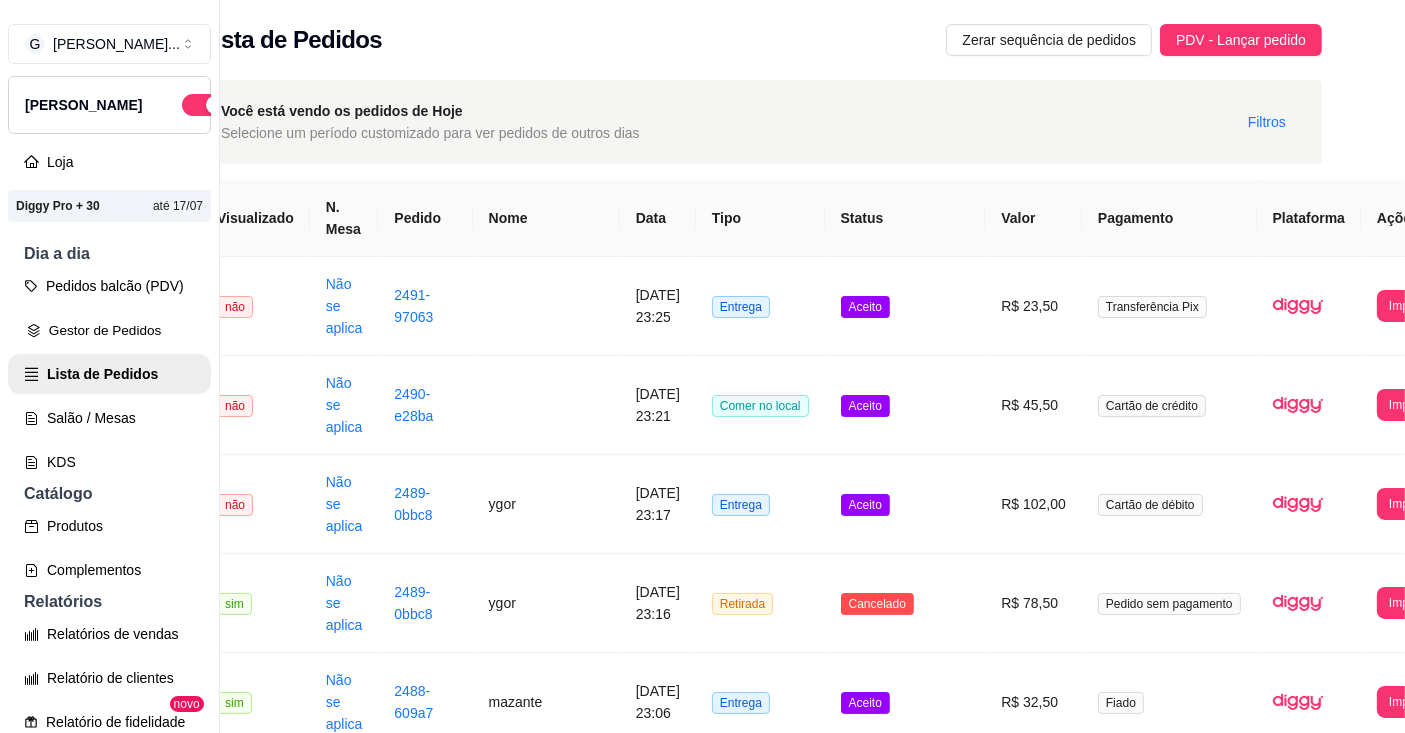 click on "Gestor de Pedidos" at bounding box center [109, 330] 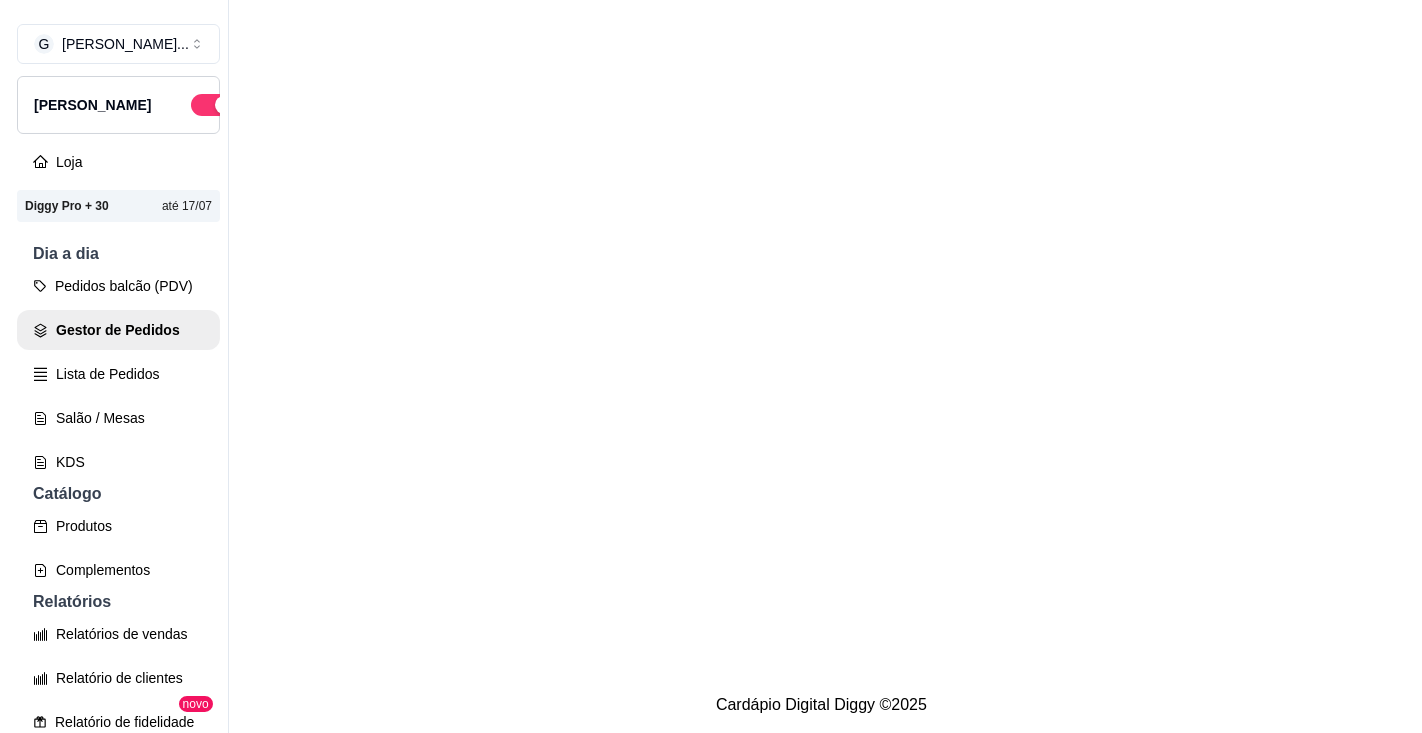 scroll, scrollTop: 0, scrollLeft: 0, axis: both 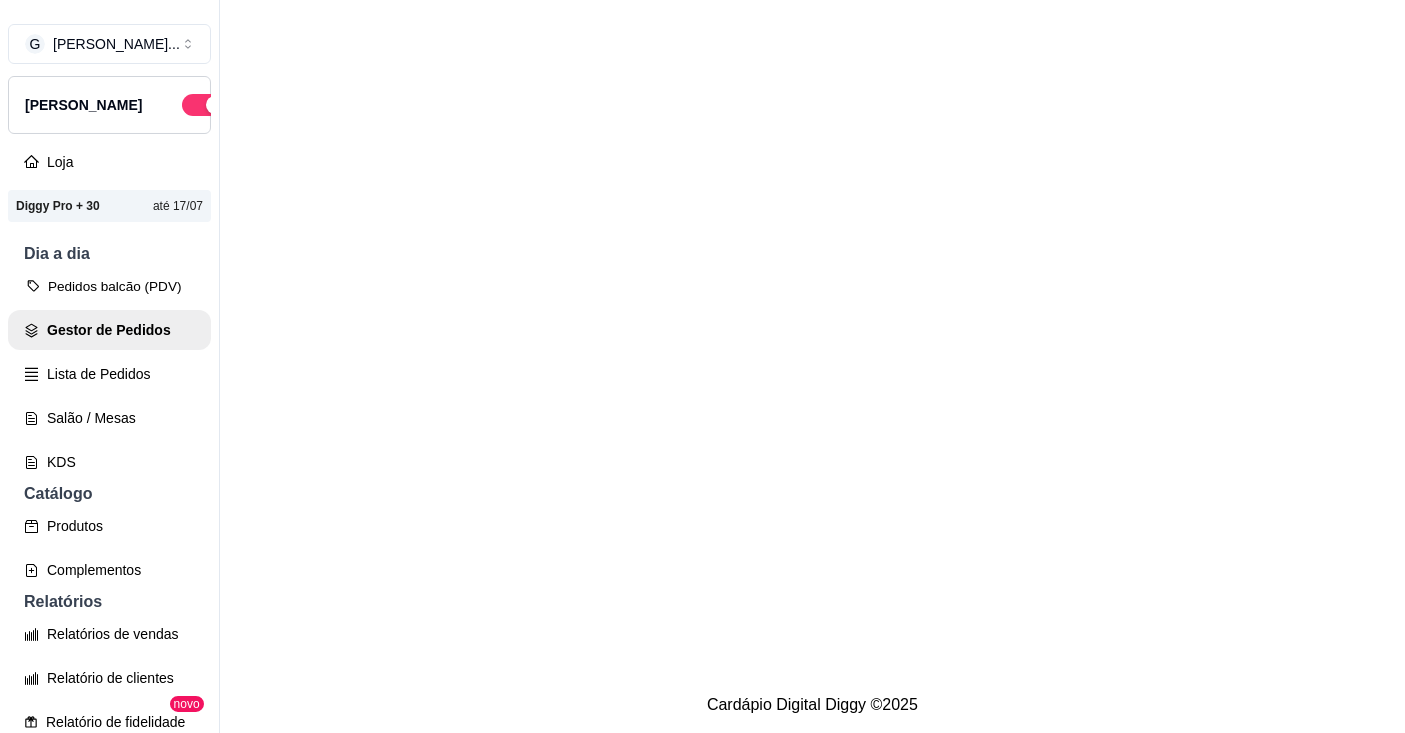 click on "Pedidos balcão (PDV)" at bounding box center [109, 286] 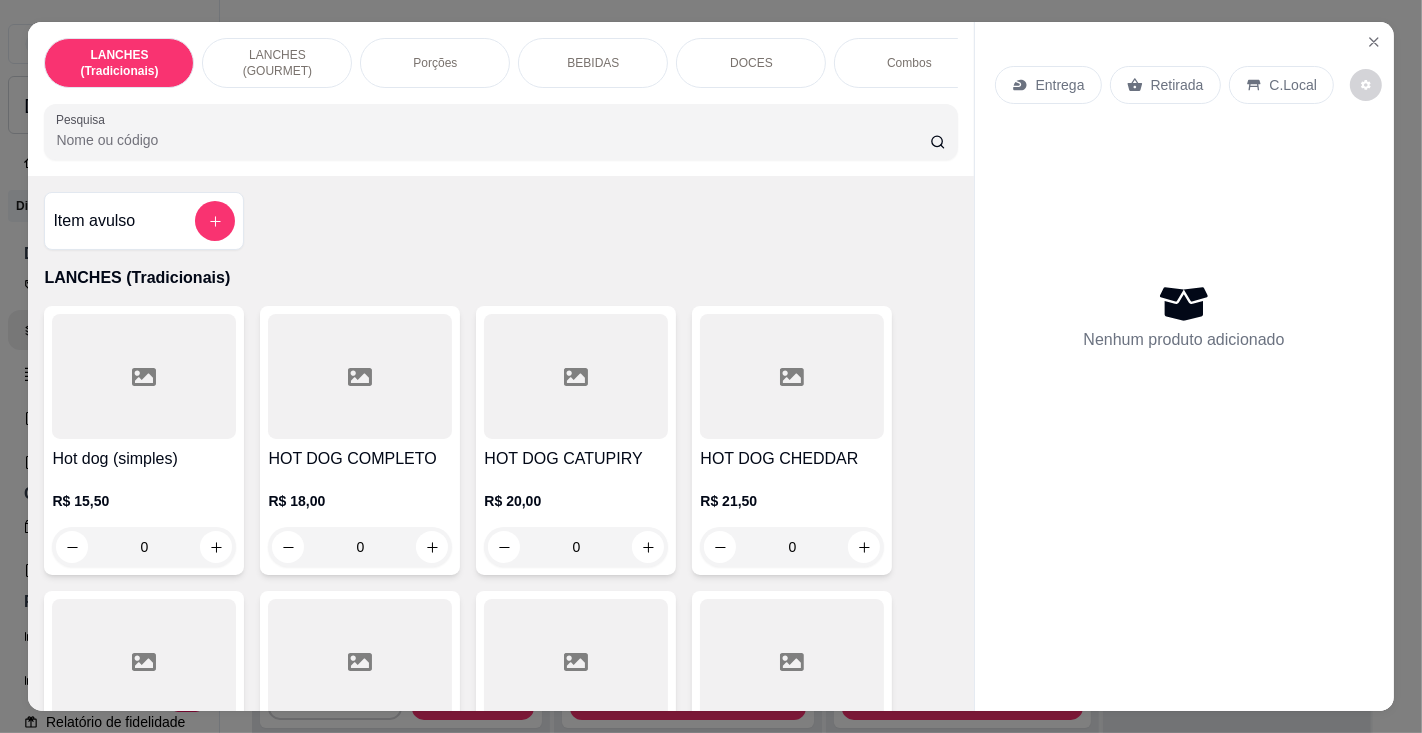 click on "Pesquisa" at bounding box center [492, 140] 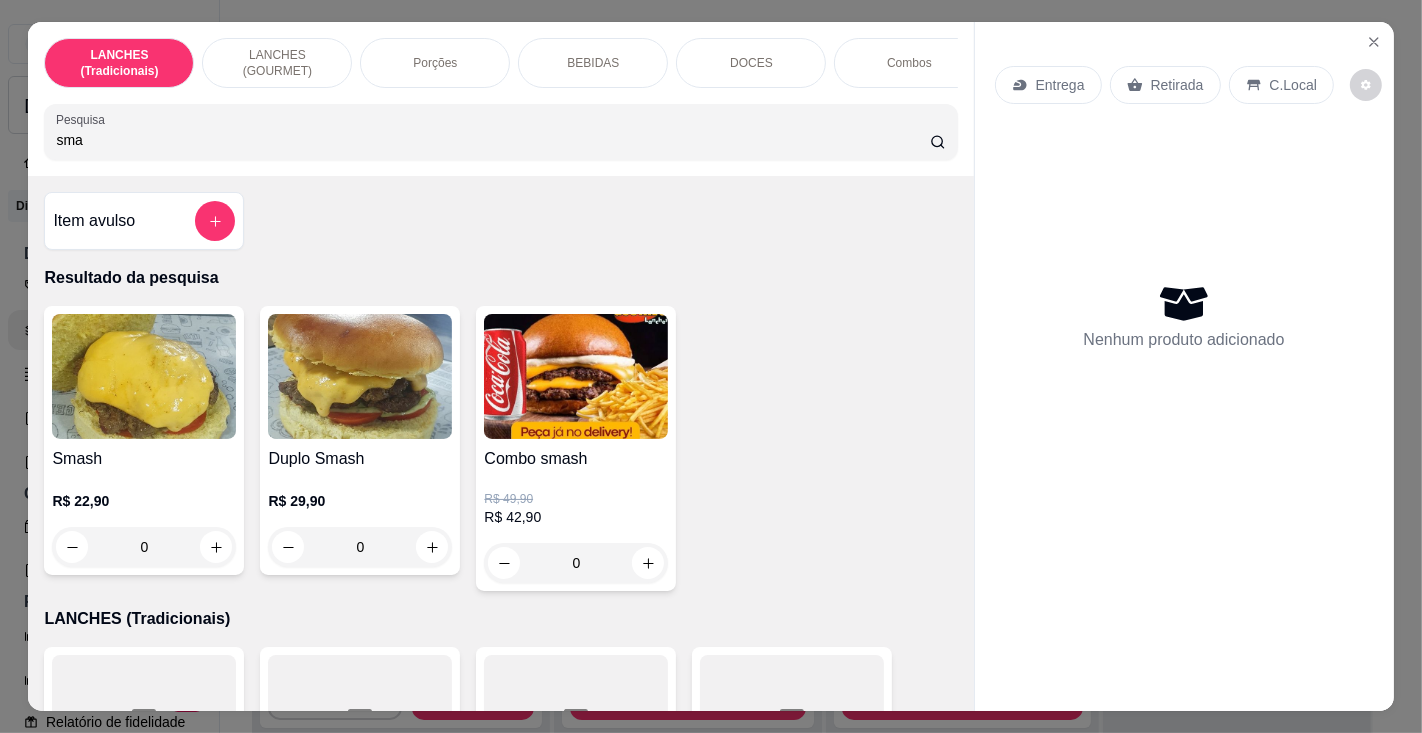 type on "sma" 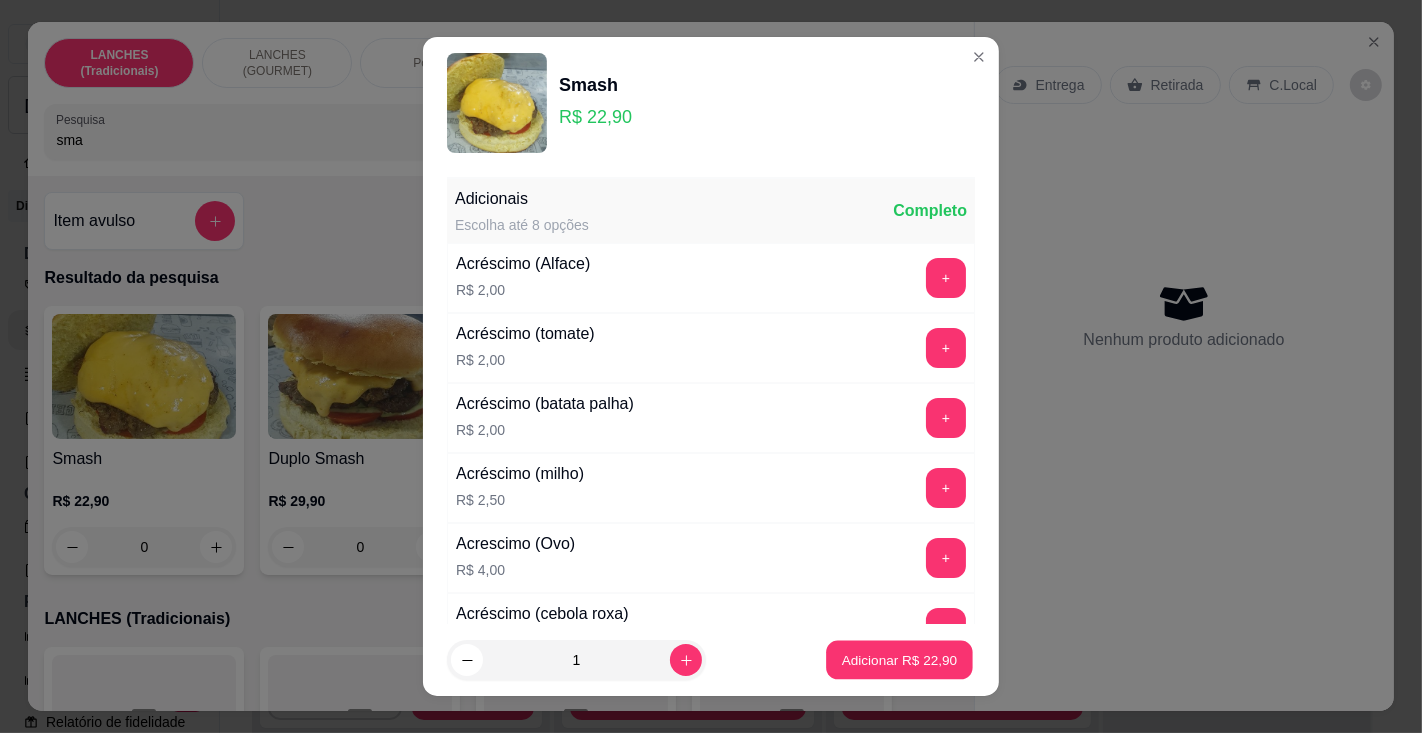 click on "Adicionar   R$ 22,90" at bounding box center [900, 660] 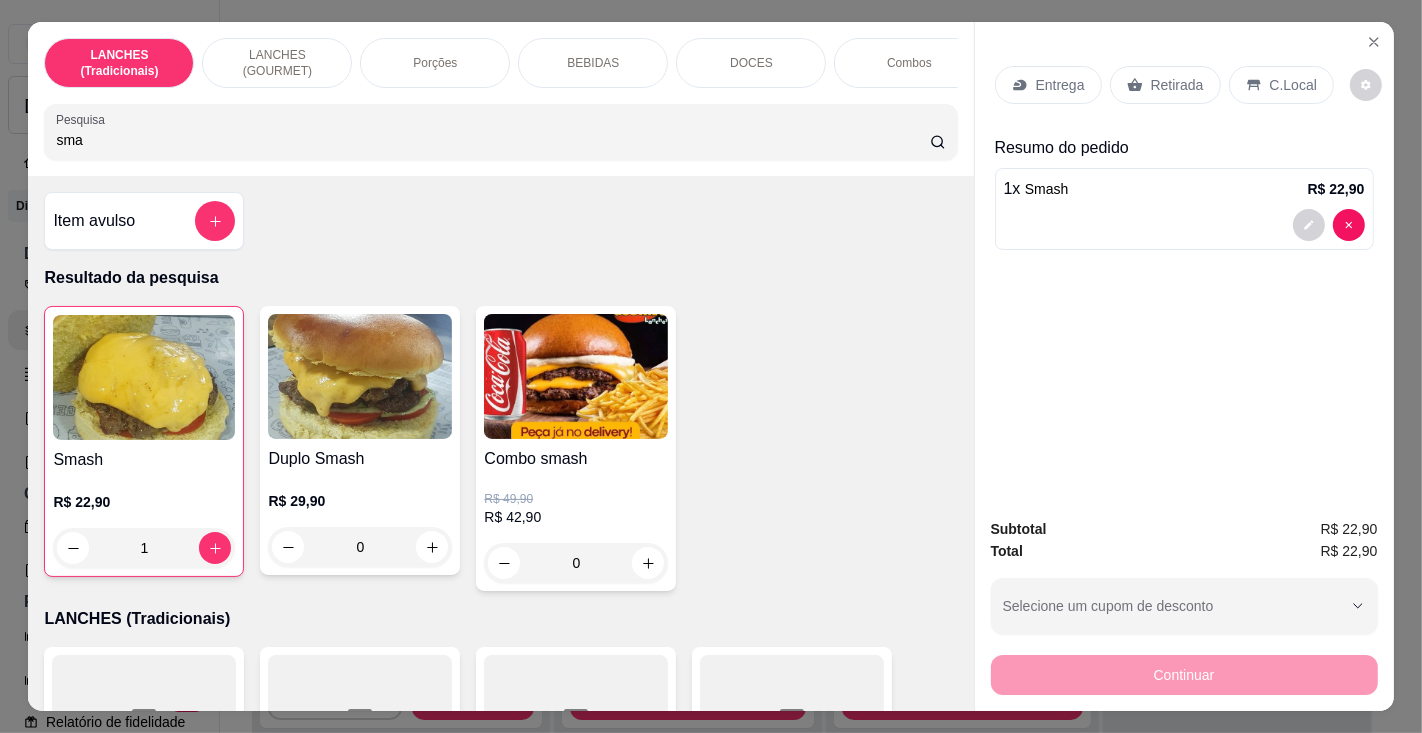 click on "Retirada" at bounding box center [1177, 85] 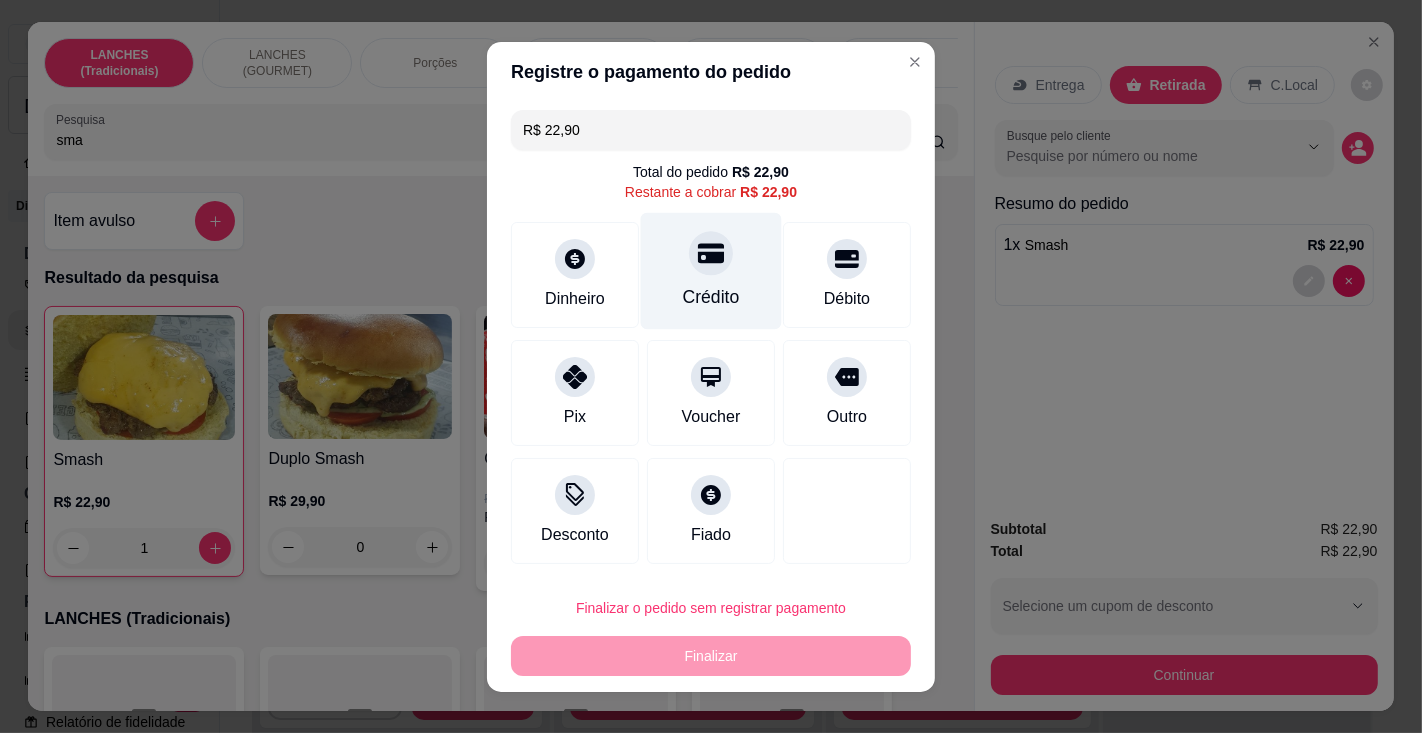 click on "Crédito" at bounding box center (711, 270) 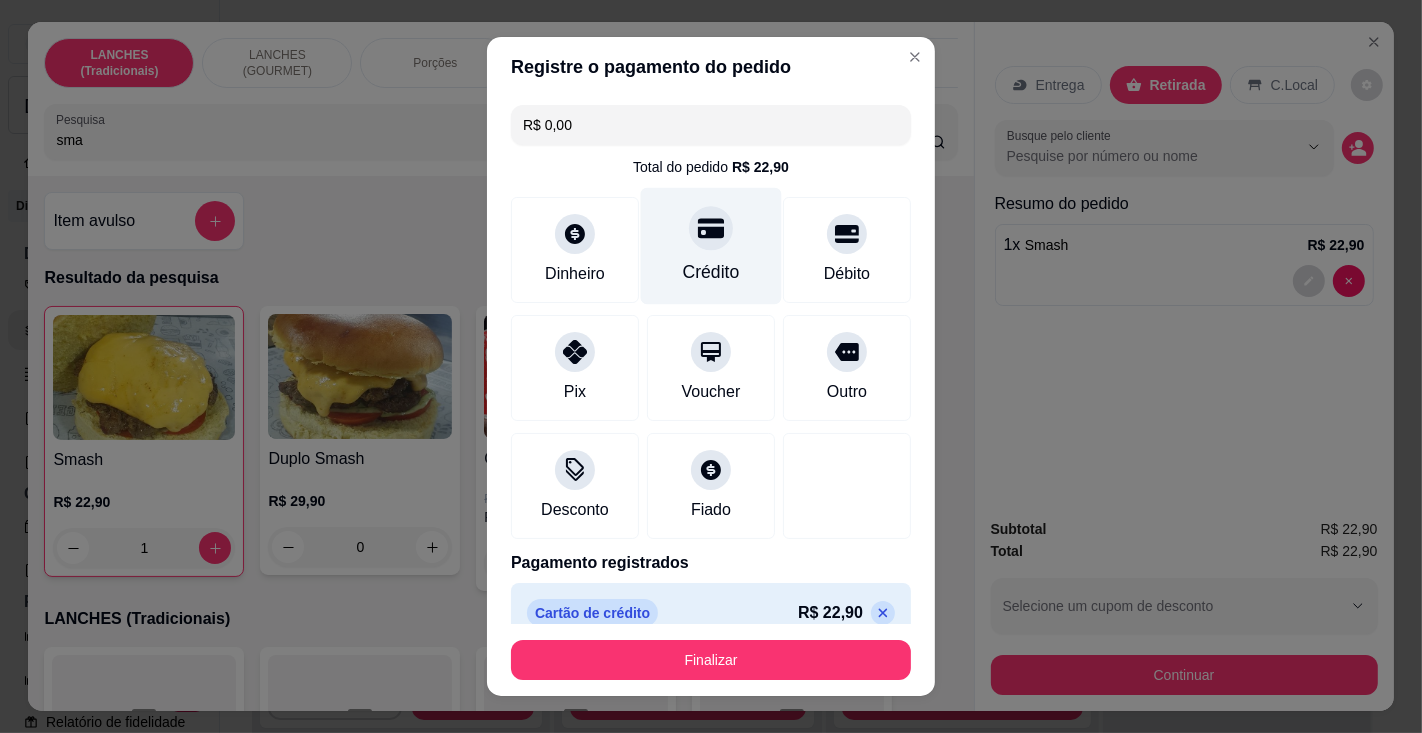 click on "Finalizar" at bounding box center [711, 660] 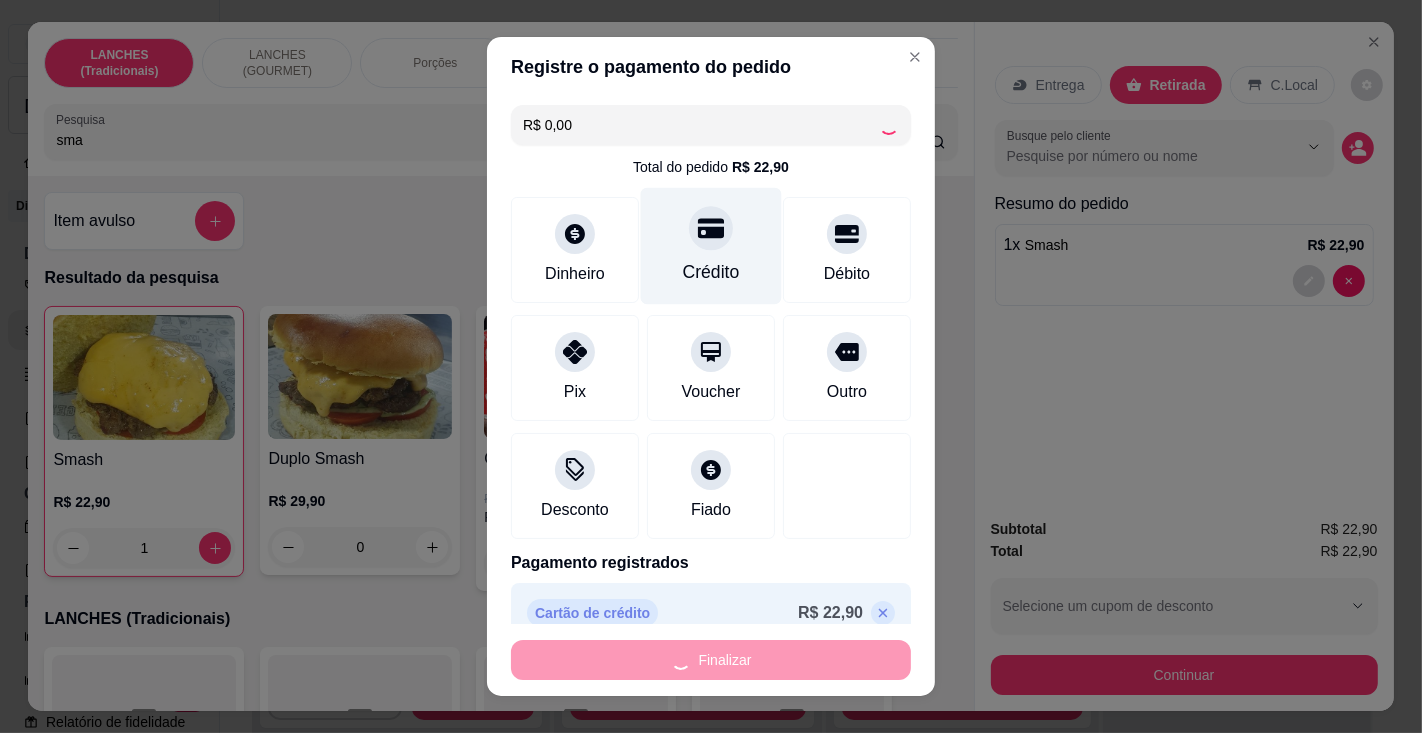 type on "0" 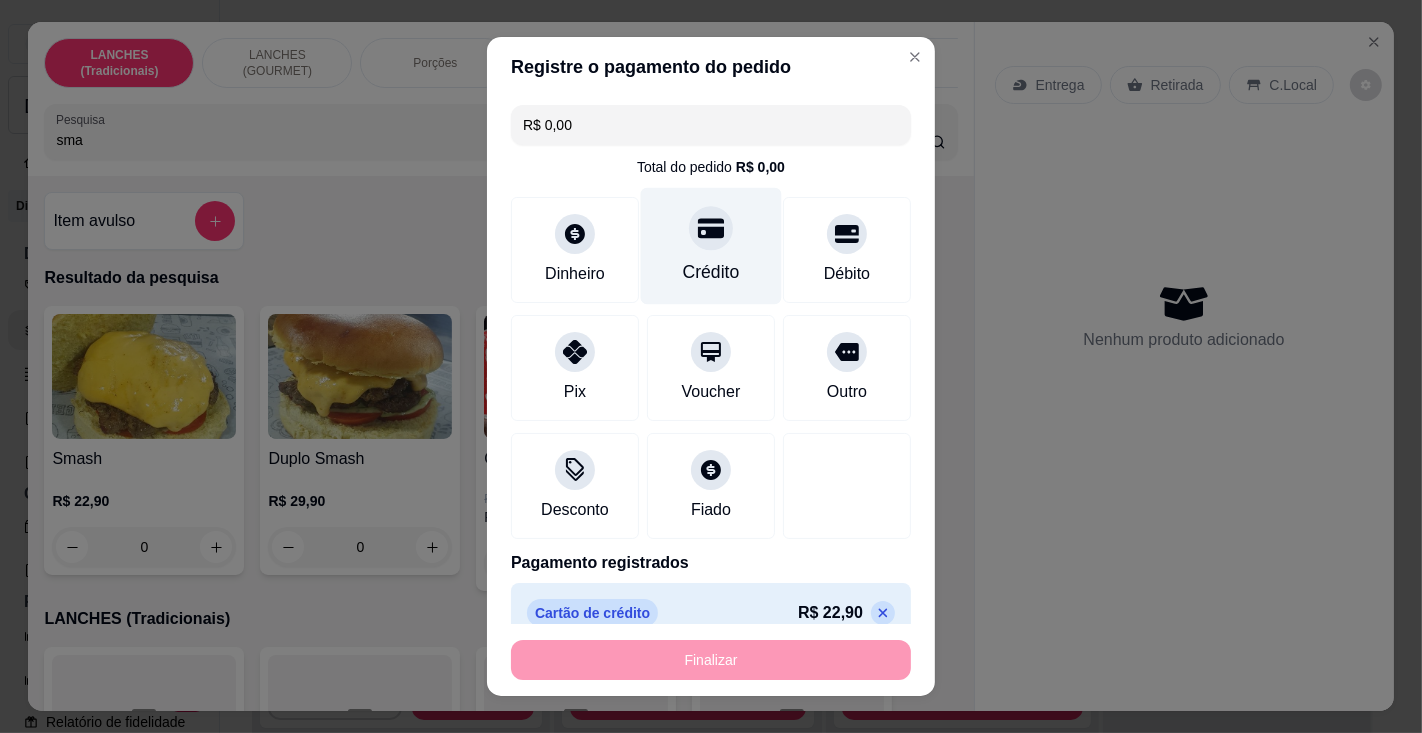 type on "-R$ 22,90" 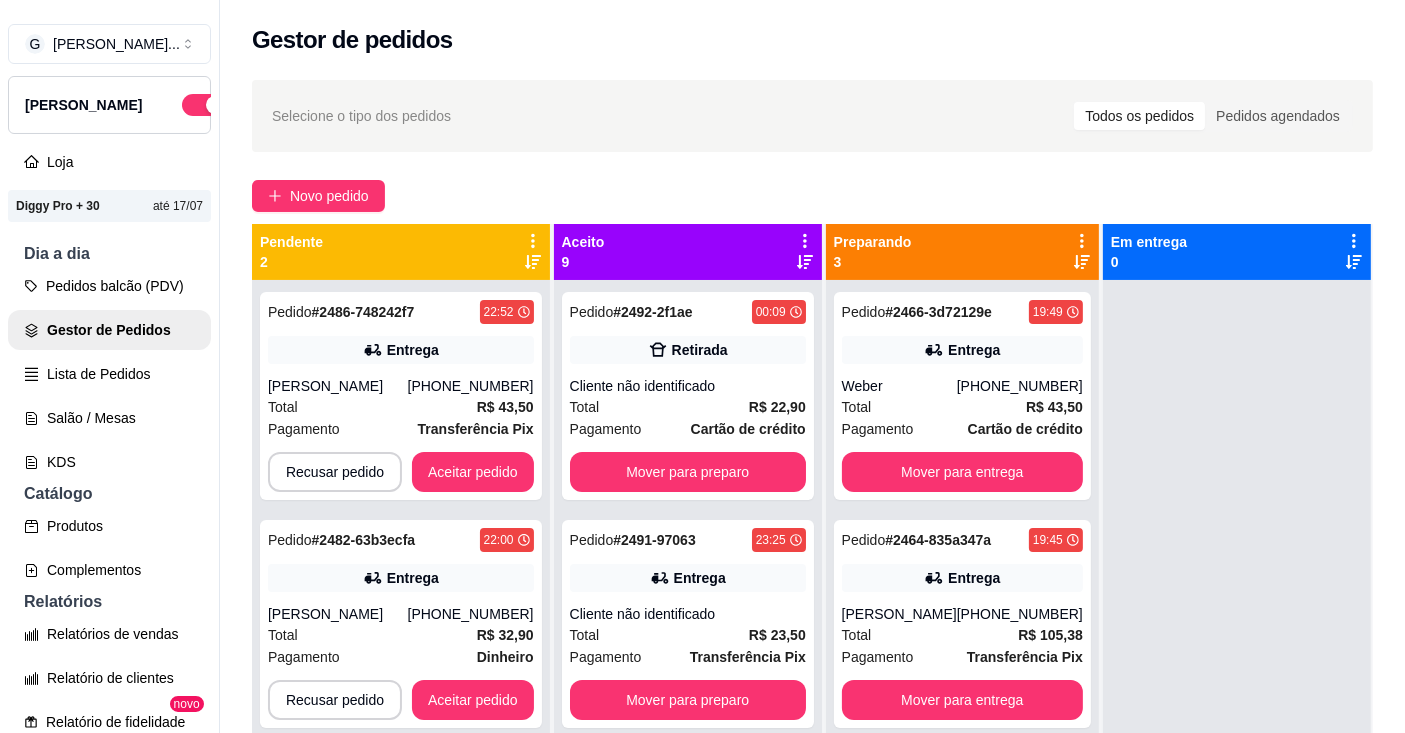 click 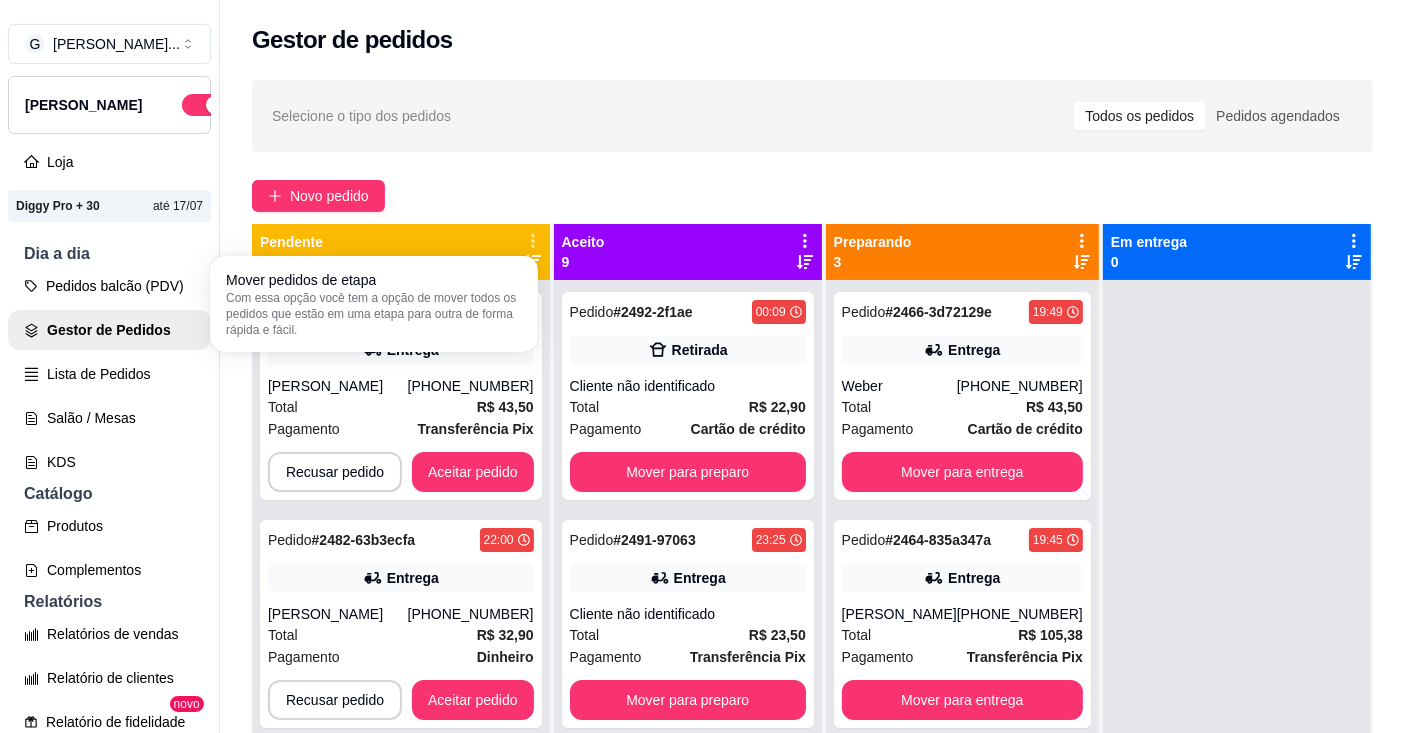 click on "Com essa opção você tem a opção de mover todos os pedidos que estão em uma etapa para outra de forma rápida e fácil." at bounding box center (374, 314) 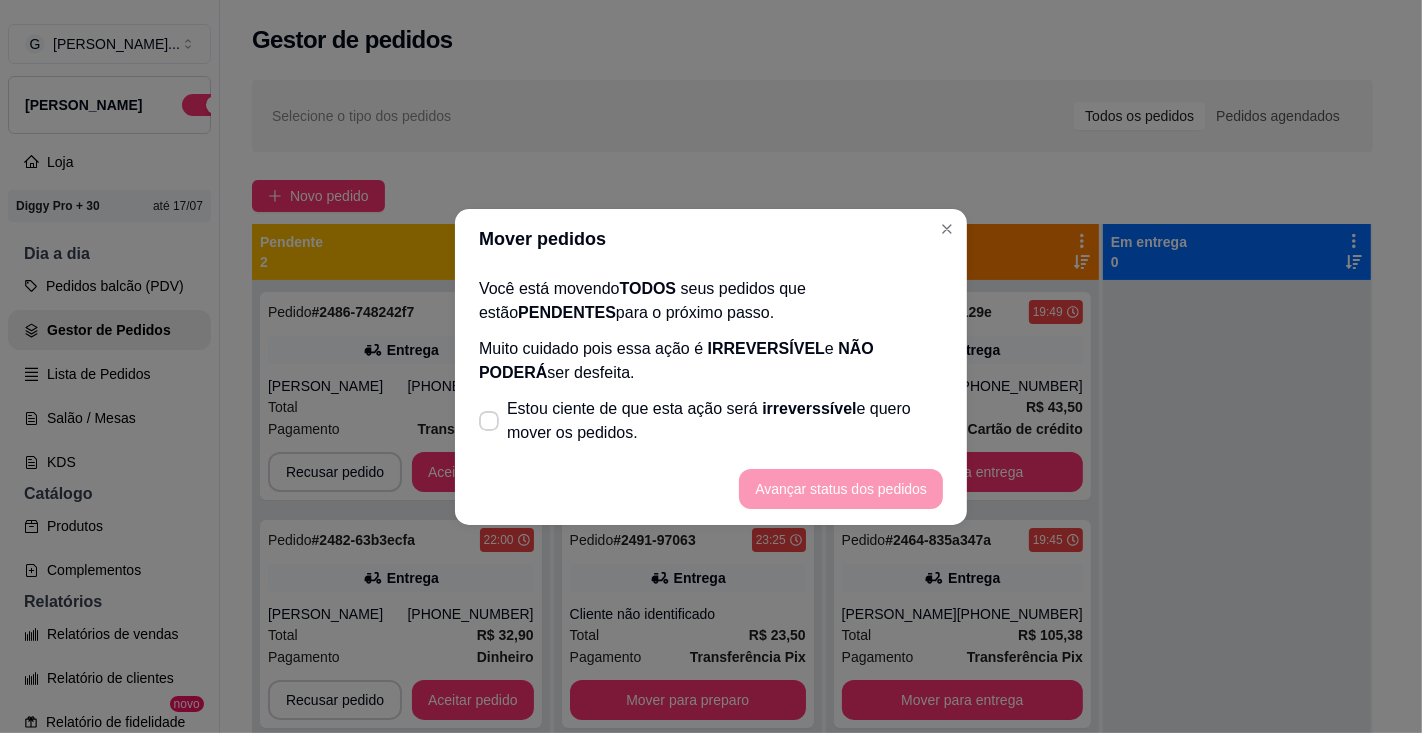 click on "Estou ciente de que esta ação será   irreverssível  e quero mover os pedidos." at bounding box center [725, 421] 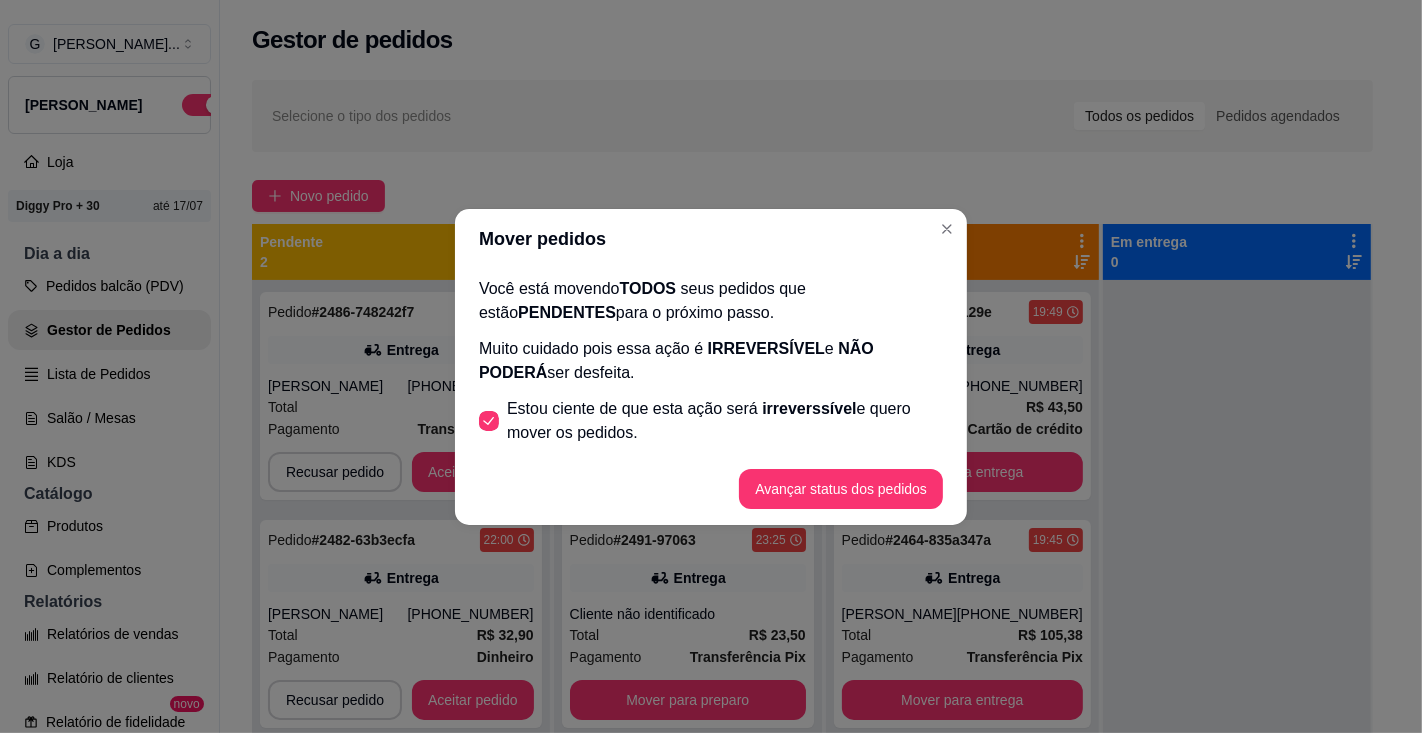 click on "Avançar status dos pedidos" at bounding box center [841, 489] 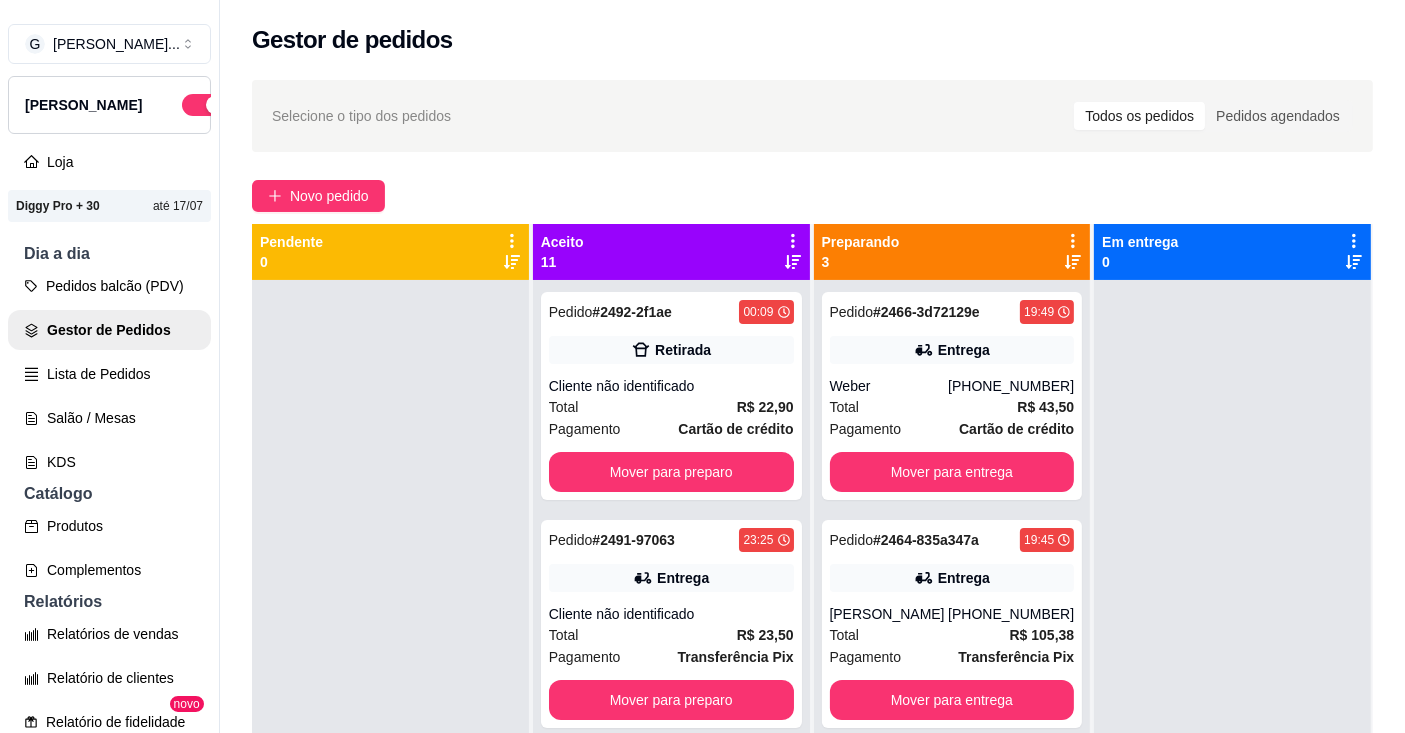 click 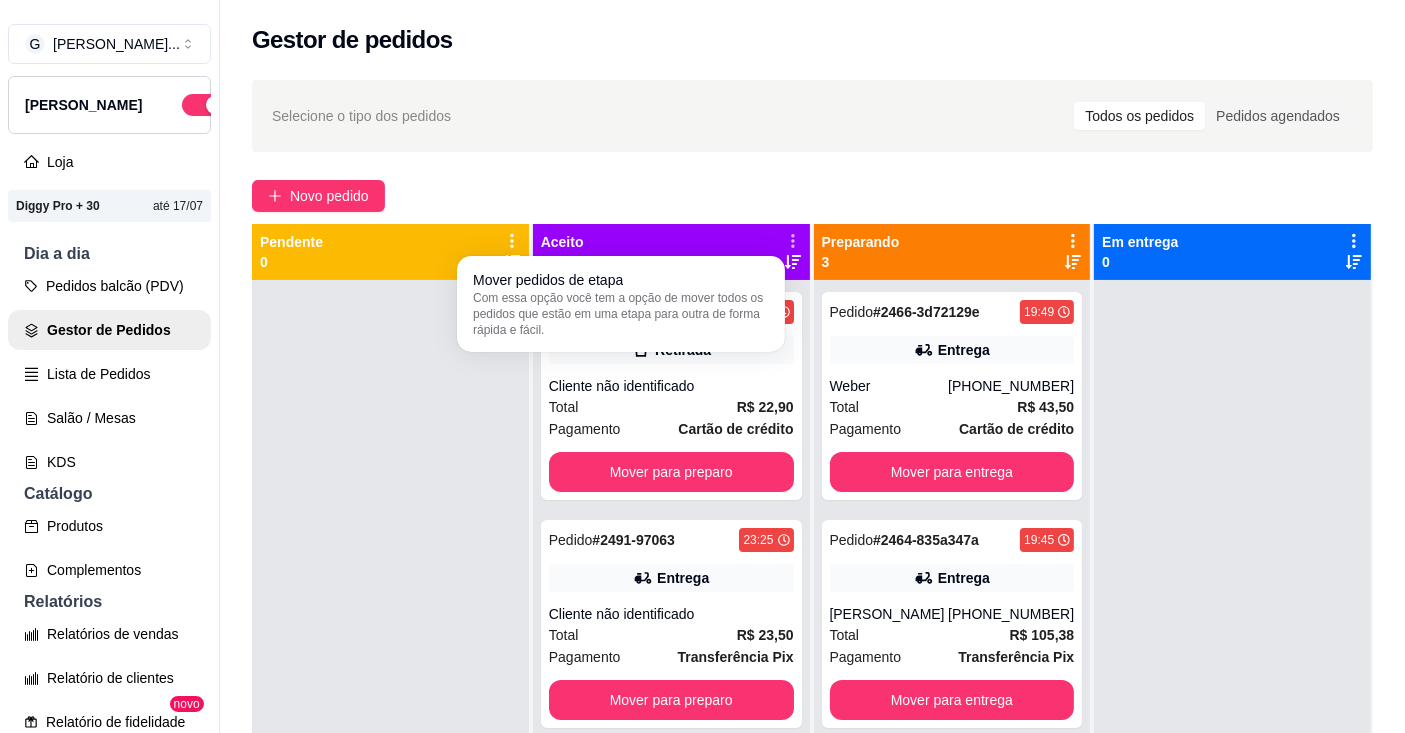 click on "Com essa opção você tem a opção de mover todos os pedidos que estão em uma etapa para outra de forma rápida e fácil." at bounding box center (621, 314) 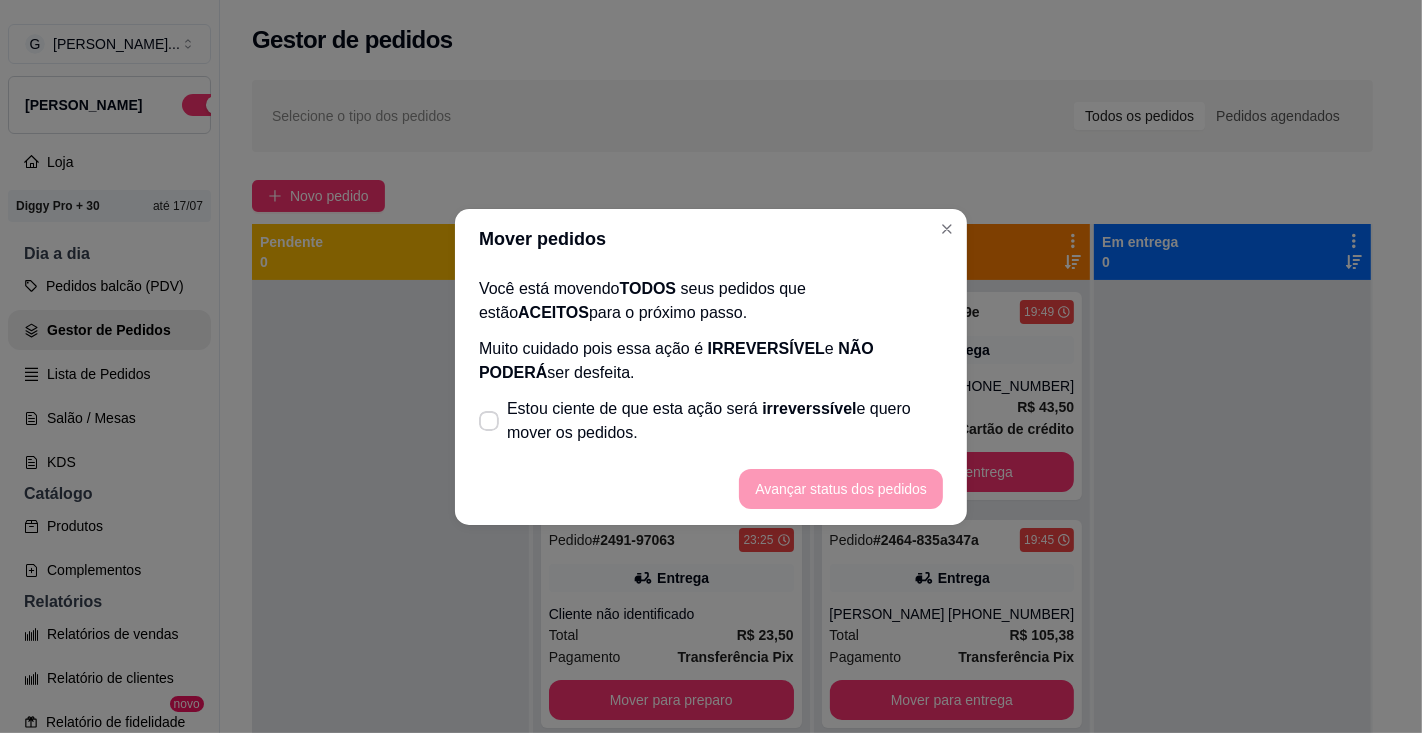 click on "irreverssível" at bounding box center (809, 408) 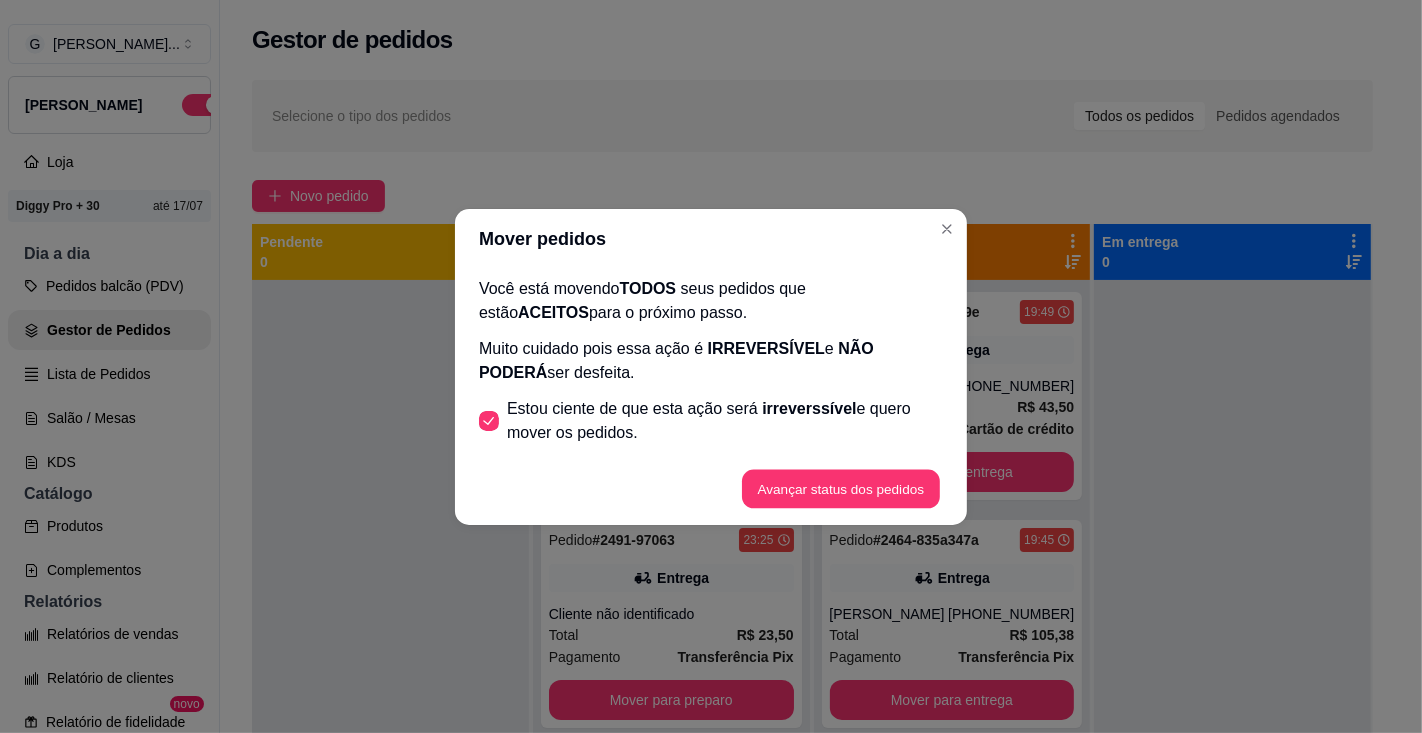click on "Avançar status dos pedidos" at bounding box center [841, 488] 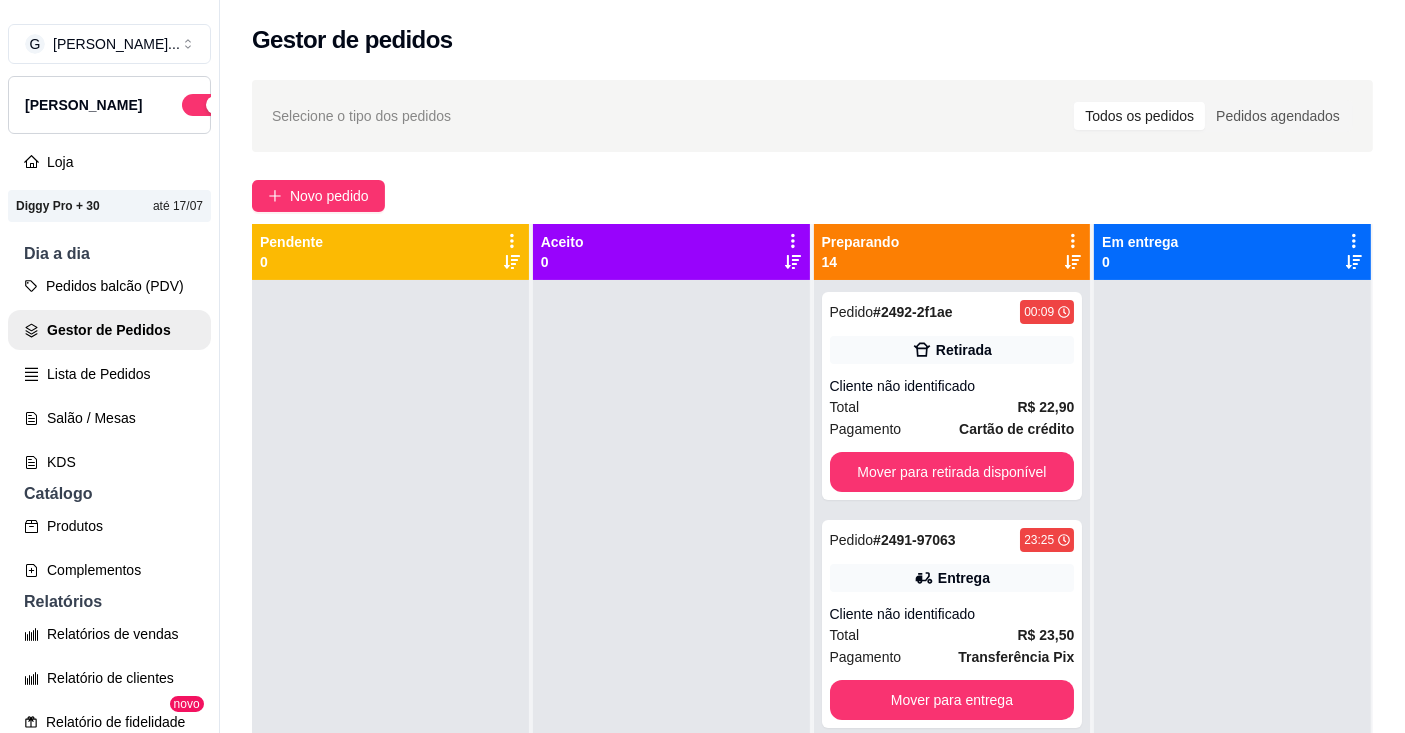 click 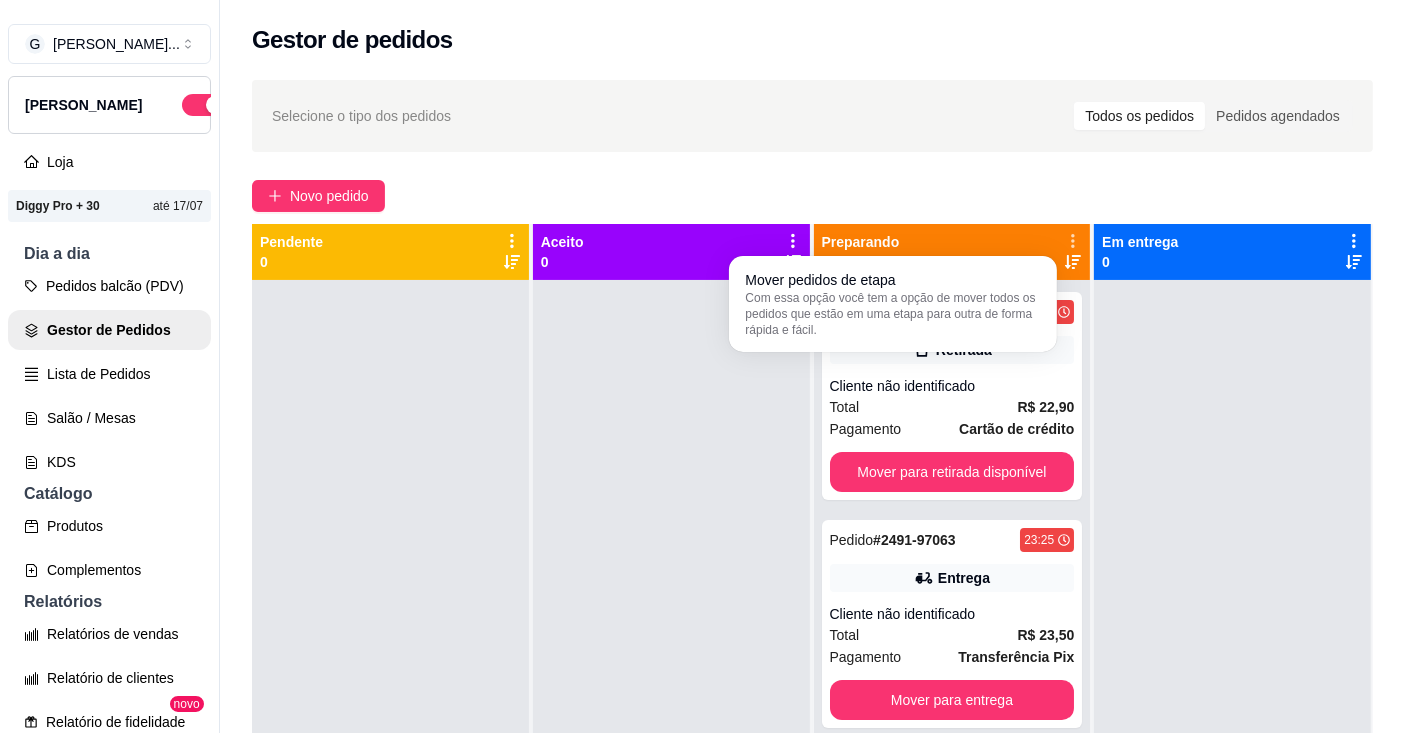click on "Com essa opção você tem a opção de mover todos os pedidos que estão em uma etapa para outra de forma rápida e fácil." at bounding box center (893, 314) 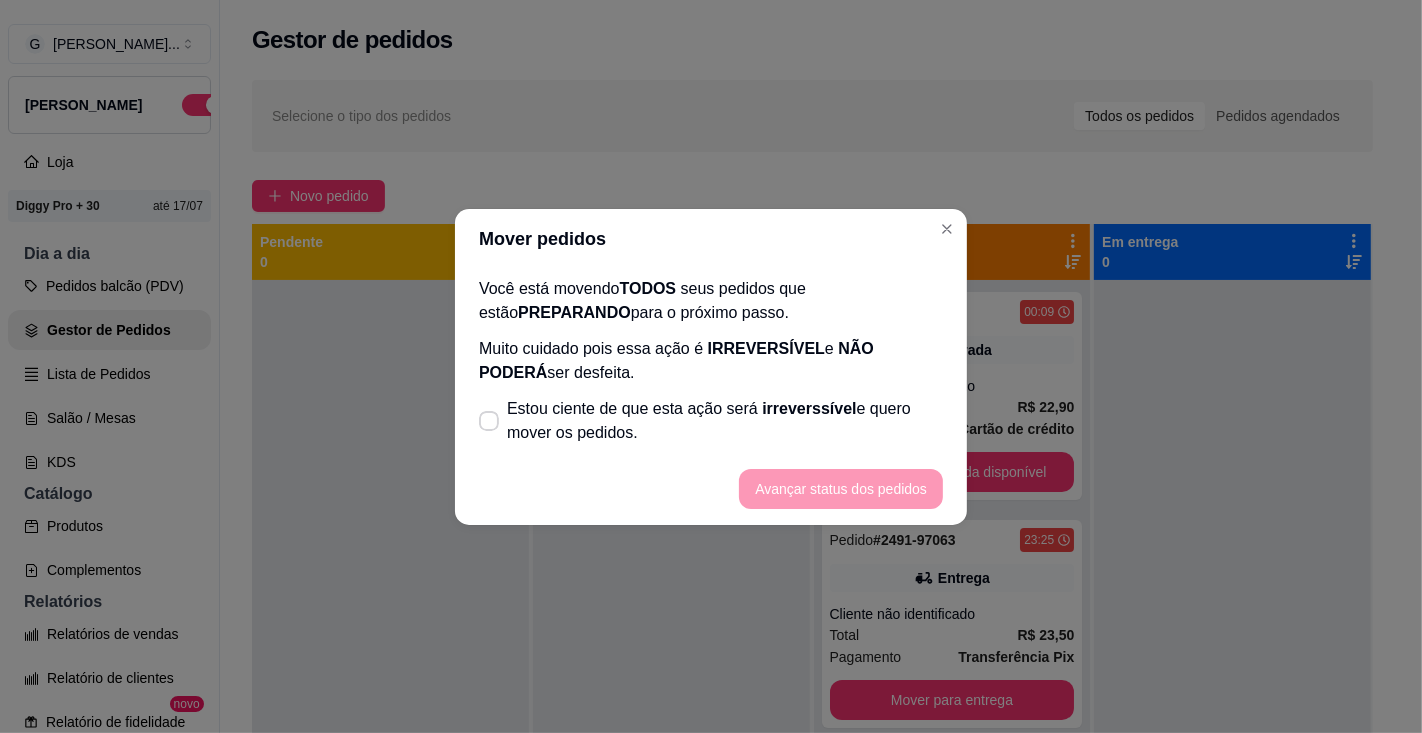 click on "irreverssível" at bounding box center [809, 408] 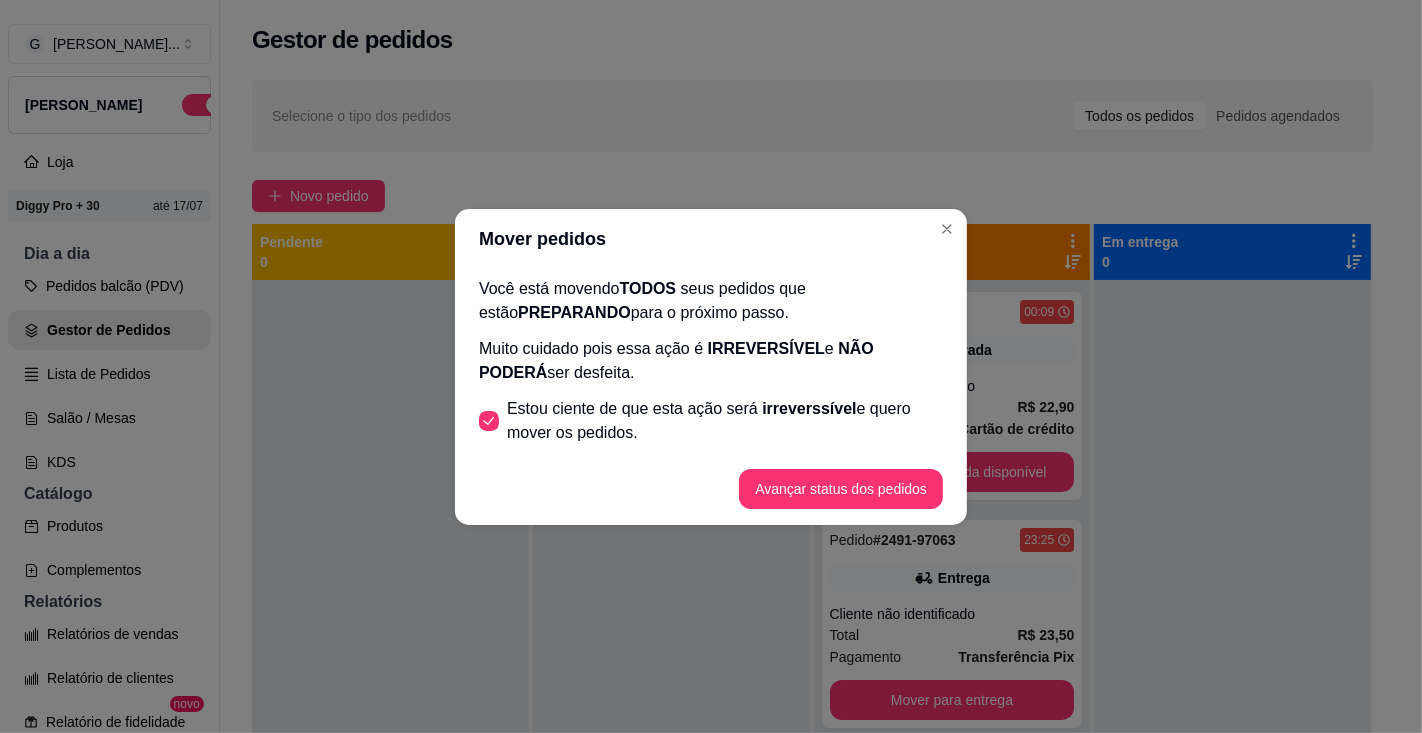 click on "Avançar status dos pedidos" at bounding box center (841, 489) 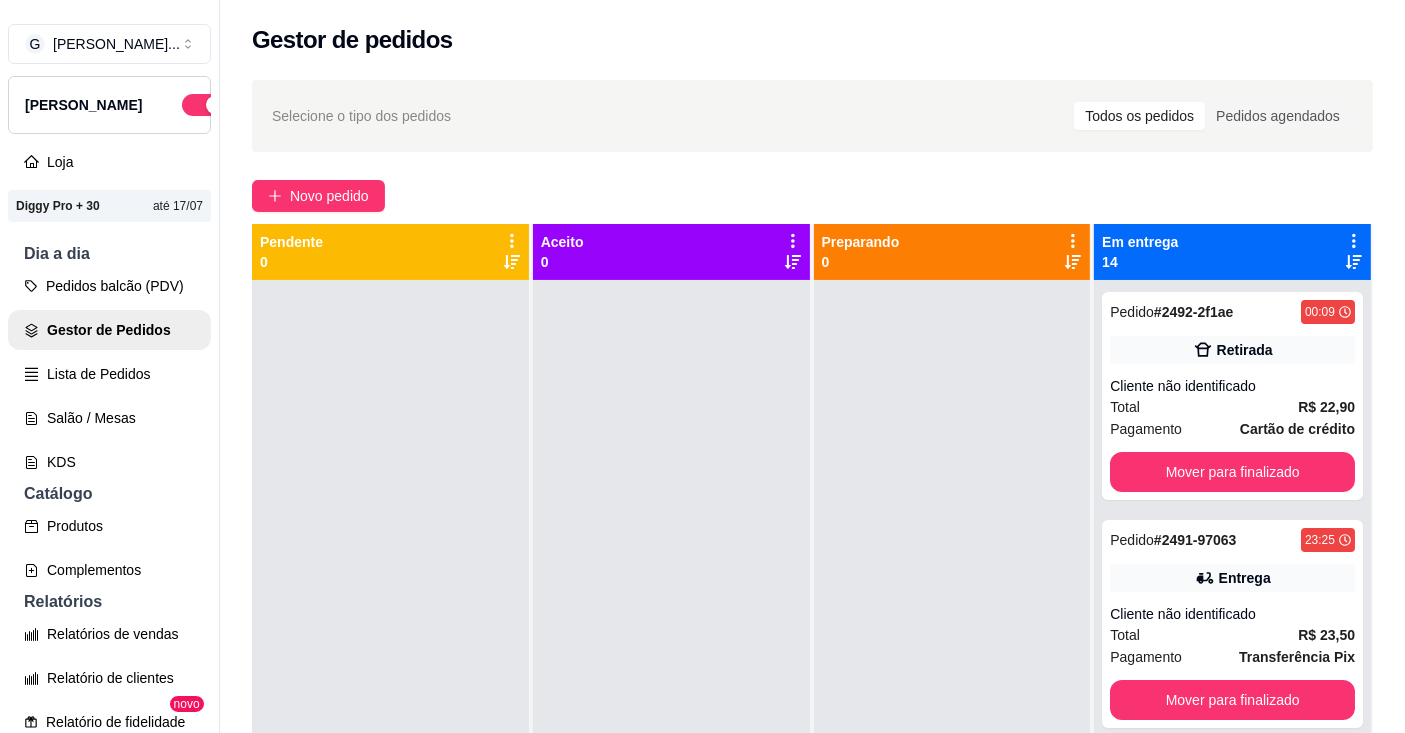 click 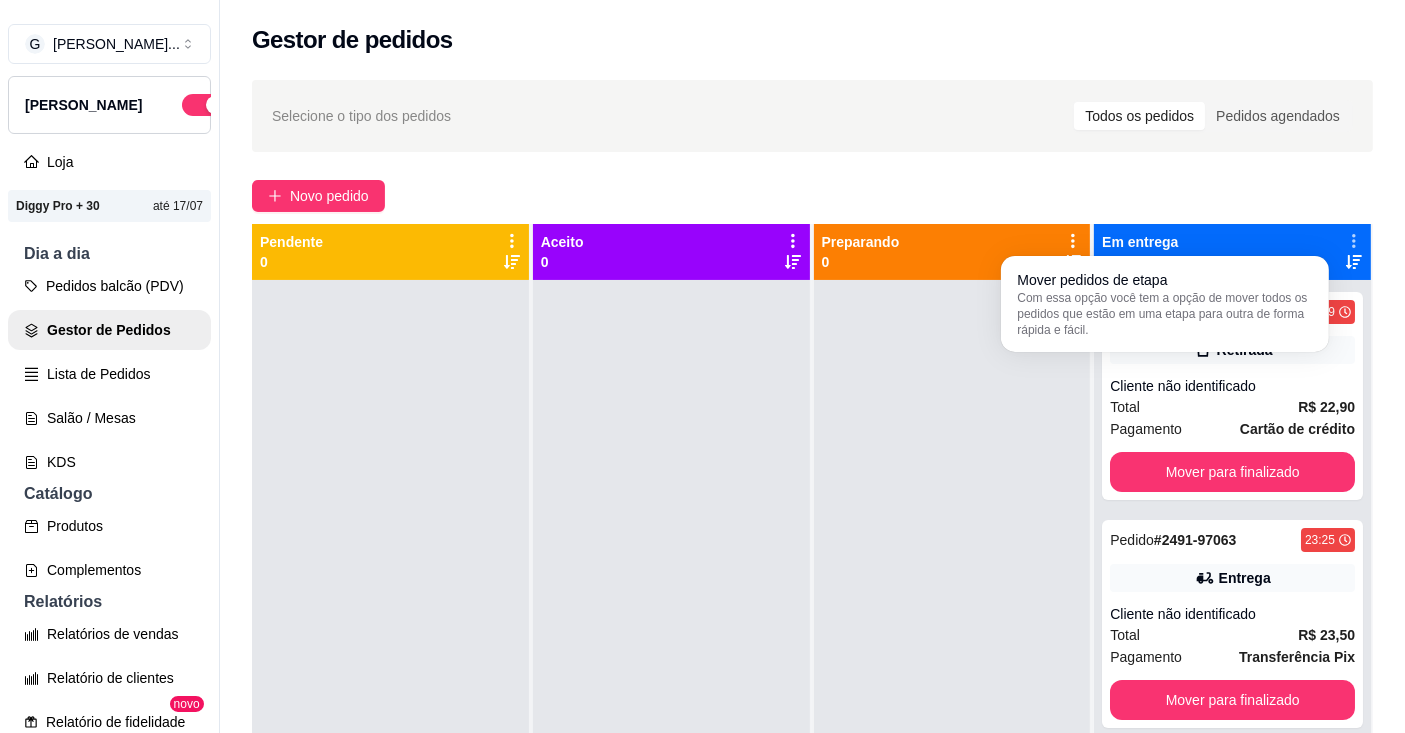 click on "Com essa opção você tem a opção de mover todos os pedidos que estão em uma etapa para outra de forma rápida e fácil." at bounding box center [1165, 314] 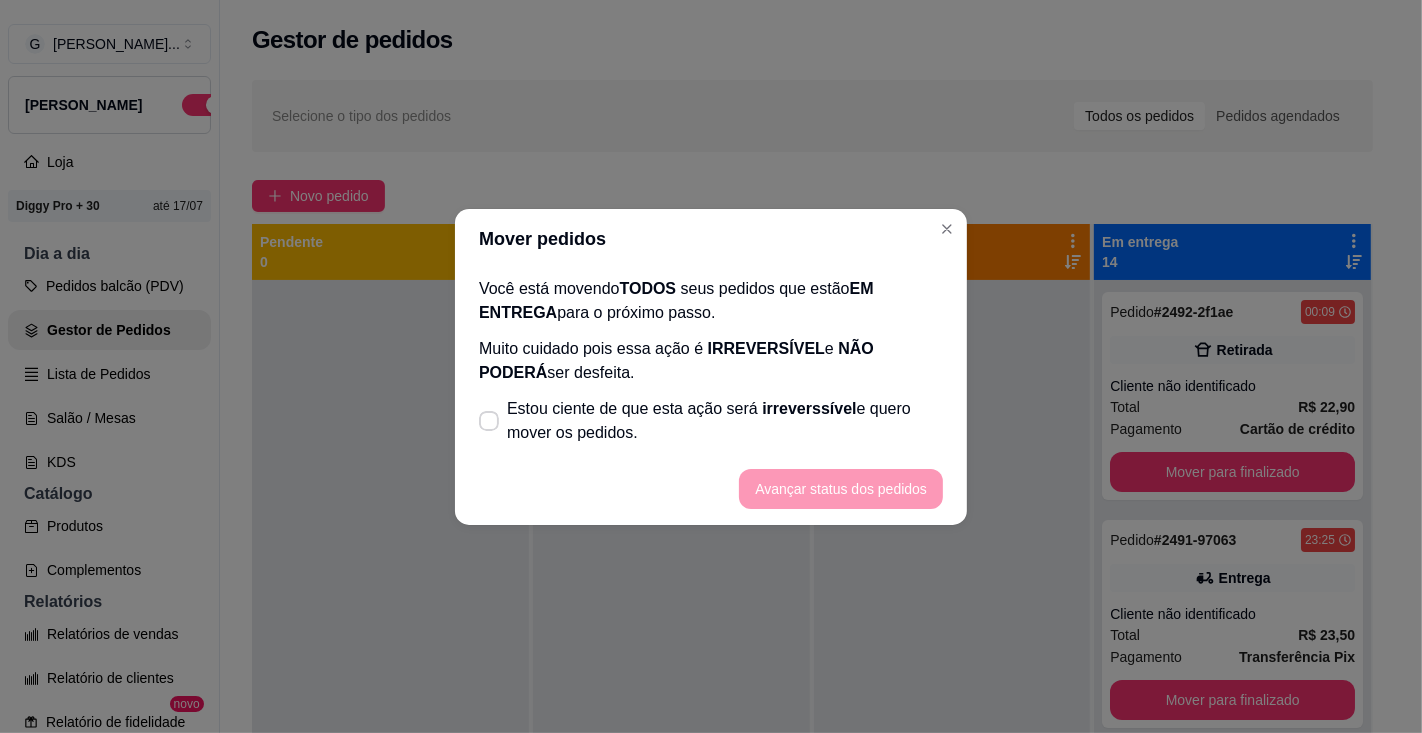 click on "irreverssível" at bounding box center (809, 408) 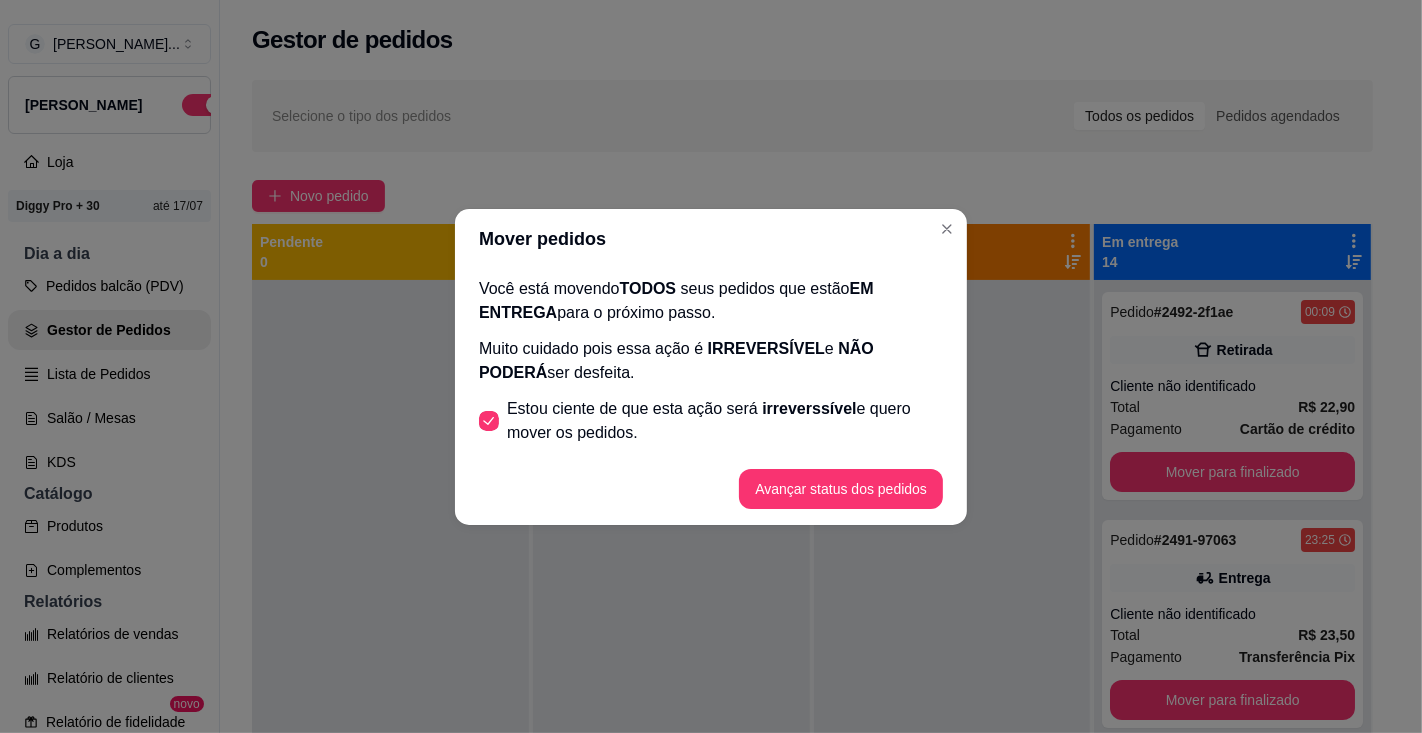 click on "Avançar status dos pedidos" at bounding box center (841, 489) 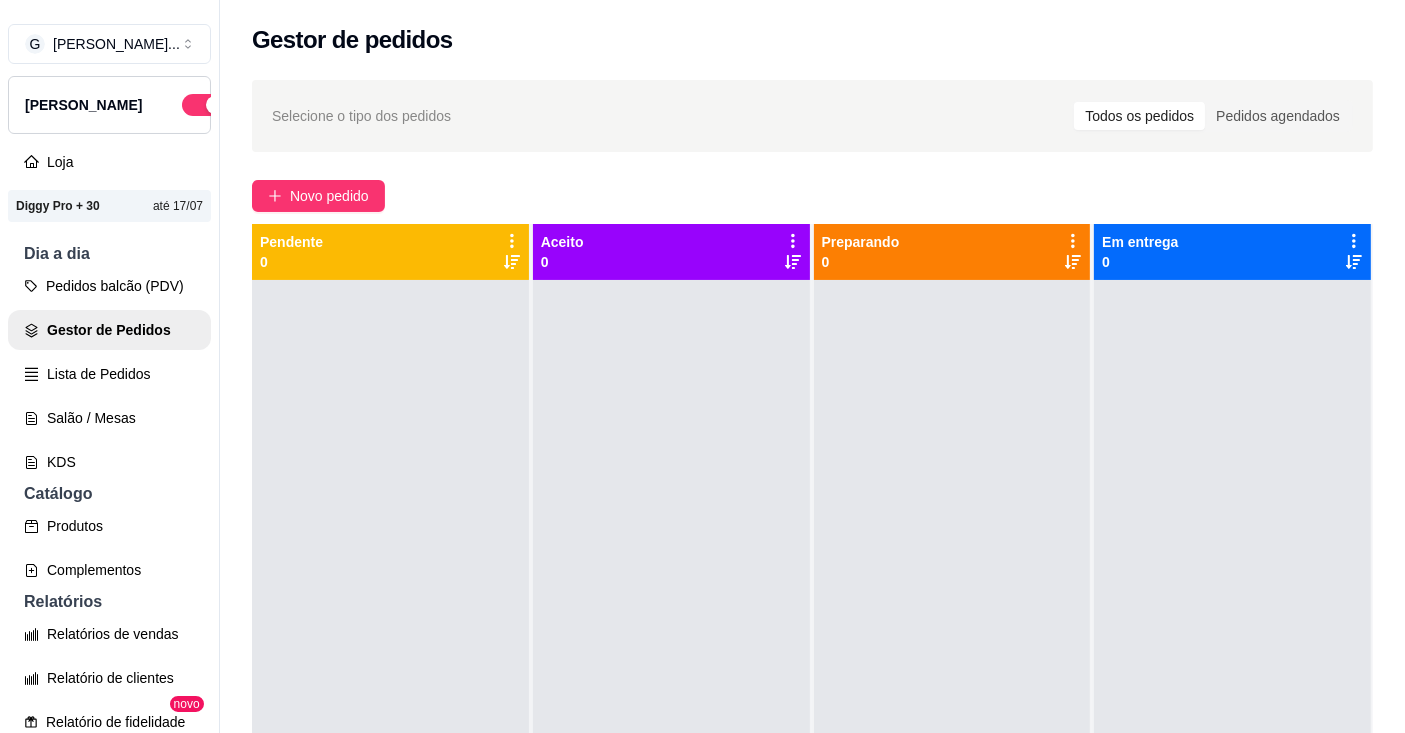 click on "Pedidos balcão (PDV)" at bounding box center (109, 286) 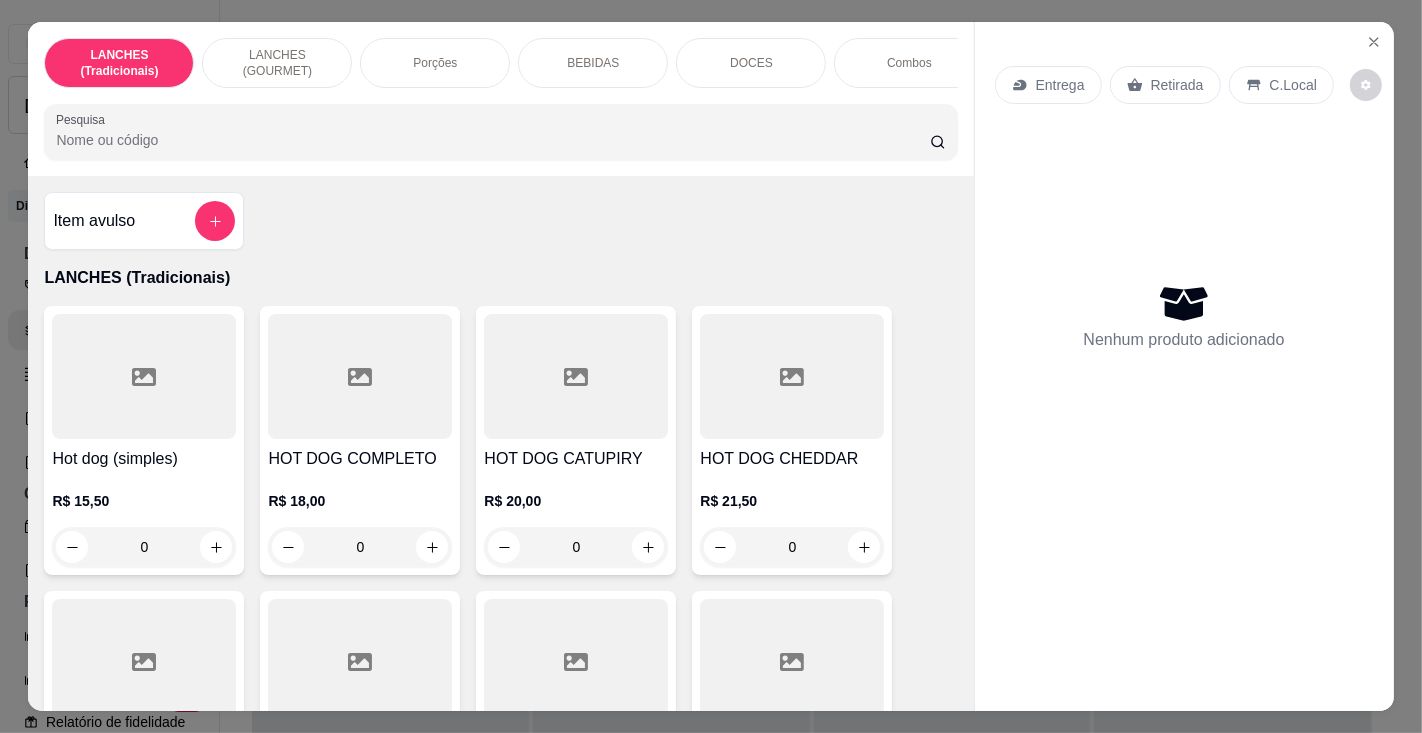 click on "Pesquisa" at bounding box center (492, 140) 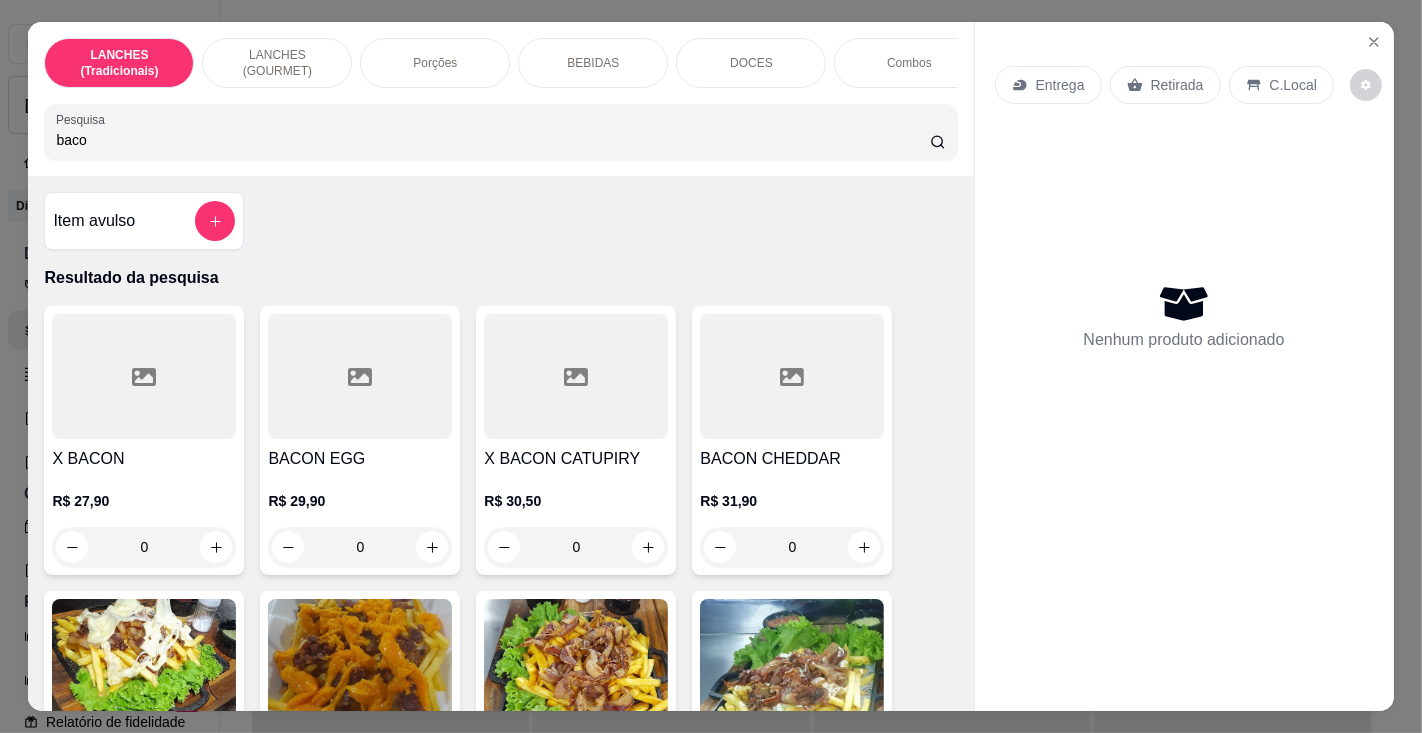 type on "baco" 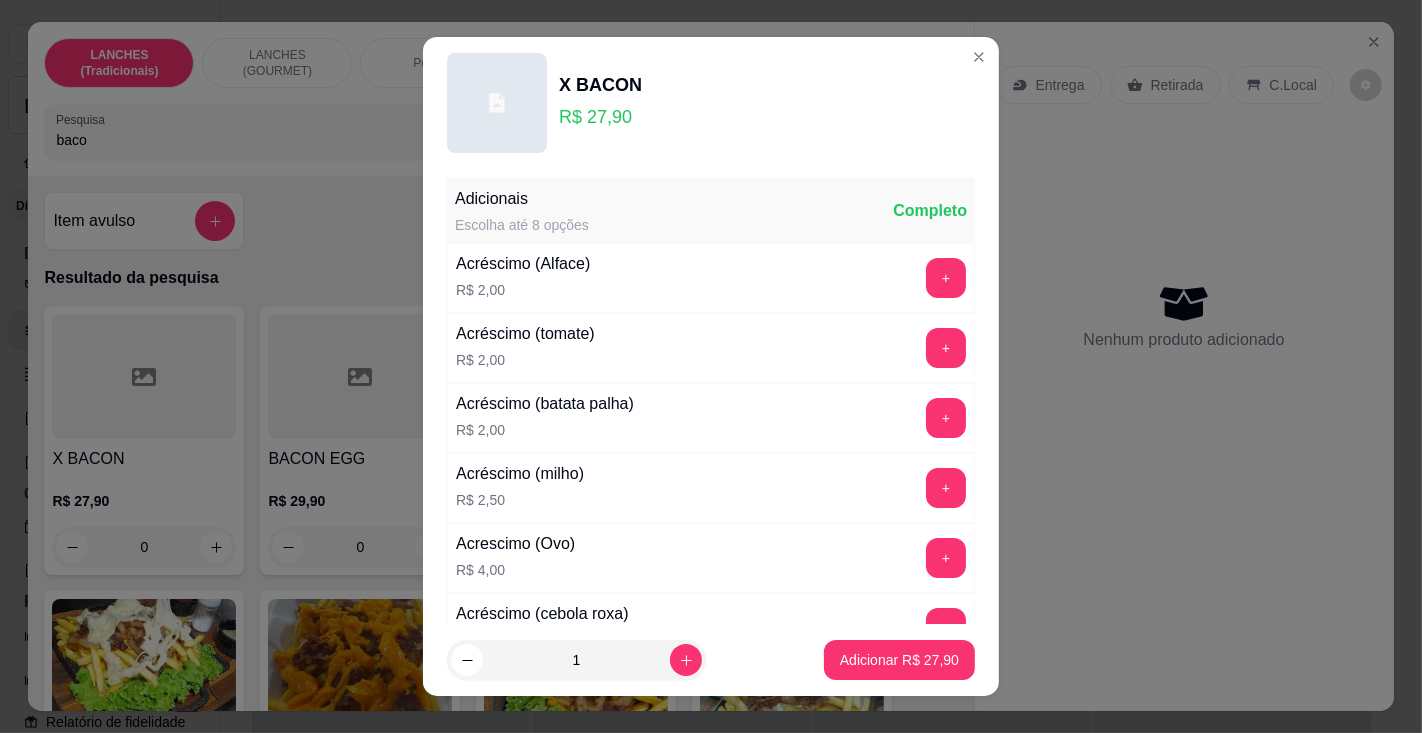 click on "Adicionar   R$ 27,90" at bounding box center [899, 660] 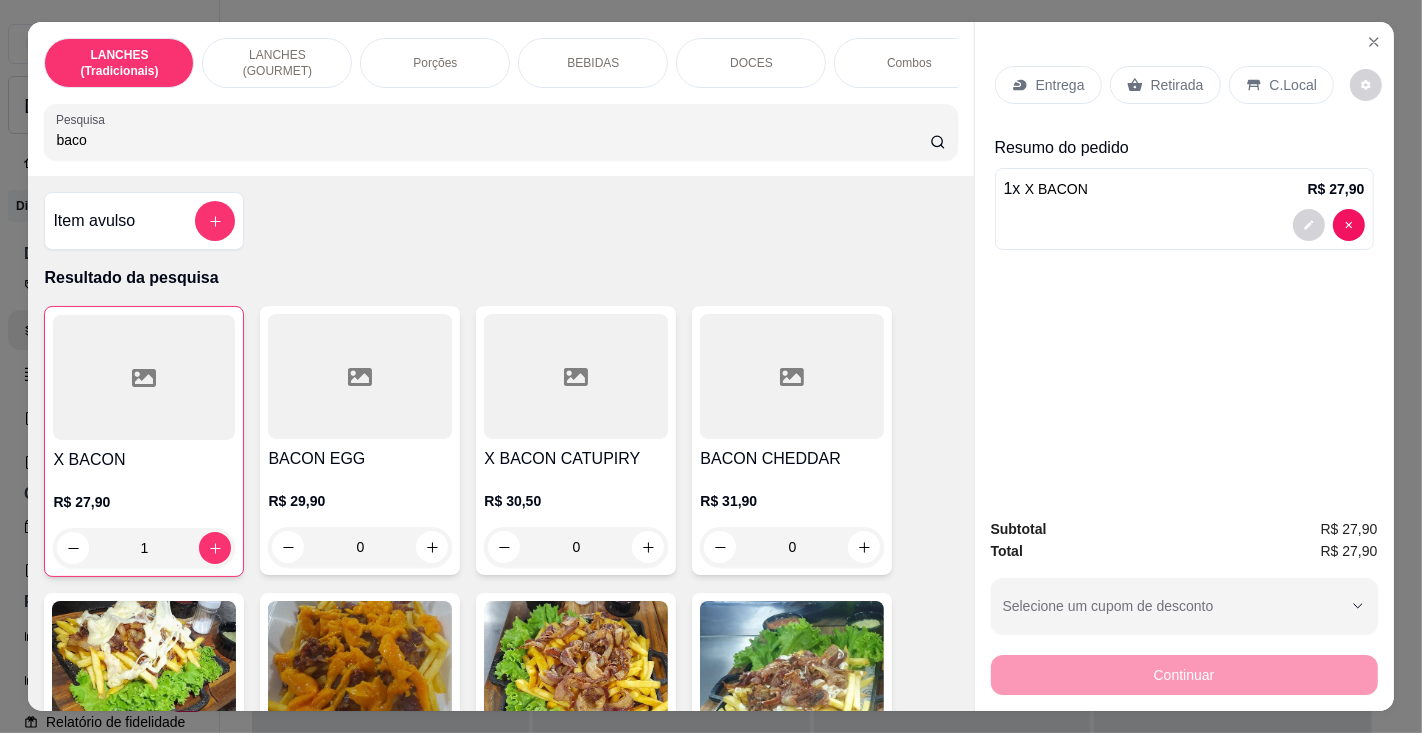 click on "baco" at bounding box center [492, 140] 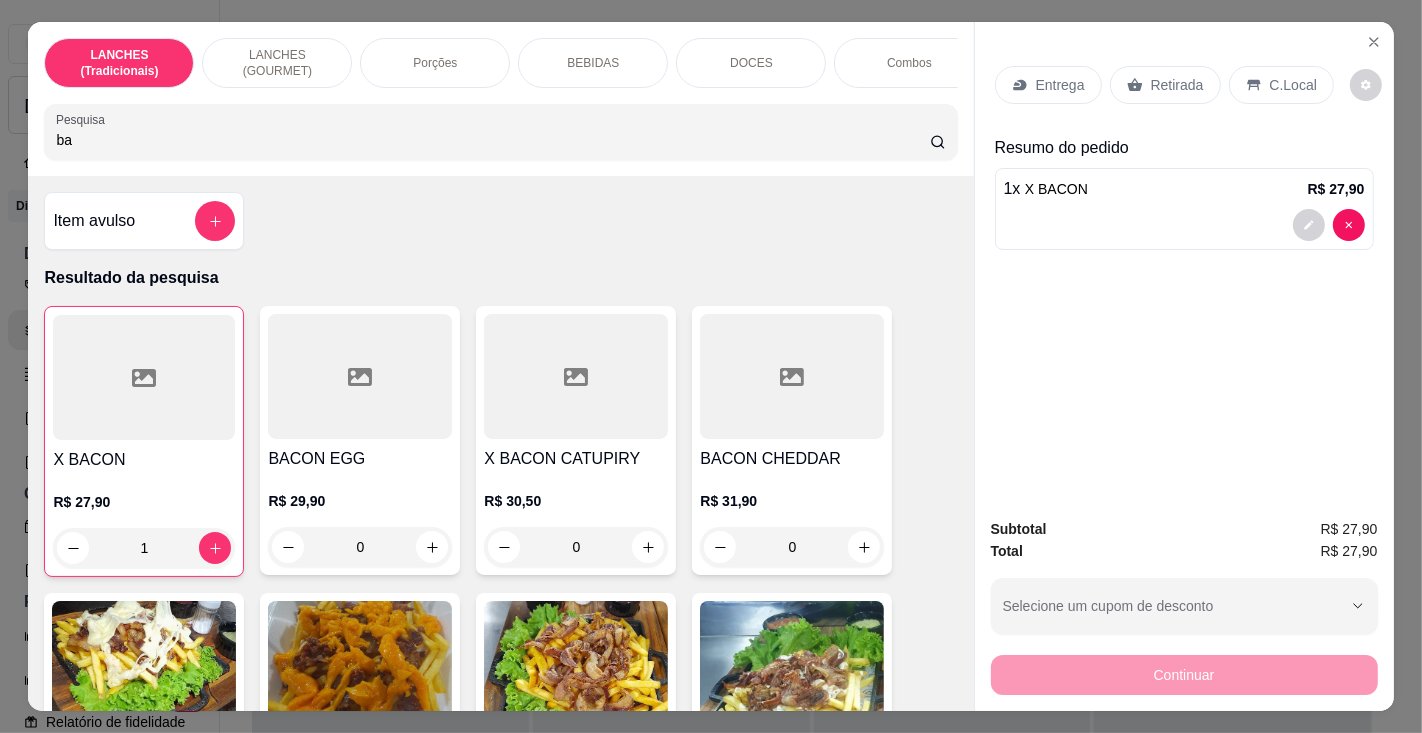 type on "b" 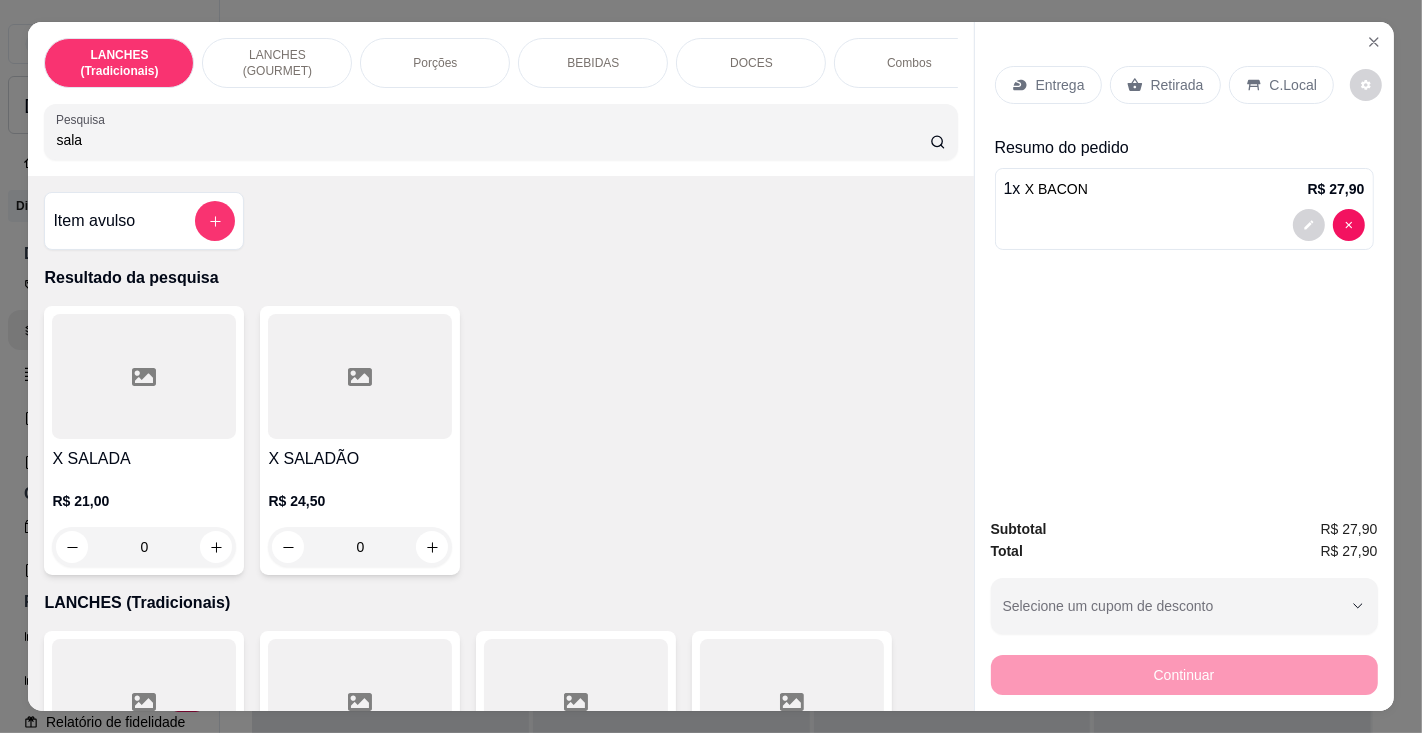 type on "sala" 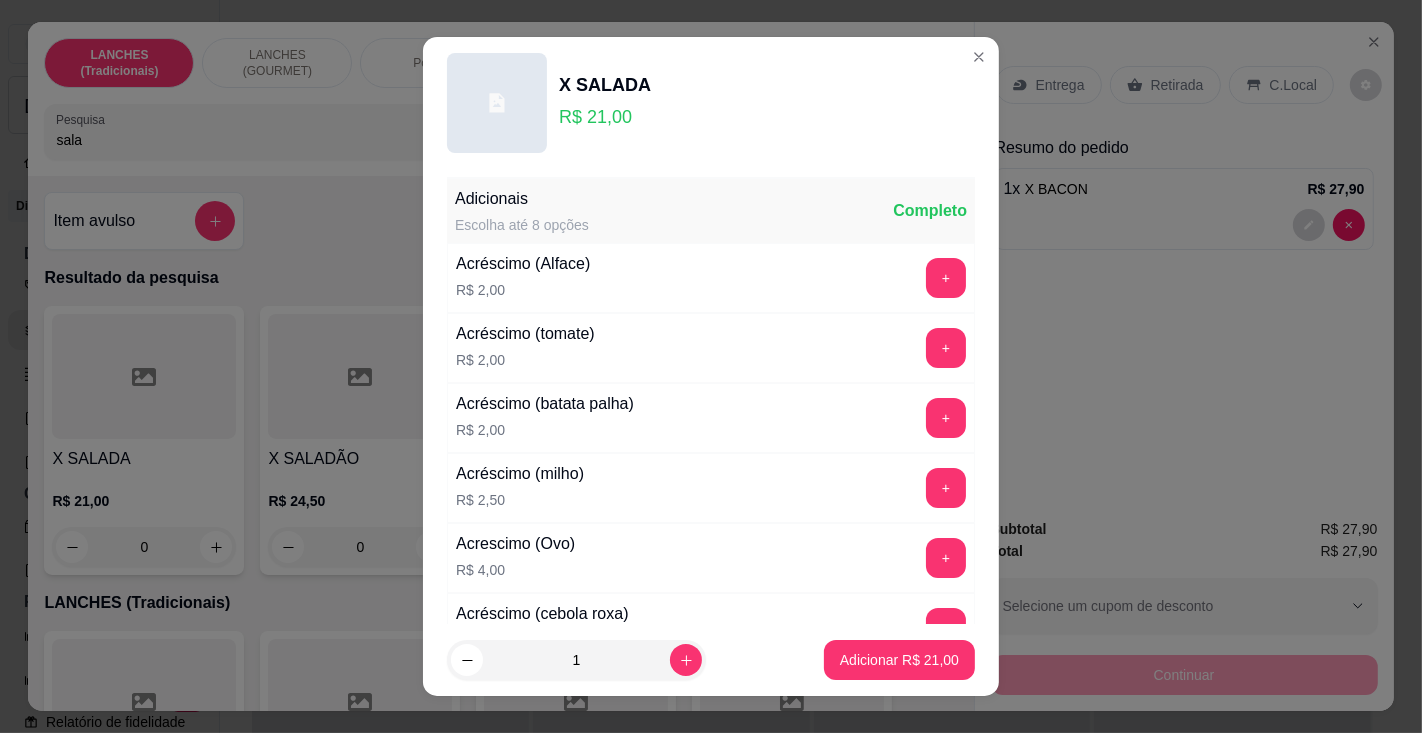 click on "Adicionar   R$ 21,00" at bounding box center (899, 660) 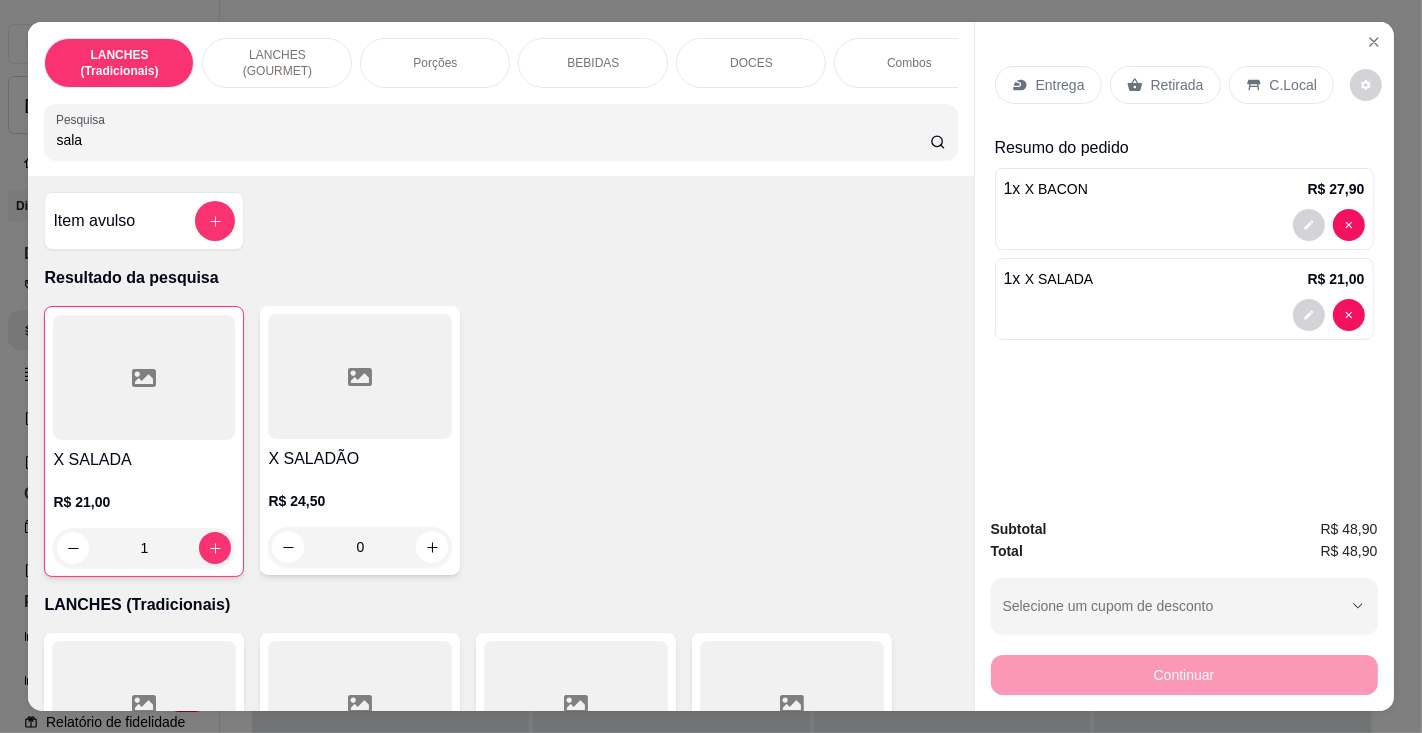 click on "BEBIDAS" at bounding box center [593, 63] 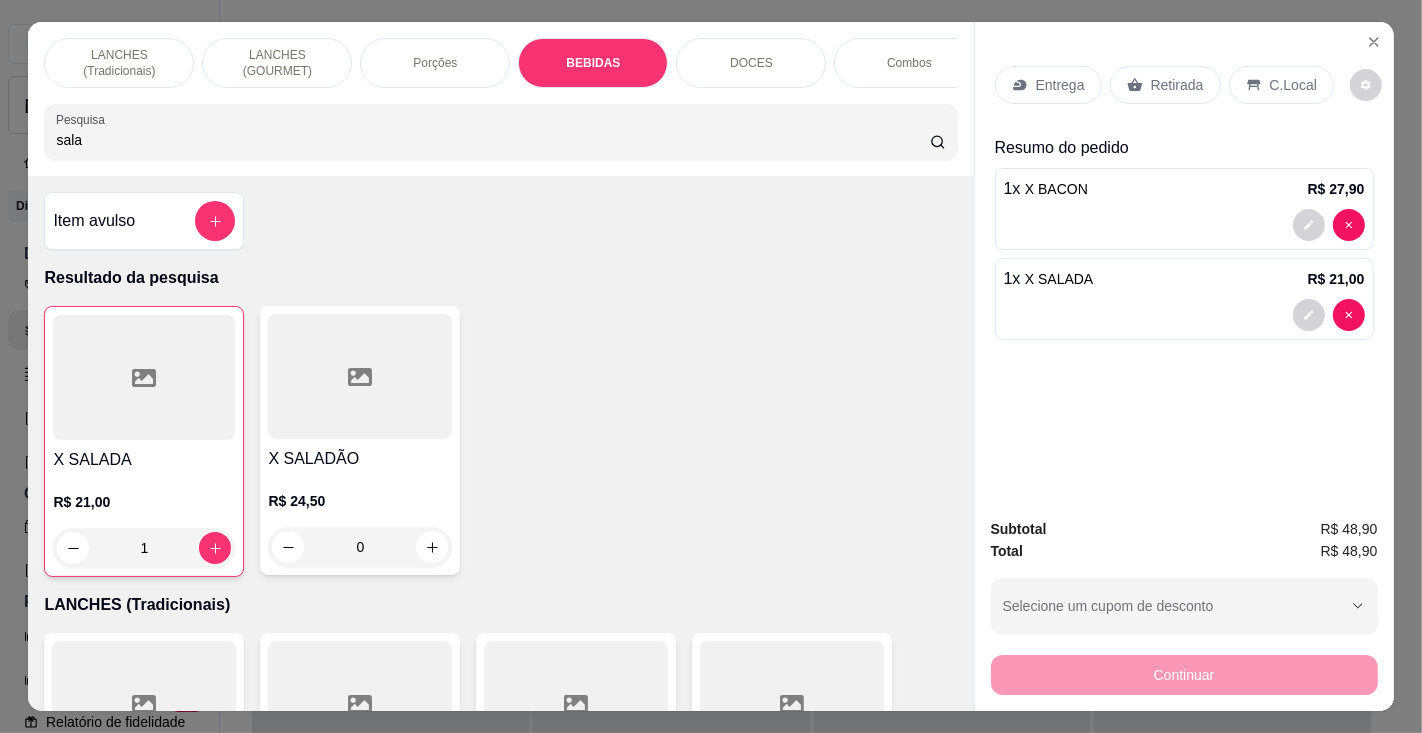 scroll, scrollTop: 6048, scrollLeft: 0, axis: vertical 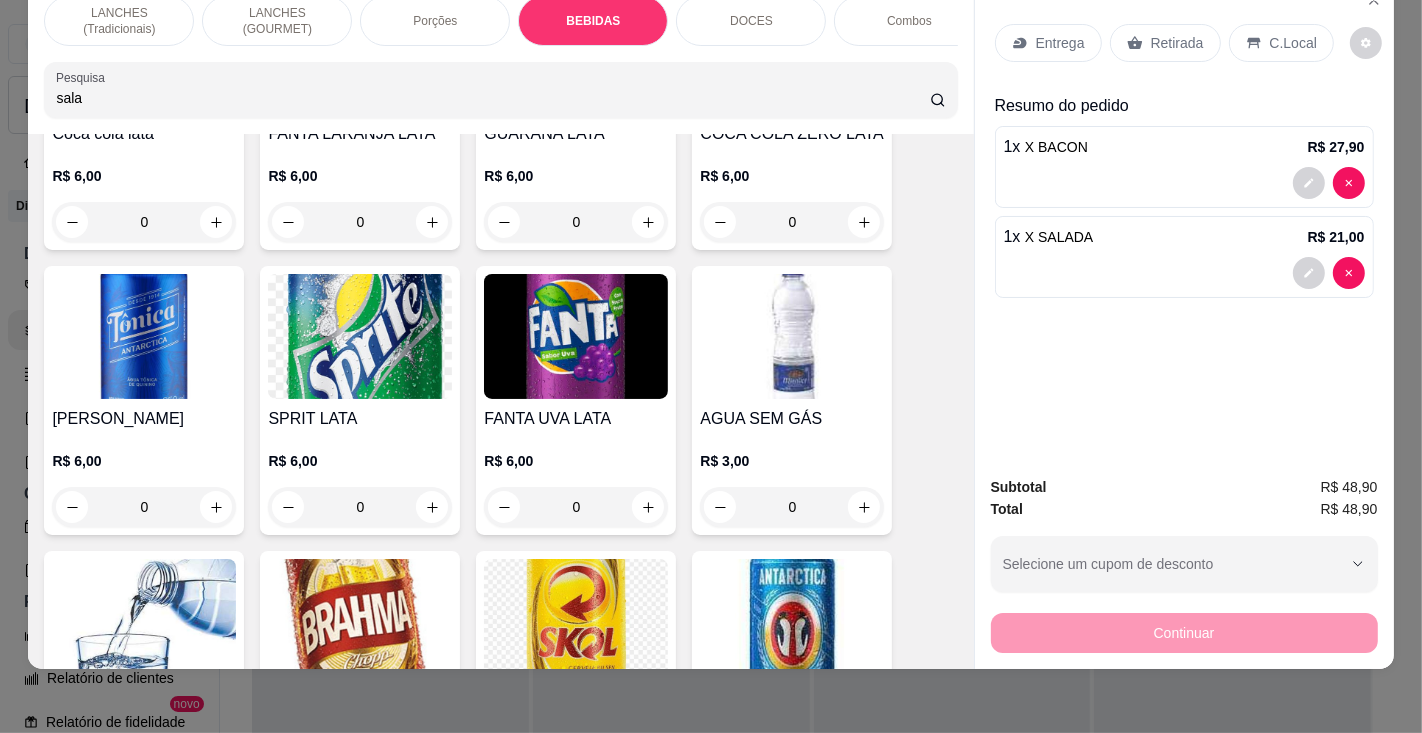 click 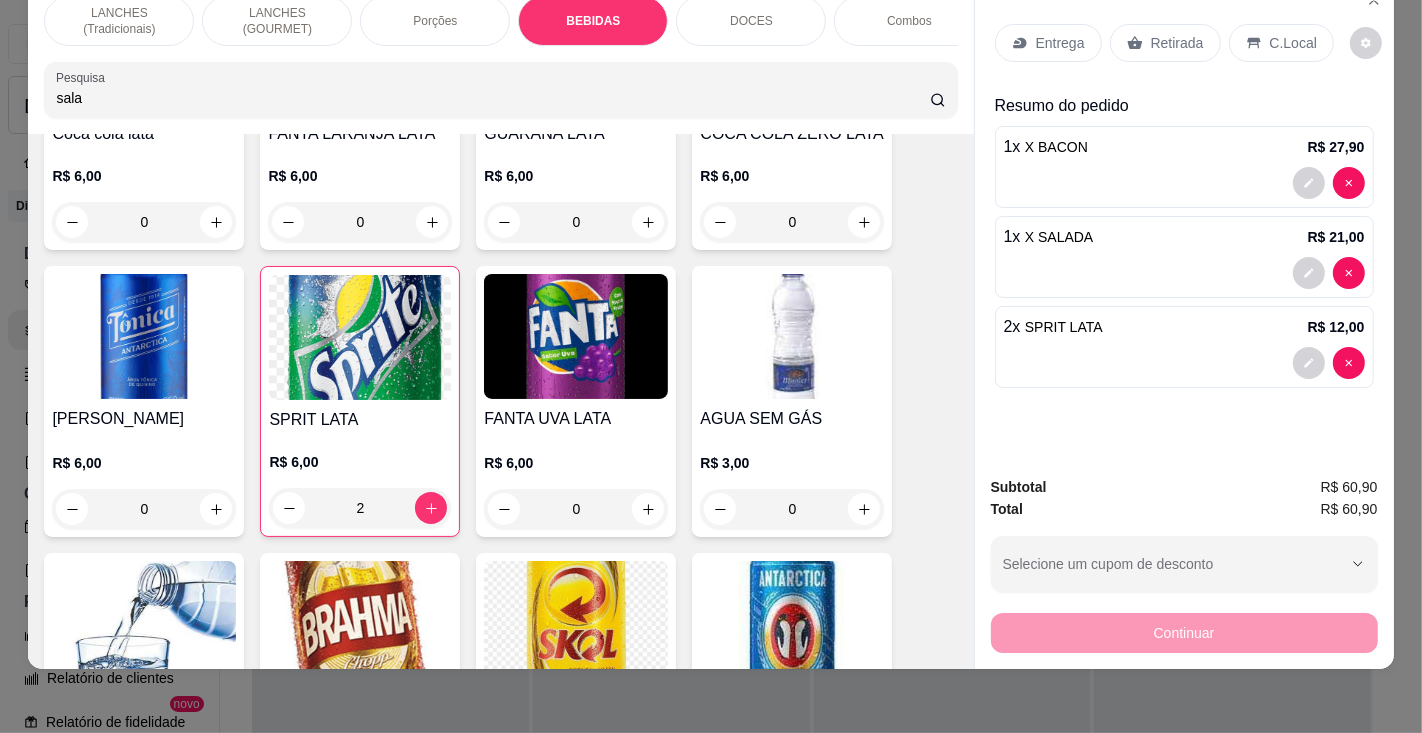 click on "C.Local" at bounding box center (1281, 43) 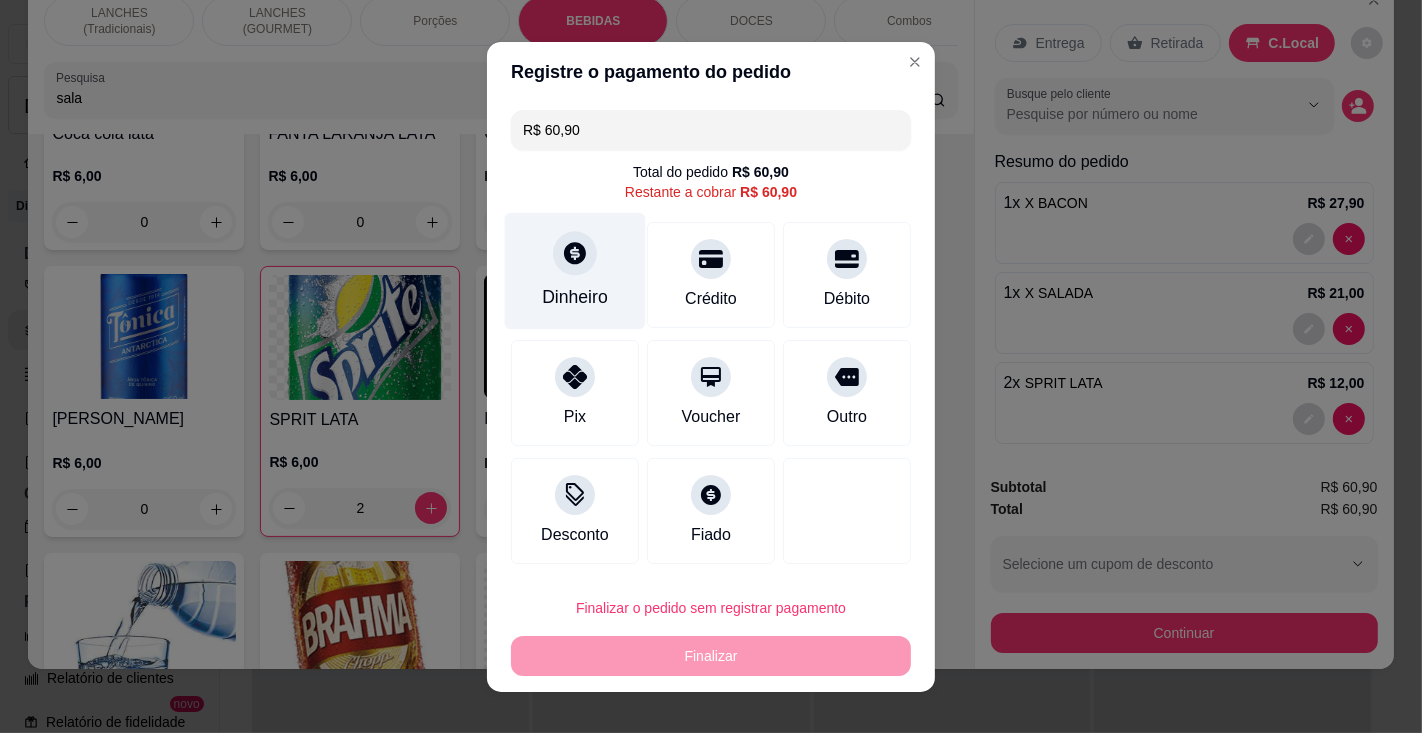 click on "Dinheiro" at bounding box center [575, 297] 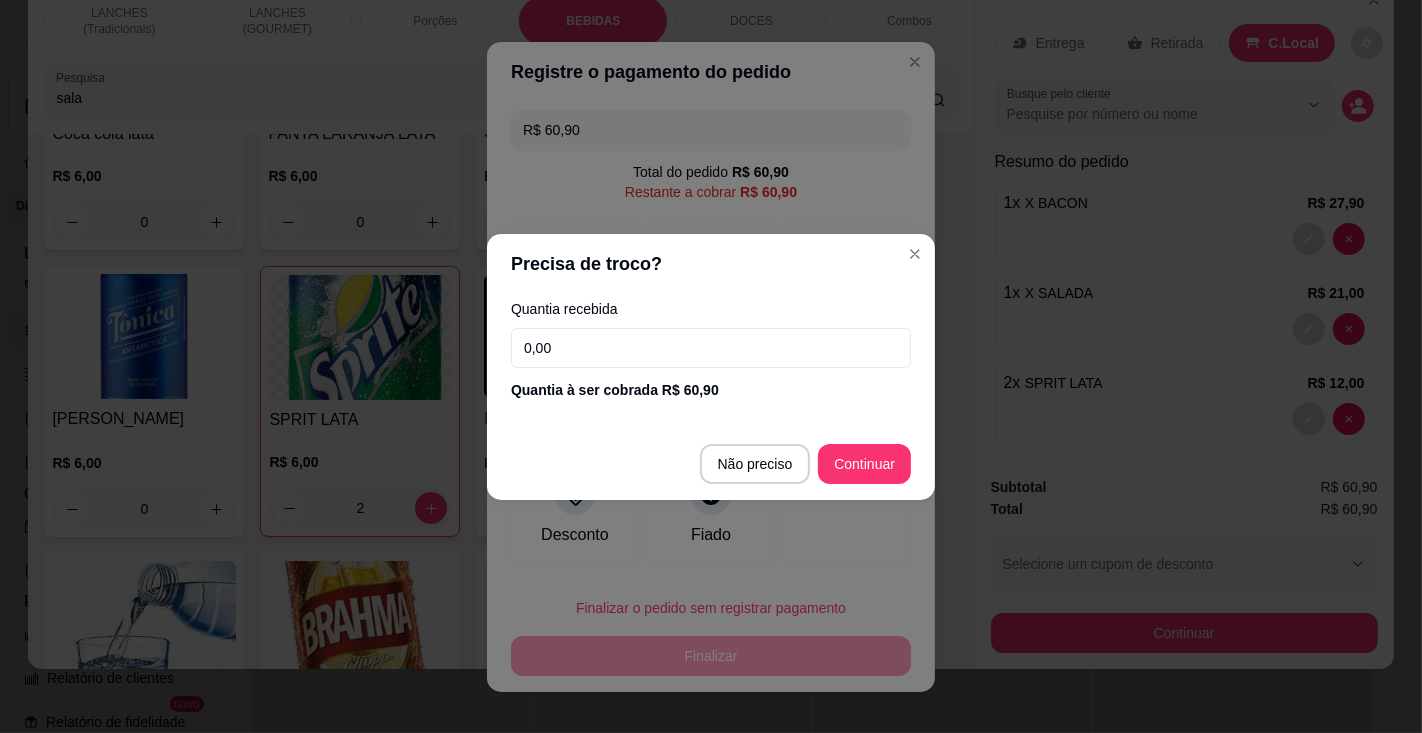 click on "0,00" at bounding box center [711, 348] 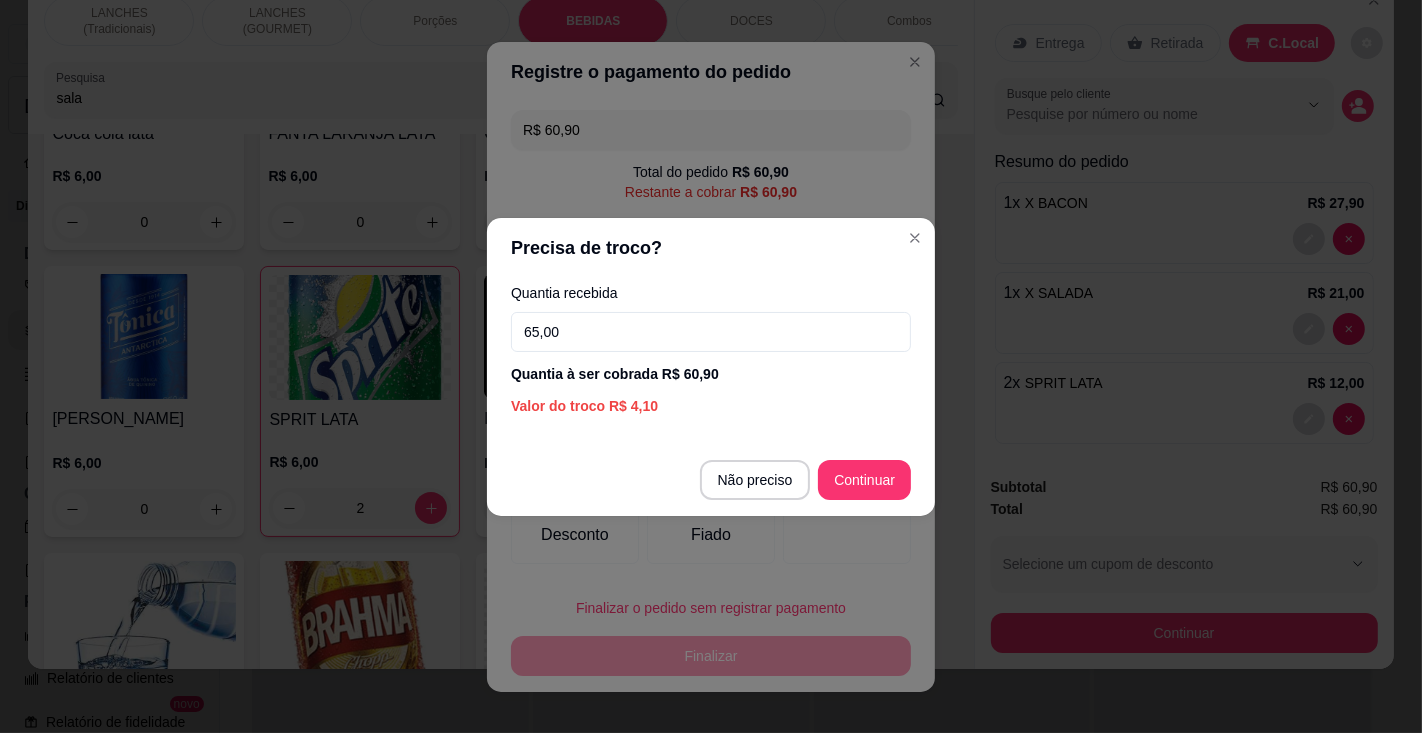 type on "65,00" 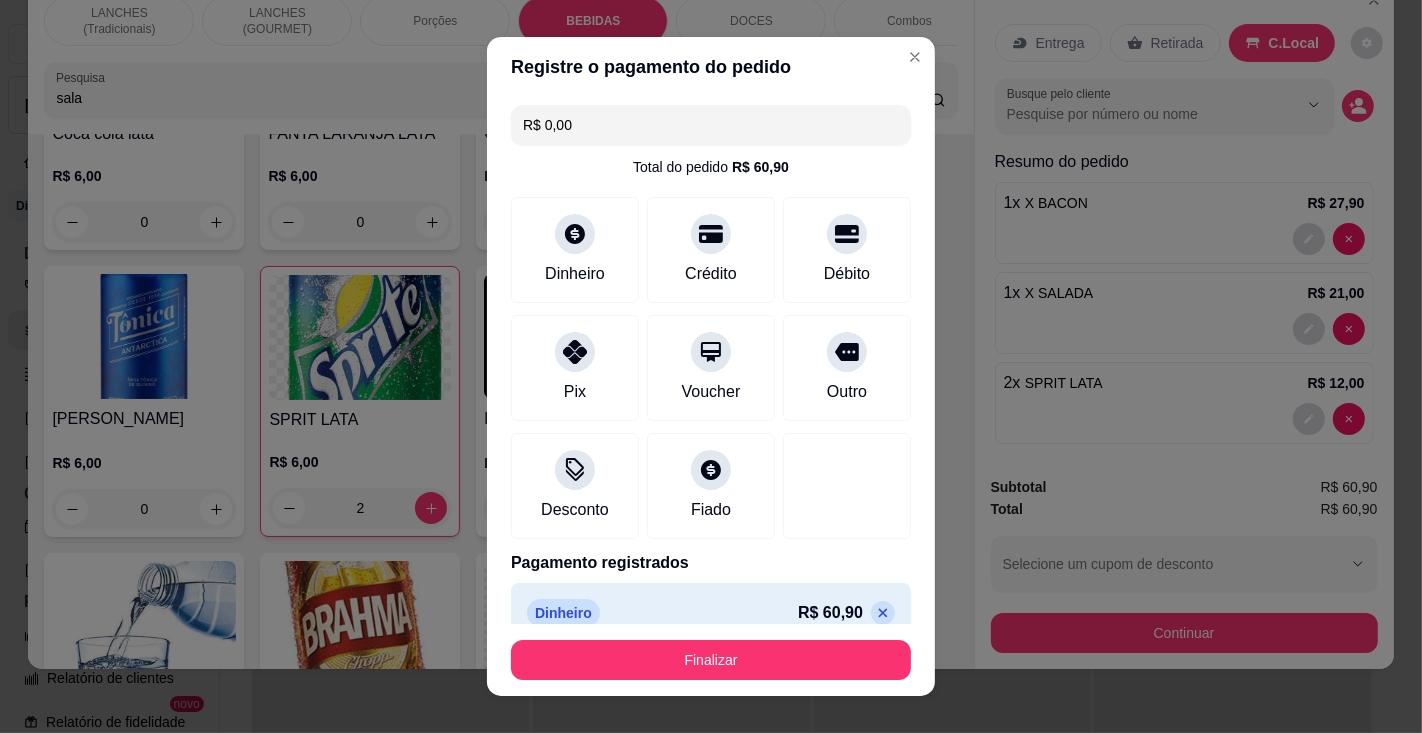 click on "Finalizar" at bounding box center [711, 660] 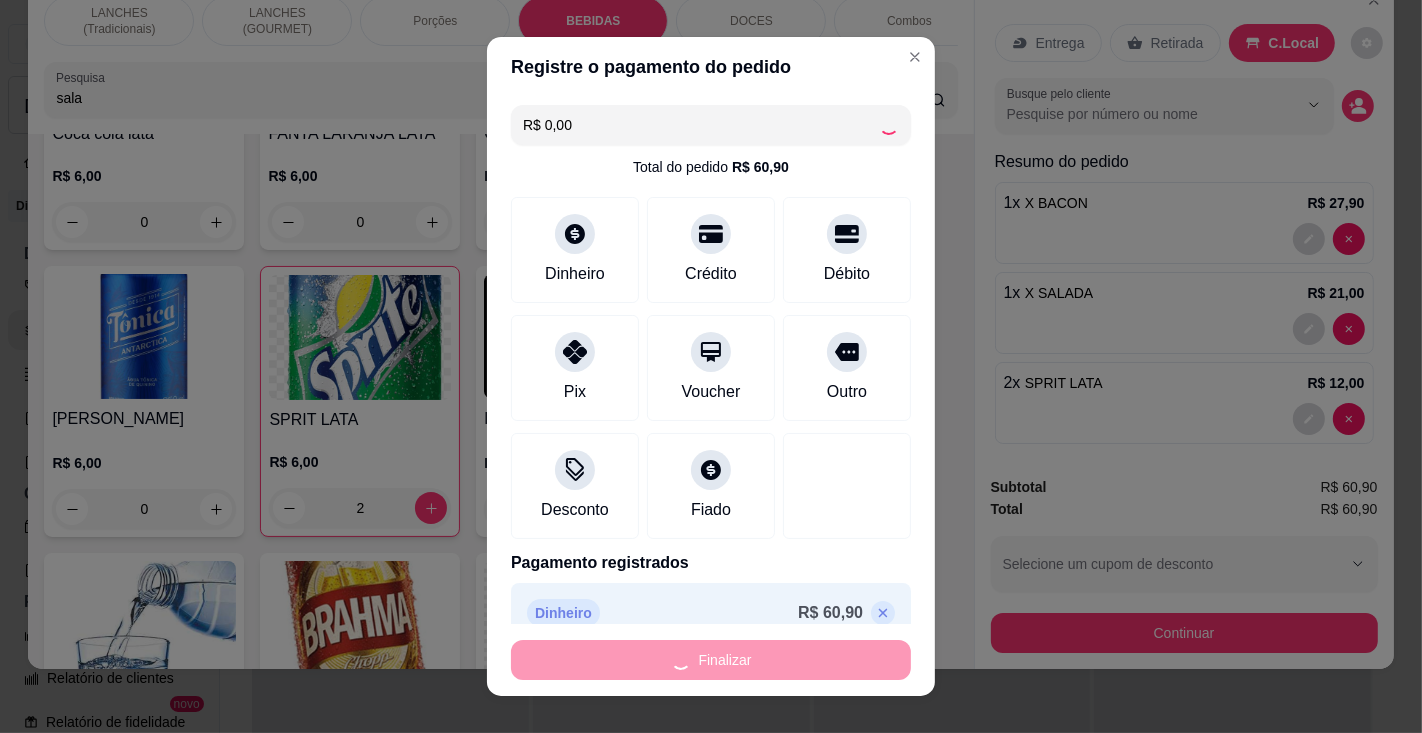 type on "0" 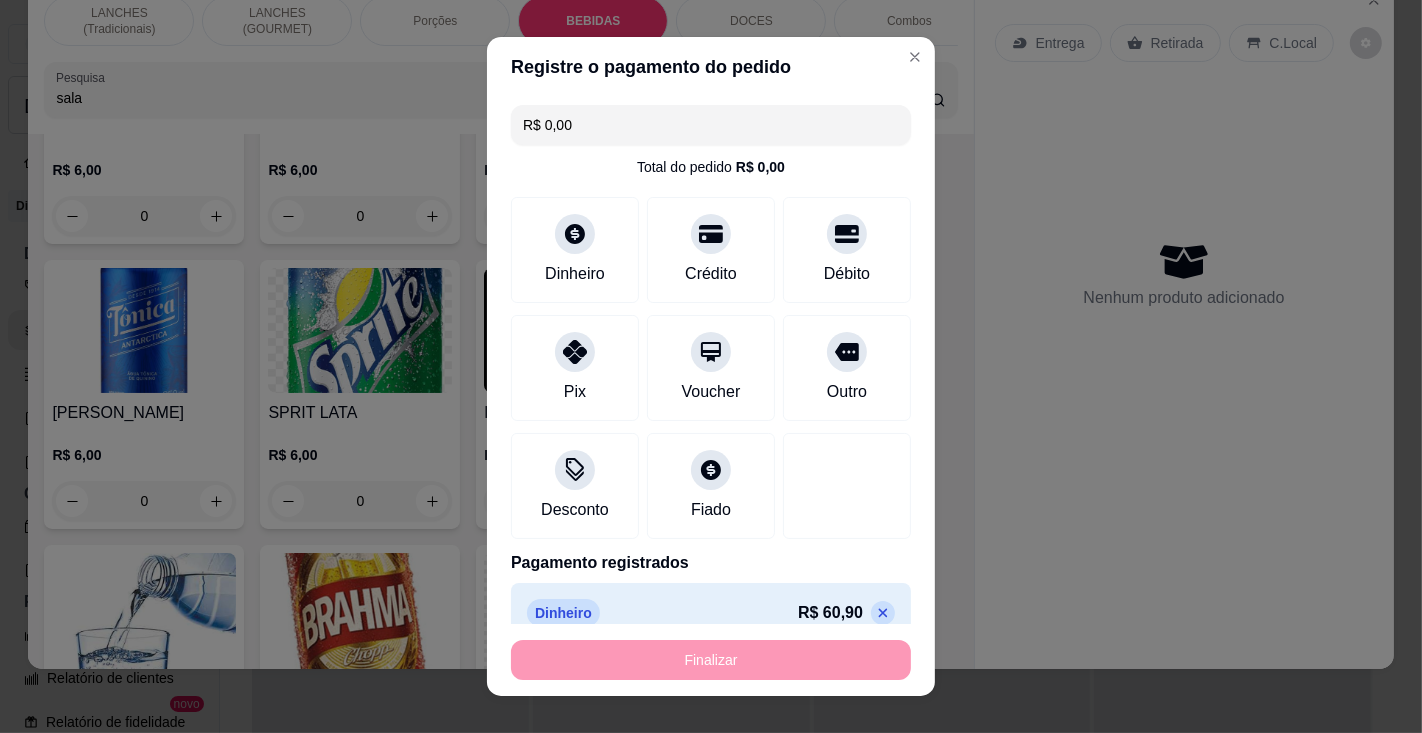 type on "-R$ 60,90" 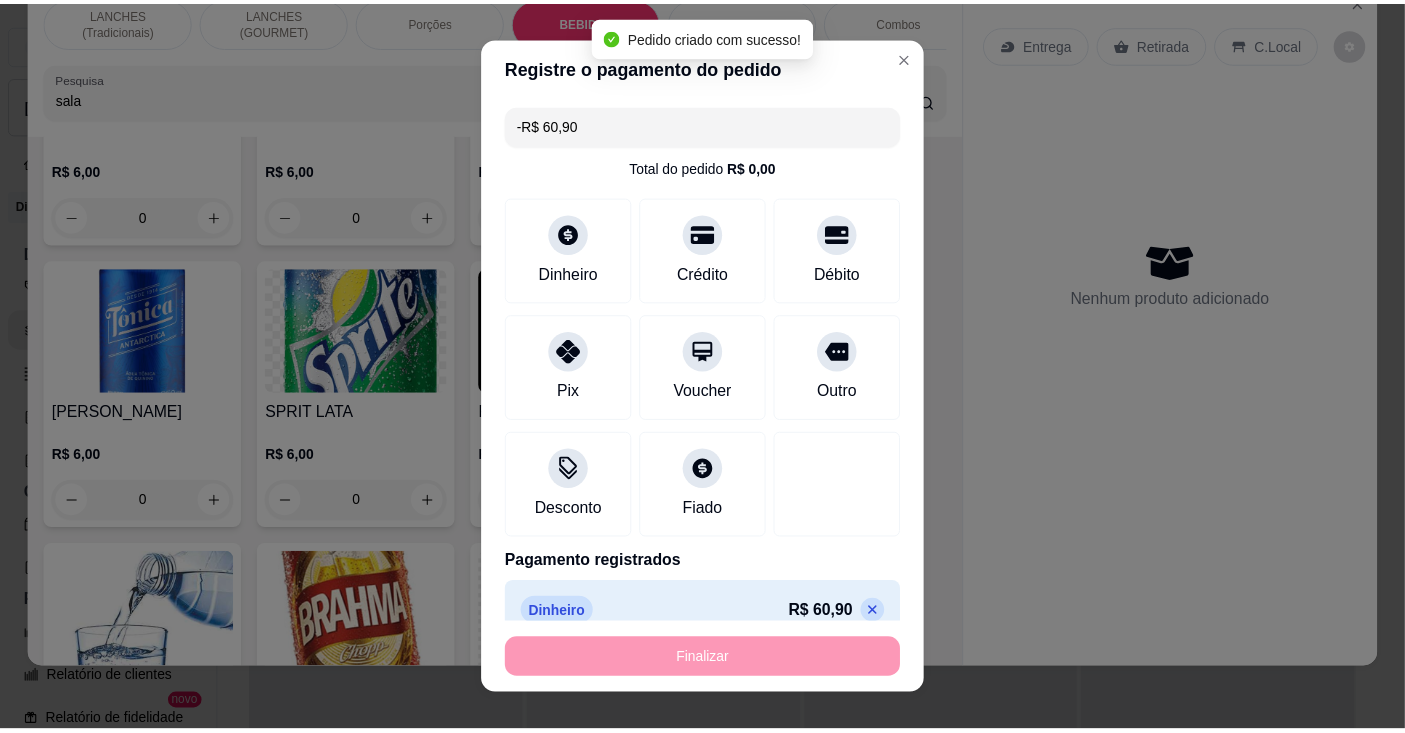 scroll, scrollTop: 6288, scrollLeft: 0, axis: vertical 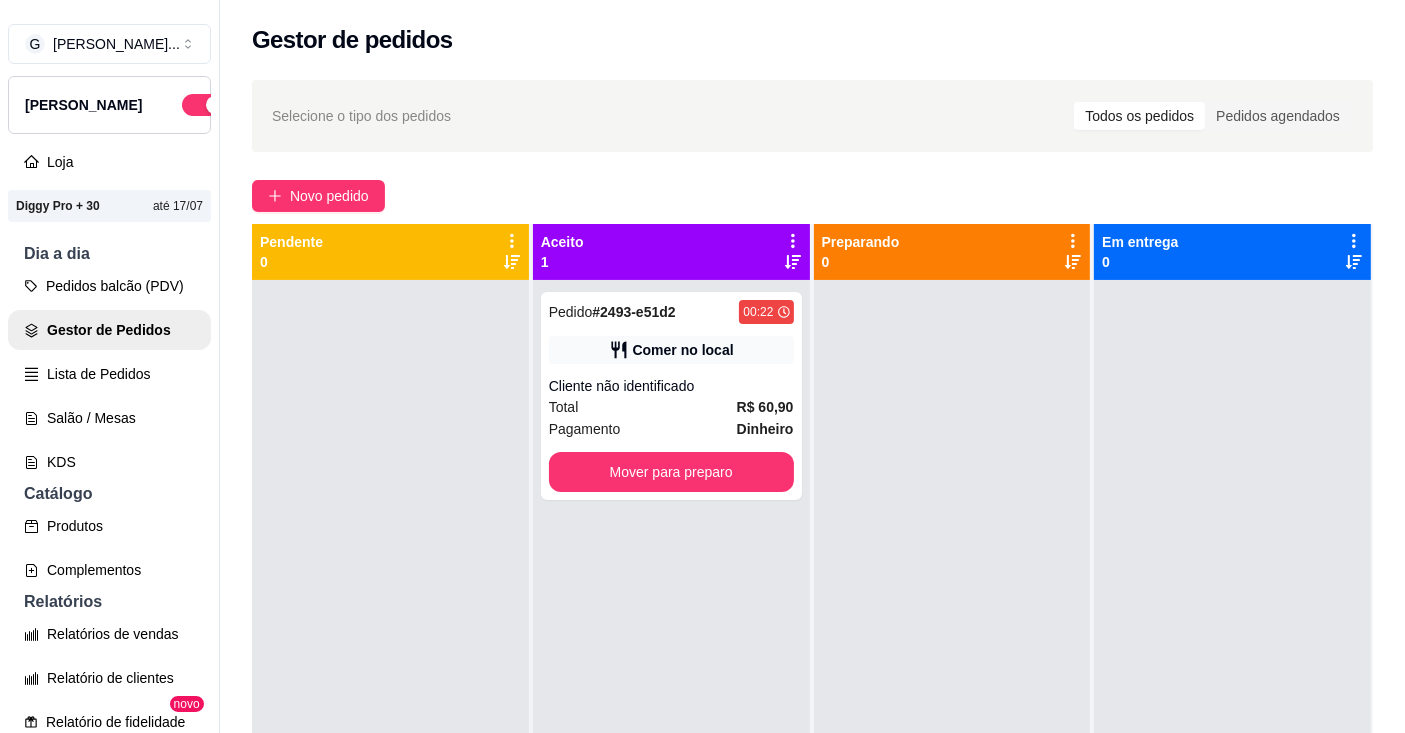 click on "Mover para preparo" at bounding box center [671, 472] 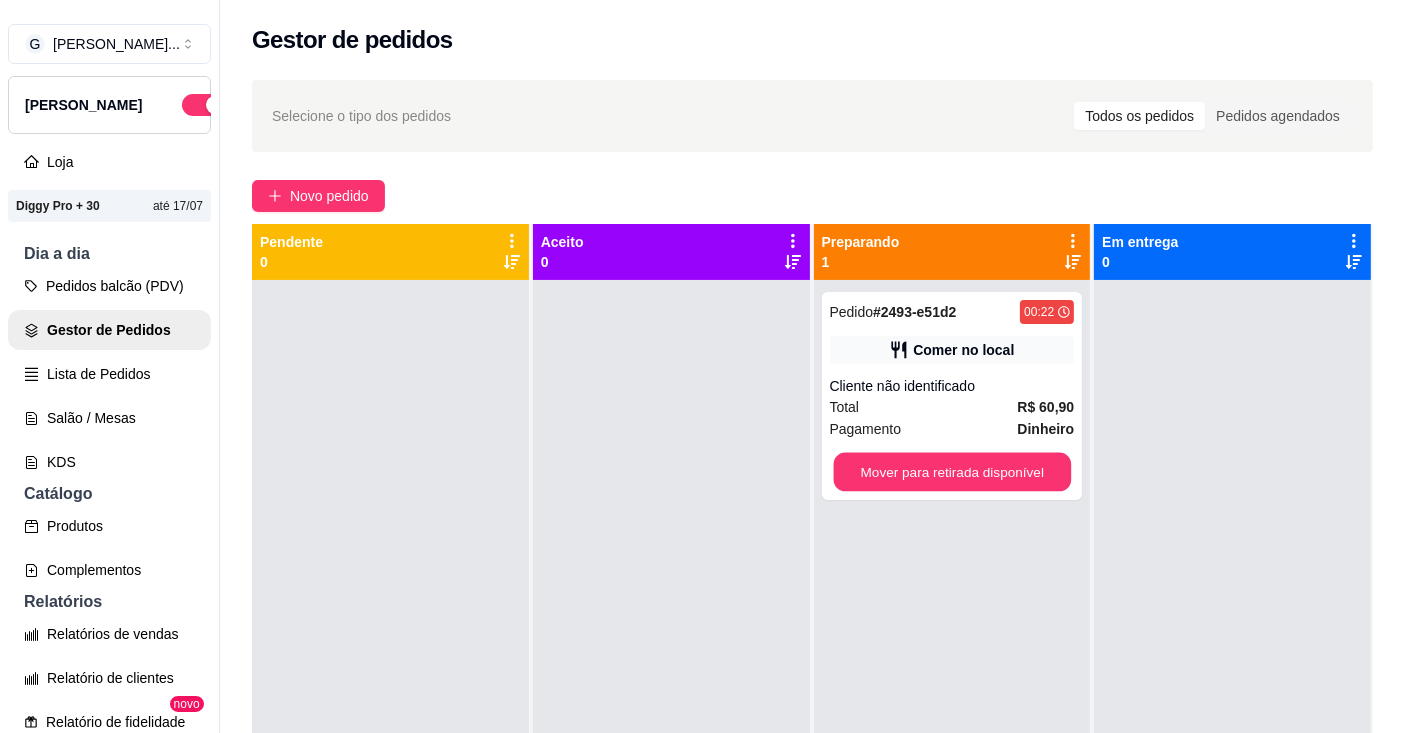 click on "Mover para retirada disponível" at bounding box center (951, 472) 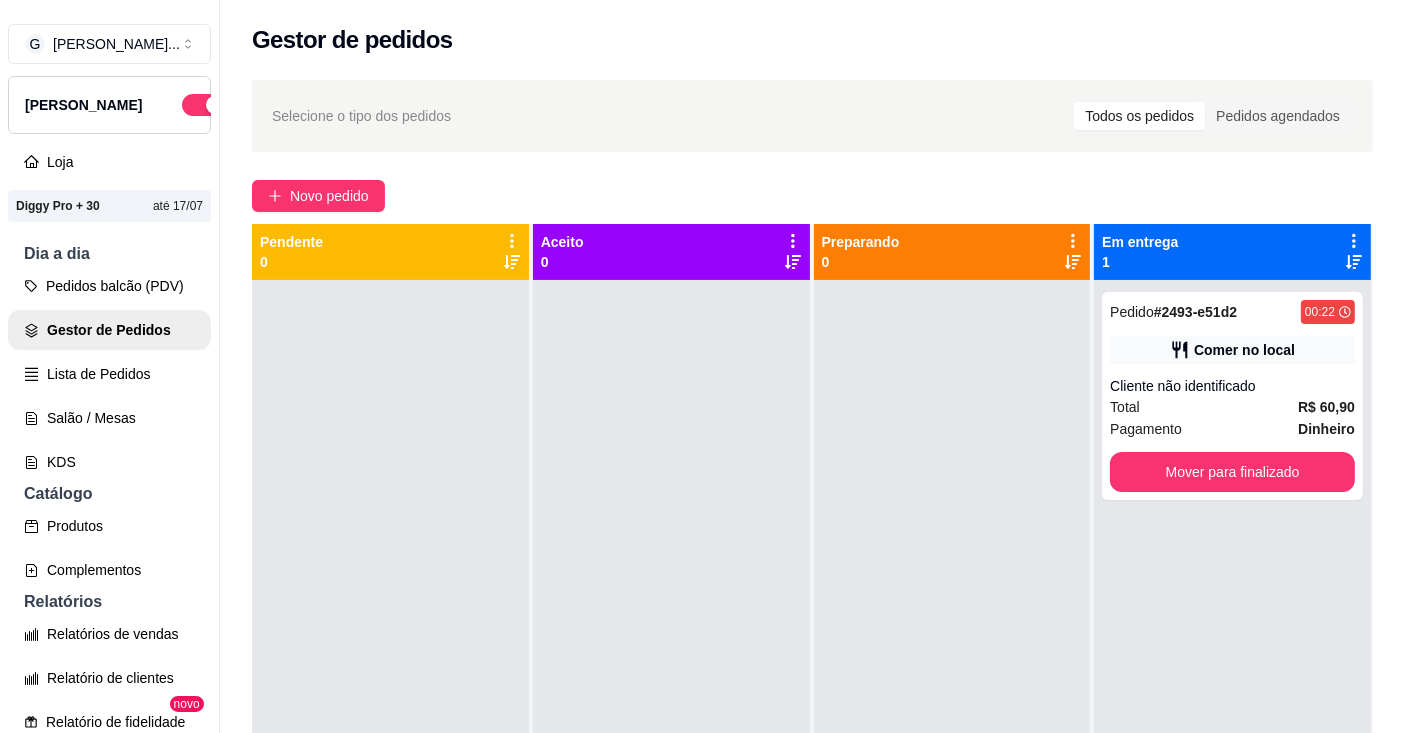 click on "Mover para finalizado" at bounding box center [1232, 472] 